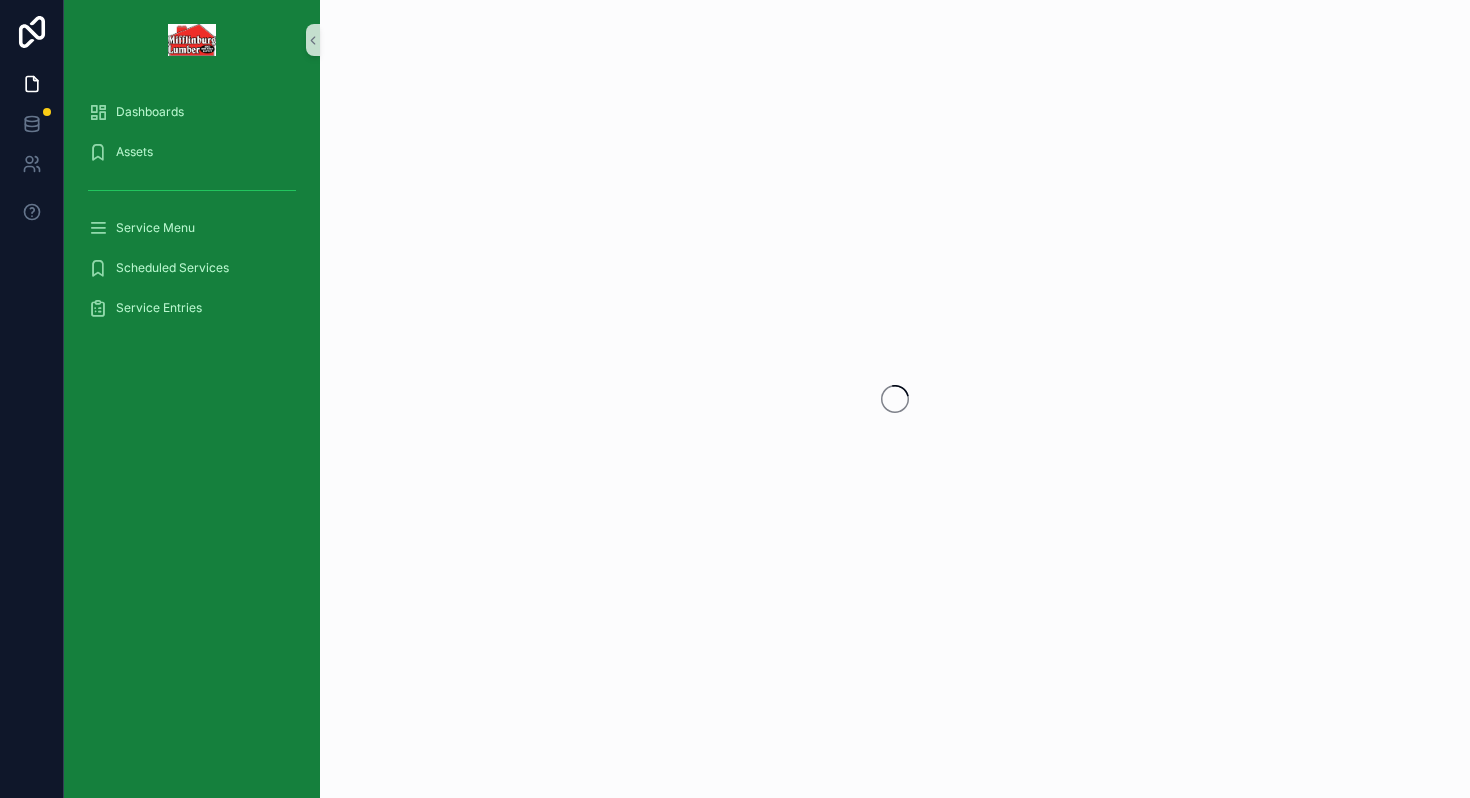 scroll, scrollTop: 0, scrollLeft: 0, axis: both 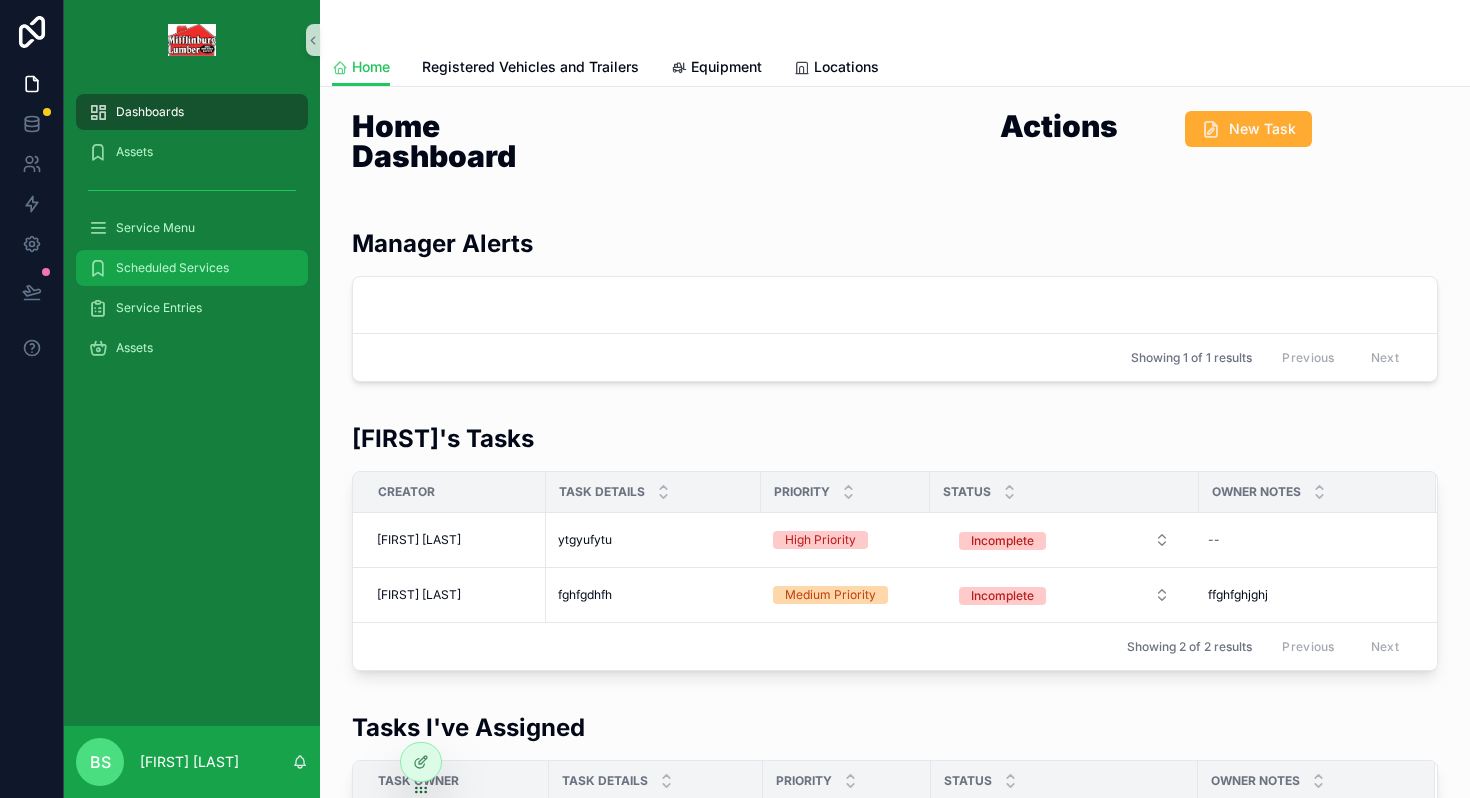 click on "Scheduled Services" at bounding box center (192, 268) 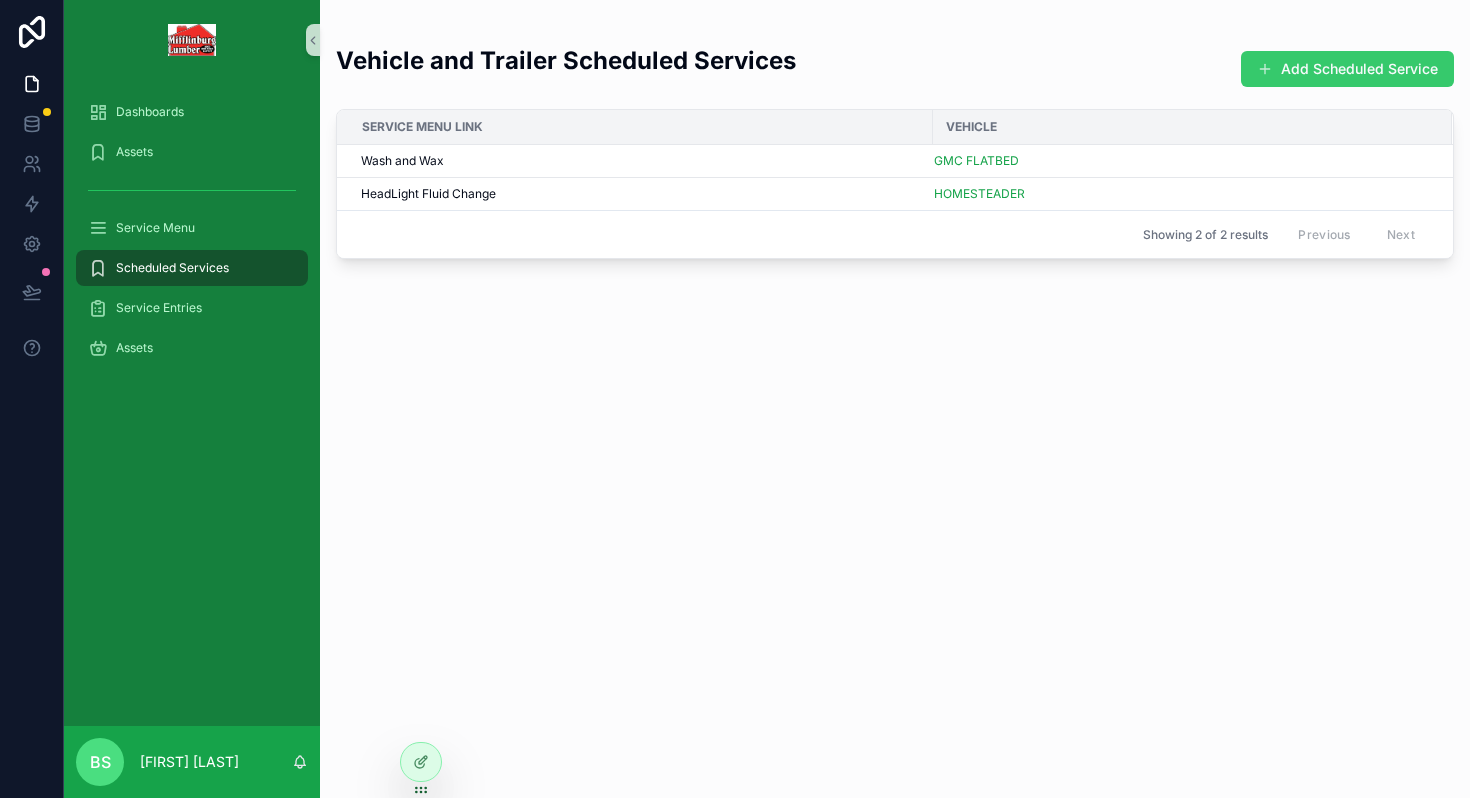 click on "Add Scheduled Service" at bounding box center (1347, 69) 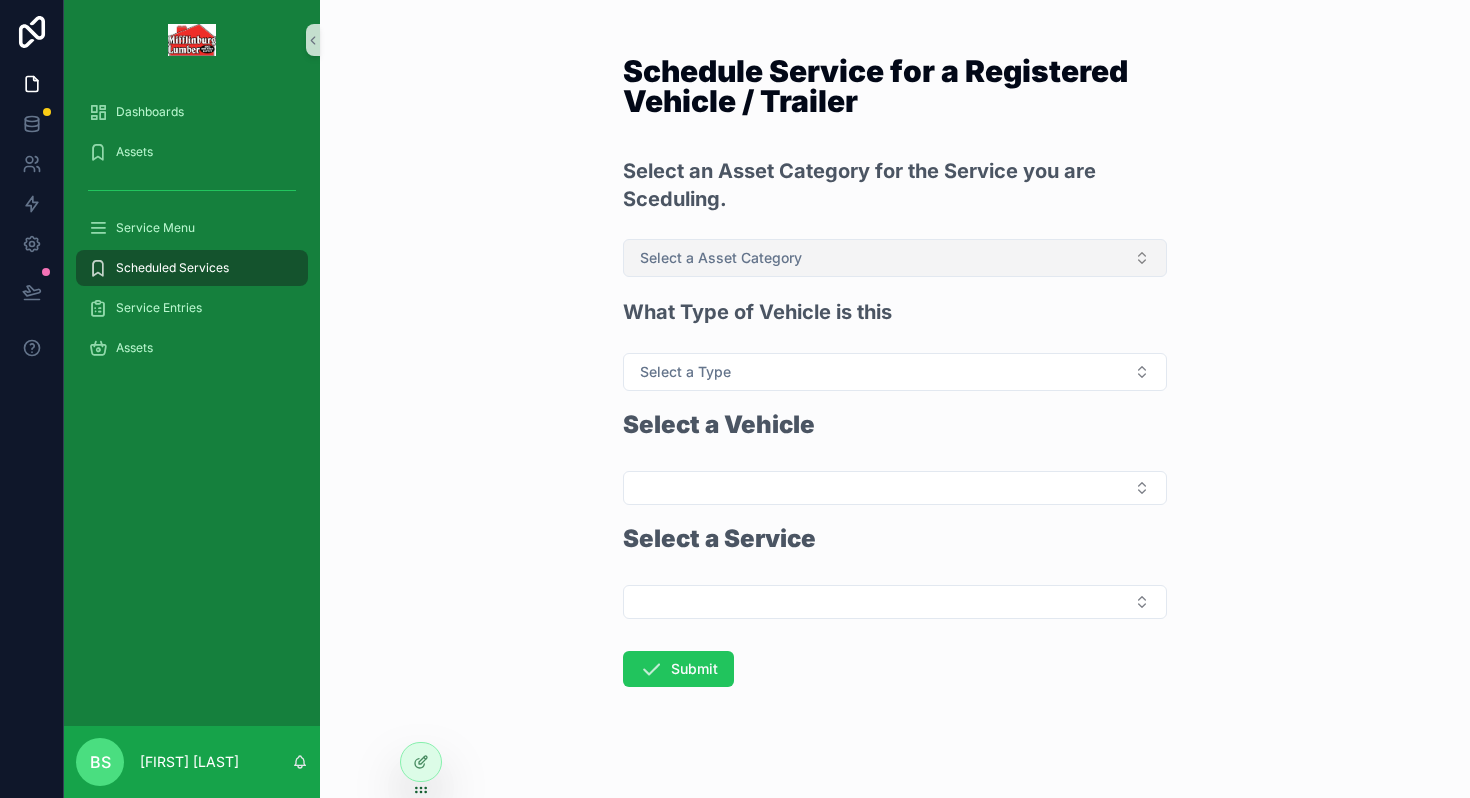 click on "Select a Asset Category" at bounding box center [895, 258] 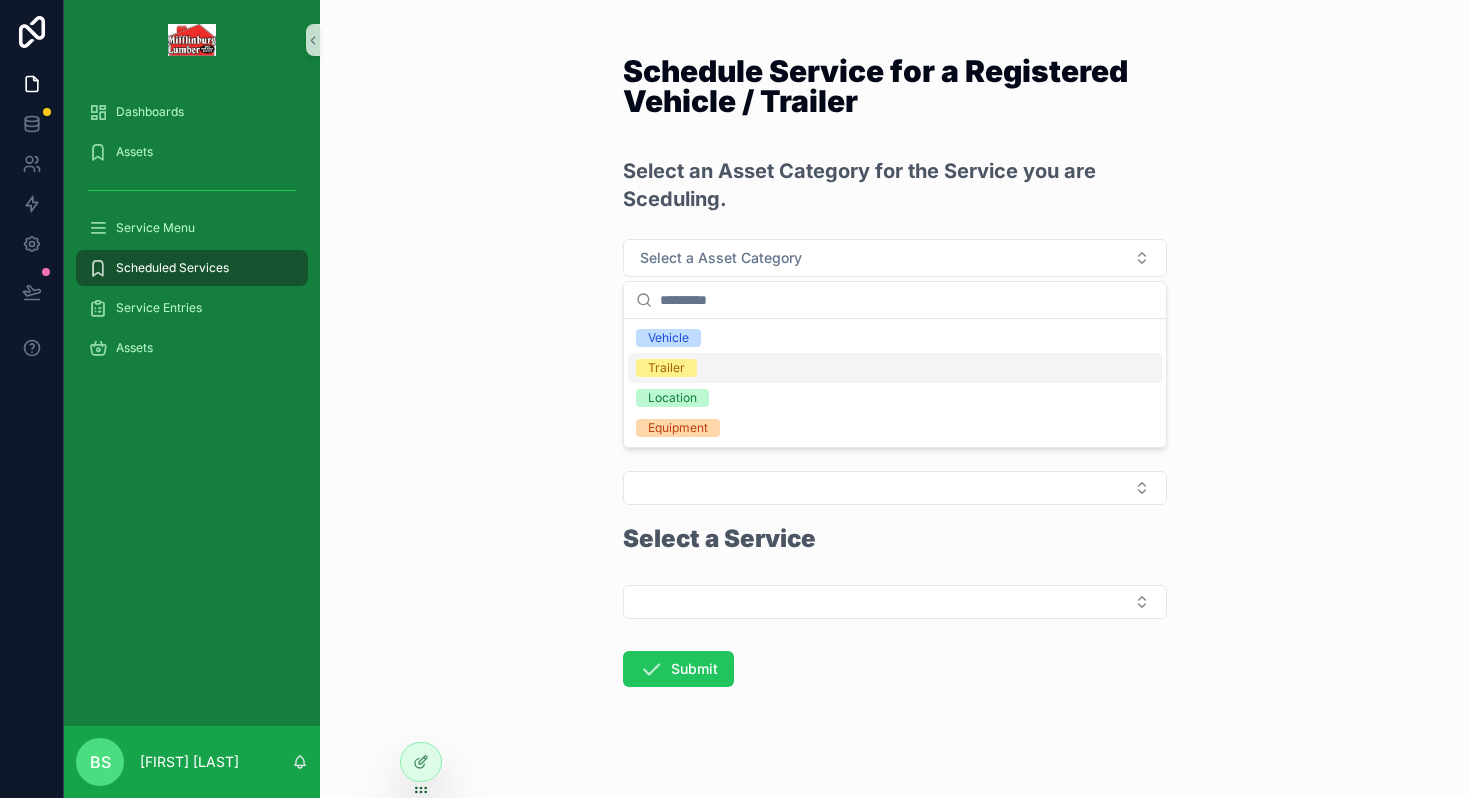 click on "Trailer" at bounding box center [895, 368] 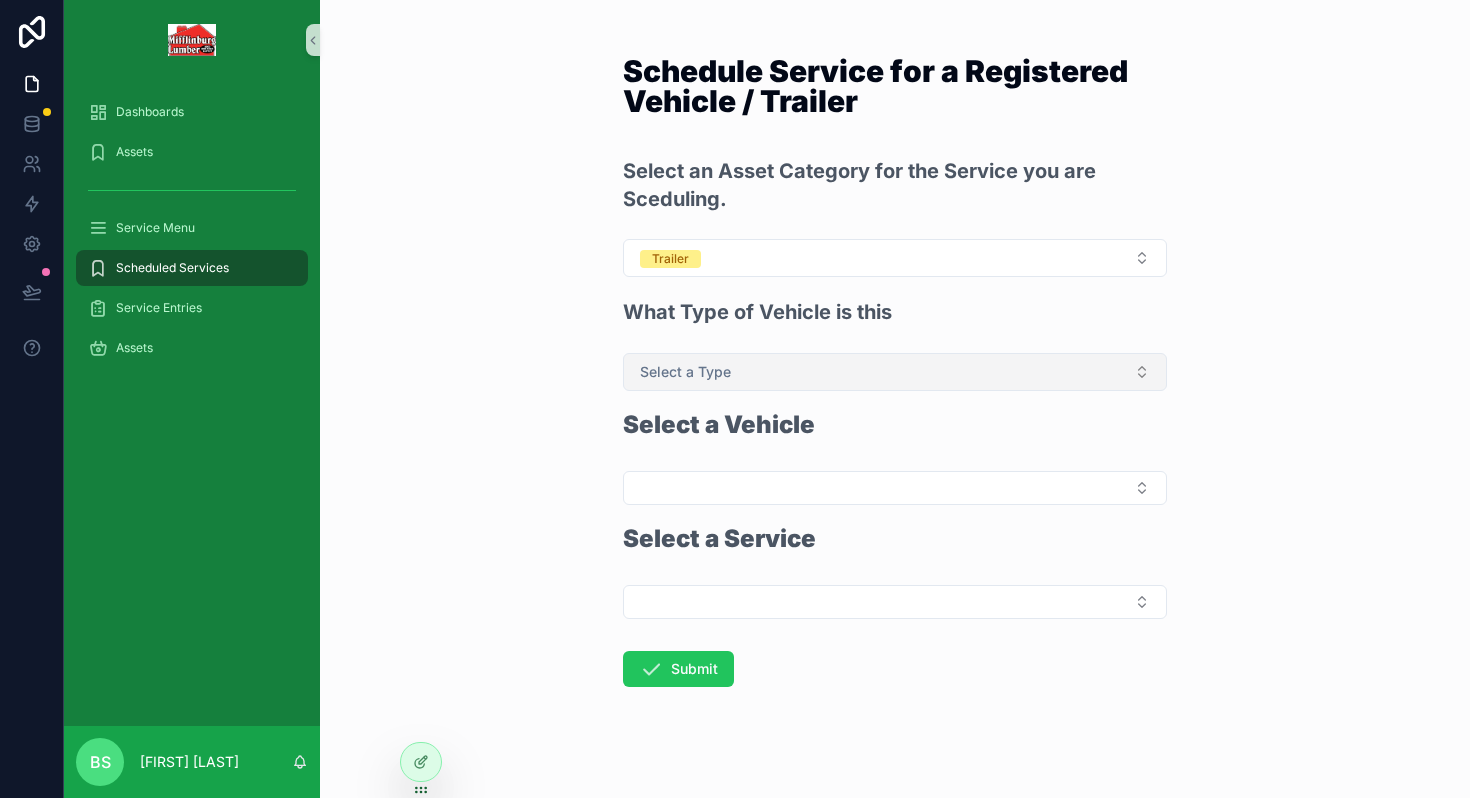 click on "Select a Type" at bounding box center [685, 372] 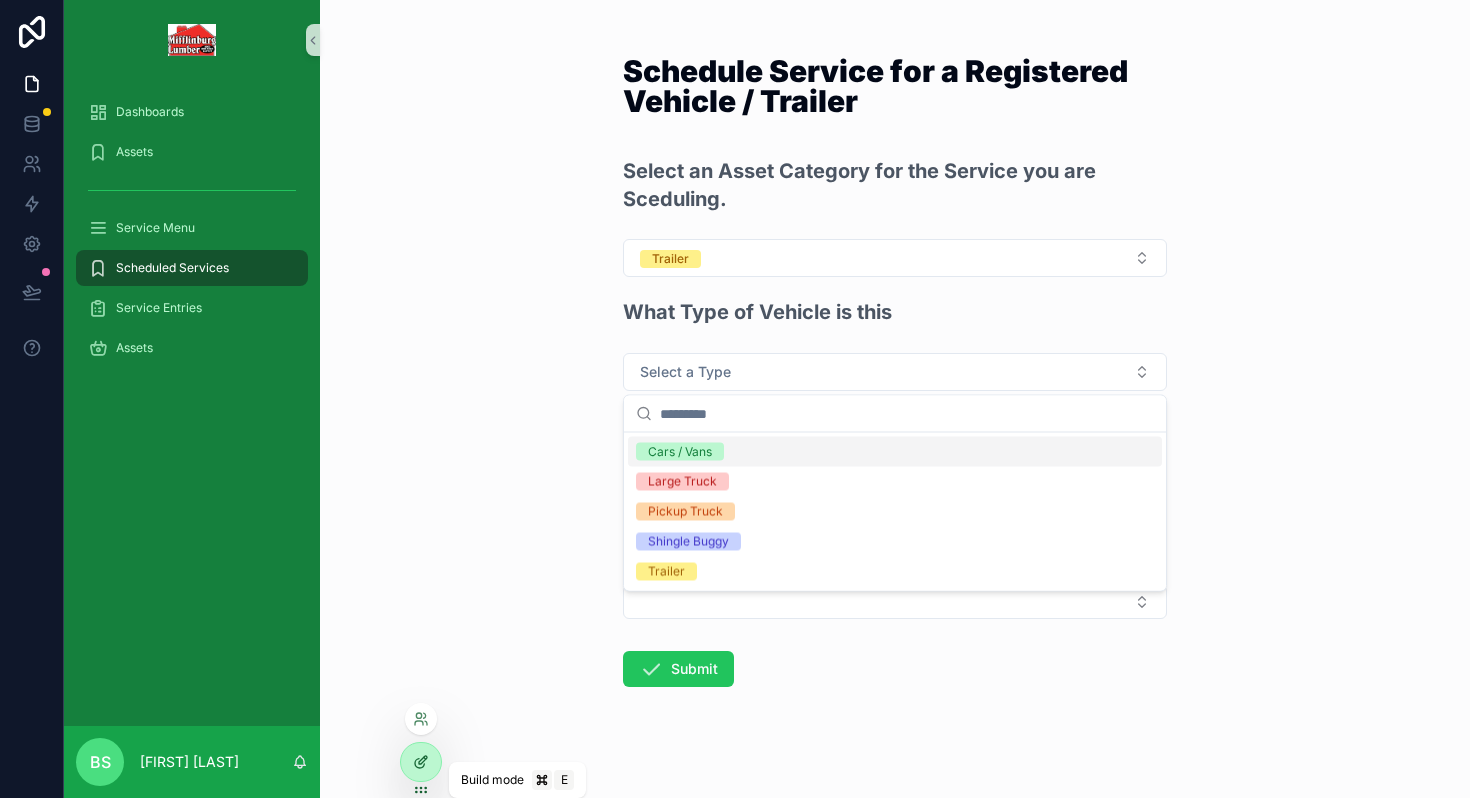 click at bounding box center [421, 762] 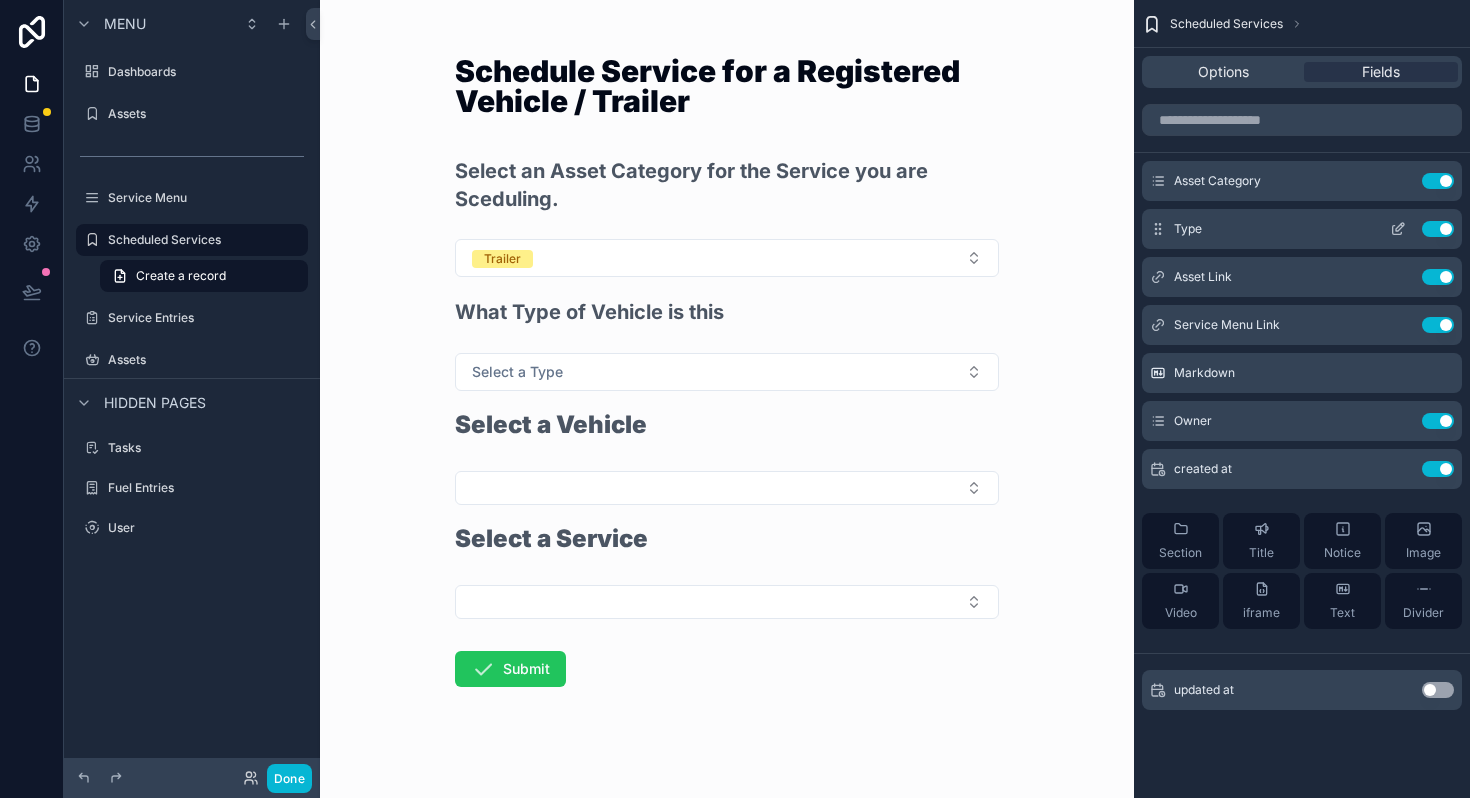 click 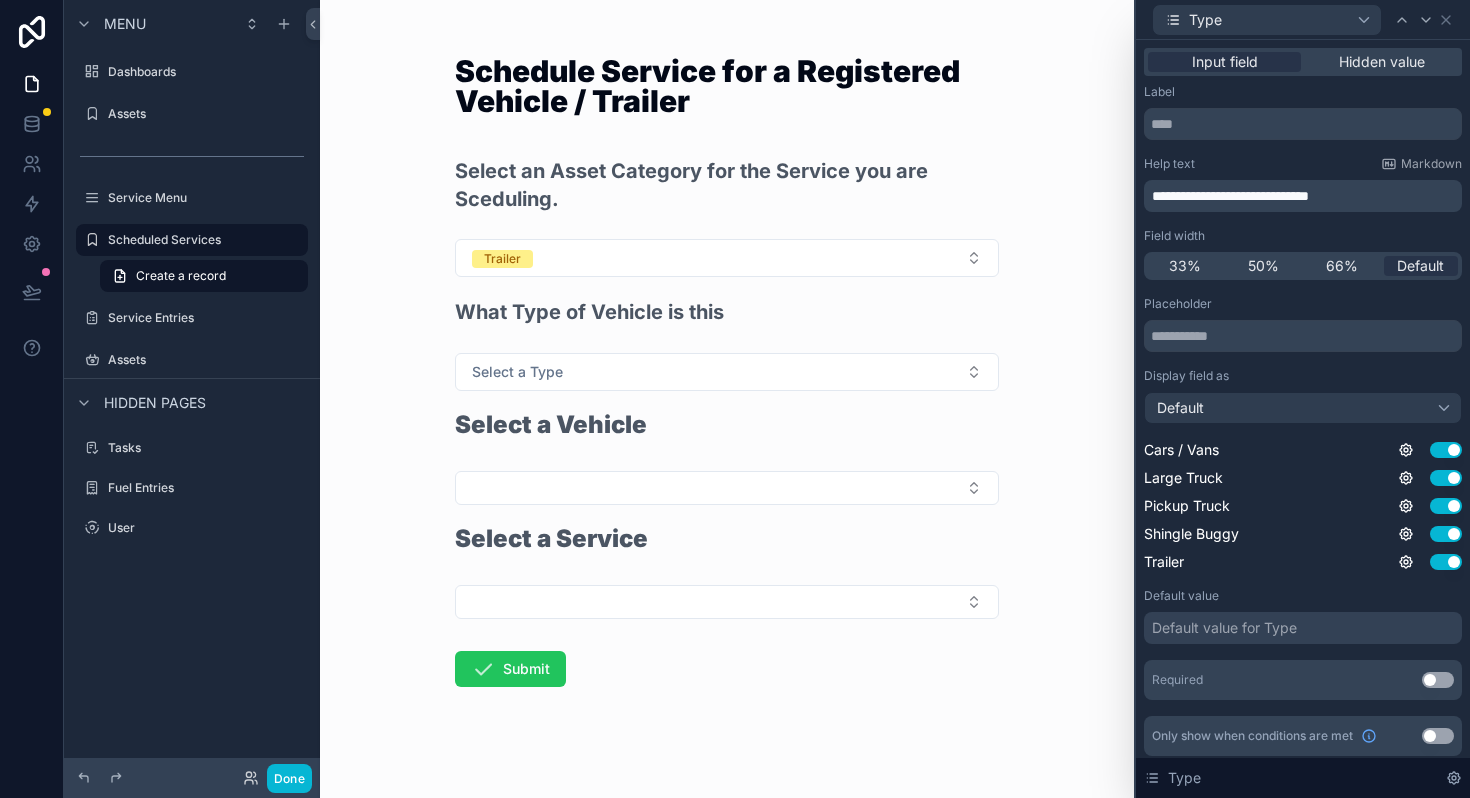 scroll, scrollTop: 6, scrollLeft: 0, axis: vertical 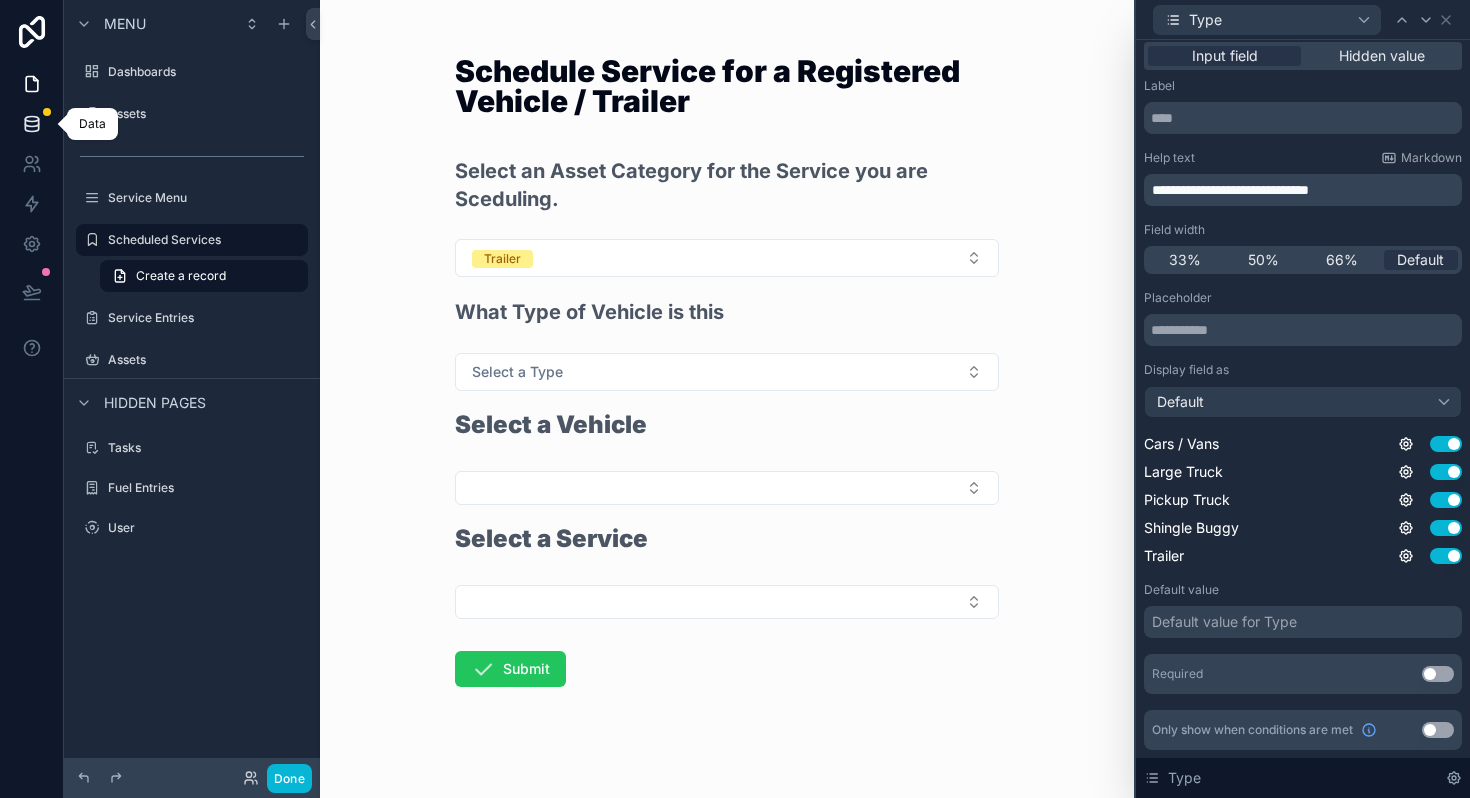 click 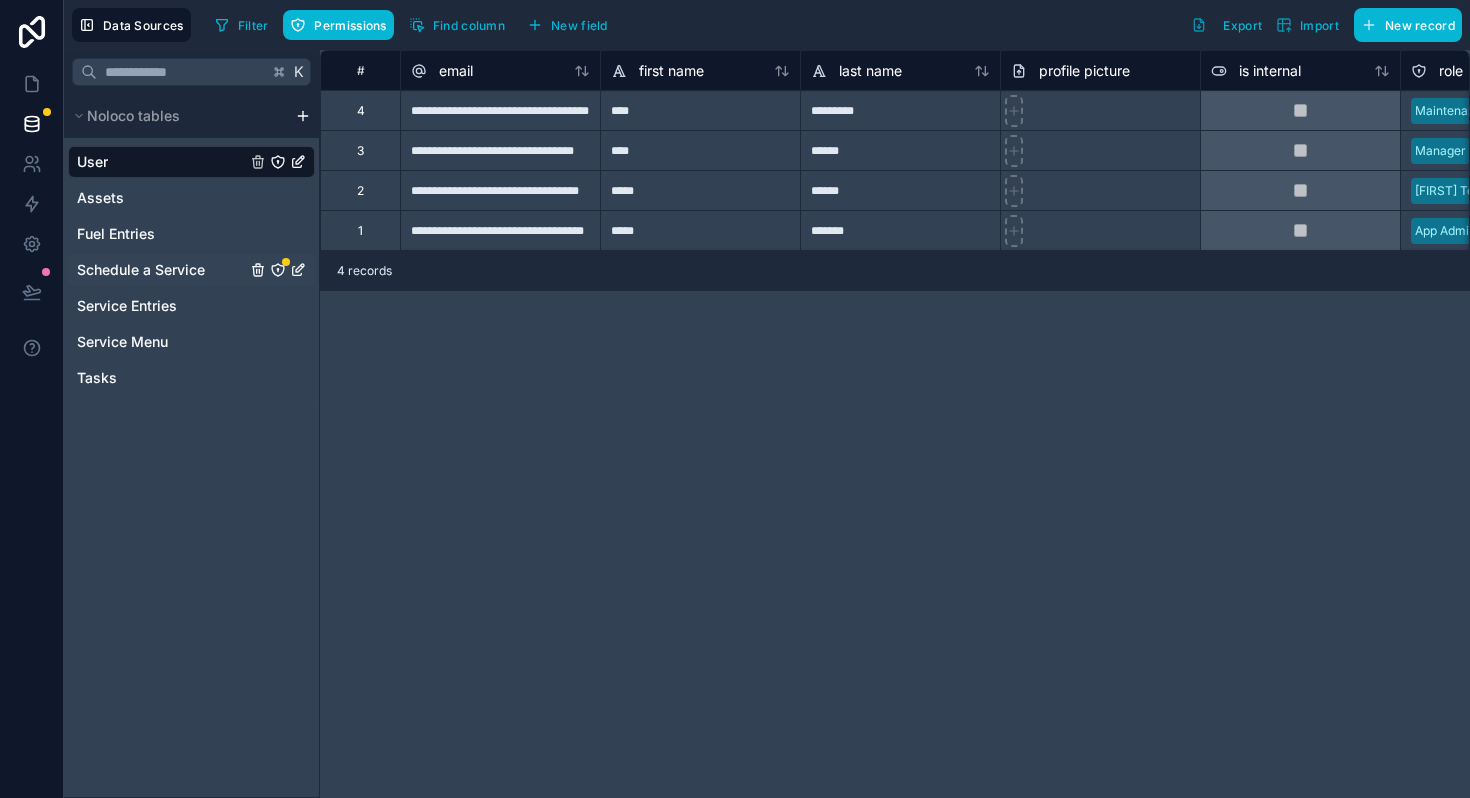 click on "Schedule a Service" at bounding box center [191, 270] 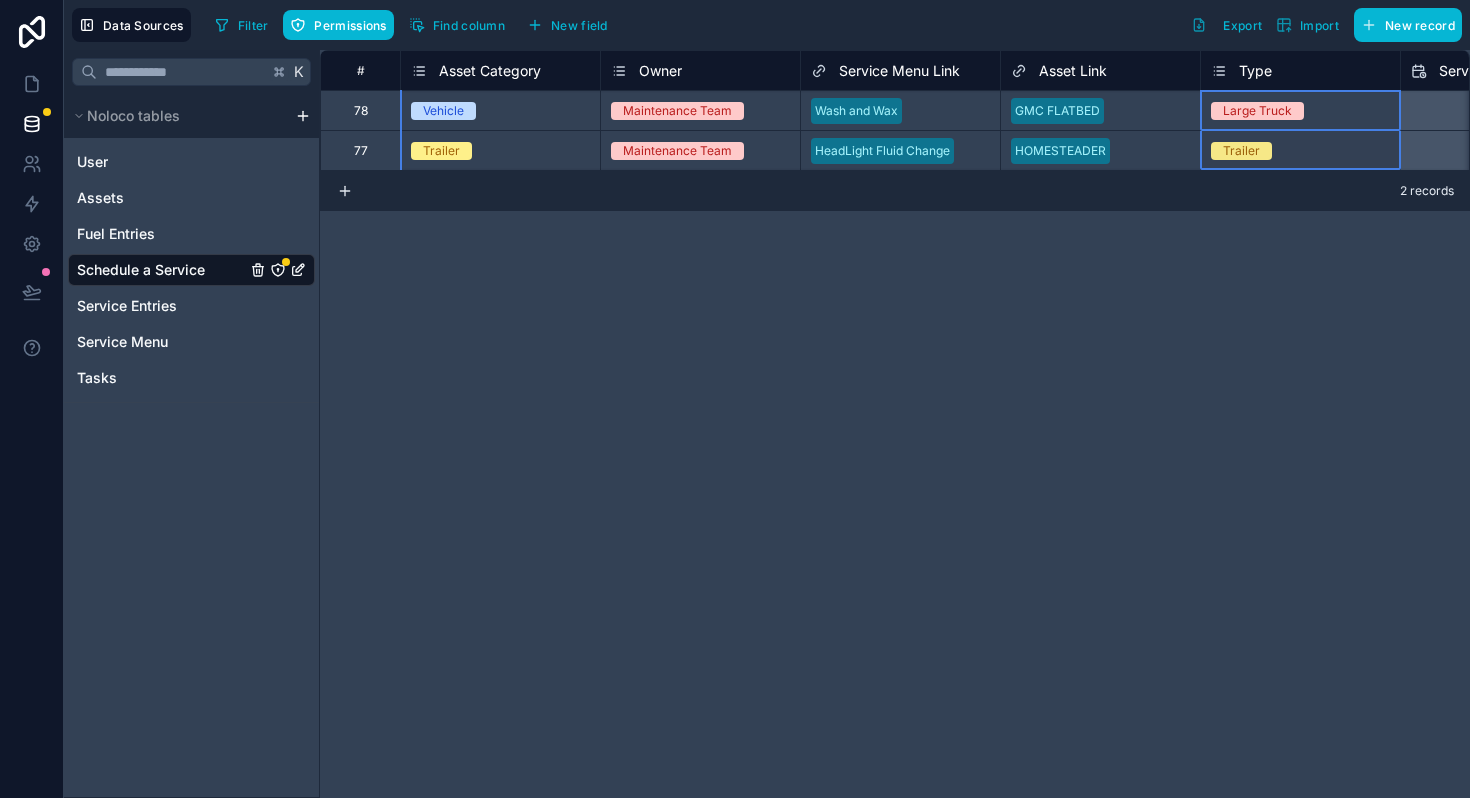 click on "Type" at bounding box center (1255, 71) 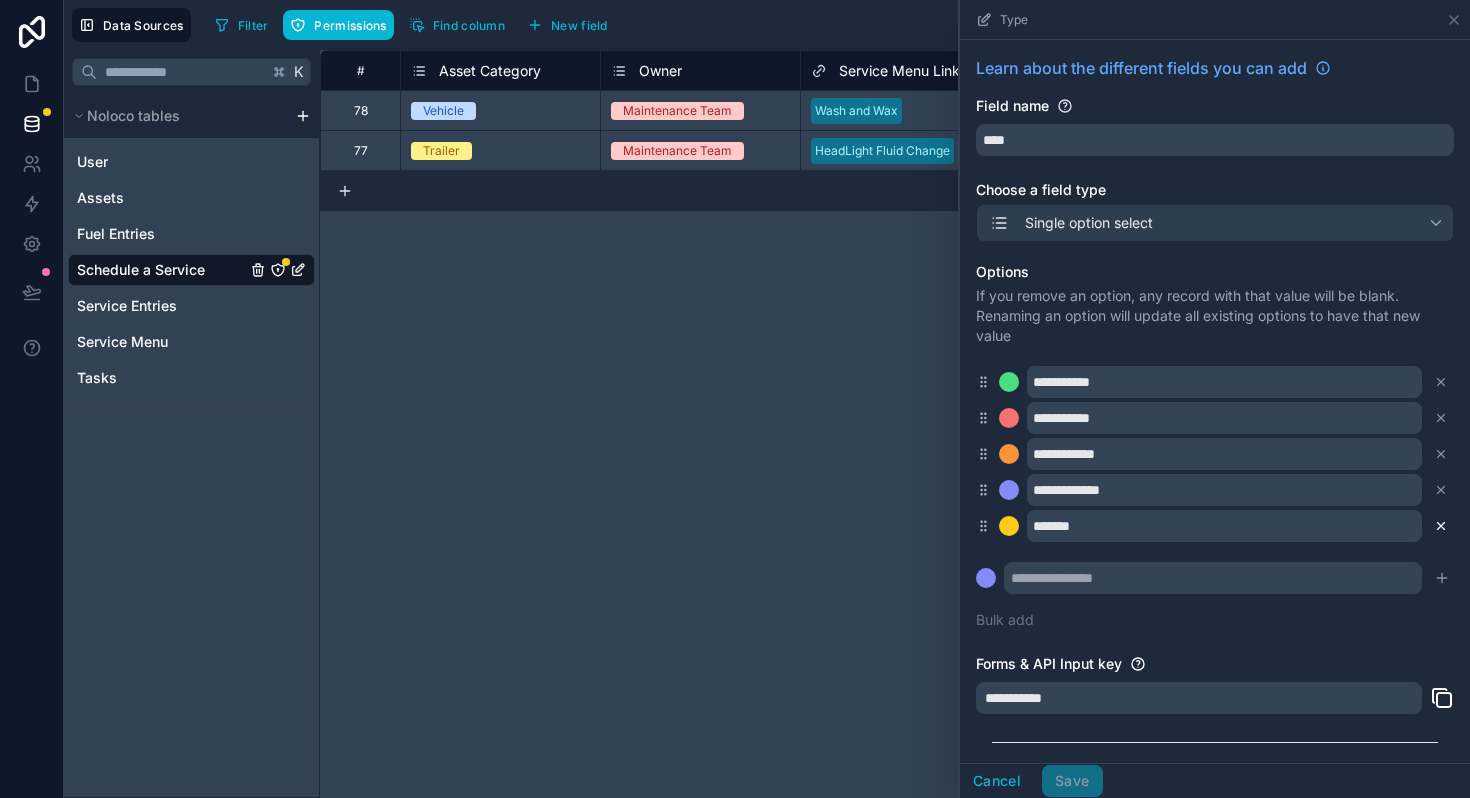 click 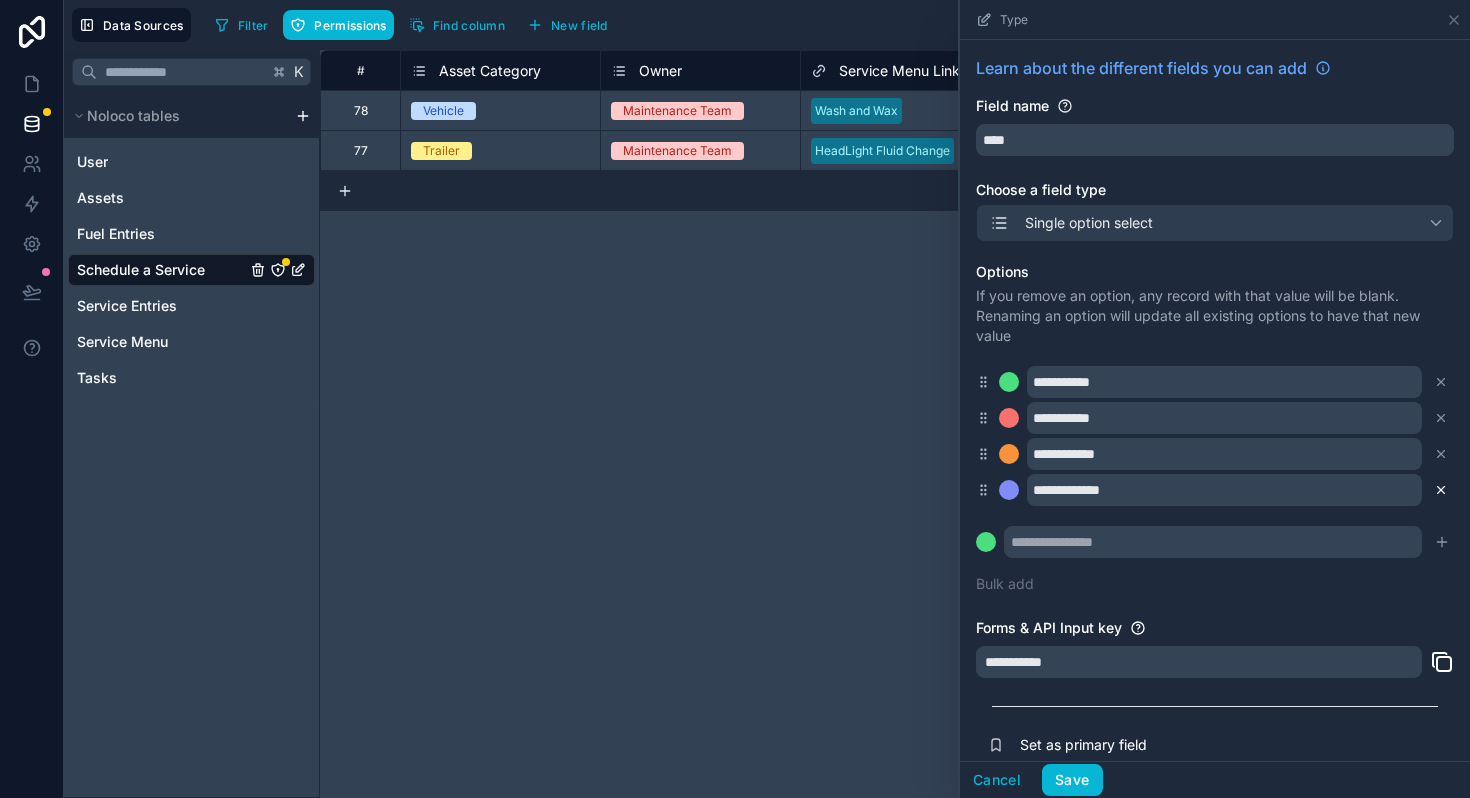 click 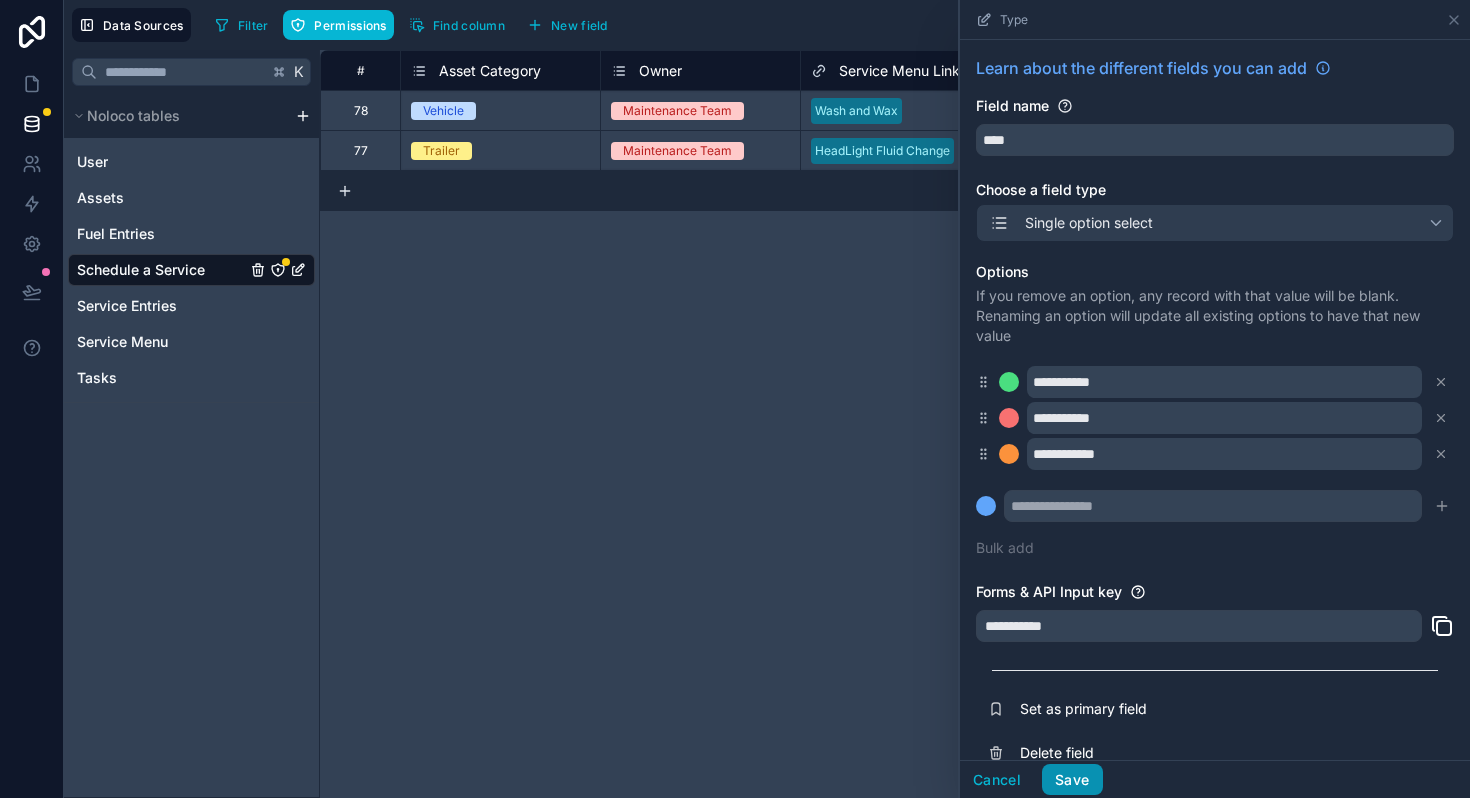 click on "Save" at bounding box center [1072, 780] 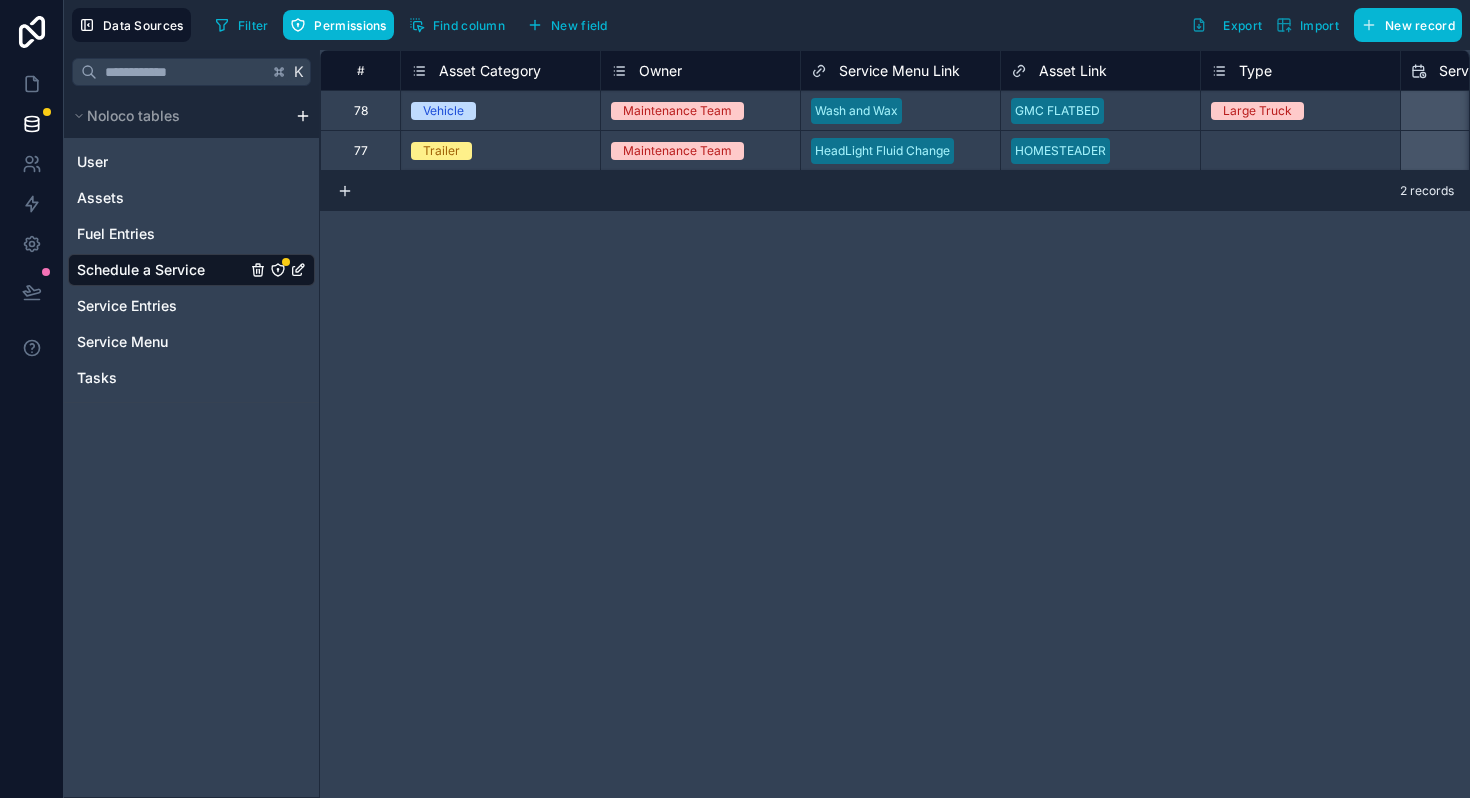 click on "Type" at bounding box center [1255, 71] 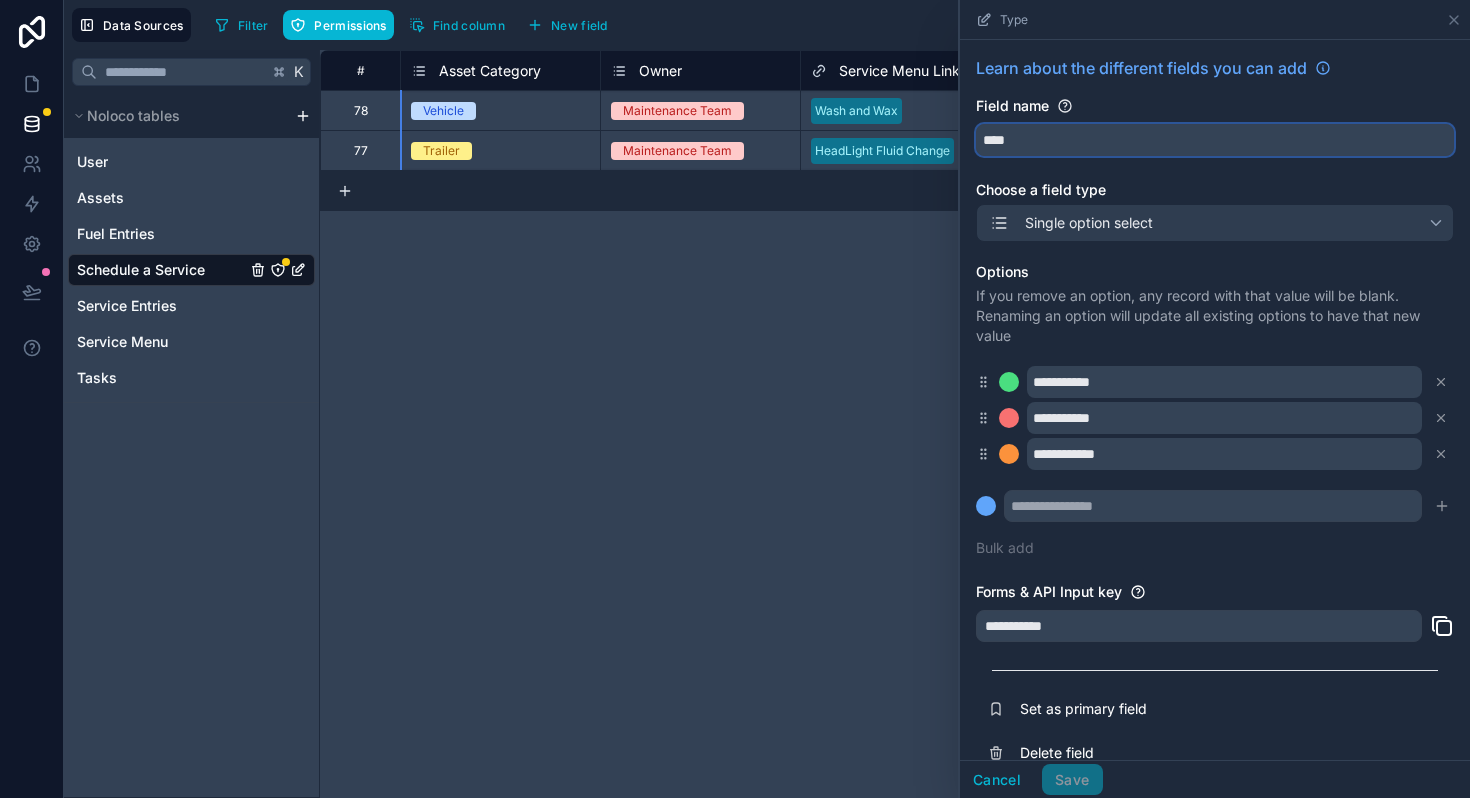 click on "****" at bounding box center [1215, 140] 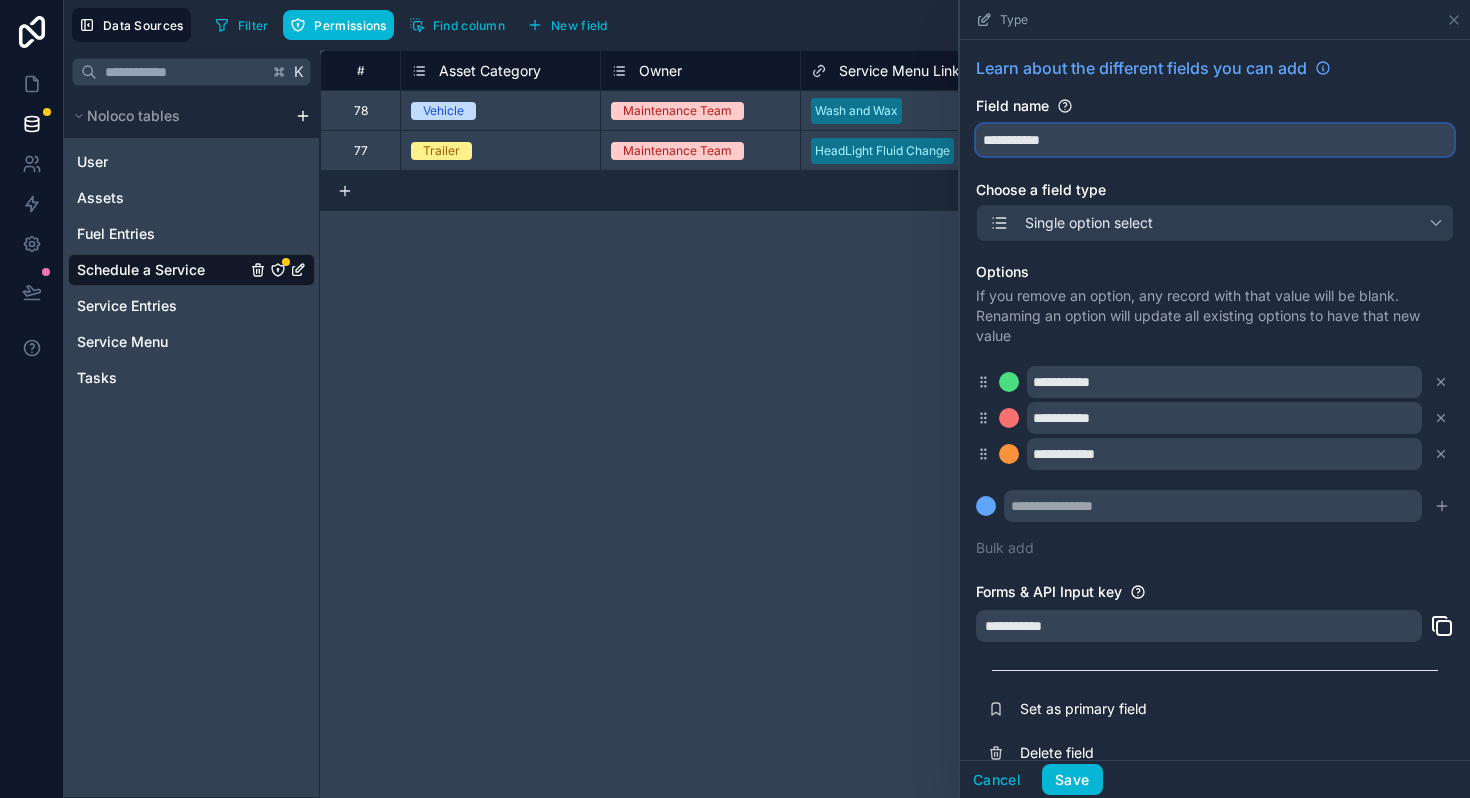 click on "**********" at bounding box center [1215, 140] 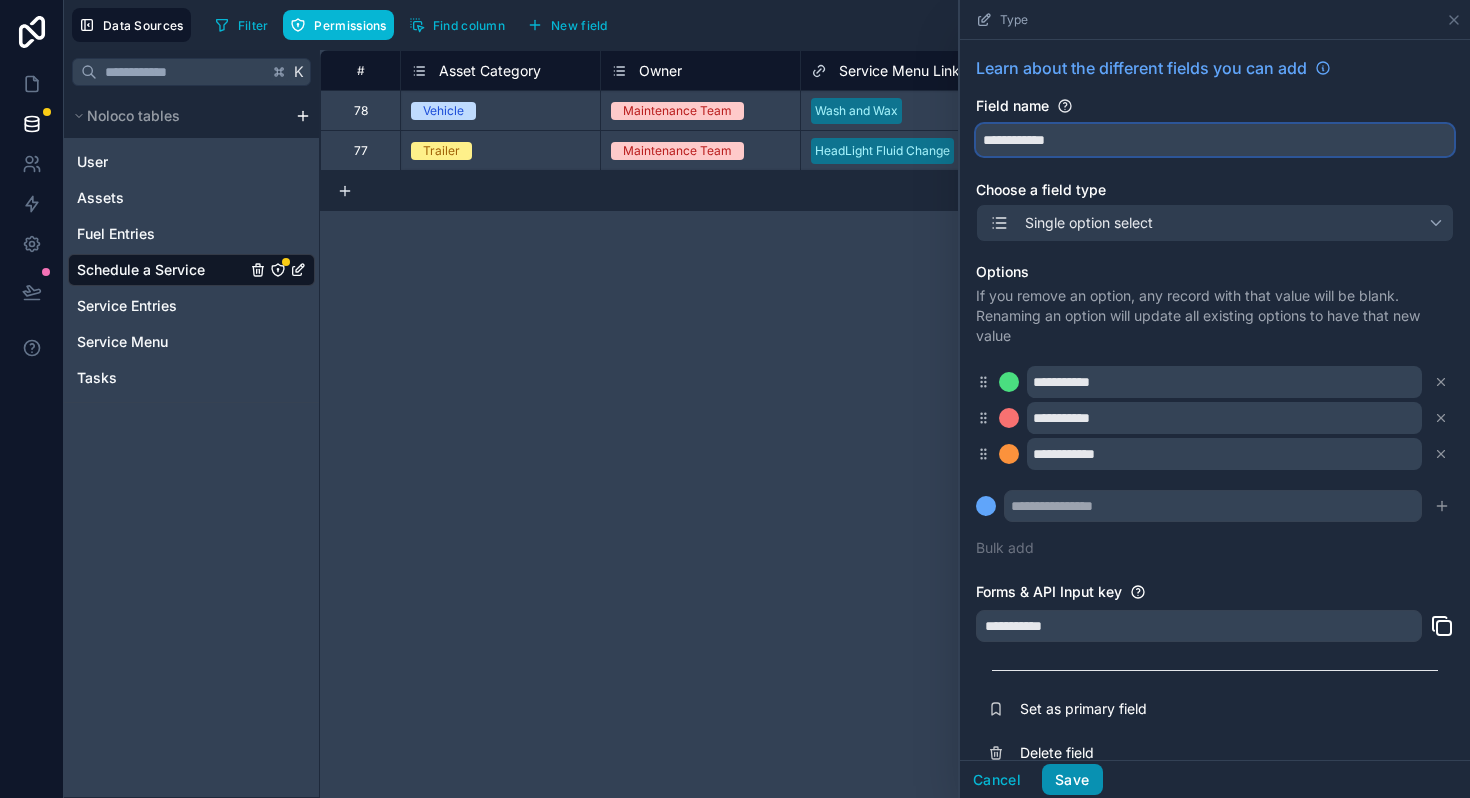 type on "**********" 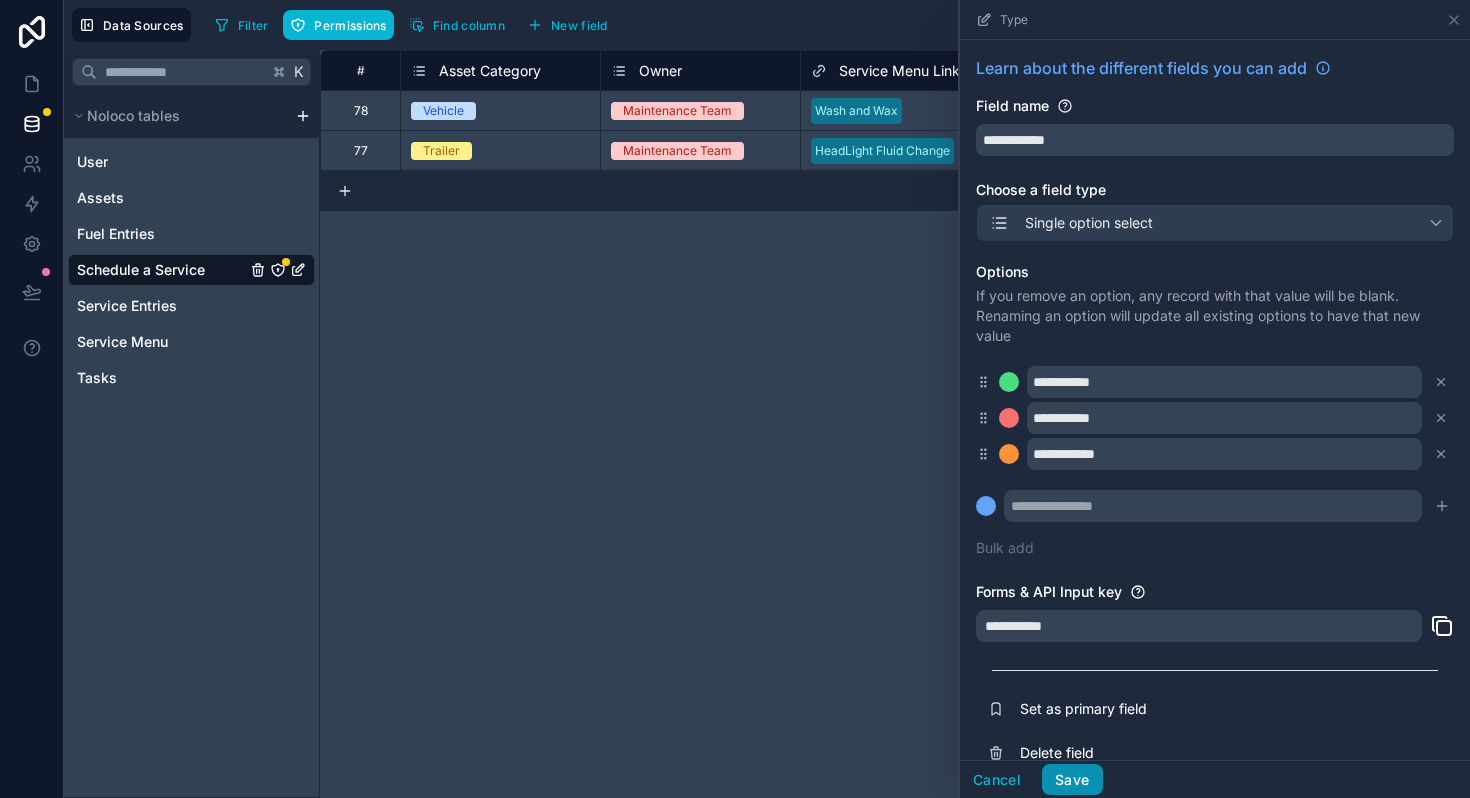 click on "Save" at bounding box center [1072, 780] 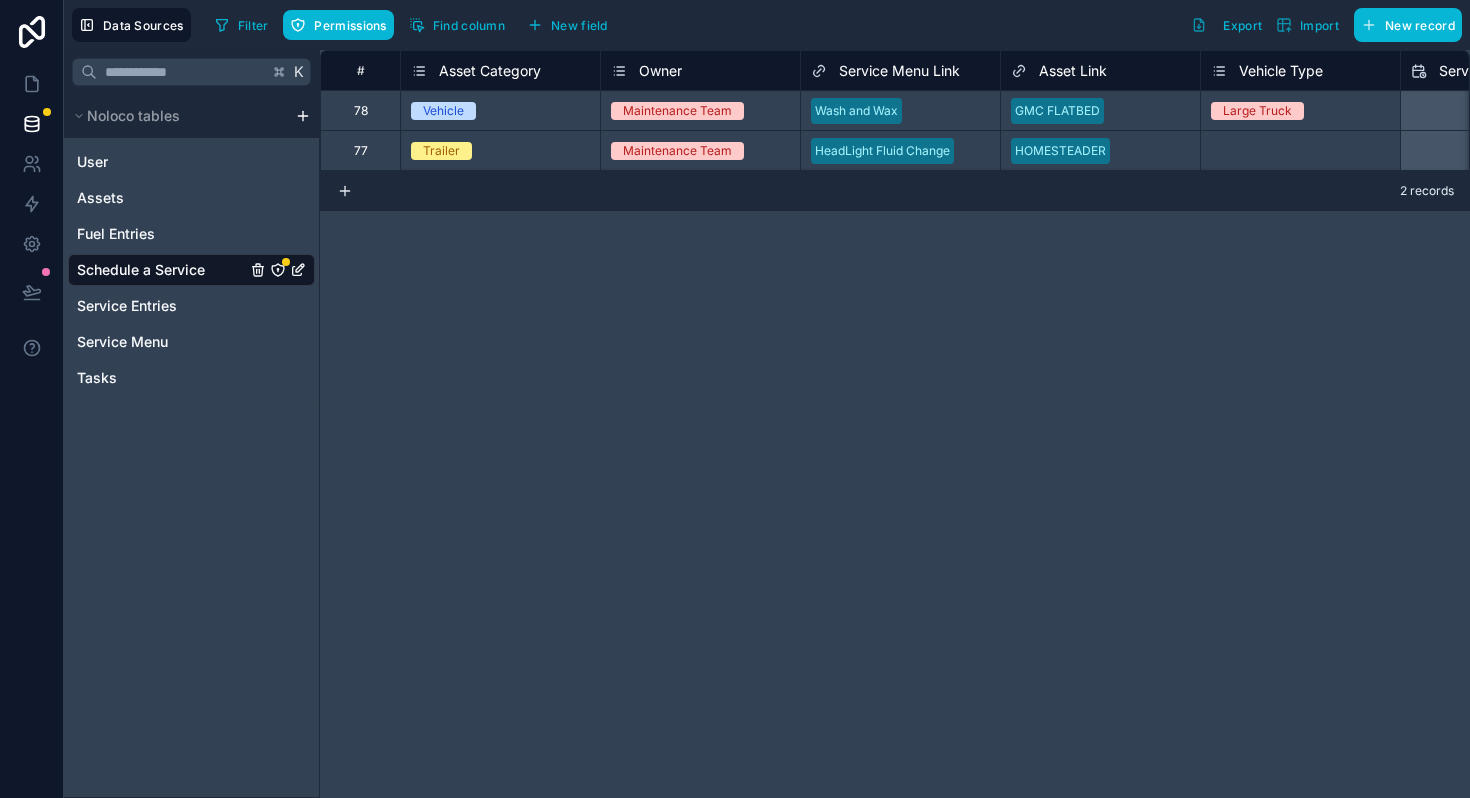 click on "Asset Category" at bounding box center [490, 71] 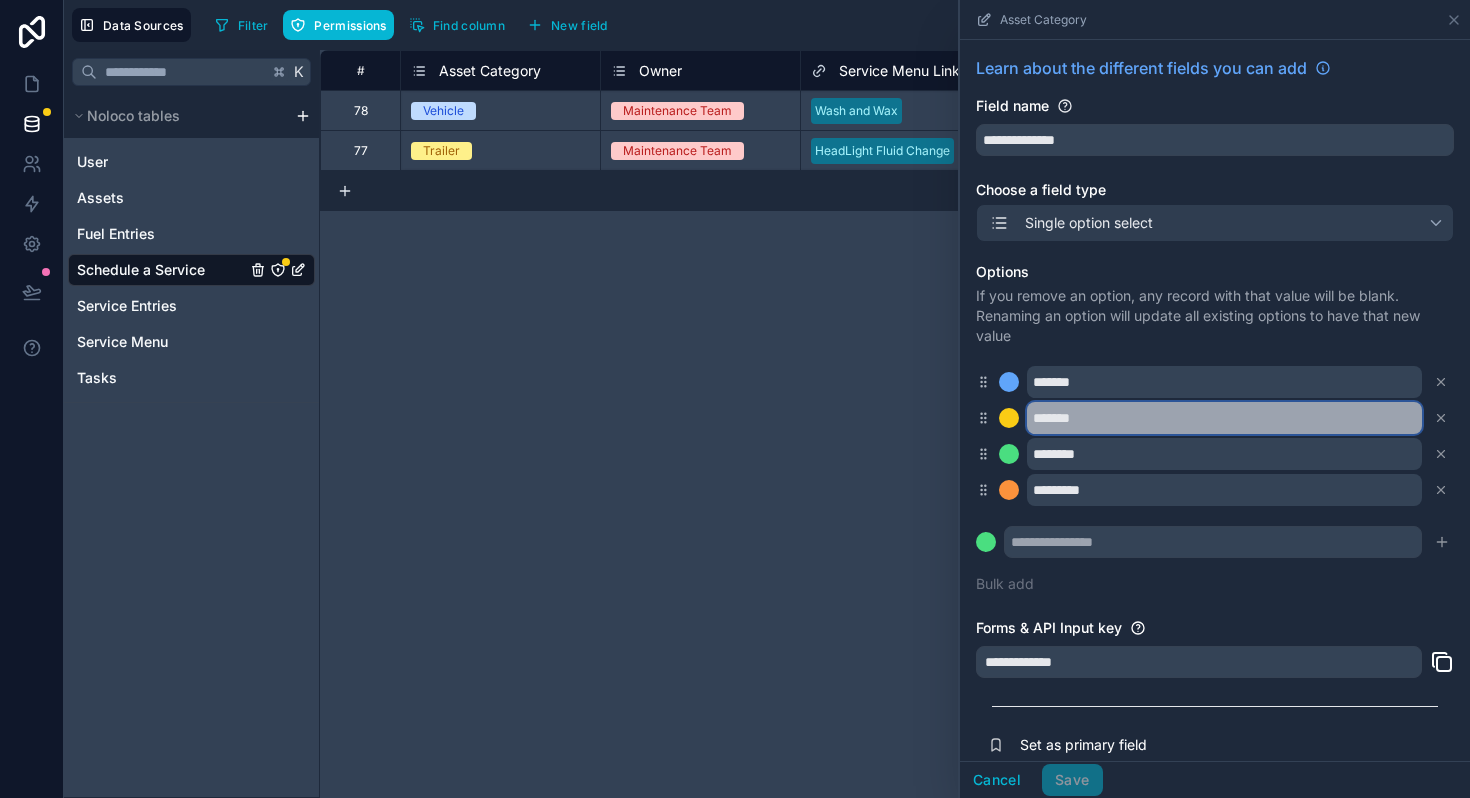 click on "*******" at bounding box center [1224, 418] 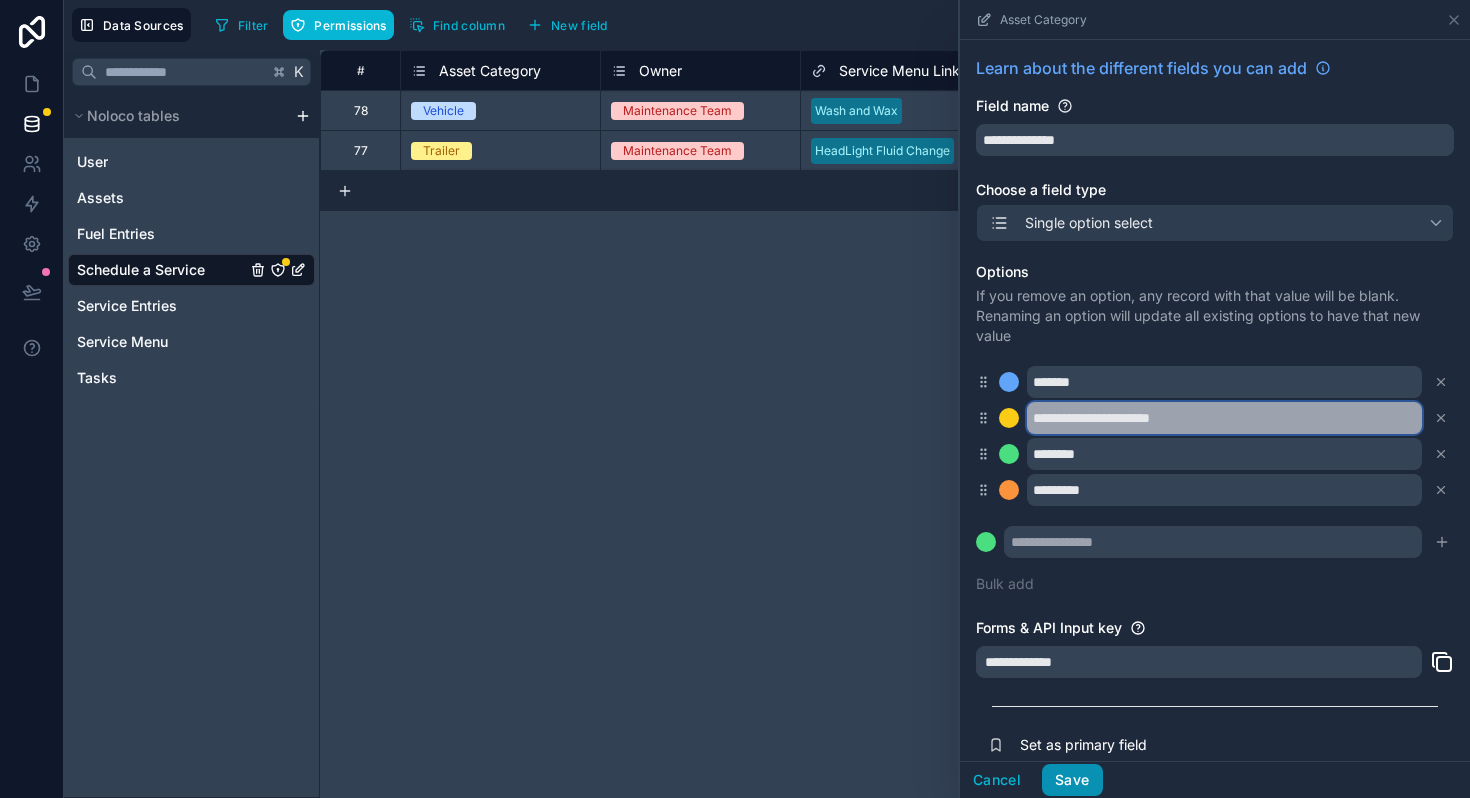 type on "**********" 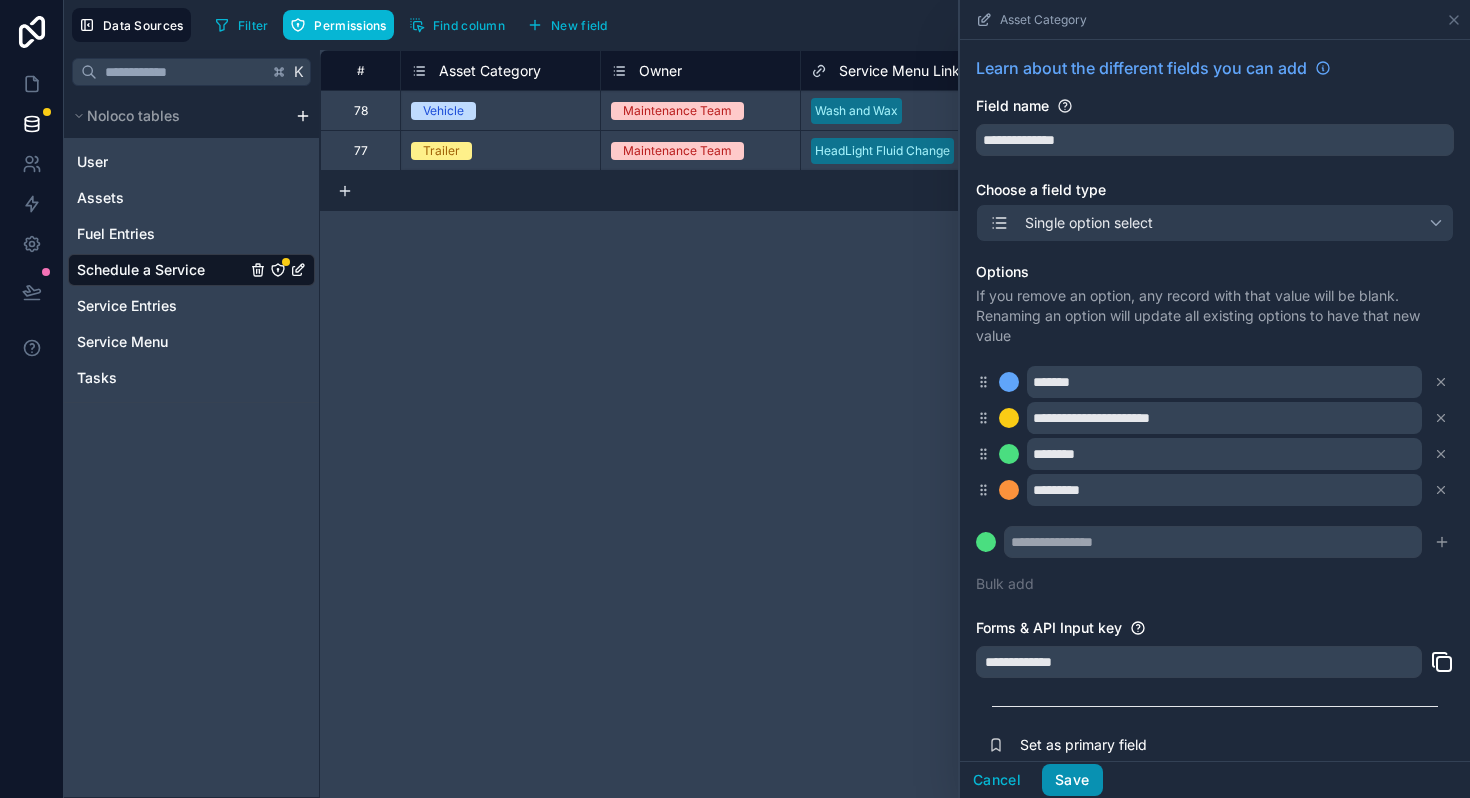 click on "Save" at bounding box center [1072, 780] 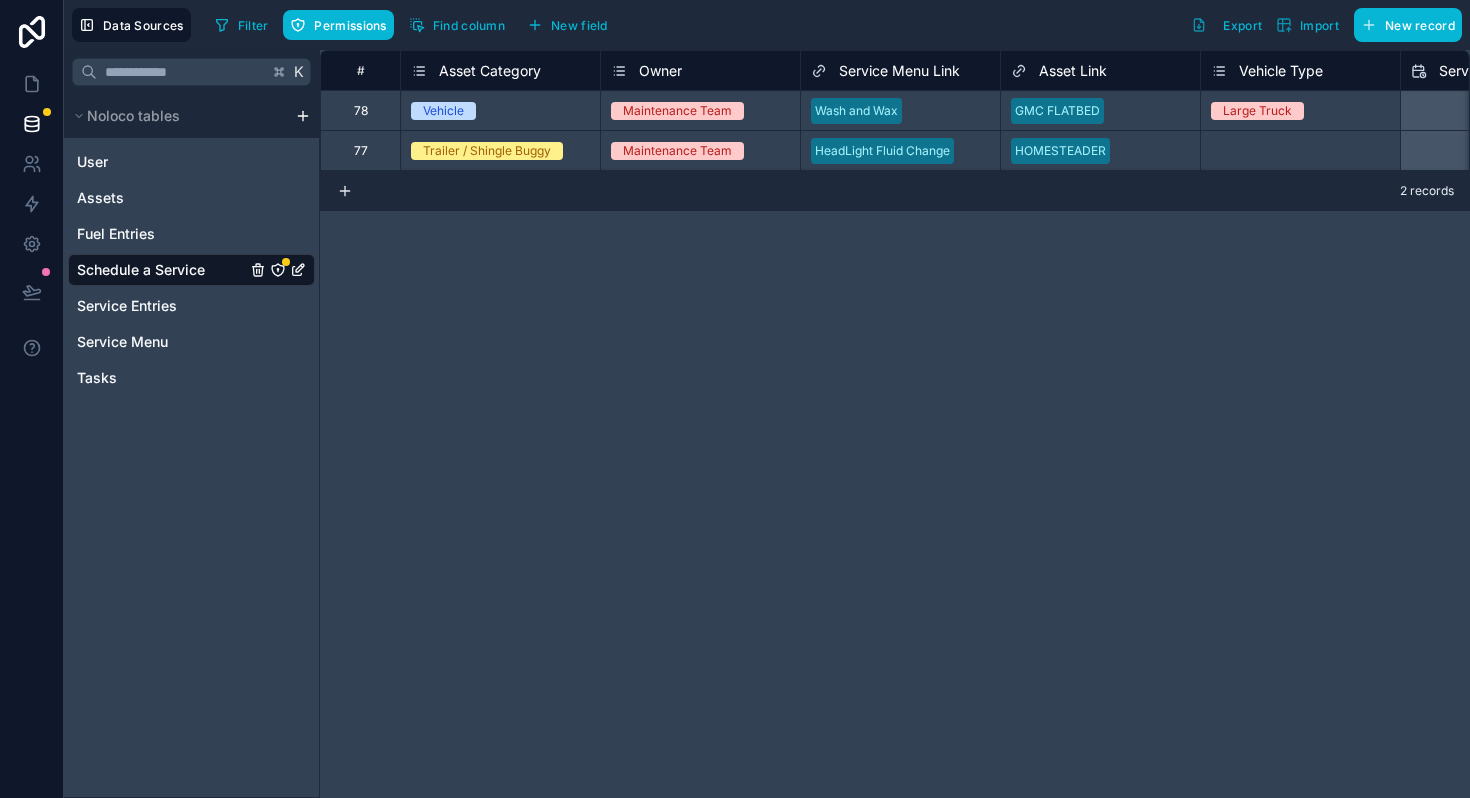 click on "Select a Vehicle Type" at bounding box center (1271, 151) 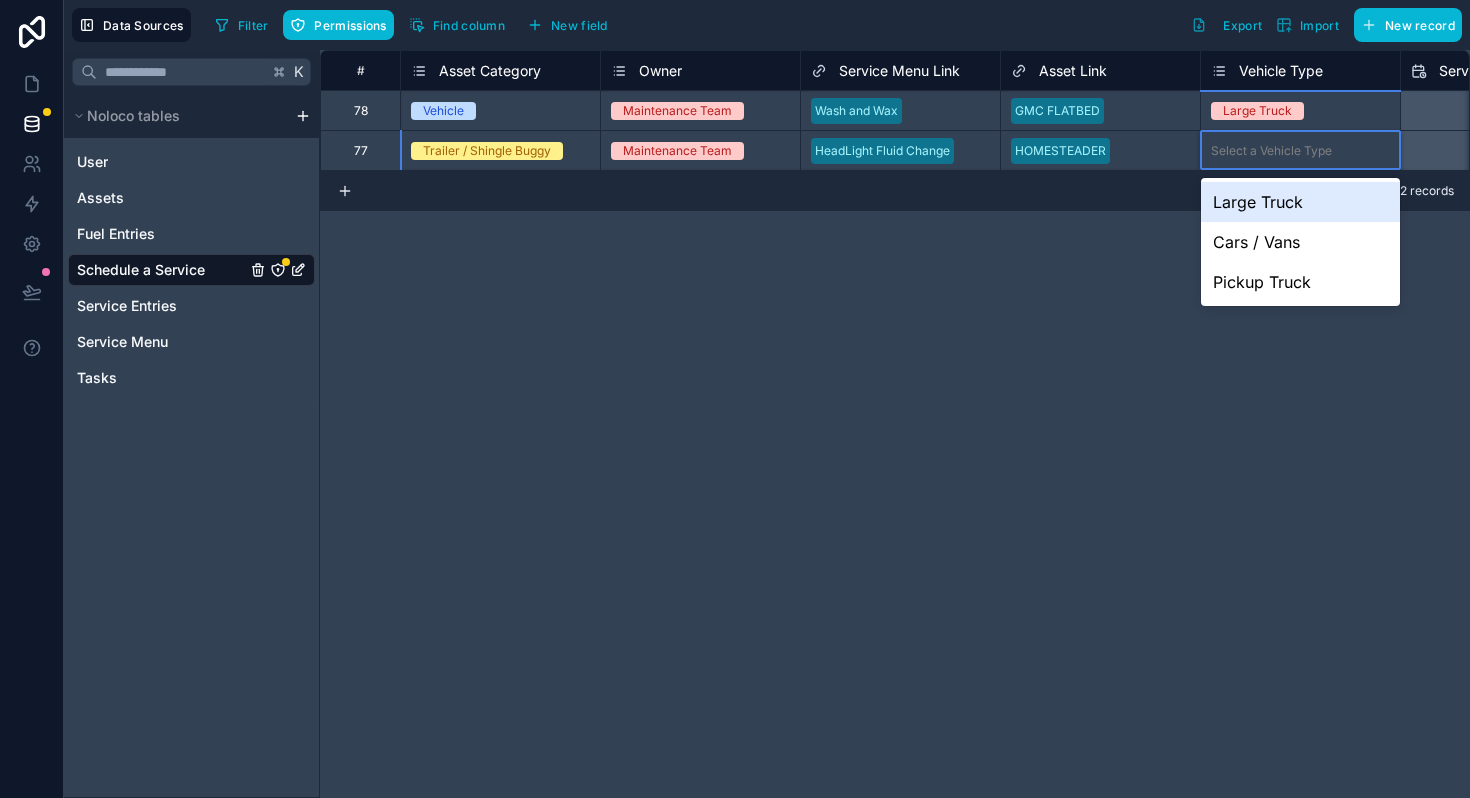 click on "Select a Vehicle Type" at bounding box center [1271, 151] 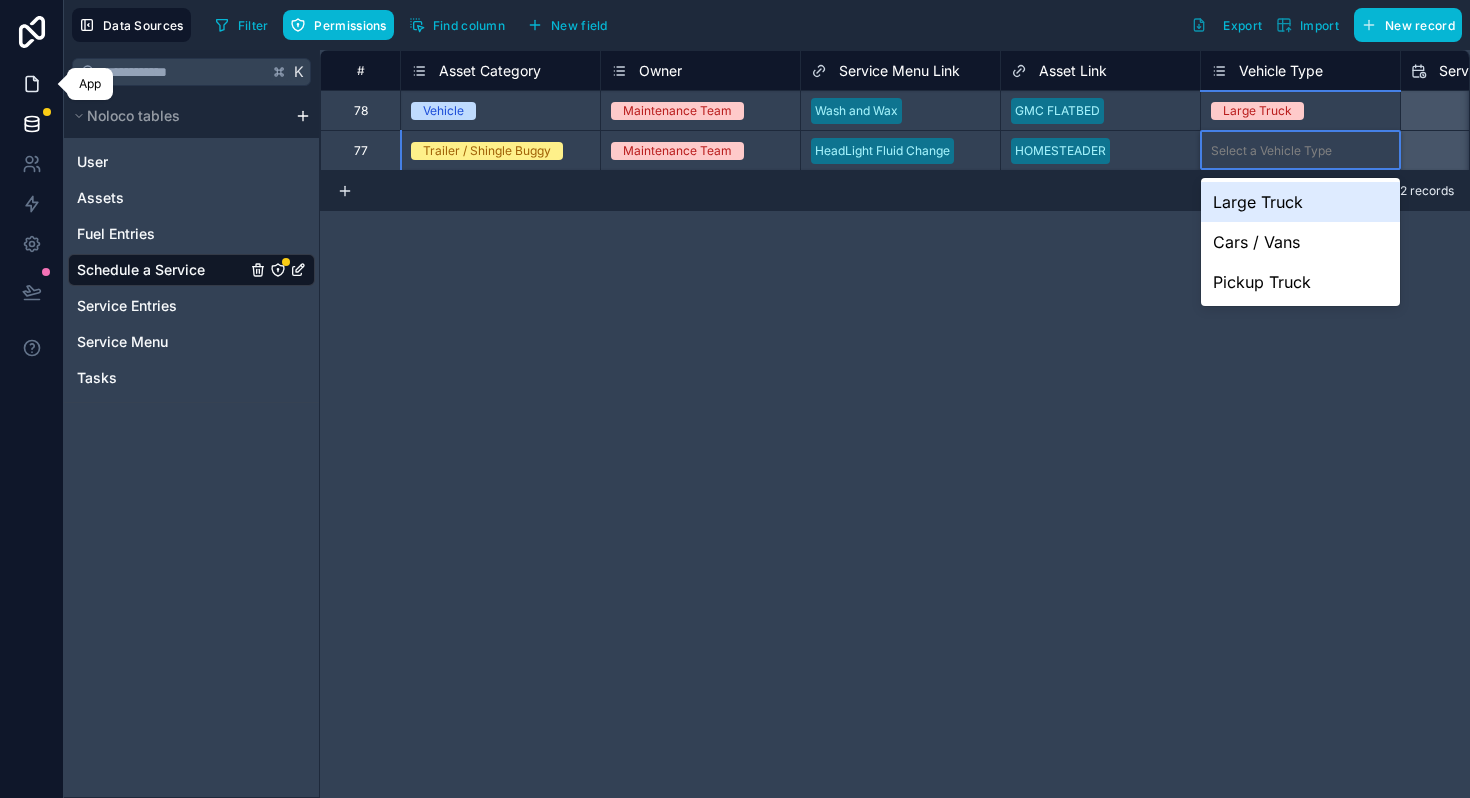 click 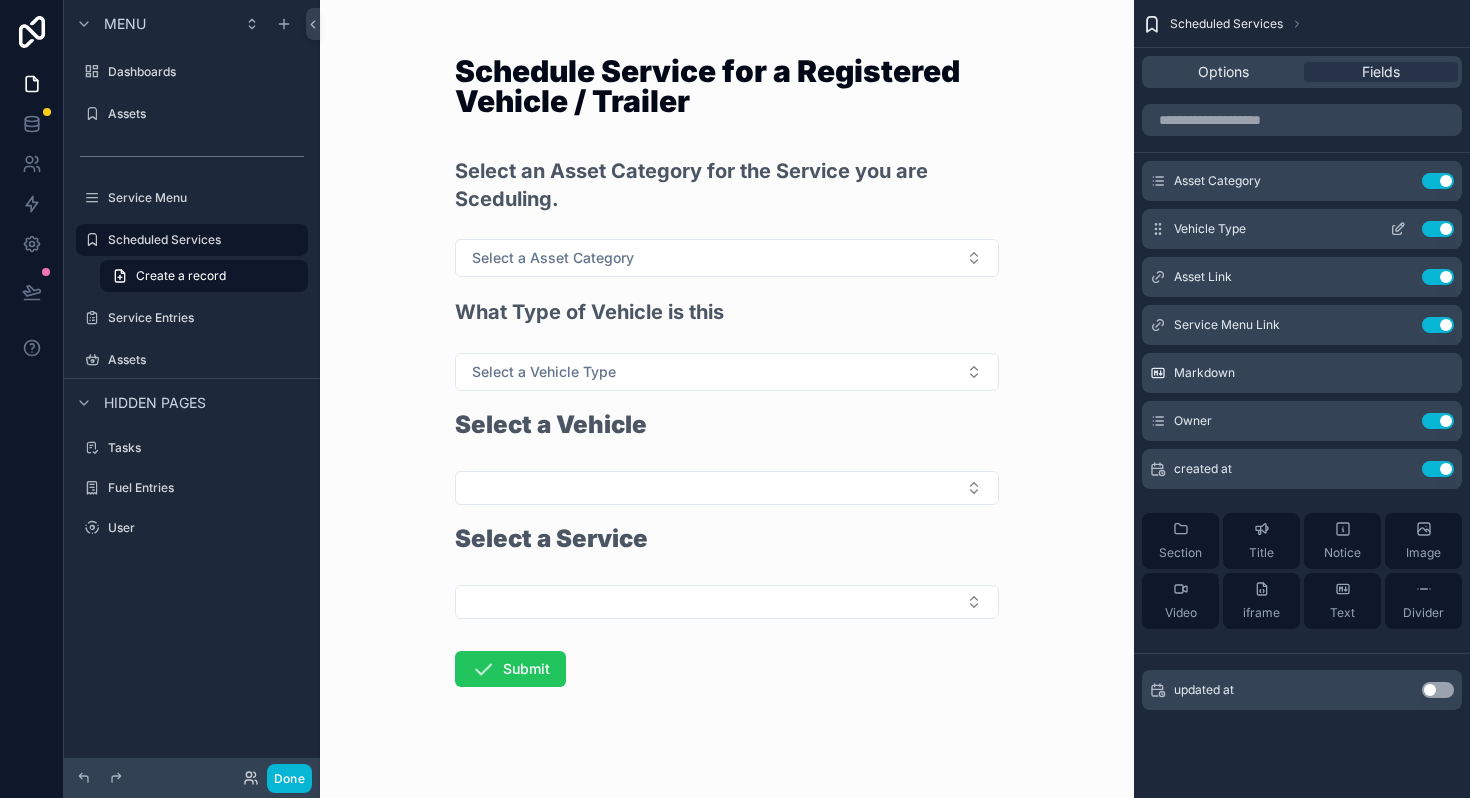 click 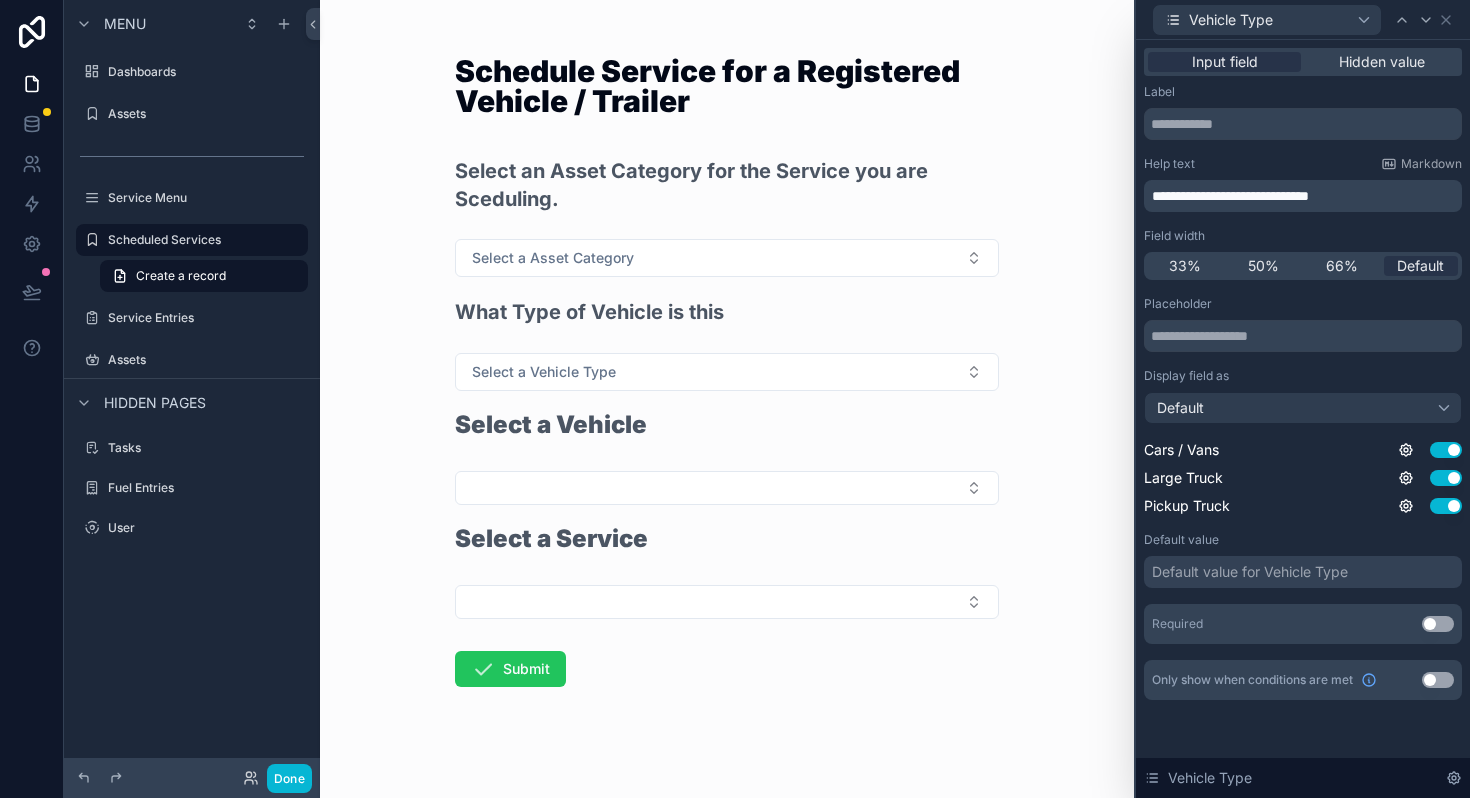 click on "Use setting" at bounding box center [1438, 624] 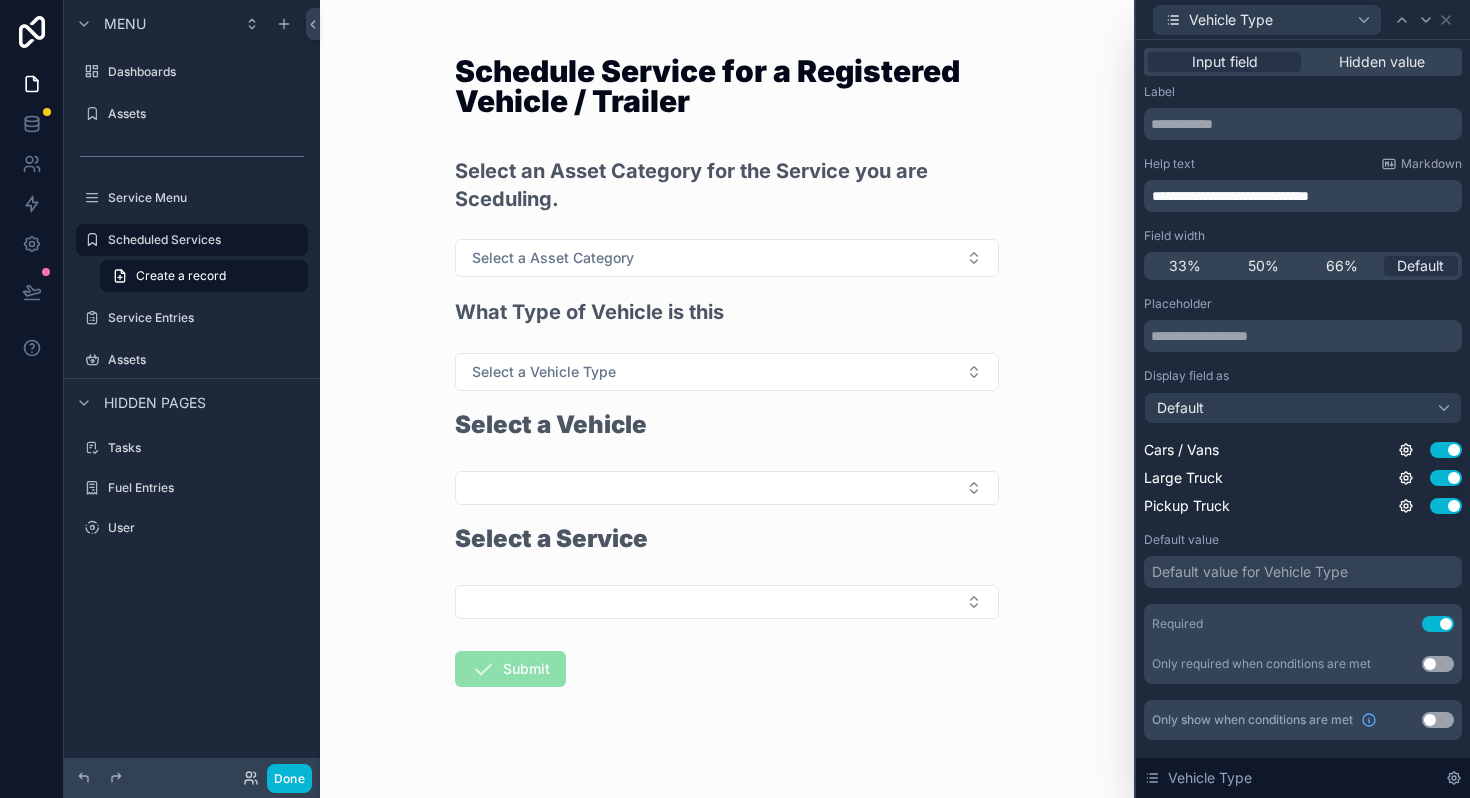 click on "Use setting" at bounding box center [1438, 664] 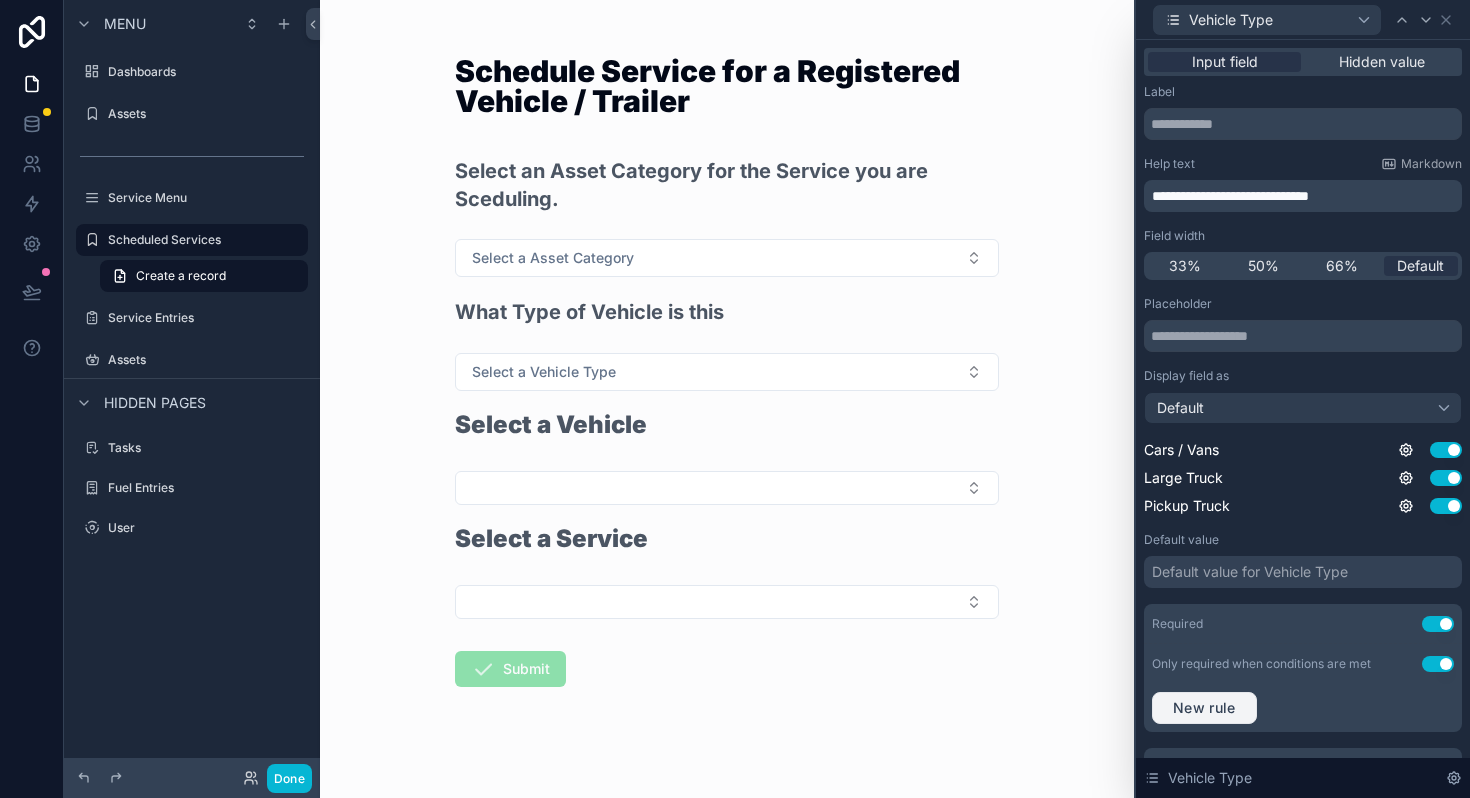 click on "New rule" at bounding box center (1204, 708) 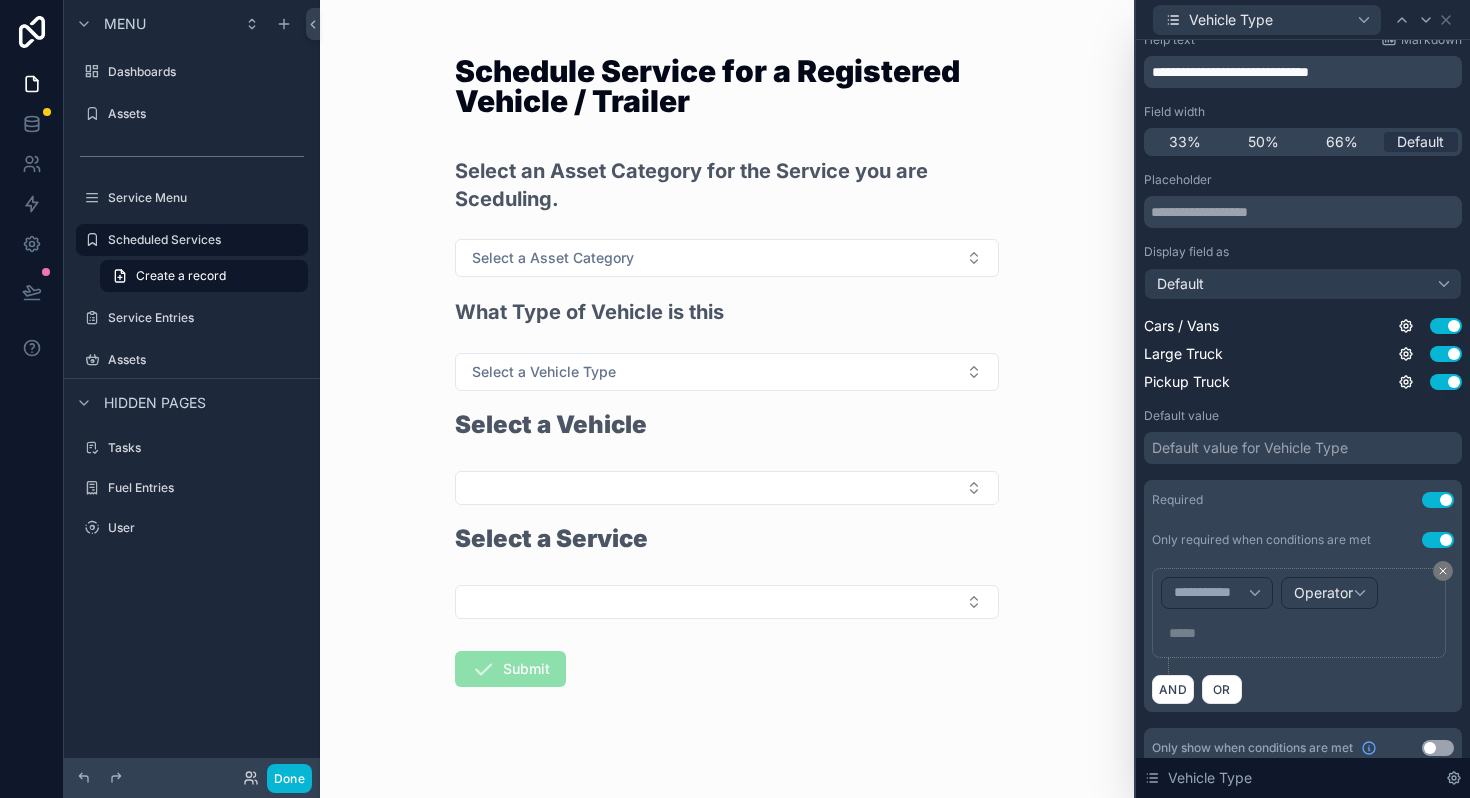 scroll, scrollTop: 142, scrollLeft: 0, axis: vertical 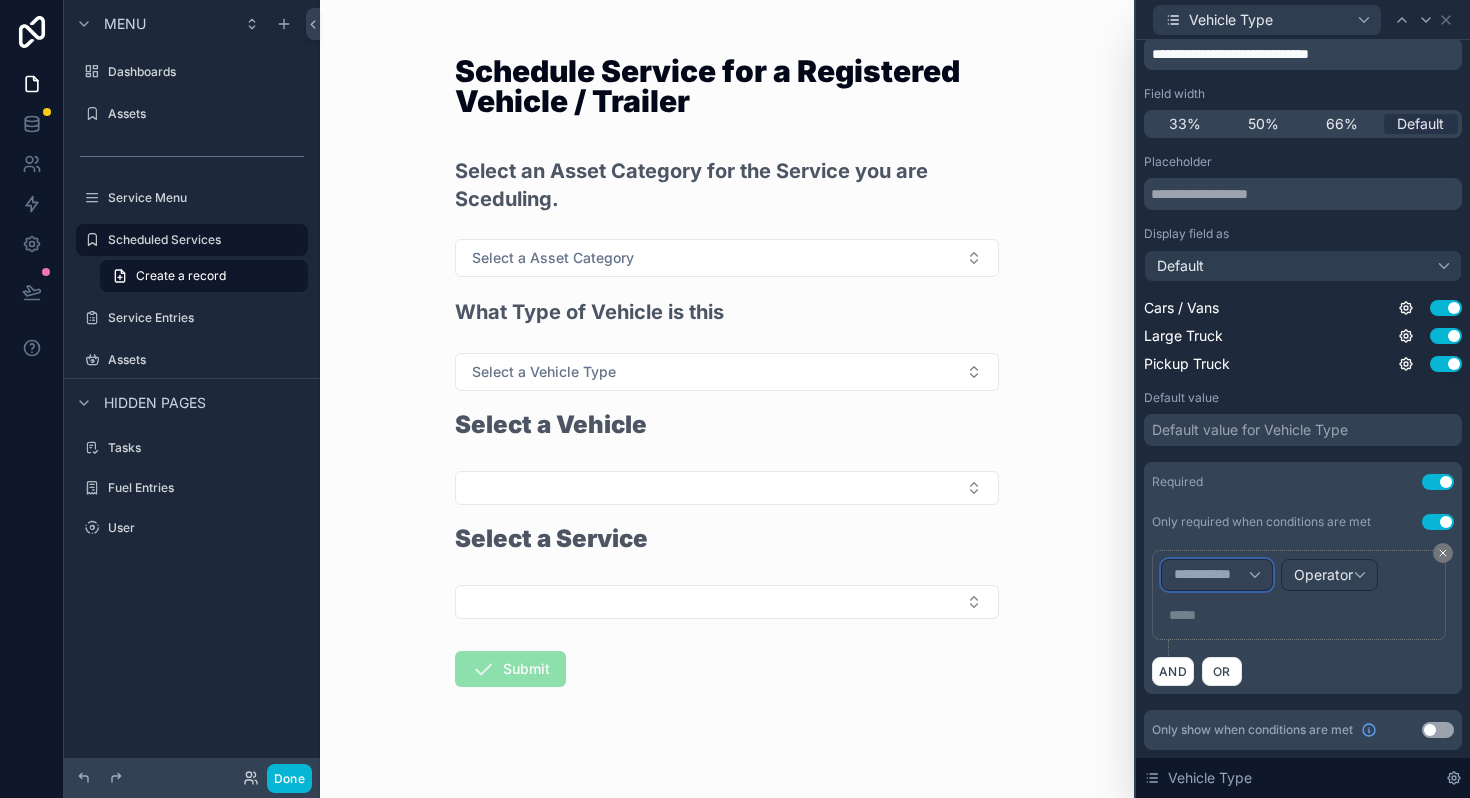 click on "**********" at bounding box center (1211, 575) 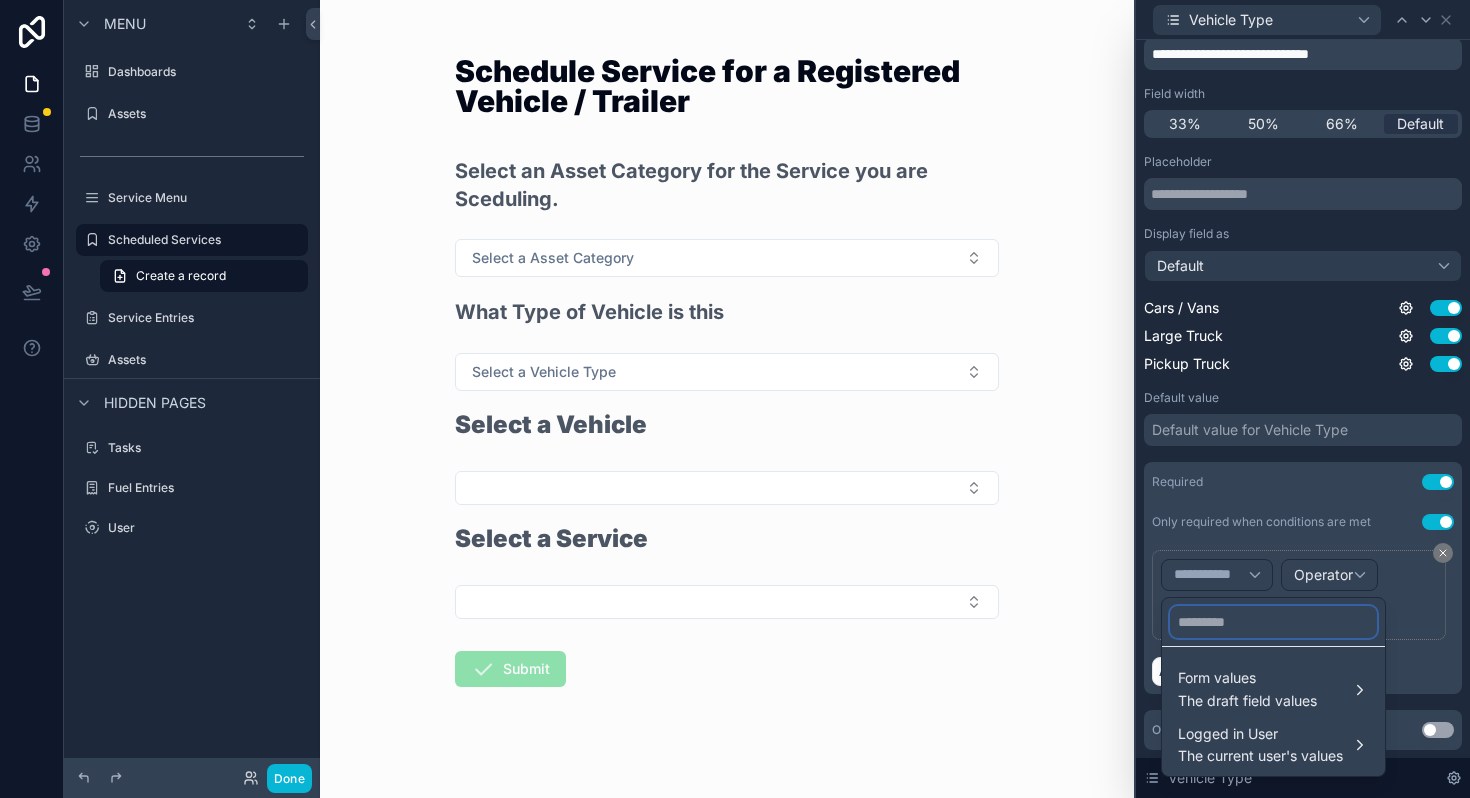 click at bounding box center (1273, 622) 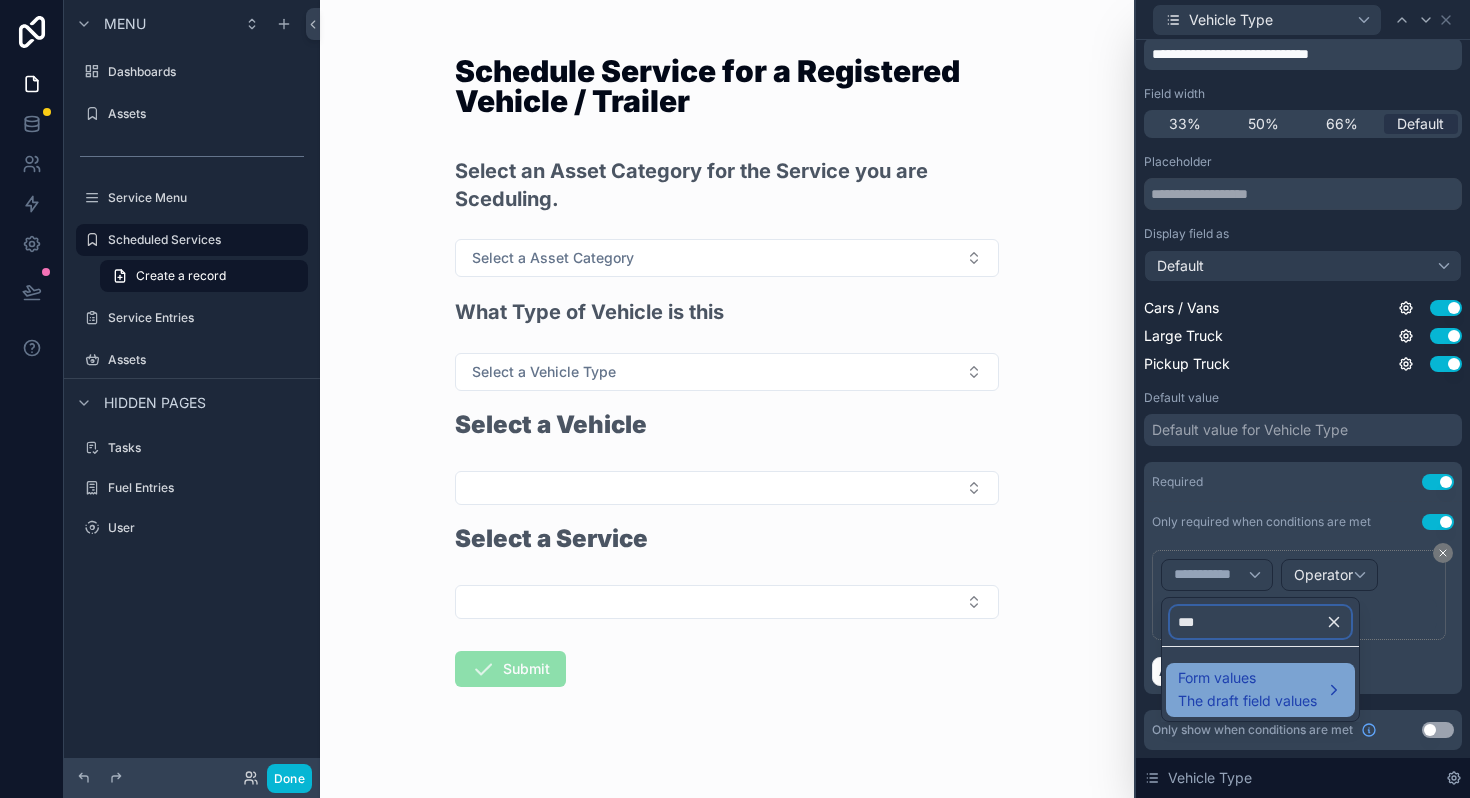 type on "***" 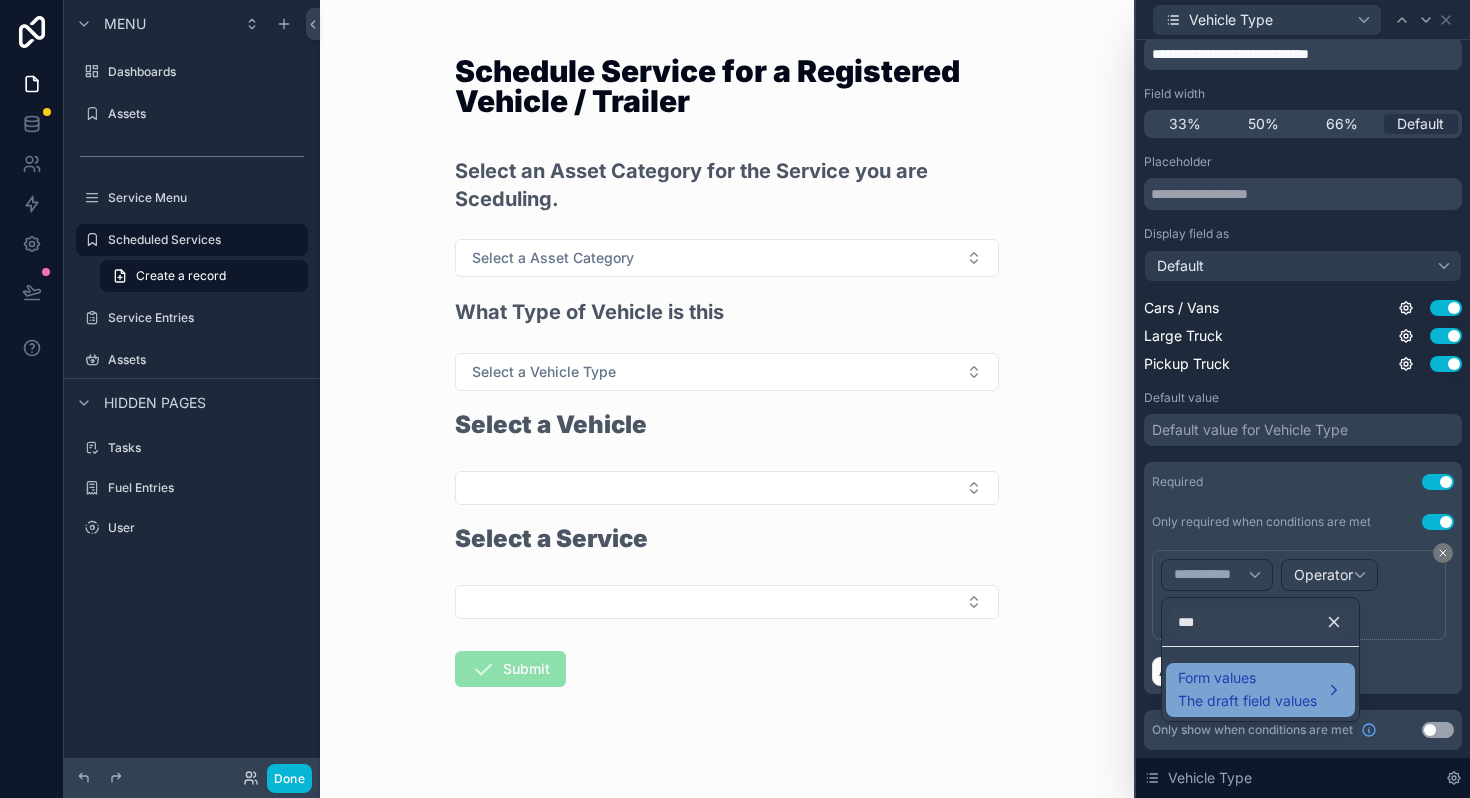 click on "Form values The draft field values" at bounding box center [1260, 690] 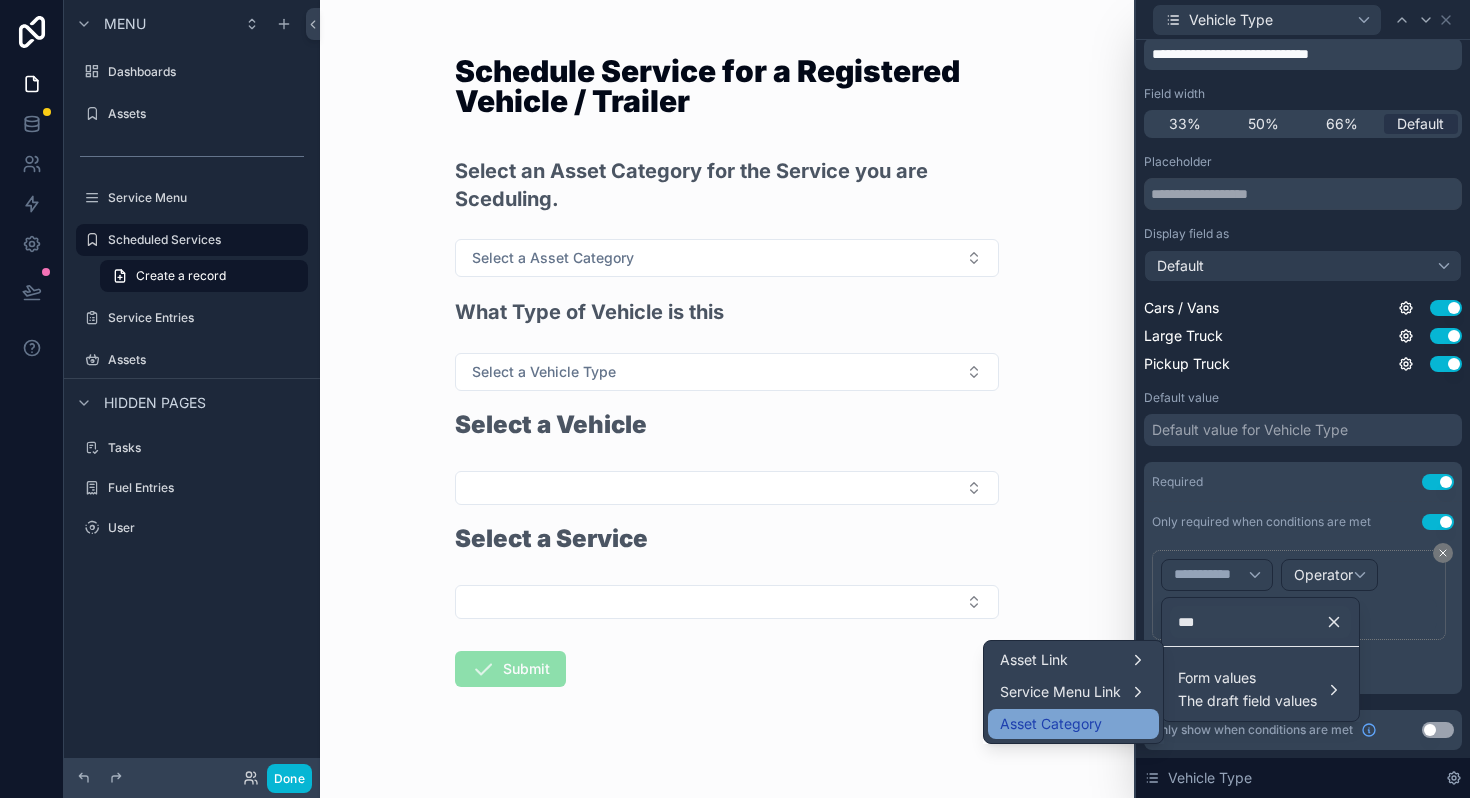 click on "Asset Category" at bounding box center (1073, 724) 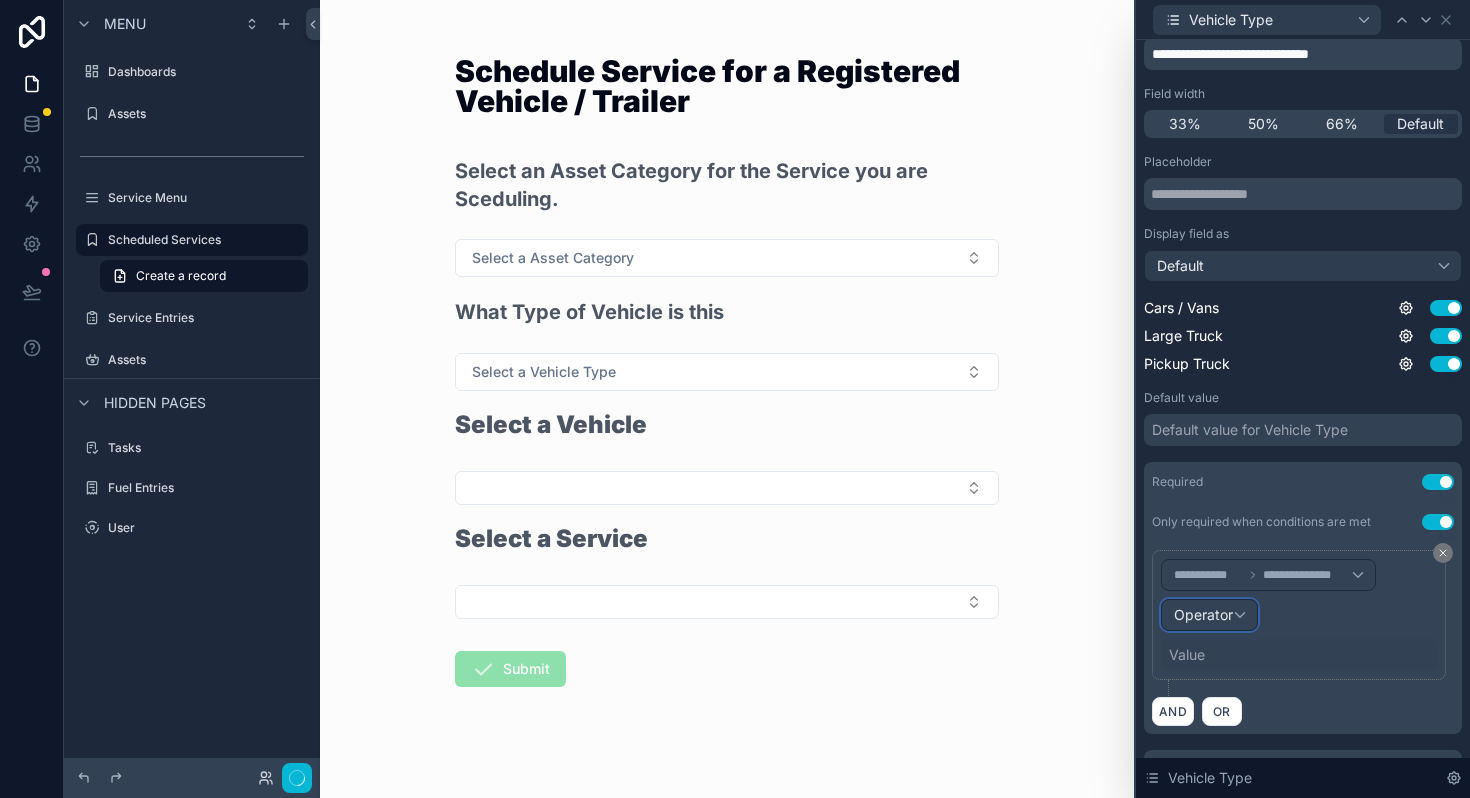 click on "Operator" at bounding box center (1209, 615) 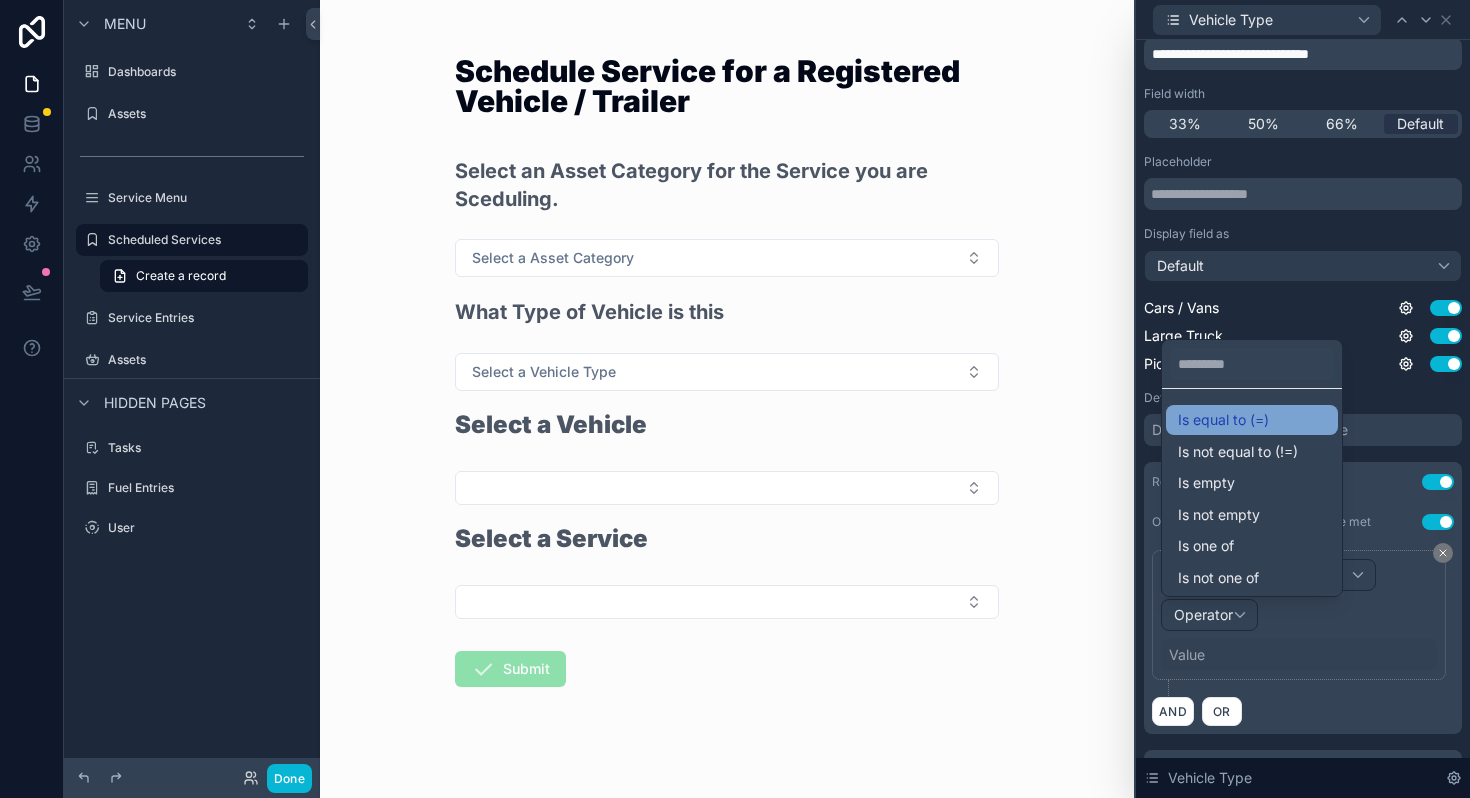 click on "Is equal to (=)" at bounding box center [1252, 420] 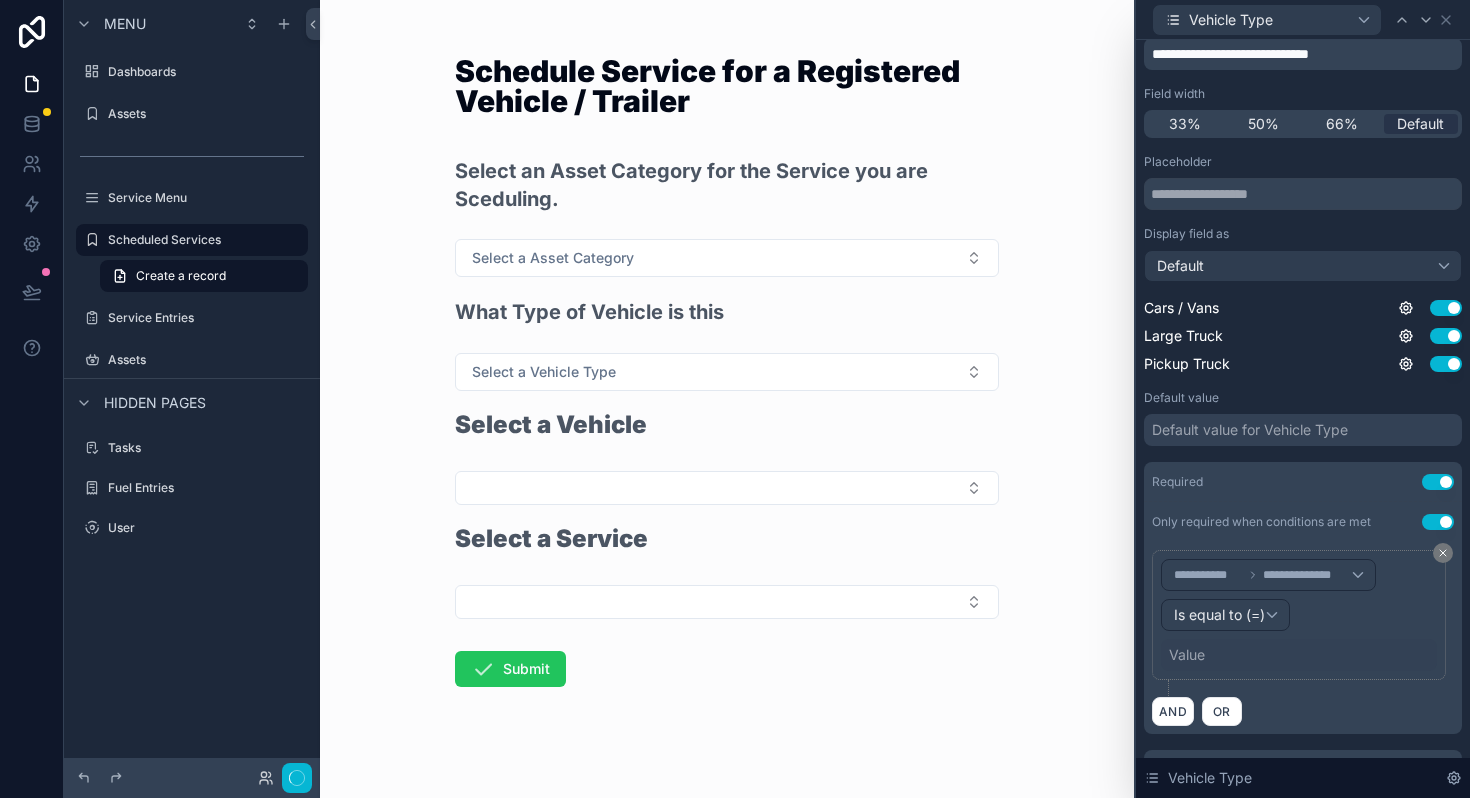 click on "Value" at bounding box center [1299, 655] 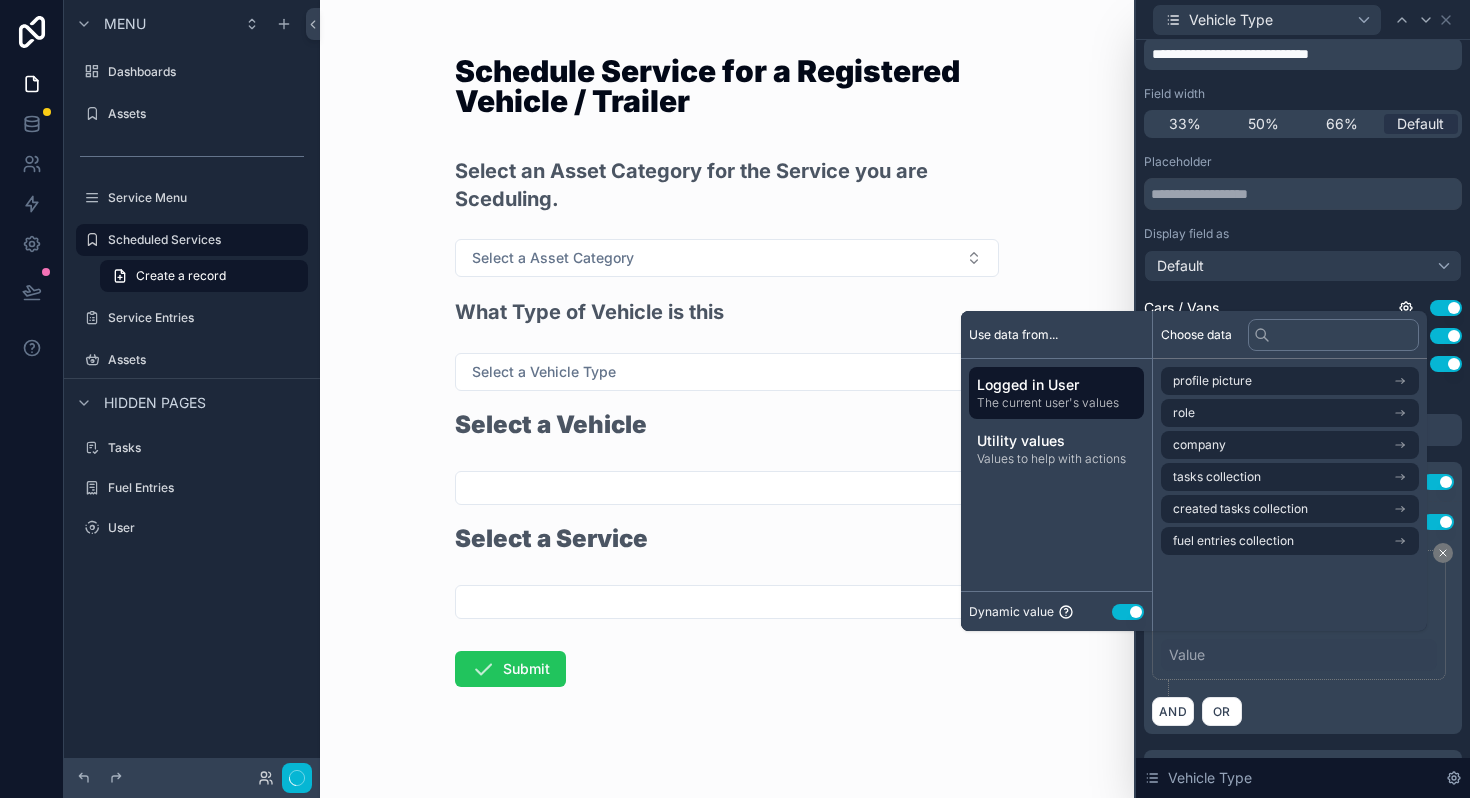 click on "Use setting" at bounding box center [1128, 612] 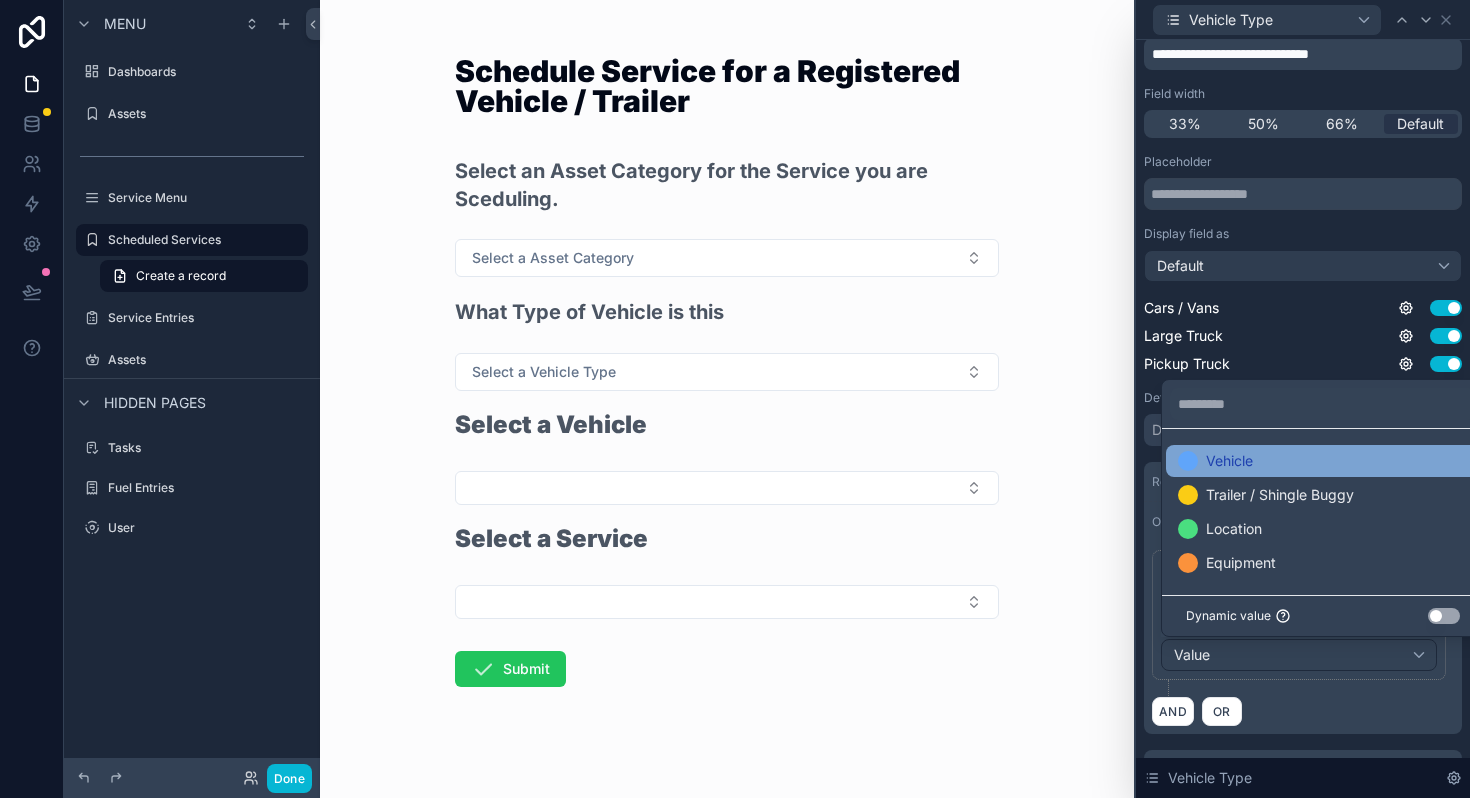 click on "Vehicle" at bounding box center [1323, 461] 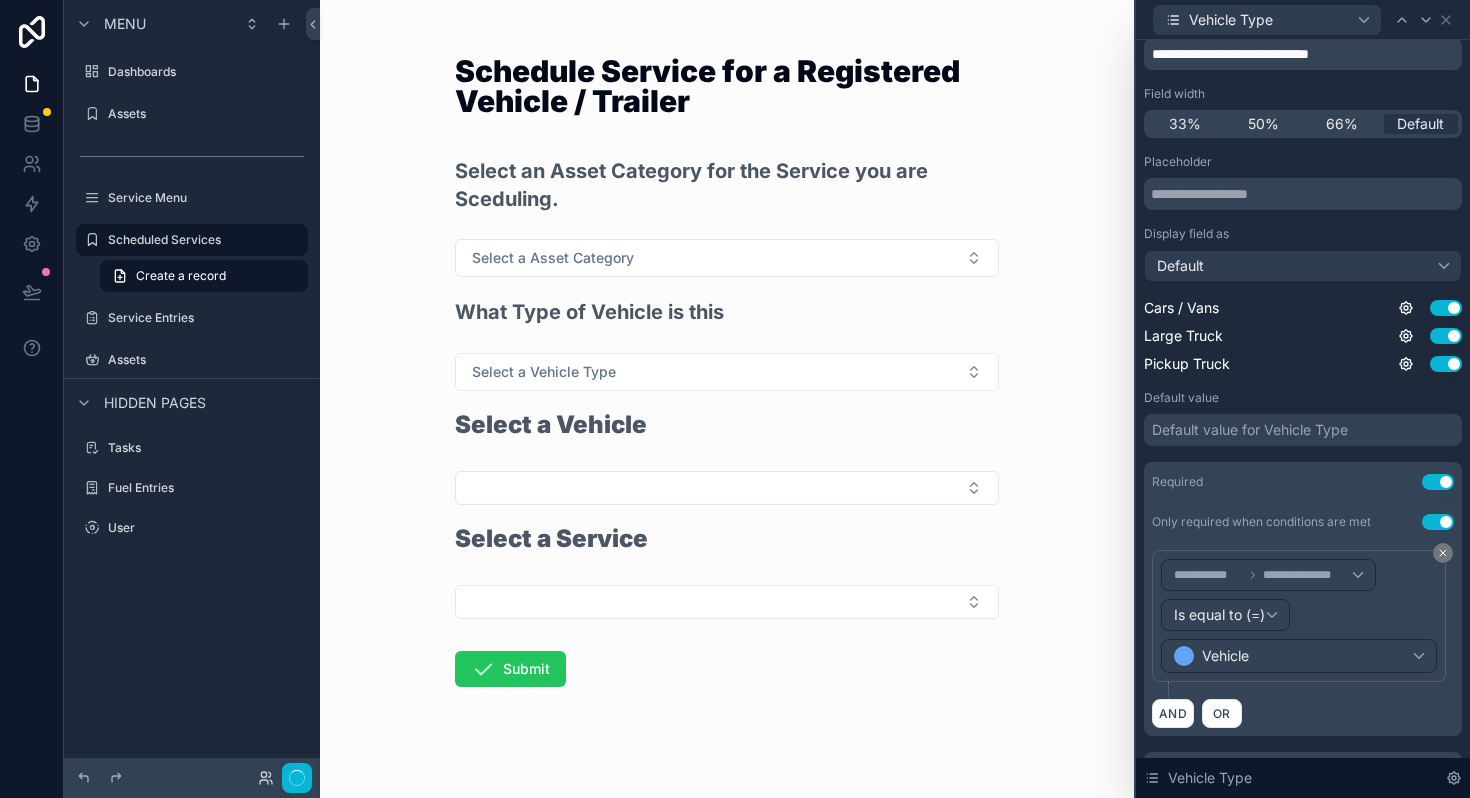 click on "AND OR" at bounding box center [1303, 713] 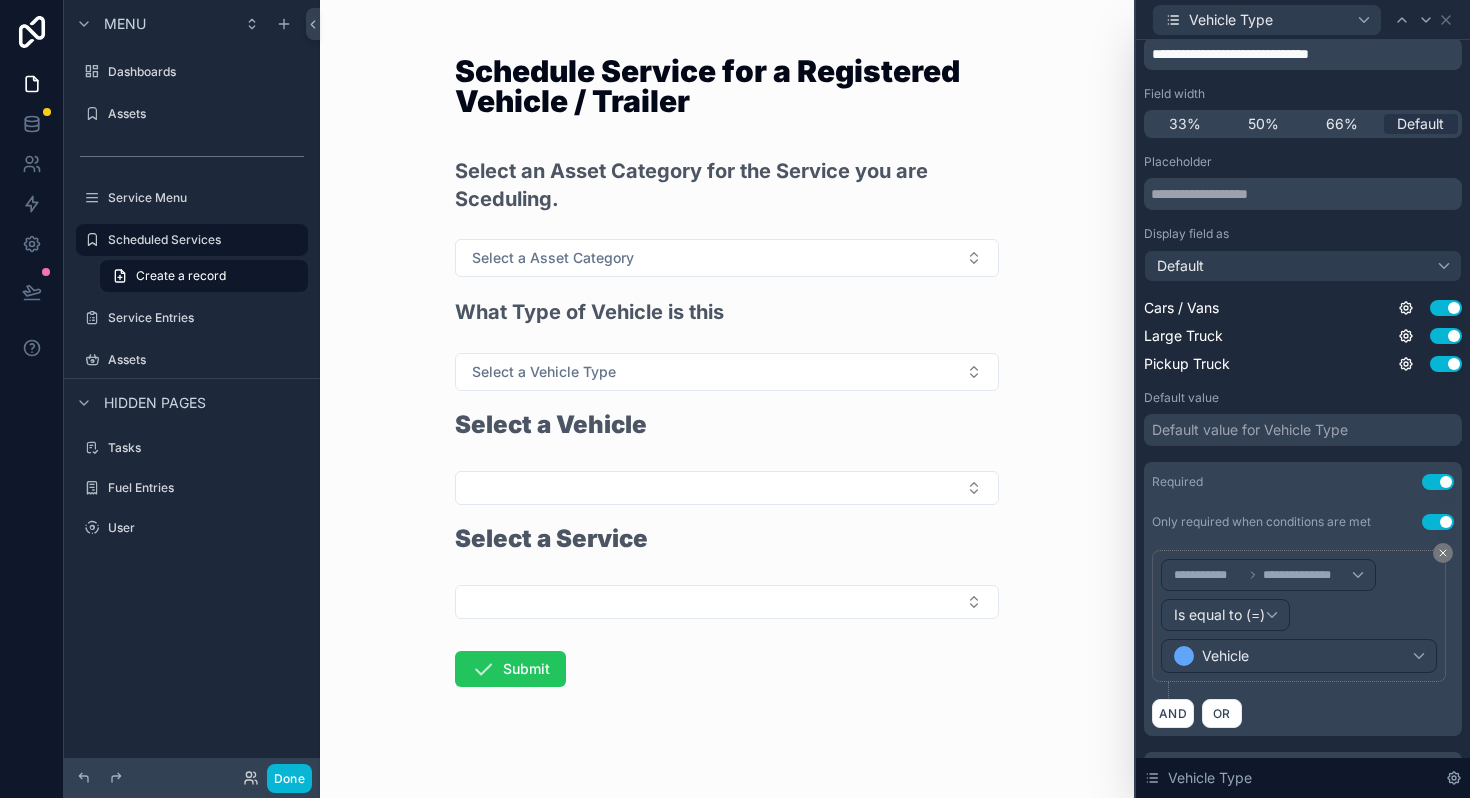 scroll, scrollTop: 184, scrollLeft: 0, axis: vertical 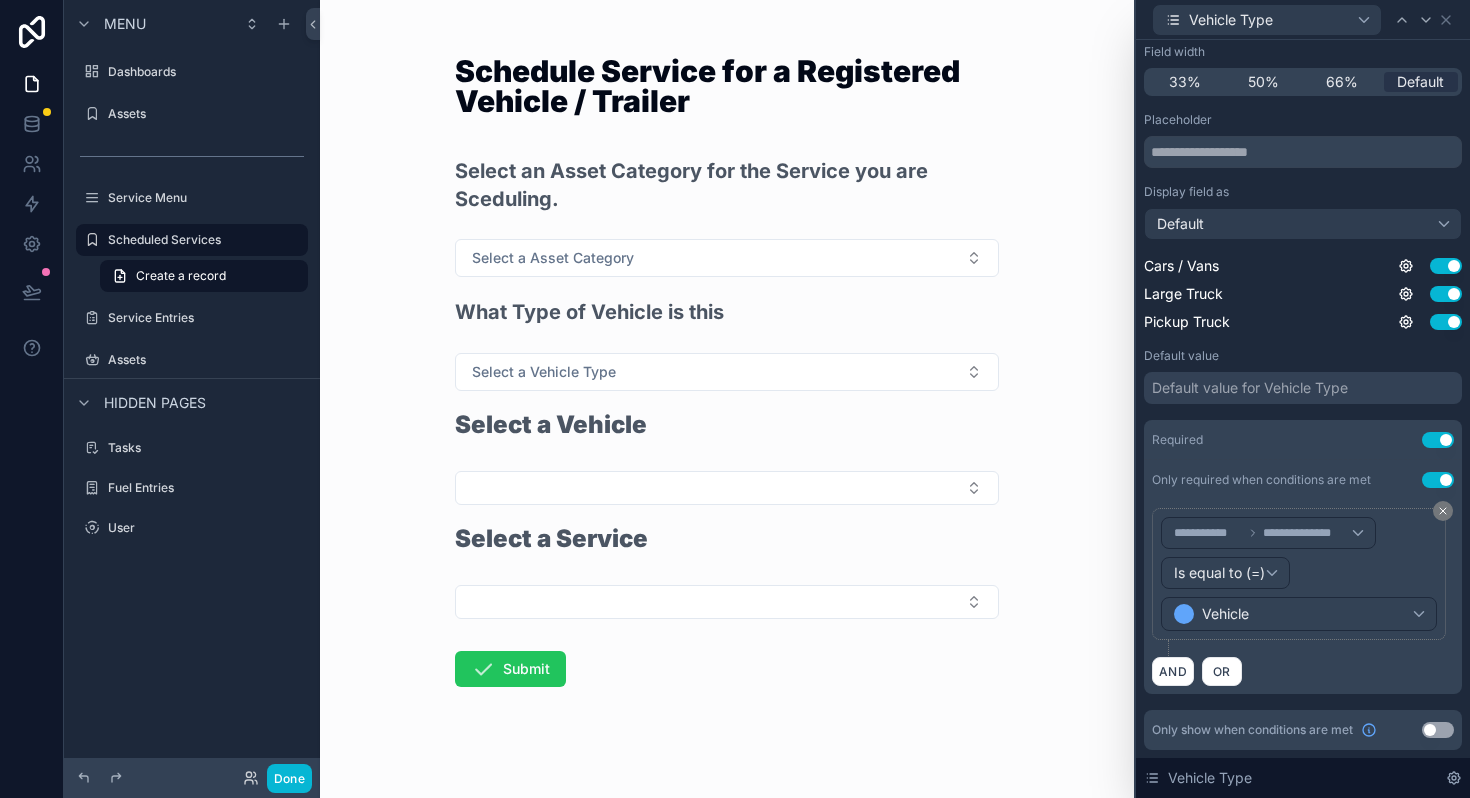 click on "Use setting" at bounding box center (1438, 730) 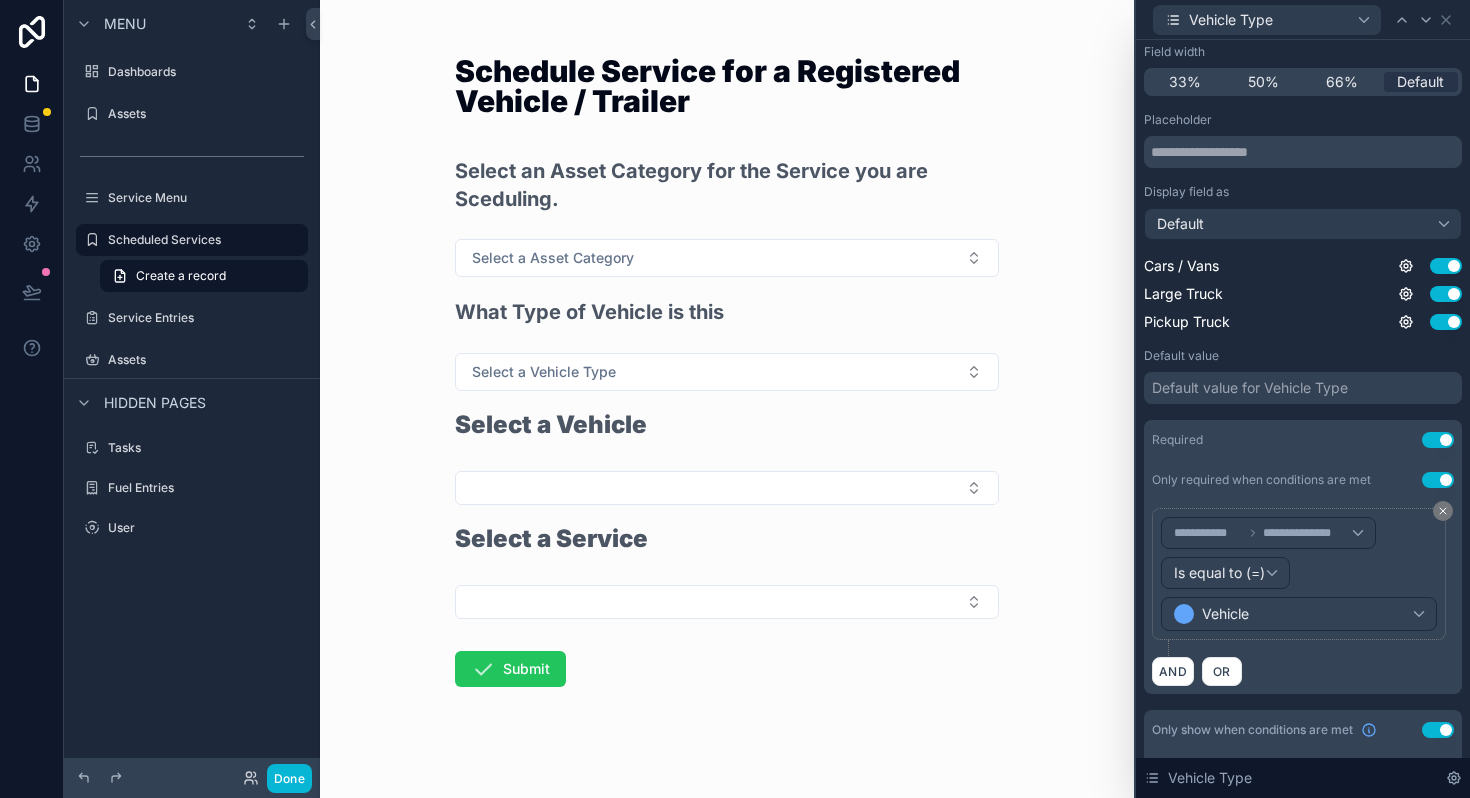 scroll, scrollTop: 352, scrollLeft: 0, axis: vertical 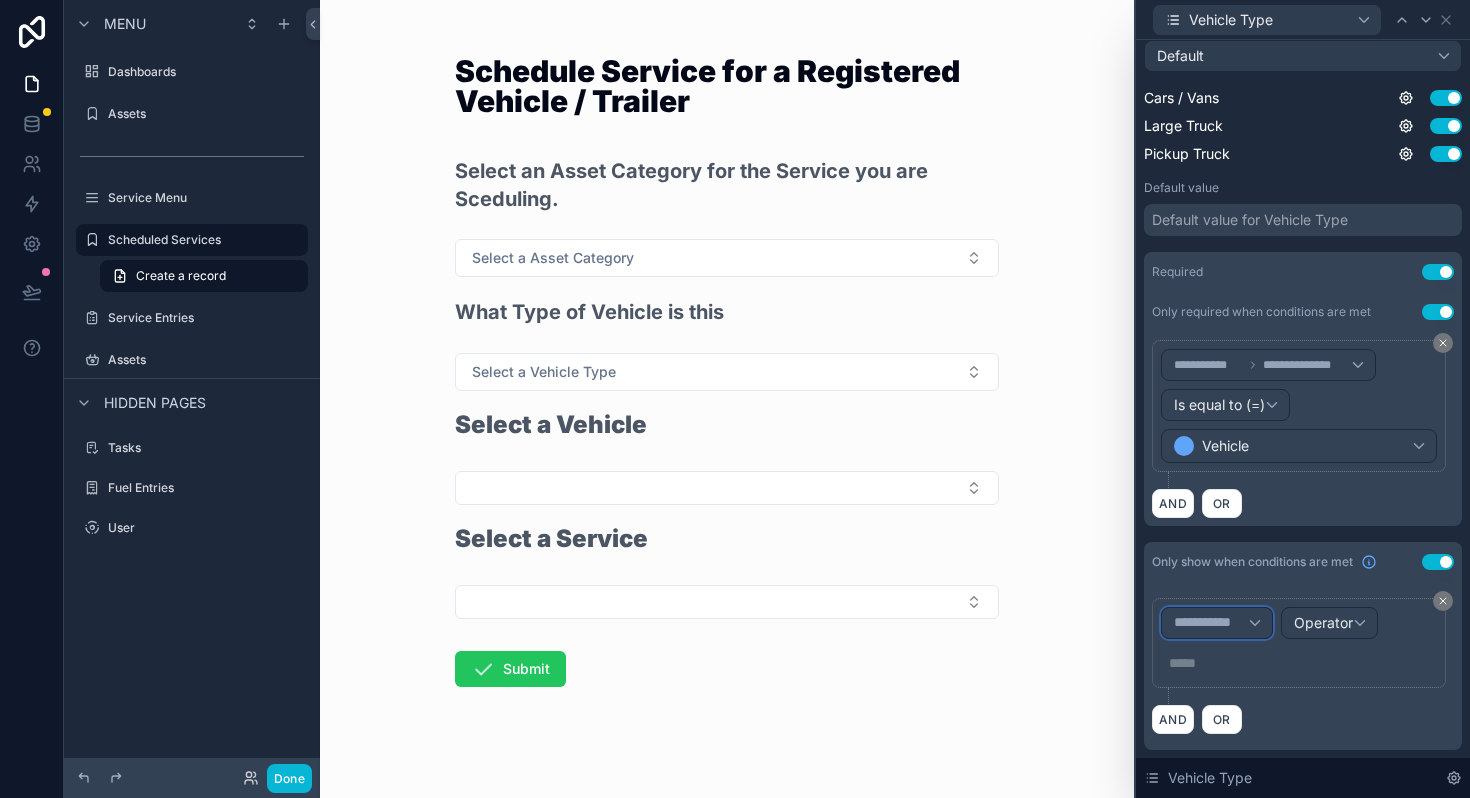 click on "**********" at bounding box center (1211, 623) 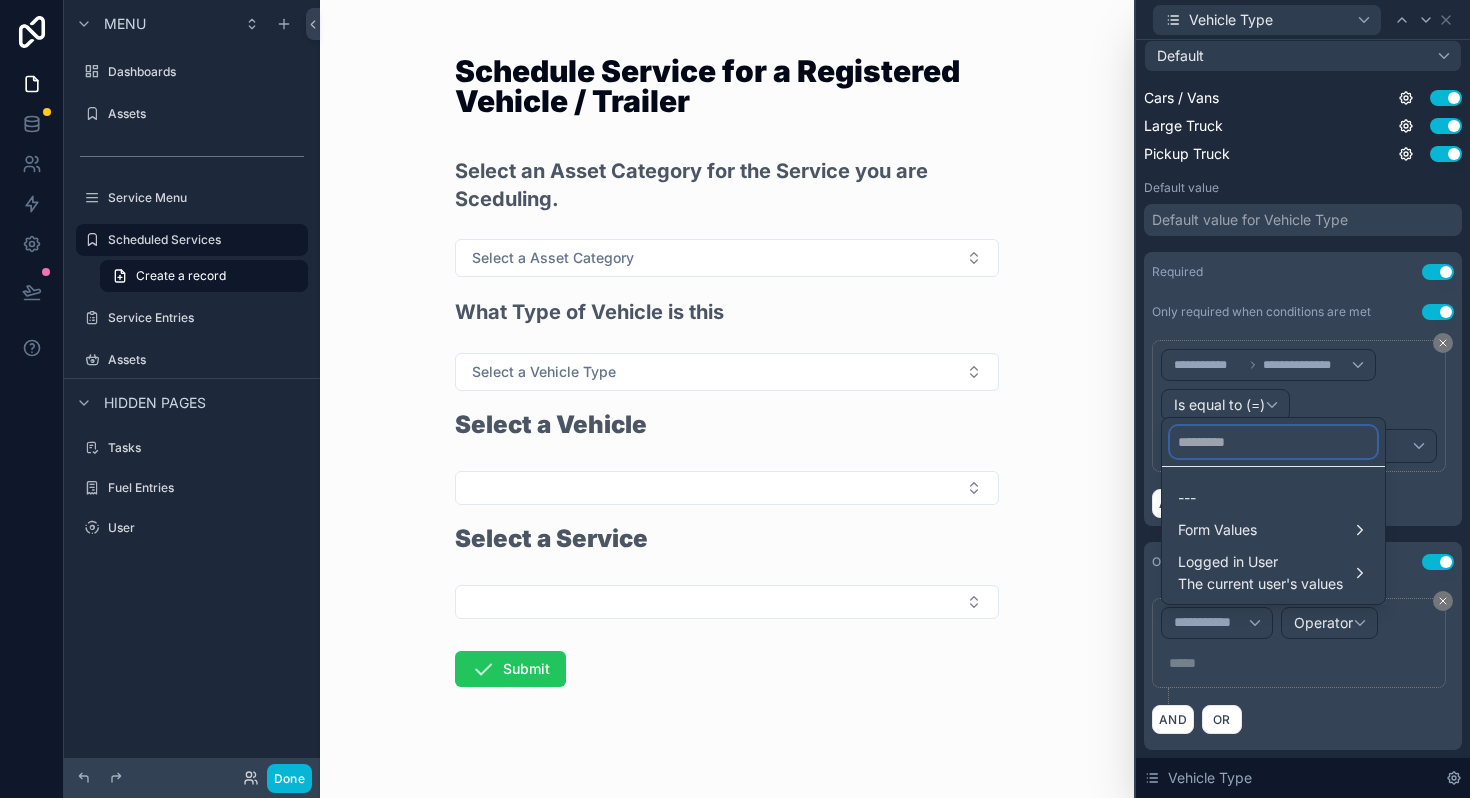 click at bounding box center (1273, 442) 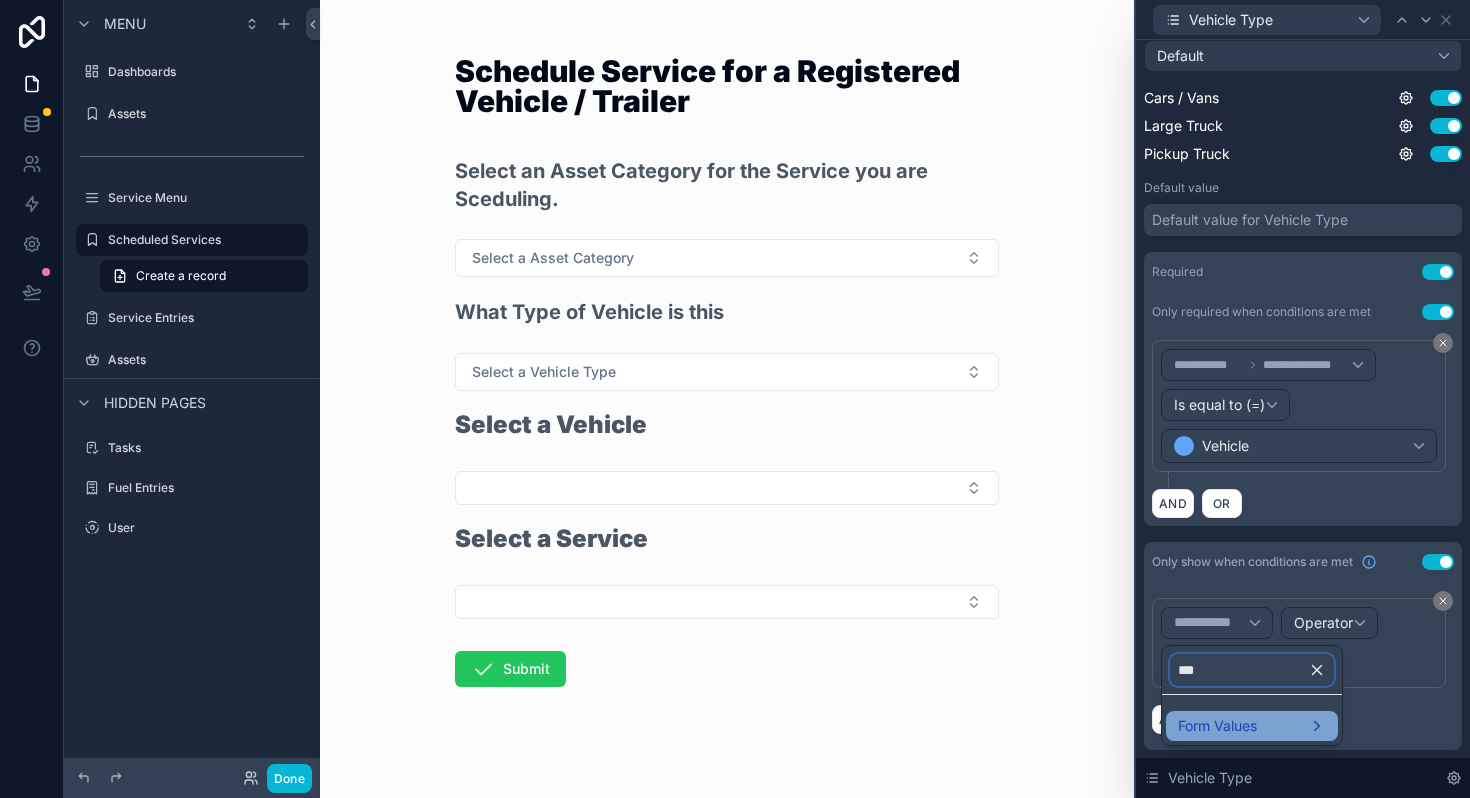 type on "***" 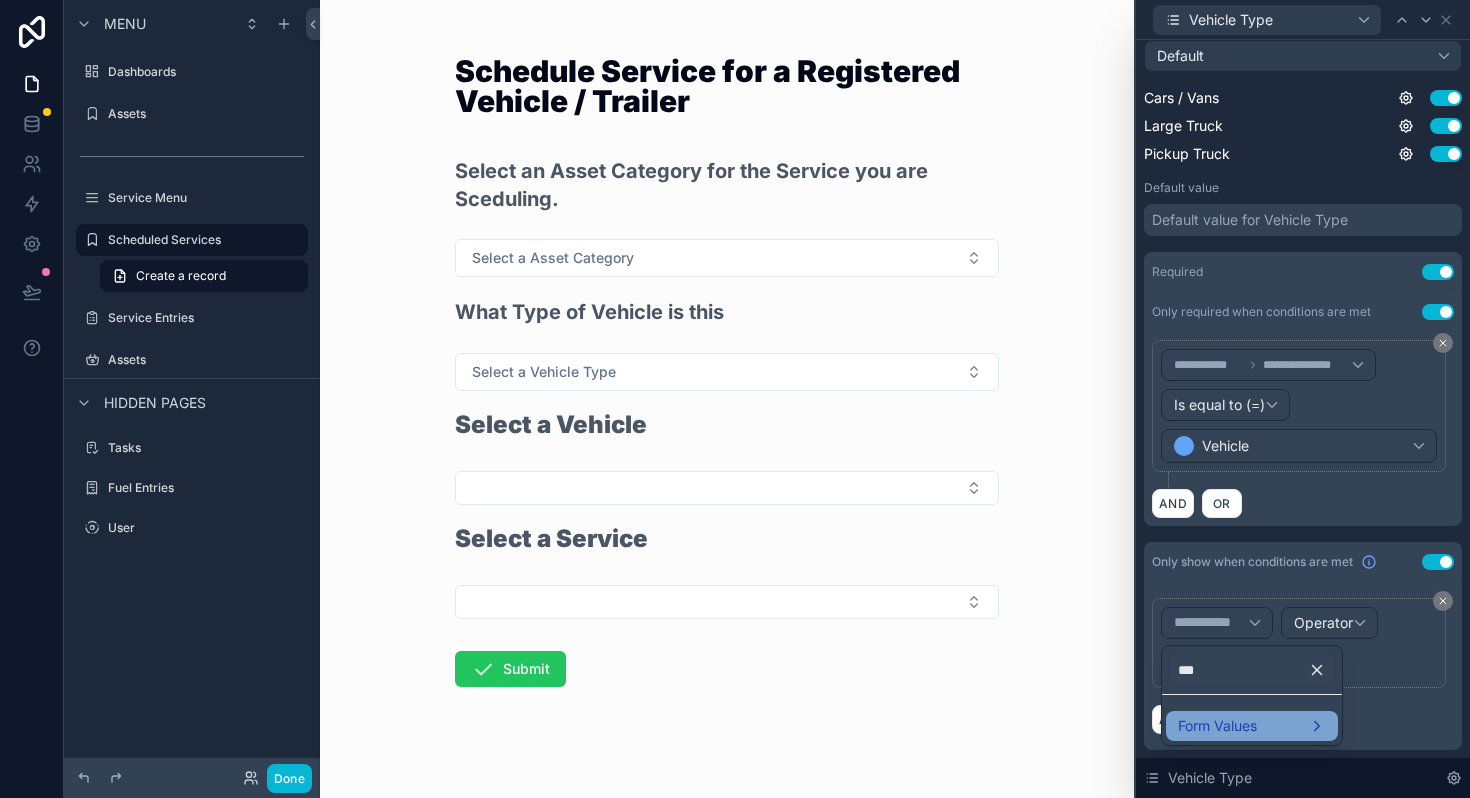 click on "Form Values" at bounding box center [1217, 726] 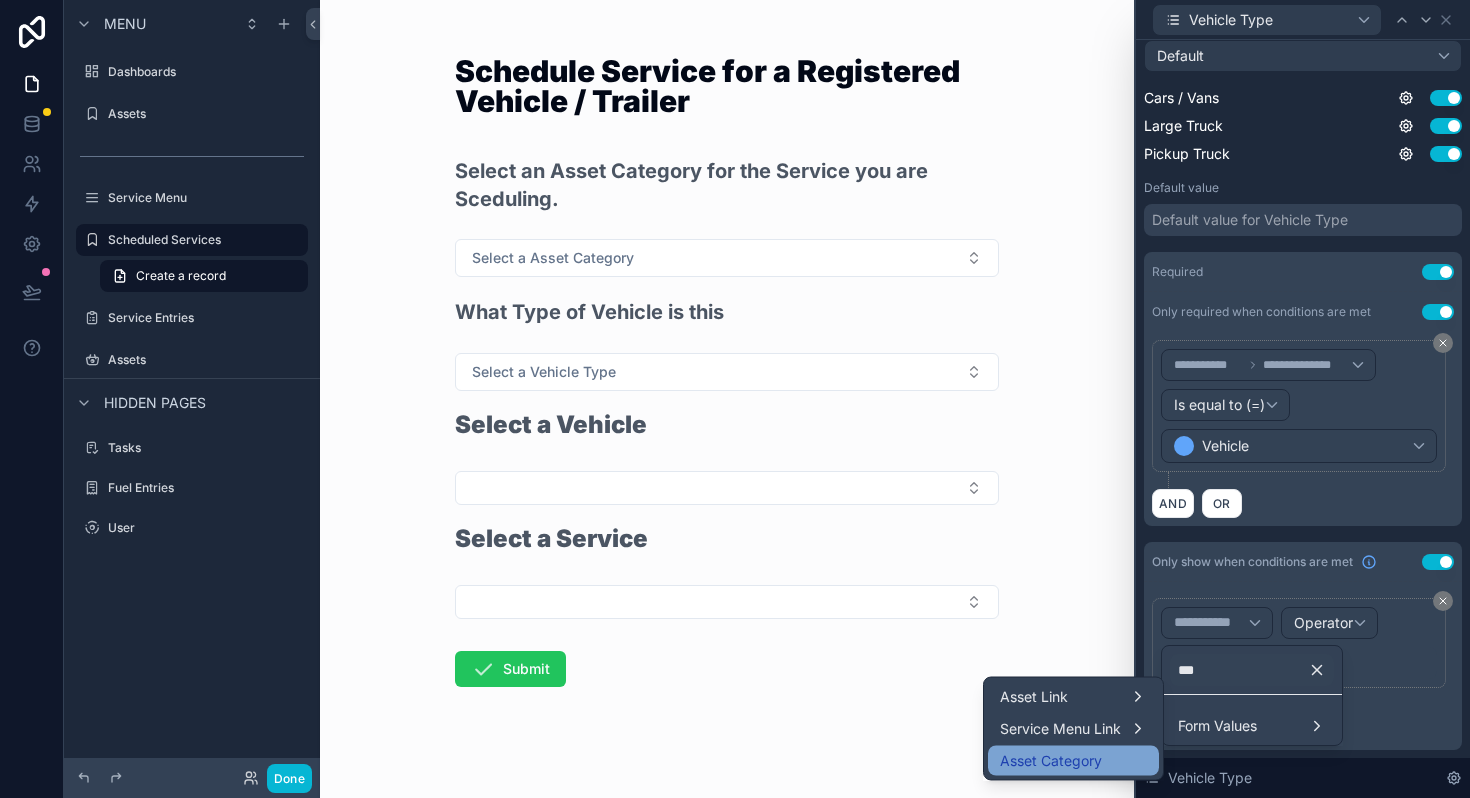 click on "Asset Category" at bounding box center (1051, 761) 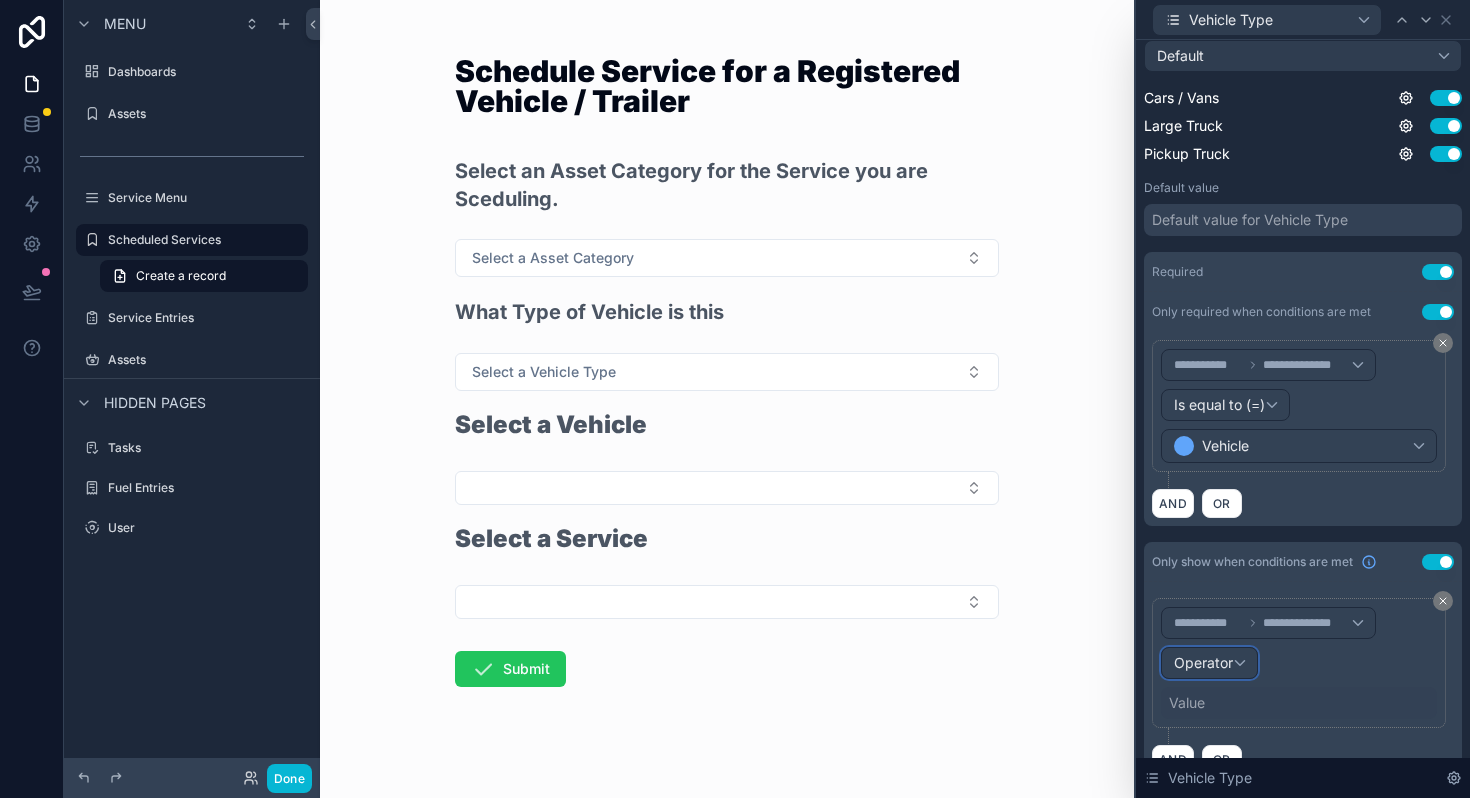 click on "Operator" at bounding box center [1209, 663] 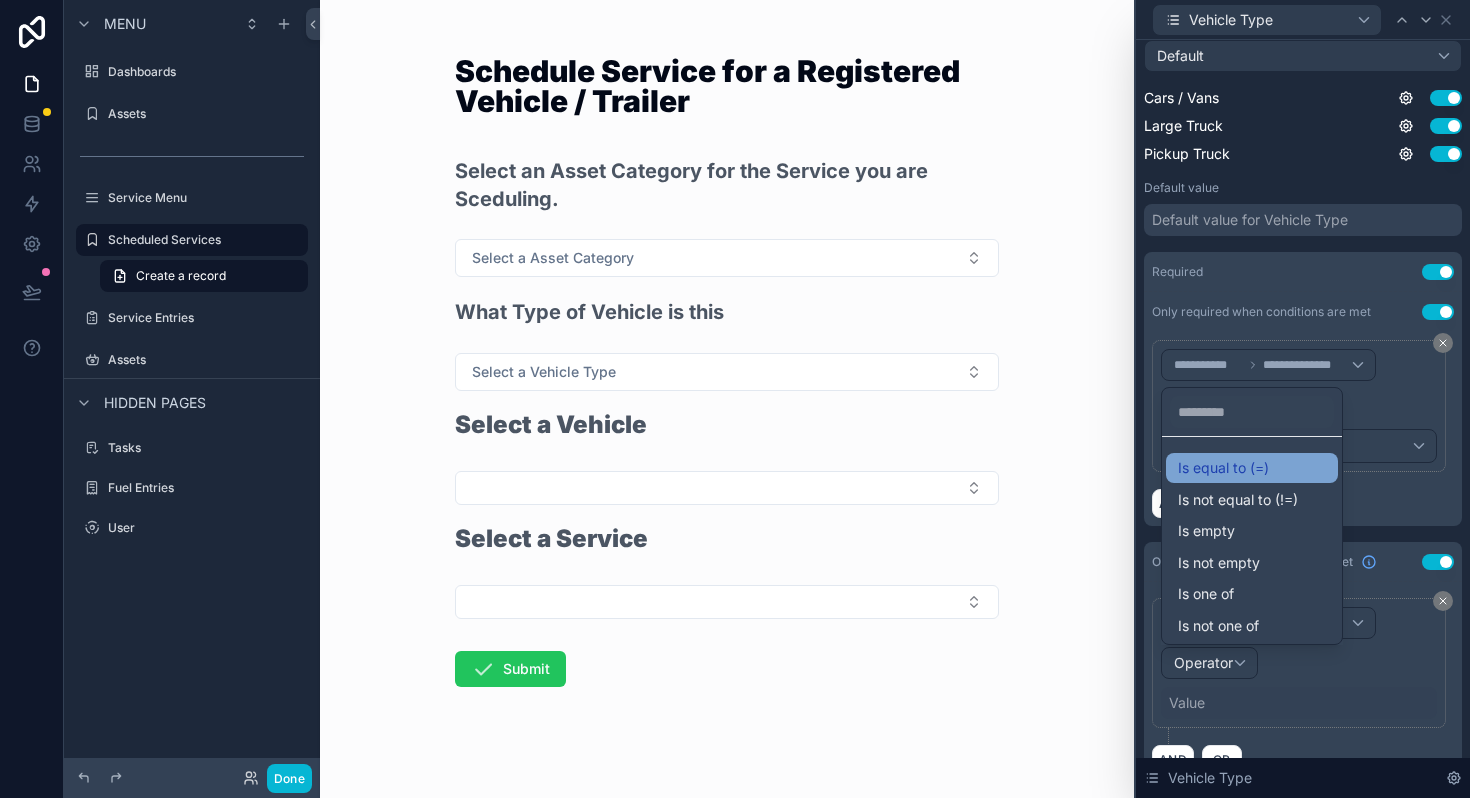 click on "Is equal to (=)" at bounding box center [1223, 468] 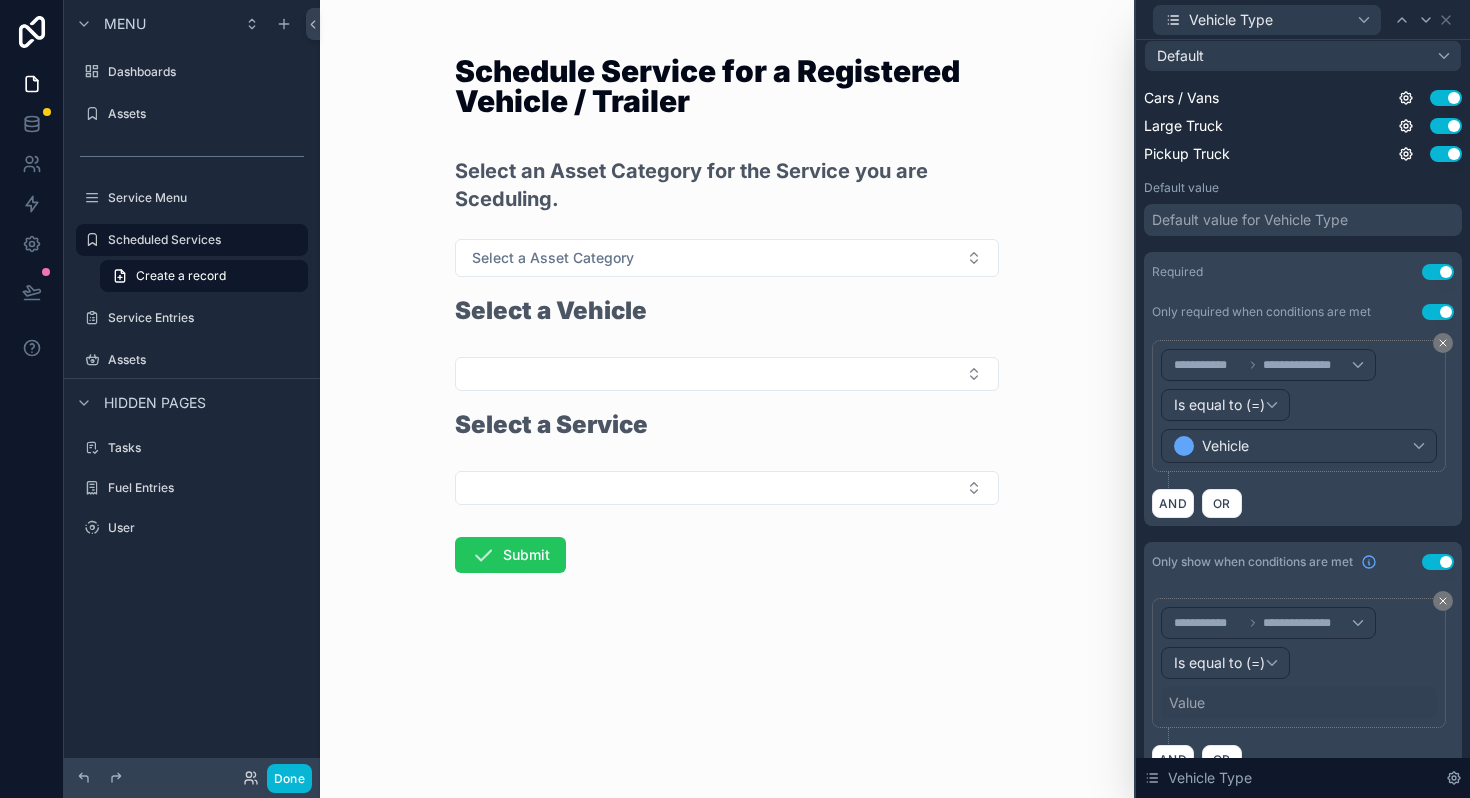 click on "Value" at bounding box center [1187, 703] 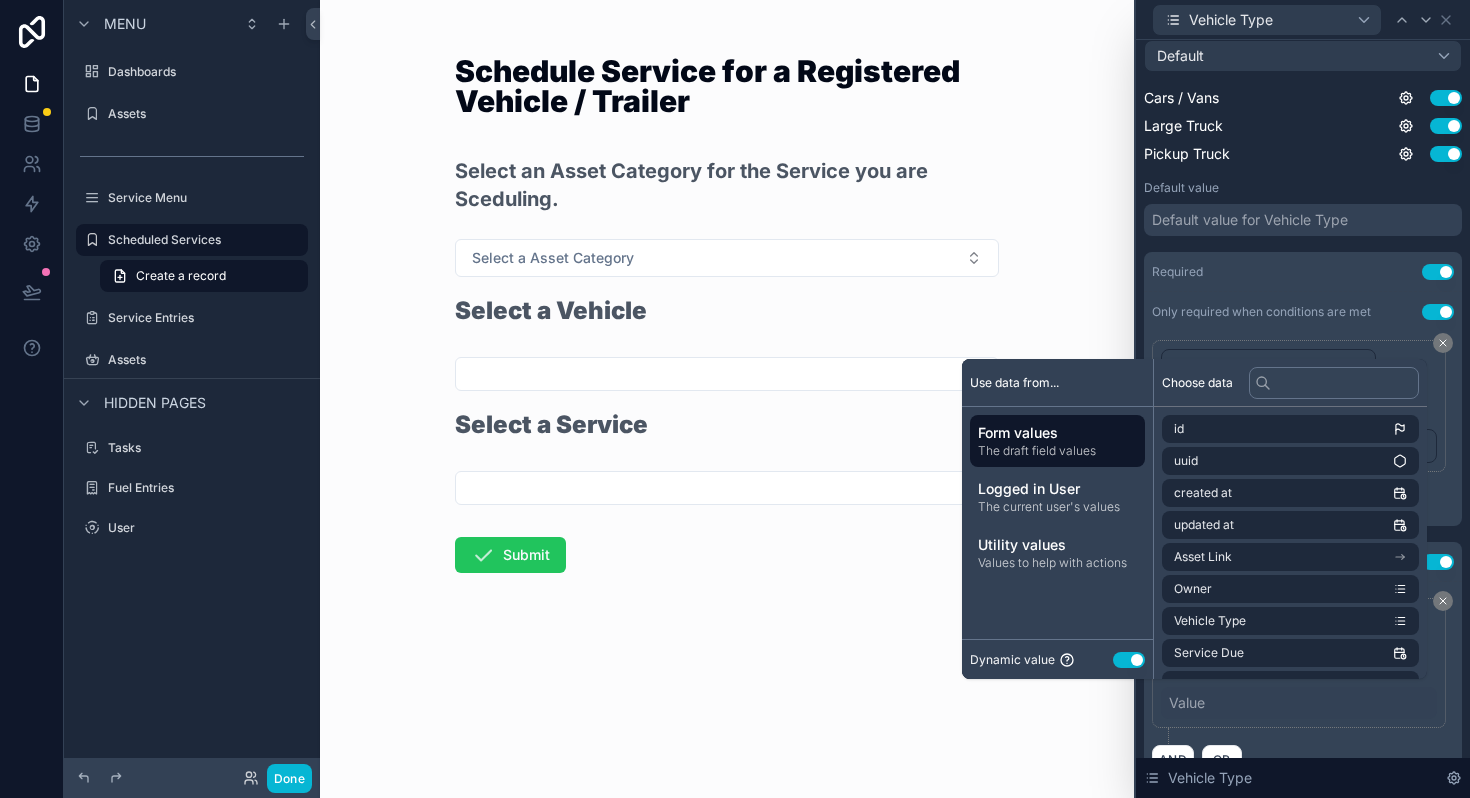 click on "Use setting" at bounding box center (1129, 660) 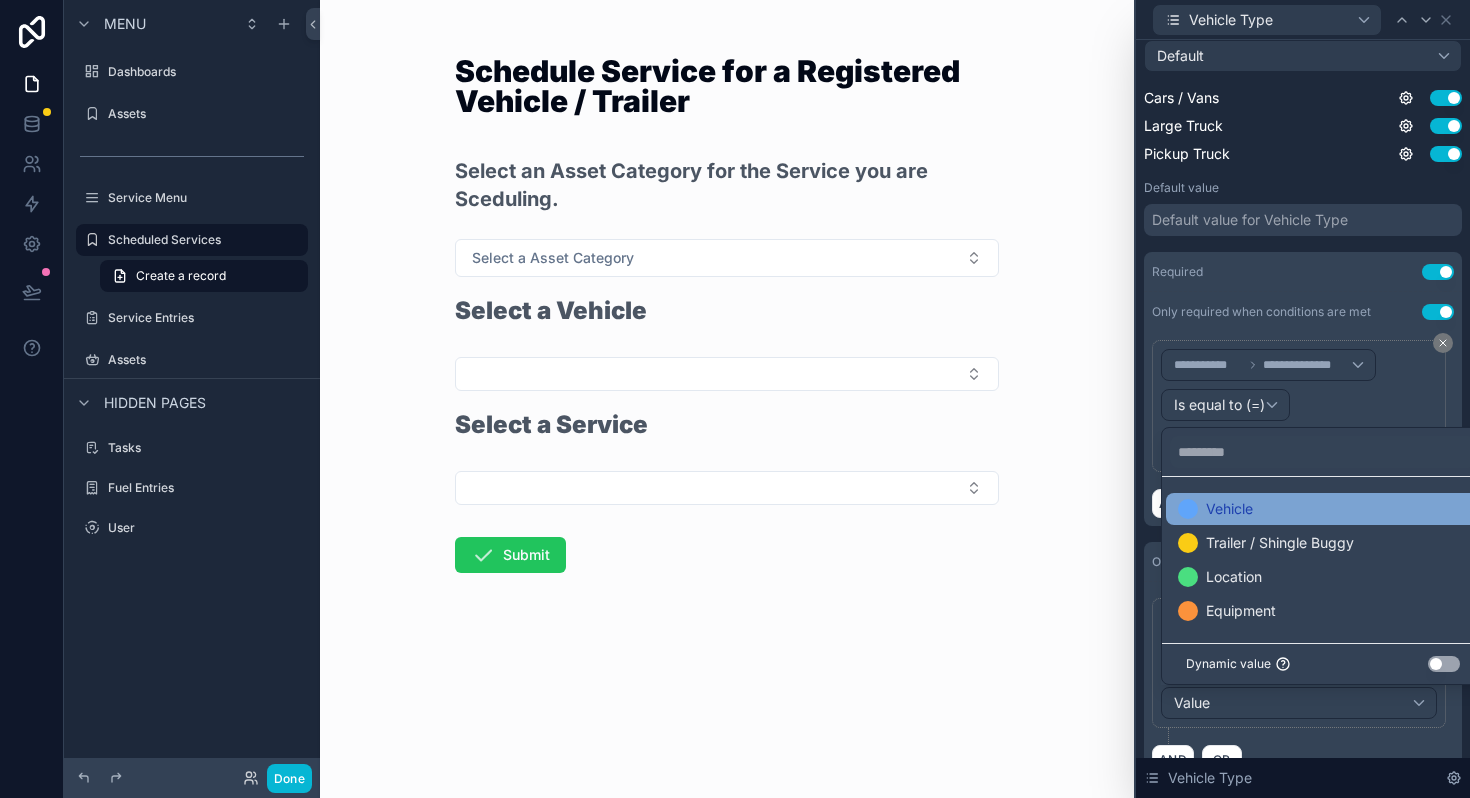 click at bounding box center (1188, 509) 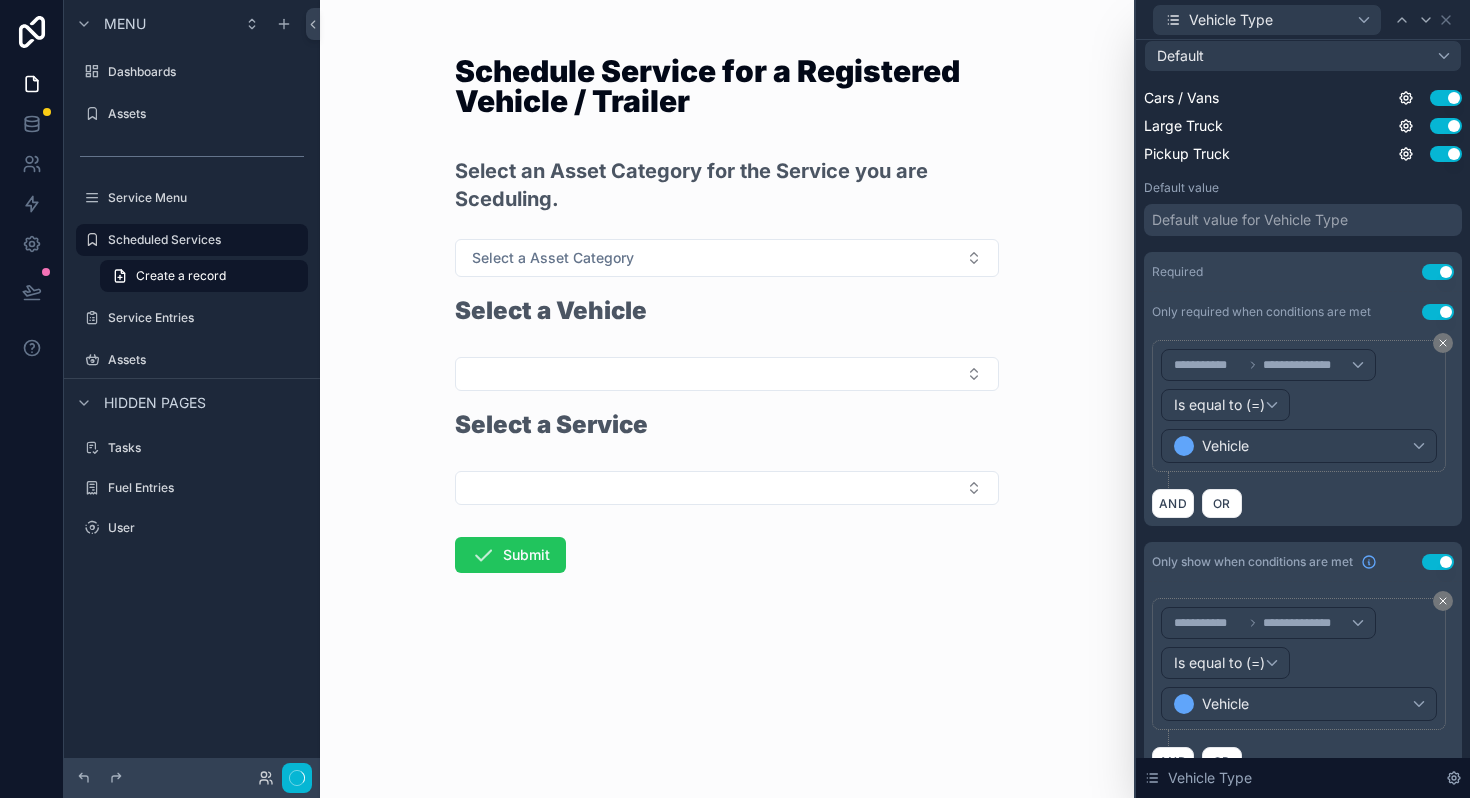 click on "Schedule Service for a Registered Vehicle / Trailer Select an Asset Category for the Service you are Sceduling. Select a Asset Category Select a Vehicle Select a Service Submit" at bounding box center [727, 399] 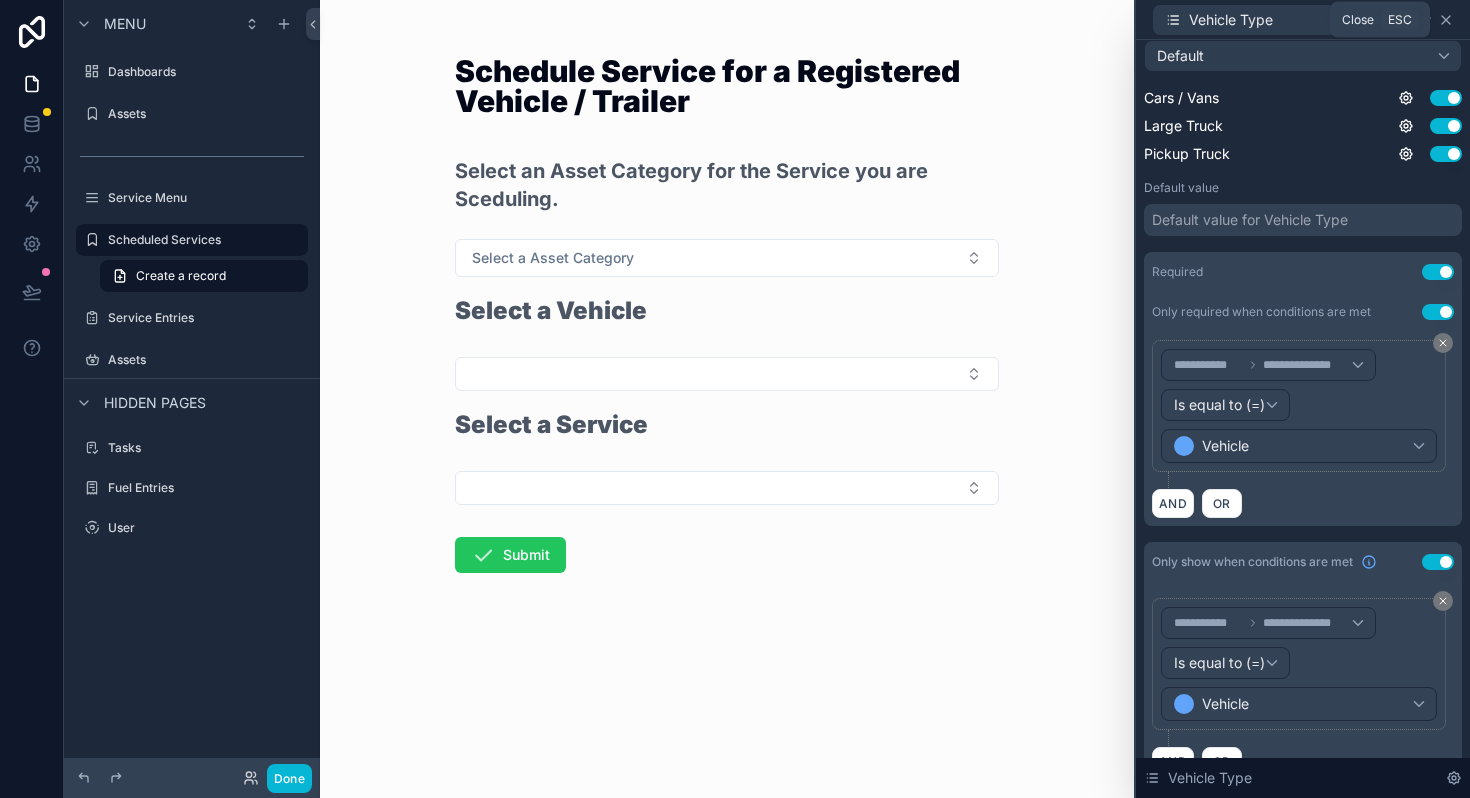 click 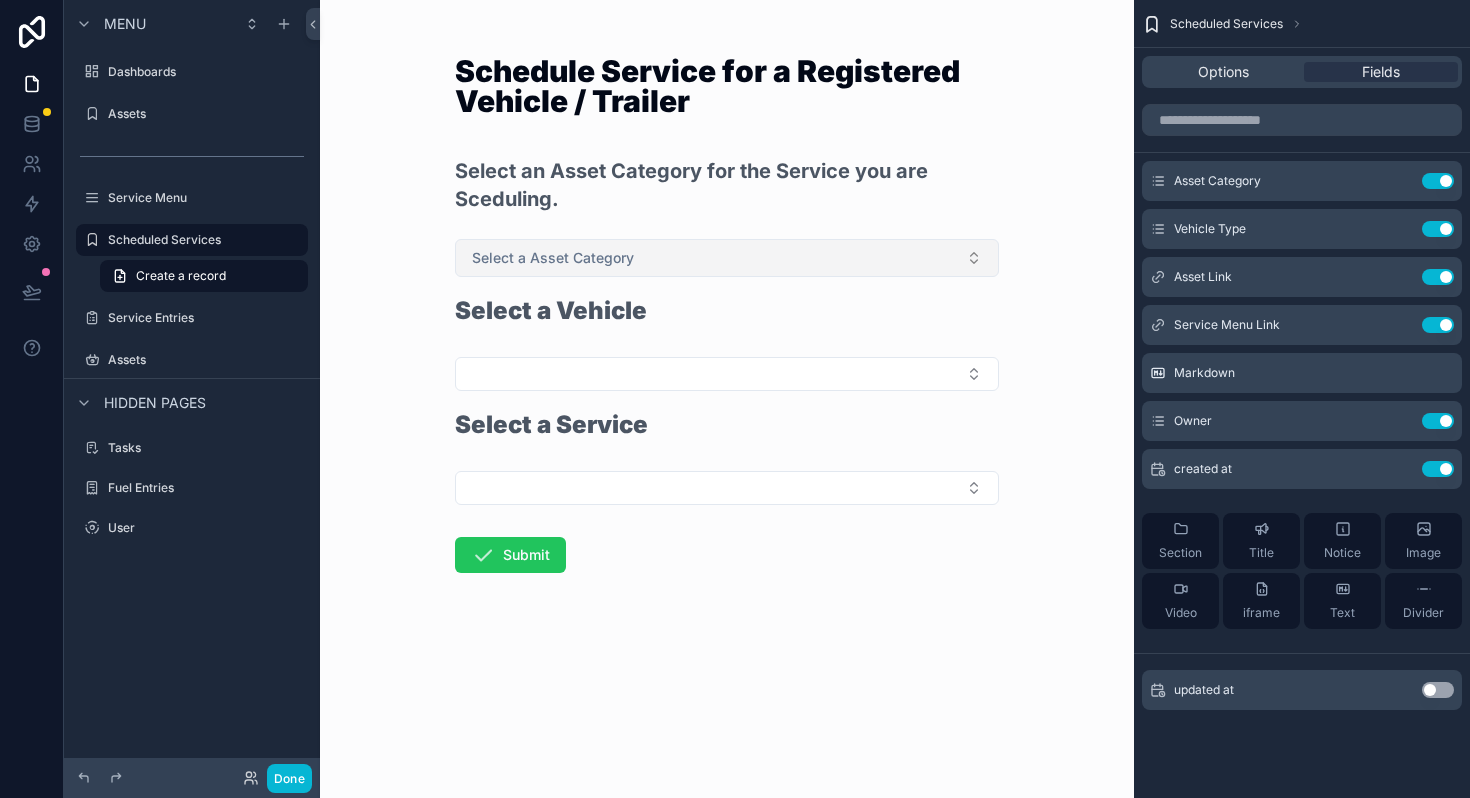 click on "Select a Asset Category" at bounding box center [553, 258] 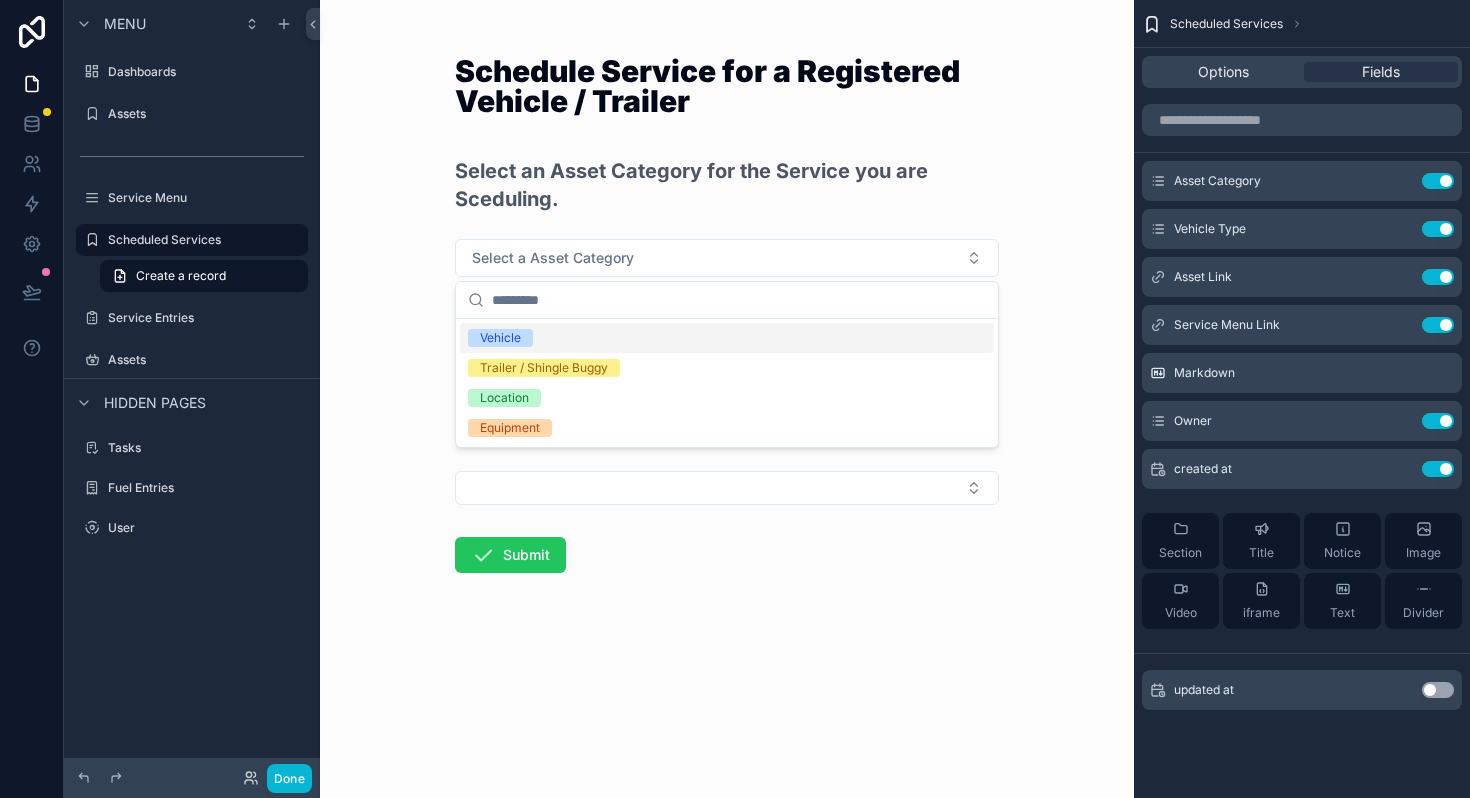 click on "Vehicle" at bounding box center (500, 338) 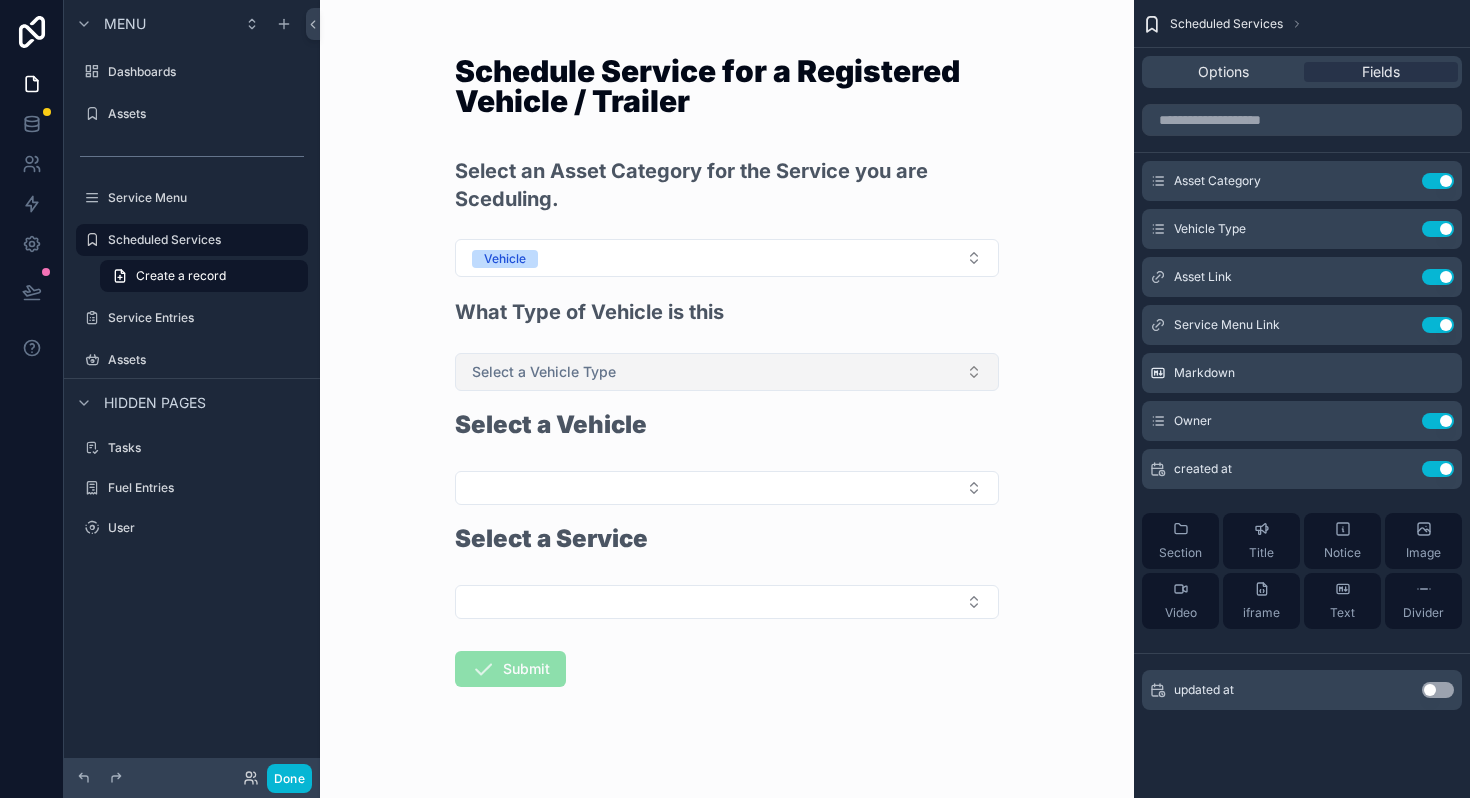 click on "Select a Vehicle Type" at bounding box center [544, 372] 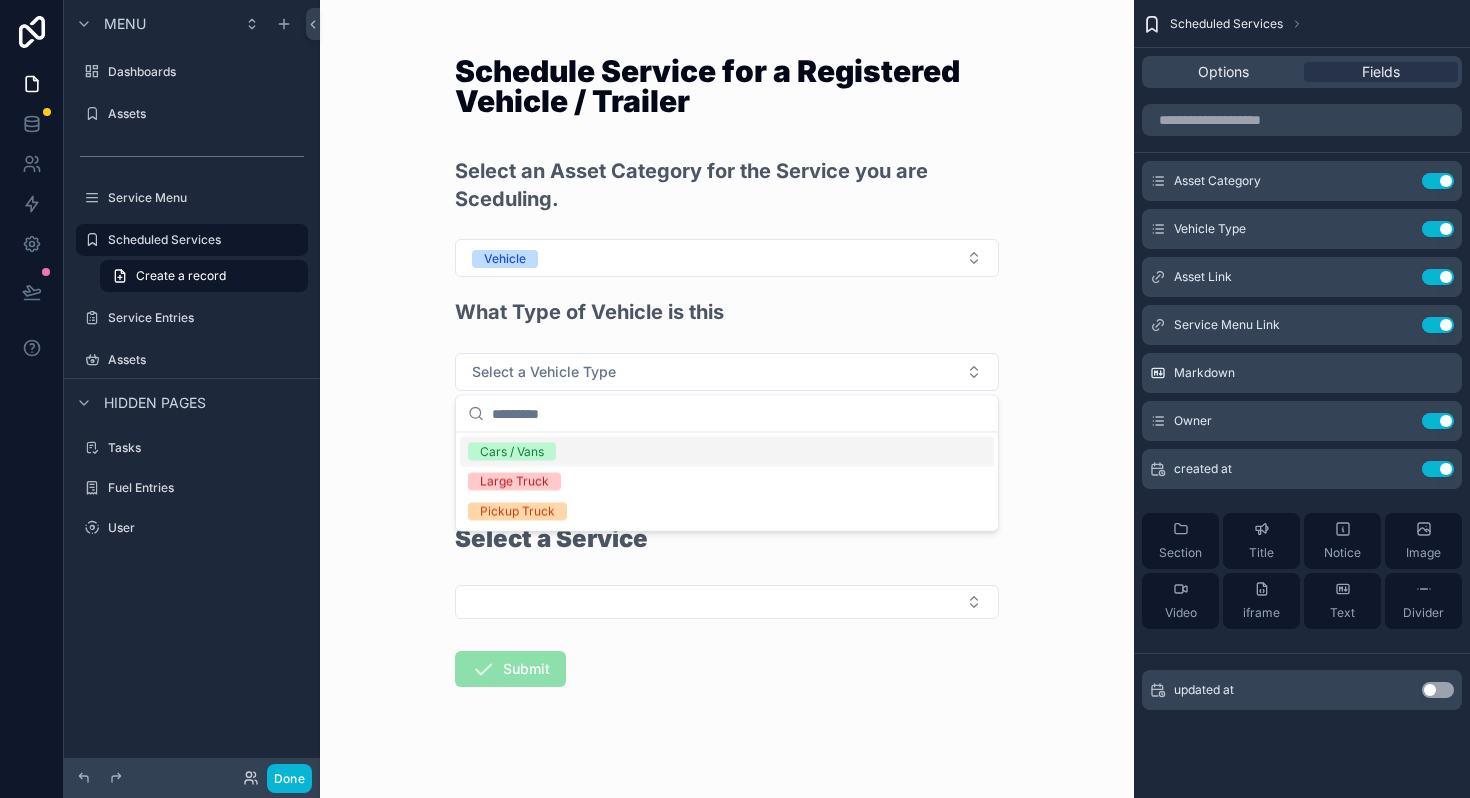 click on "Schedule Service for a Registered Vehicle / Trailer Select an Asset Category for the Service you are Sceduling. Vehicle What Type of Vehicle is this Select a Vehicle Type Select a Vehicle Select a Service Submit" at bounding box center (727, 399) 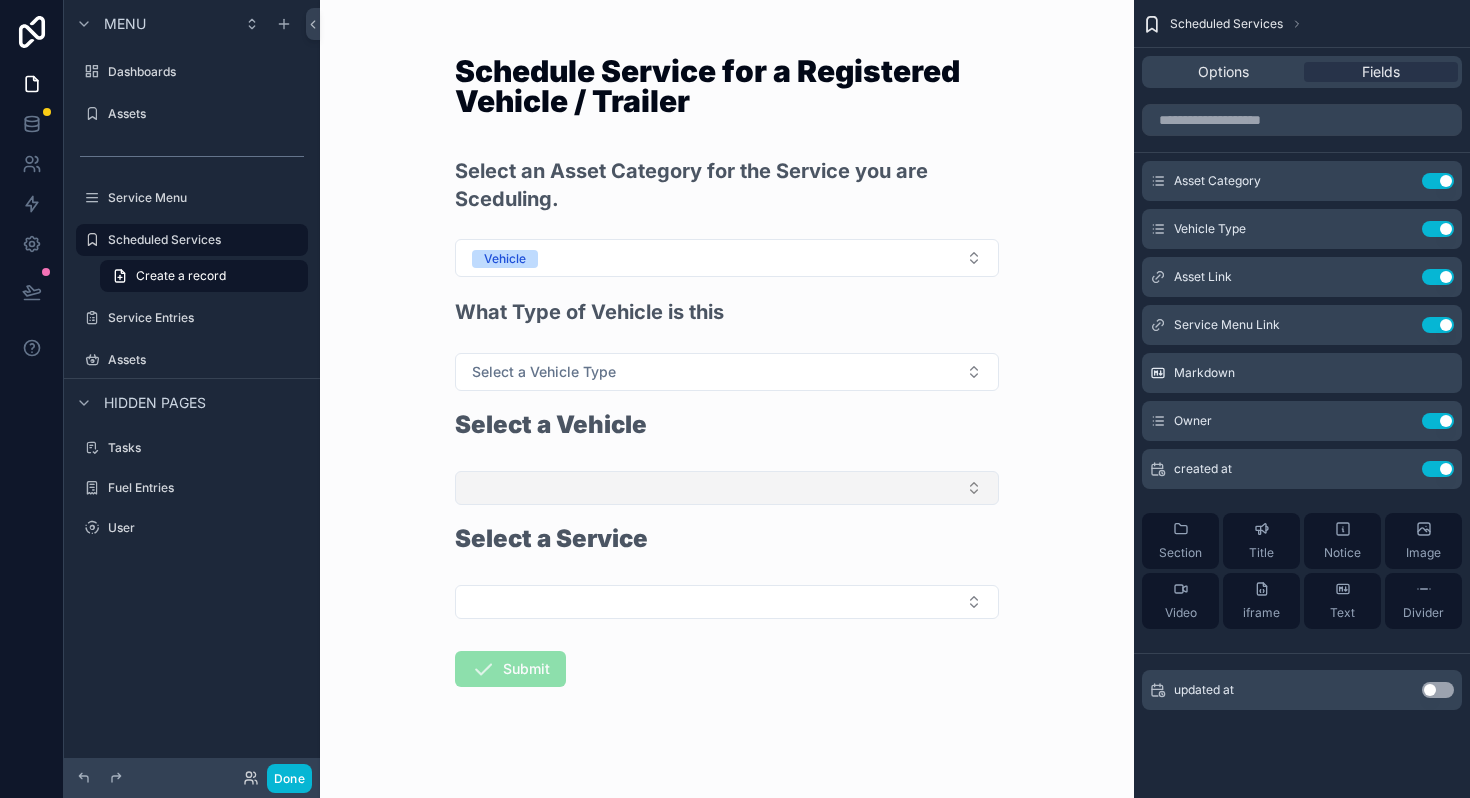 click at bounding box center (727, 488) 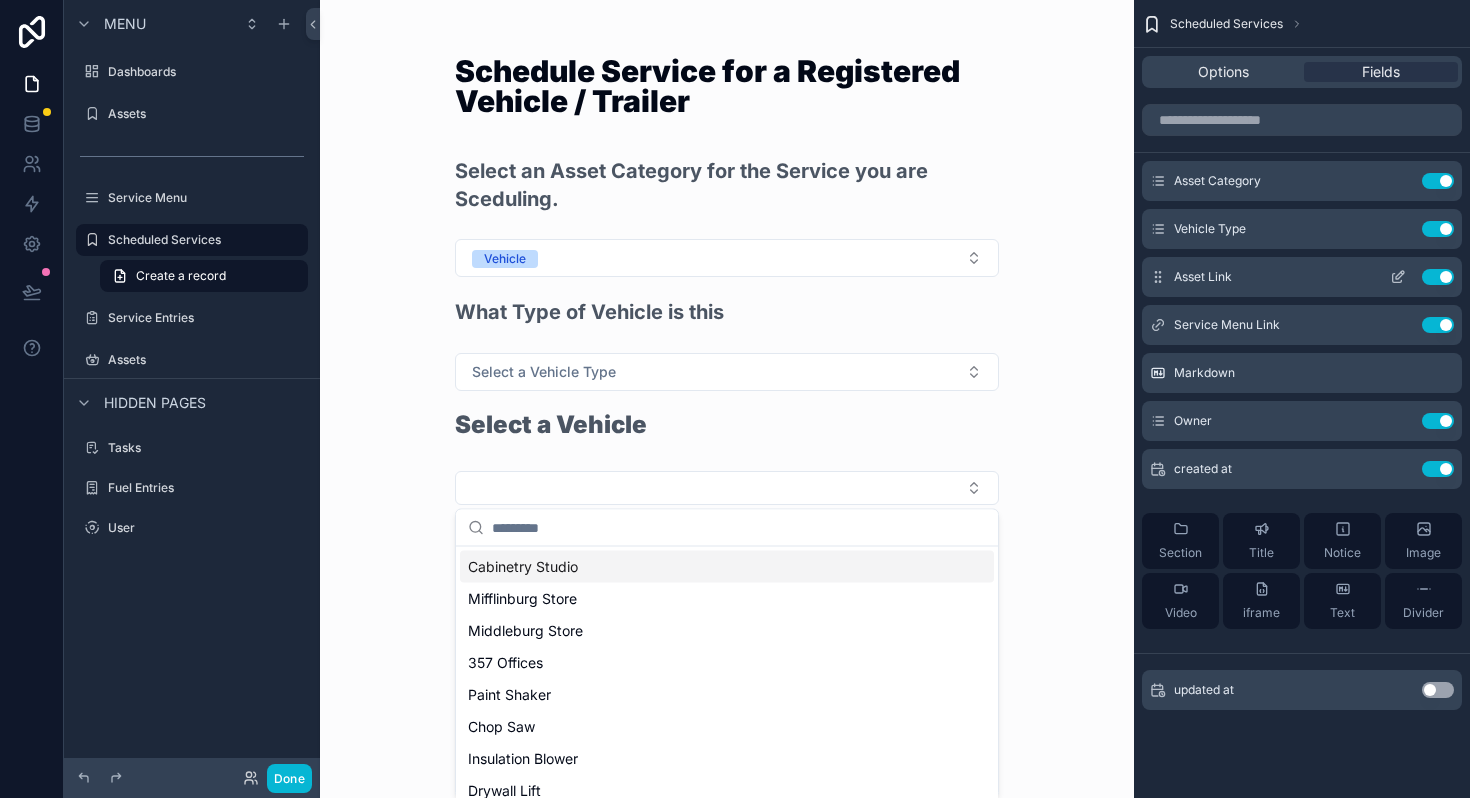 click 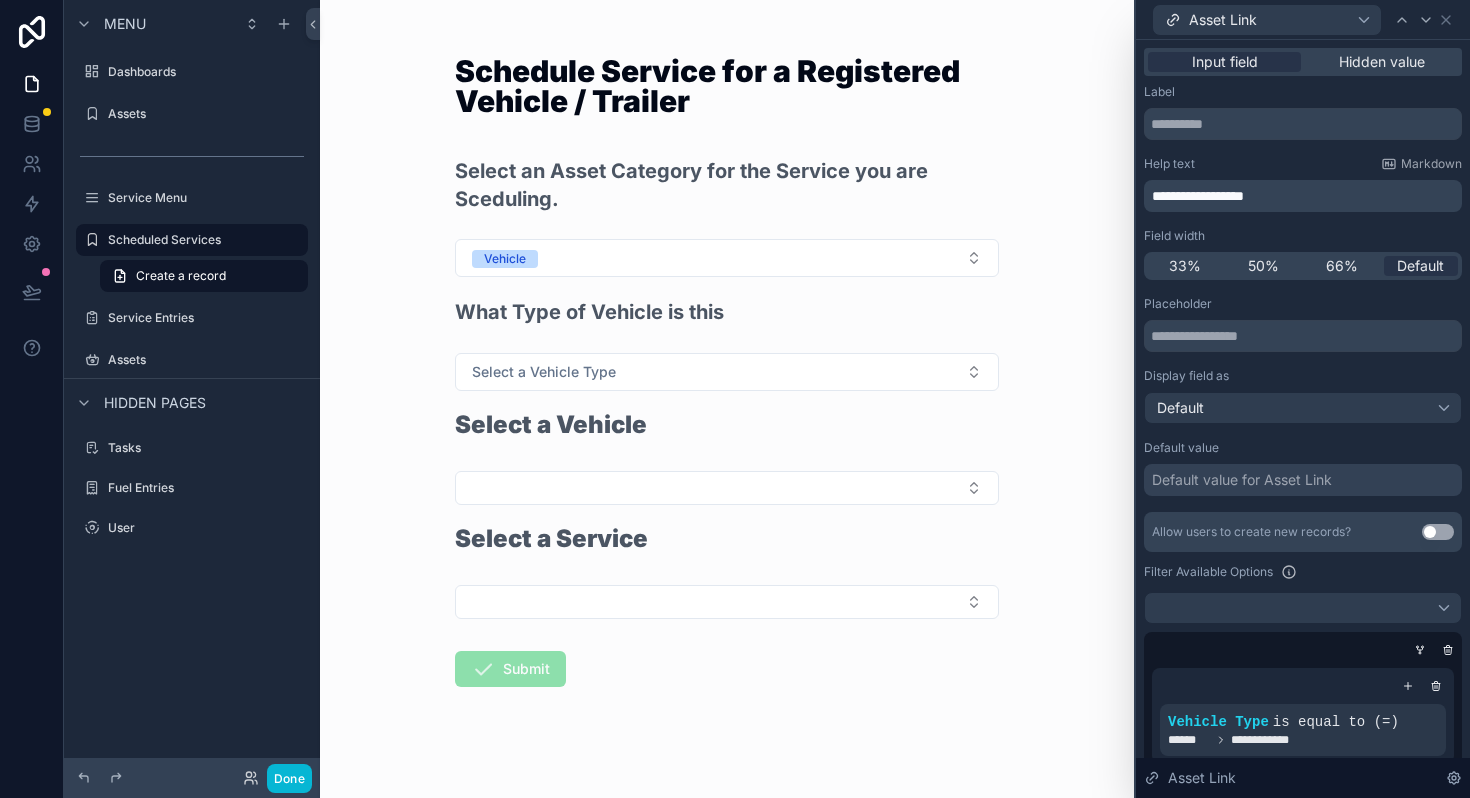 click on "**********" at bounding box center [1305, 196] 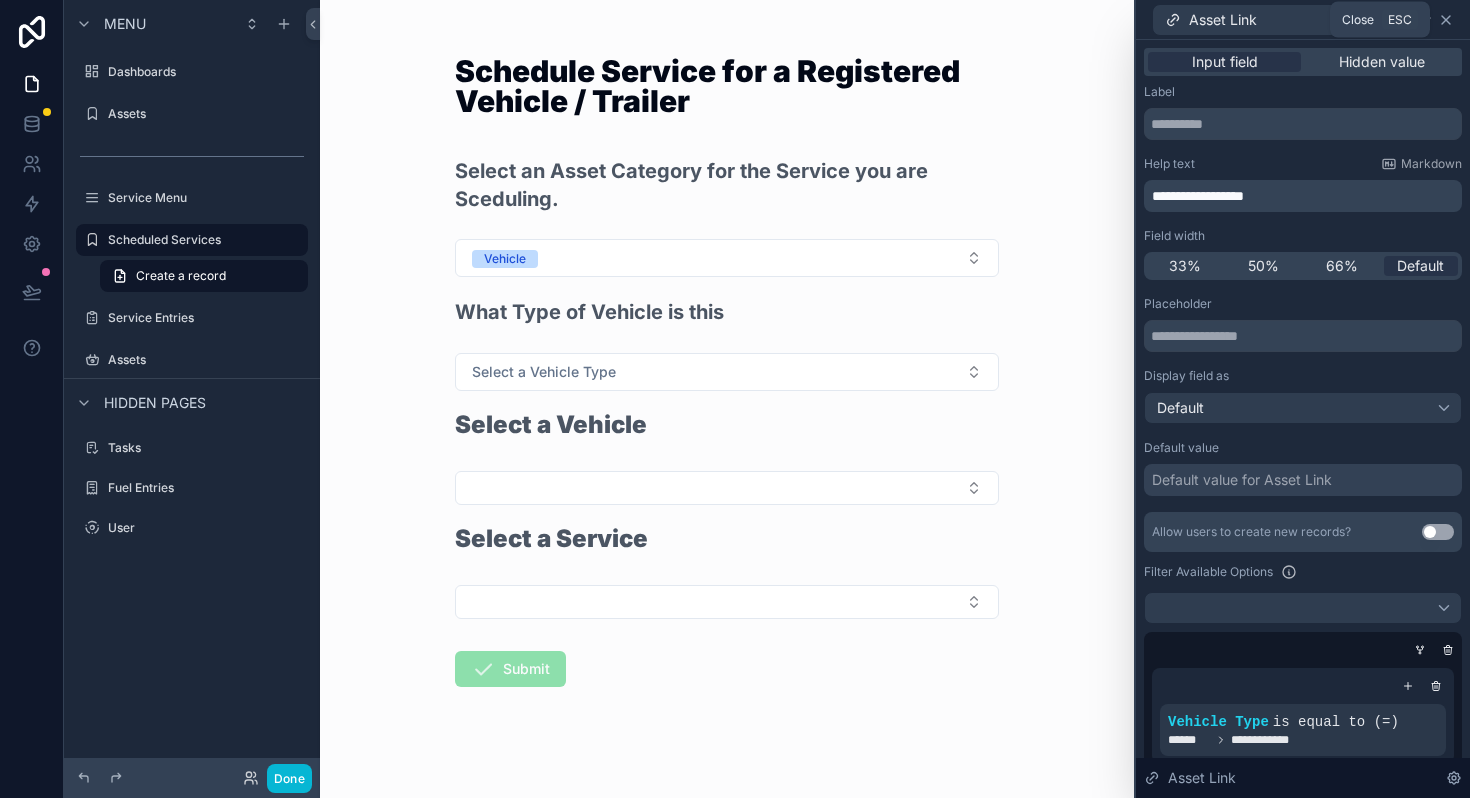 click 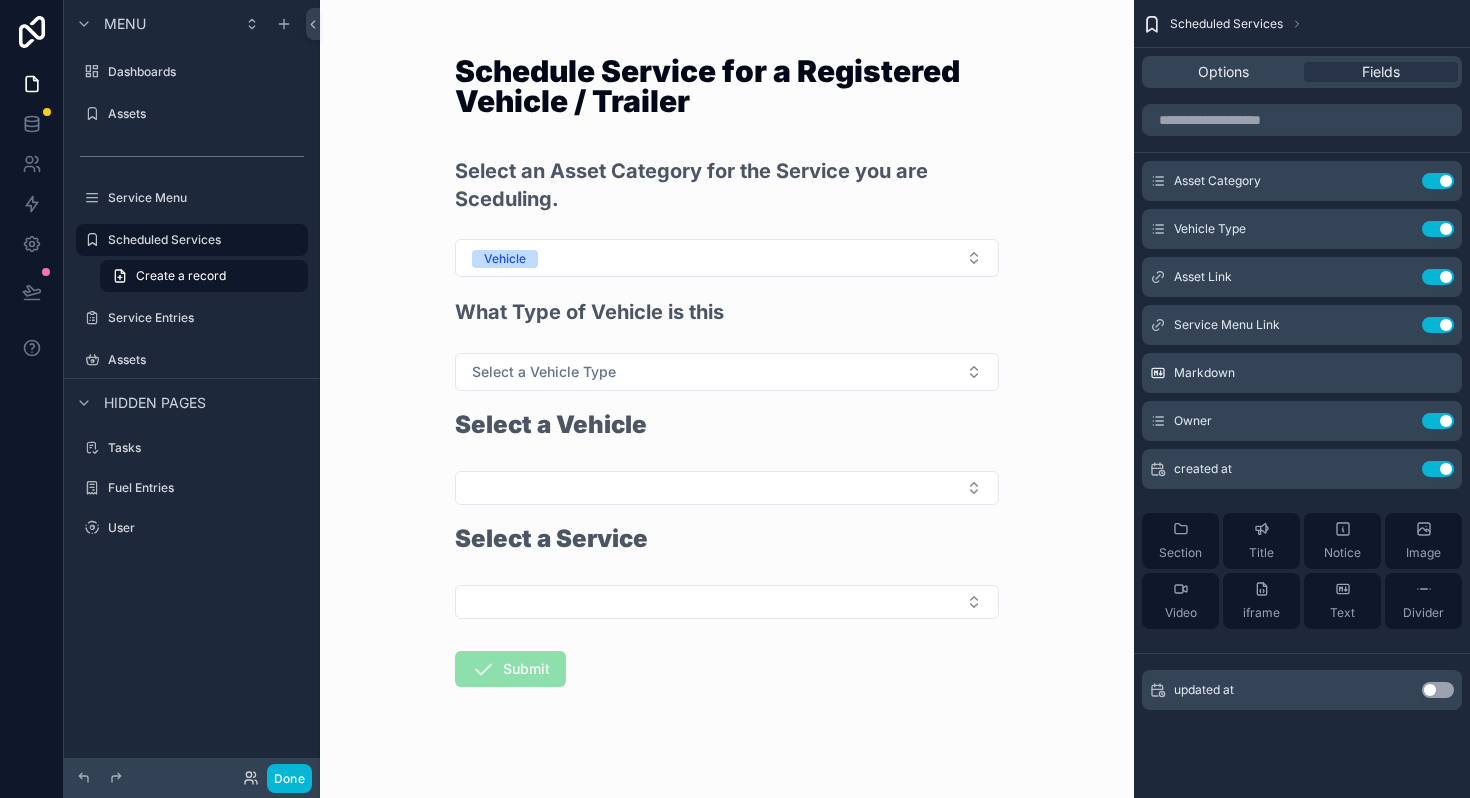 click on "Options Fields" at bounding box center (1302, 72) 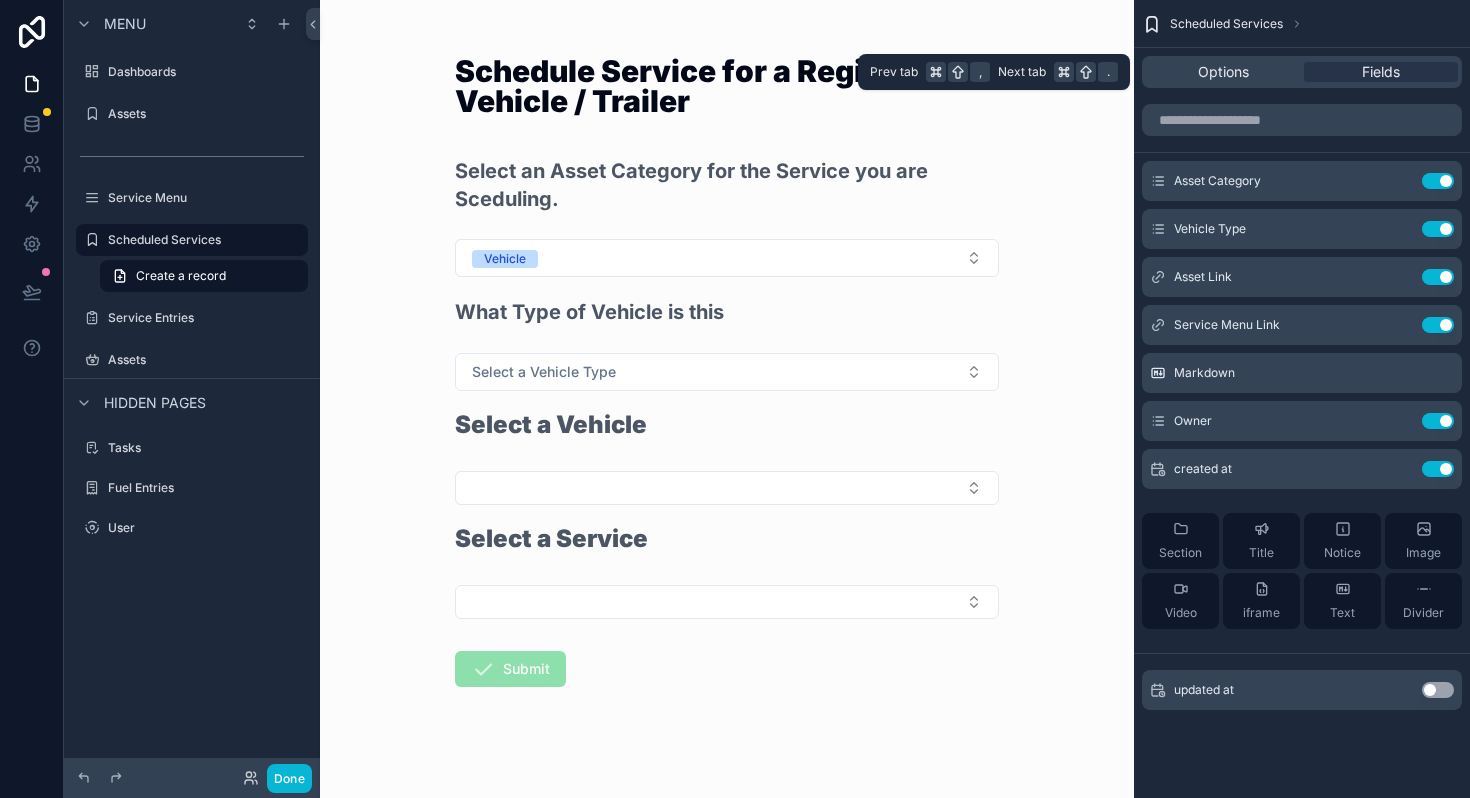click on "Options Fields" at bounding box center [1302, 72] 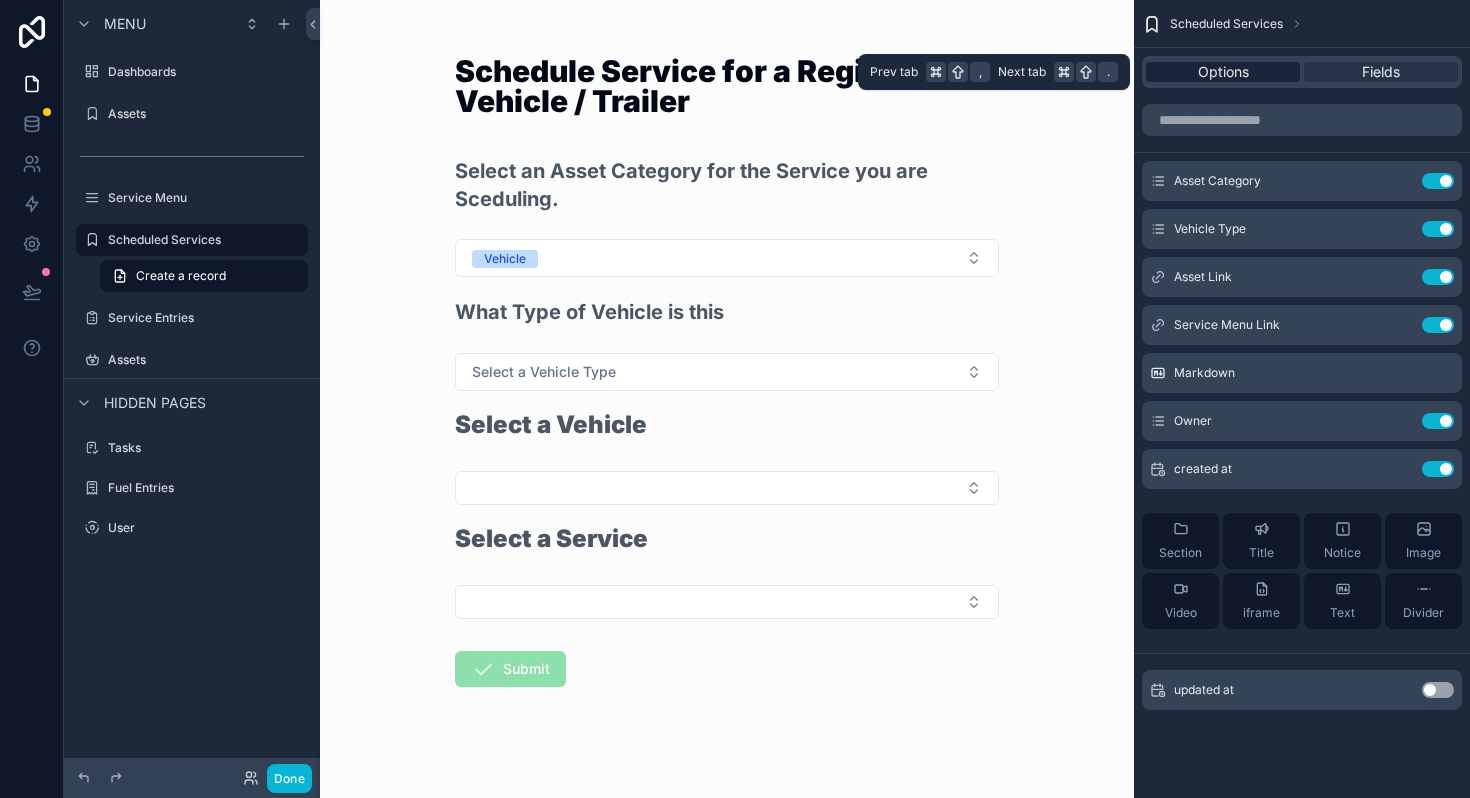 click on "Options" at bounding box center [1223, 72] 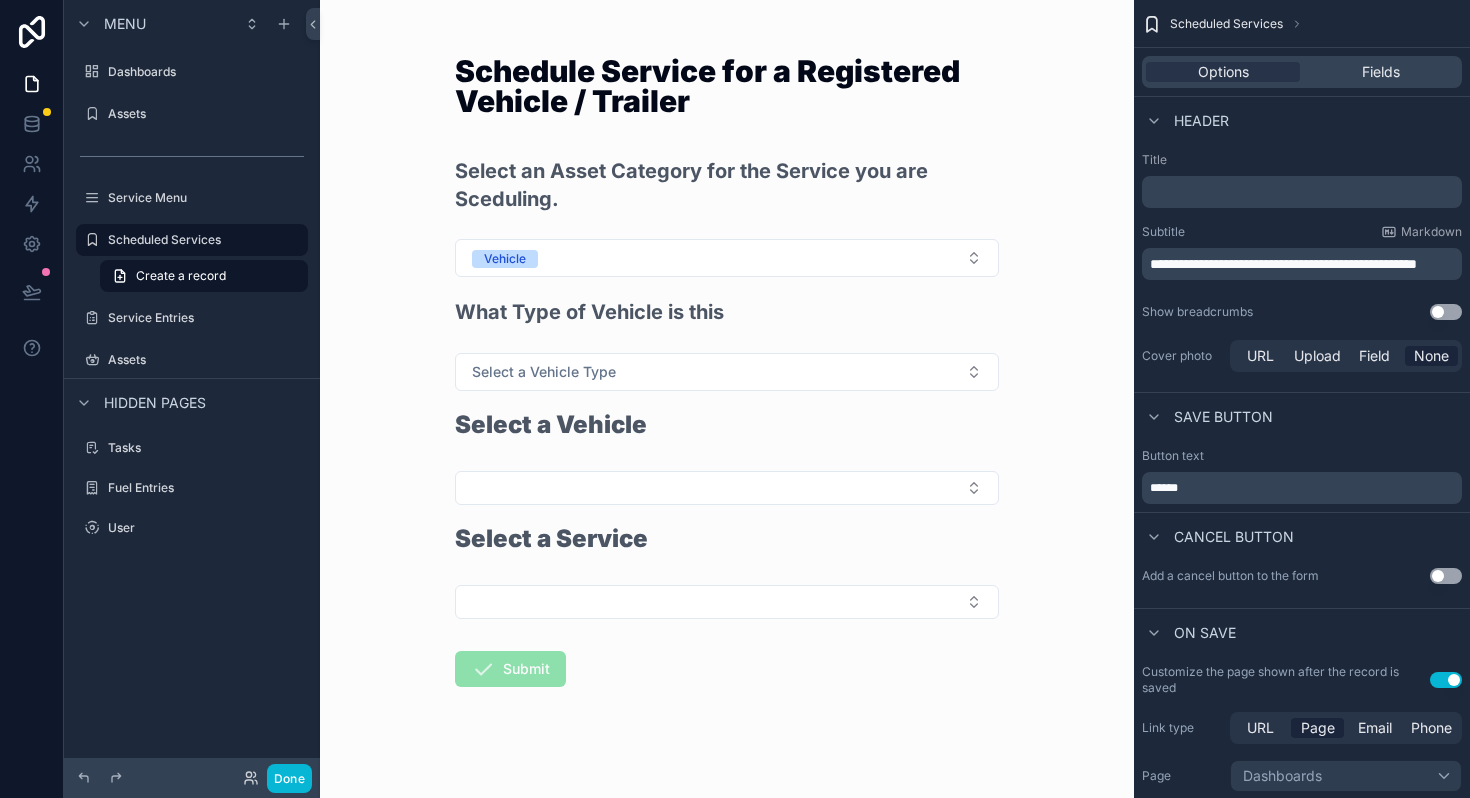 click on "**********" at bounding box center (1283, 264) 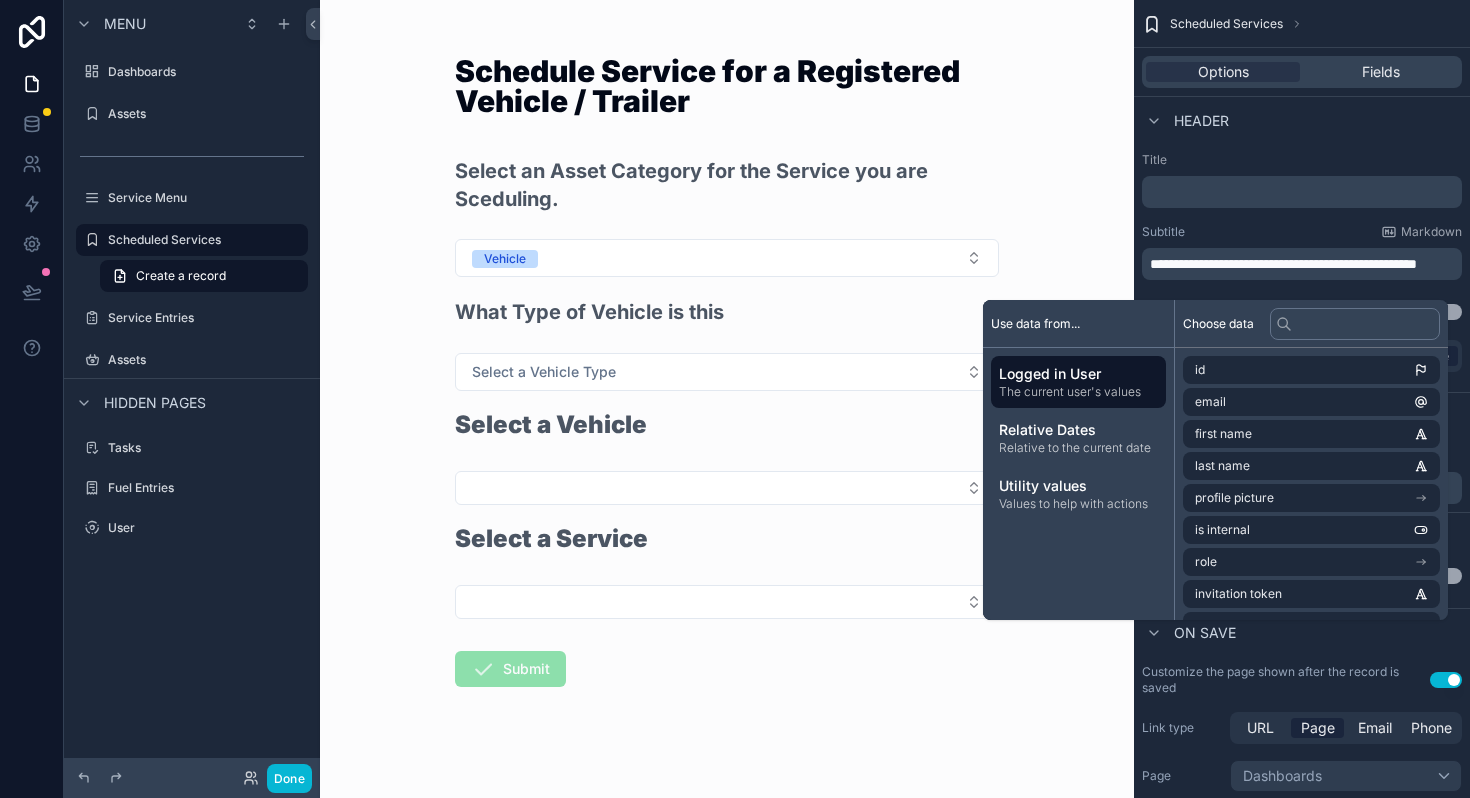 type 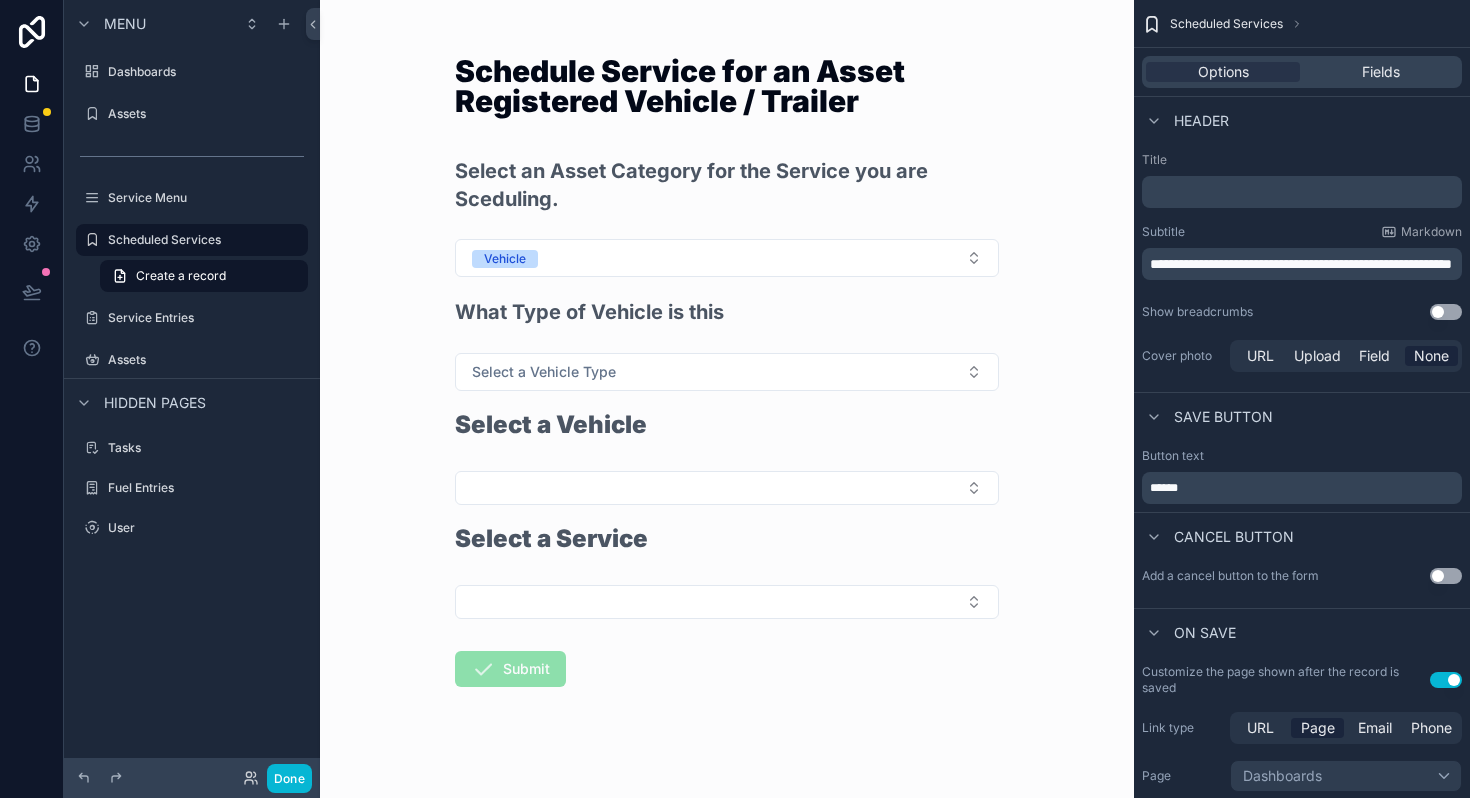 click on "**********" at bounding box center (1304, 264) 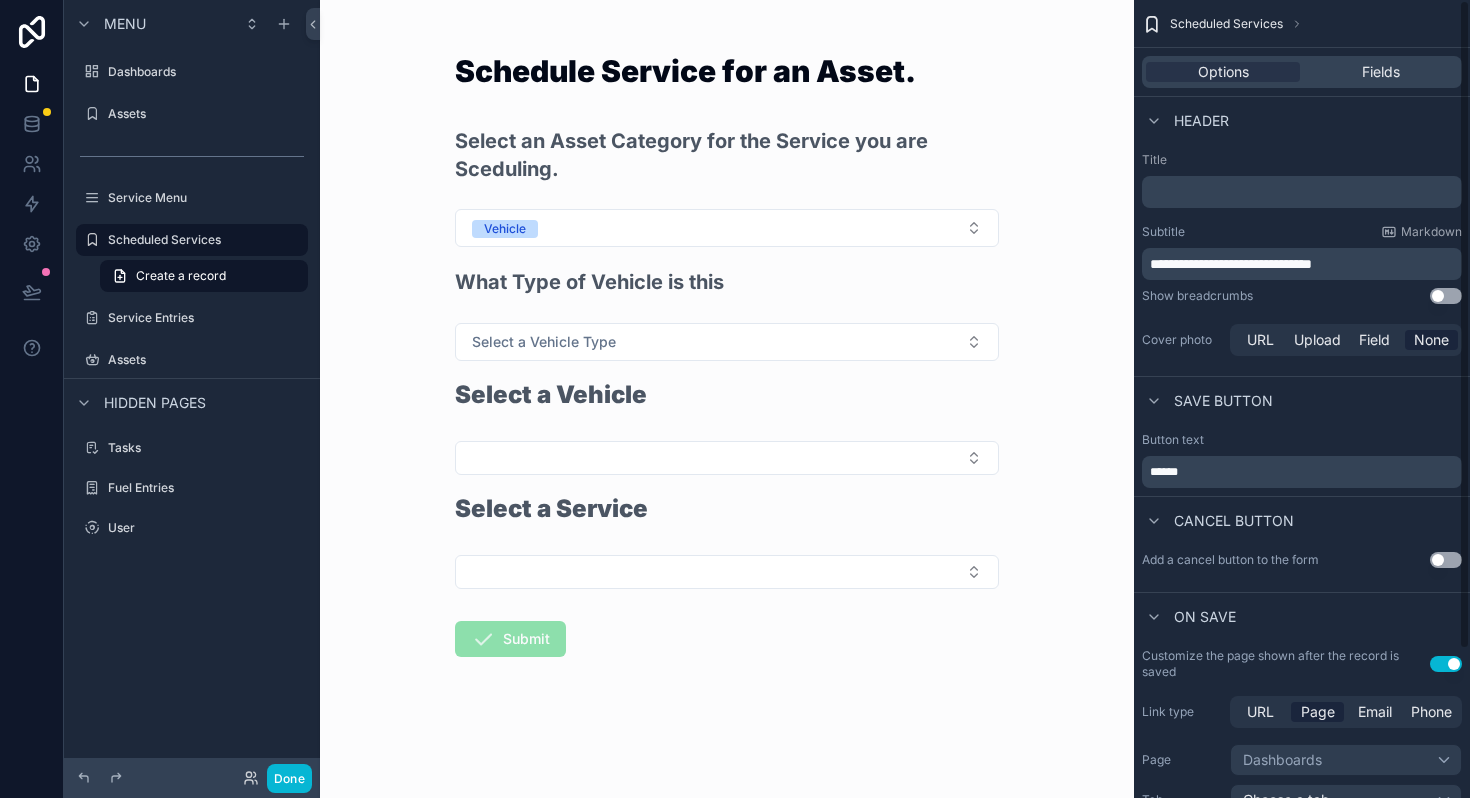 click on "**********" at bounding box center [1302, 252] 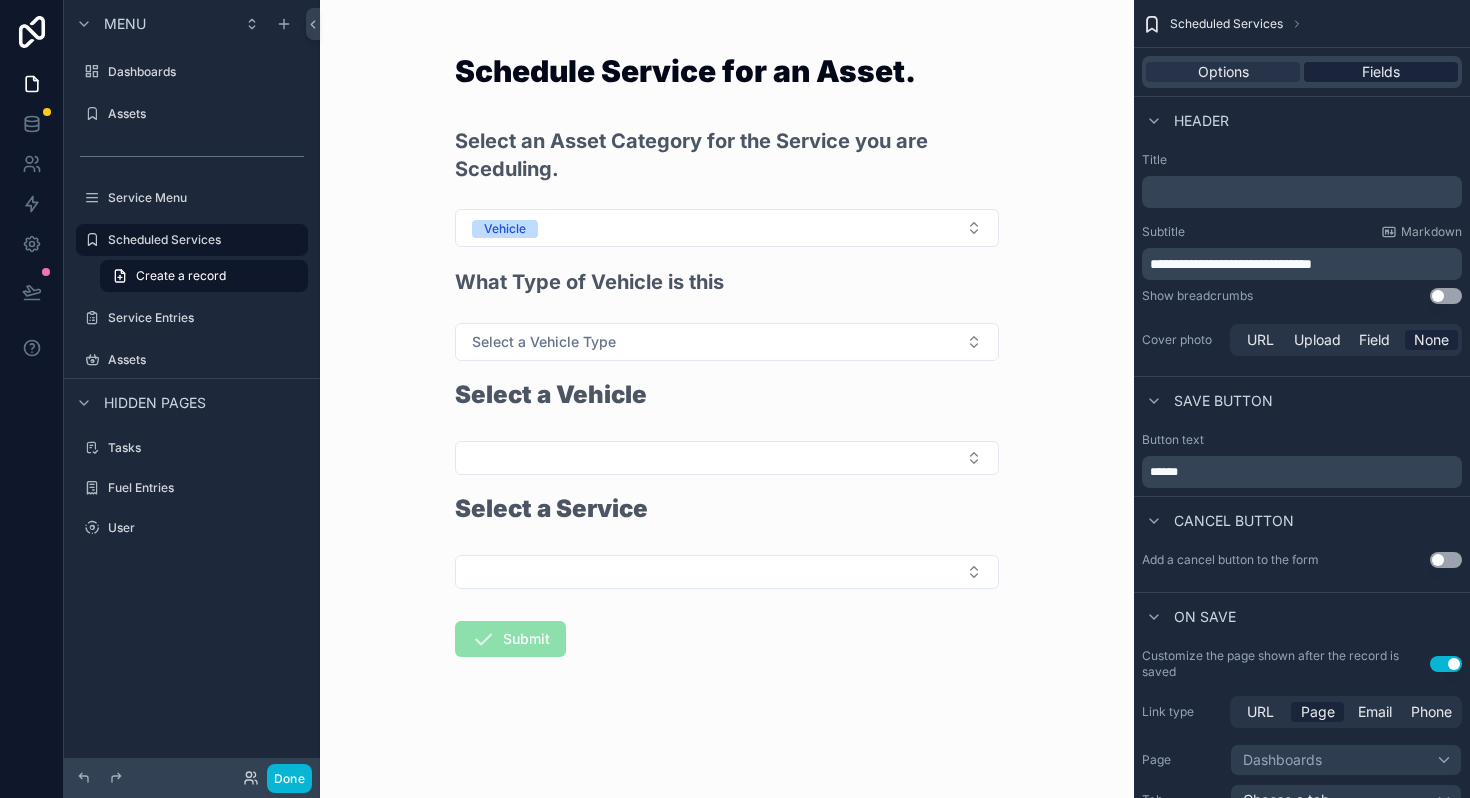 click on "Fields" at bounding box center (1381, 72) 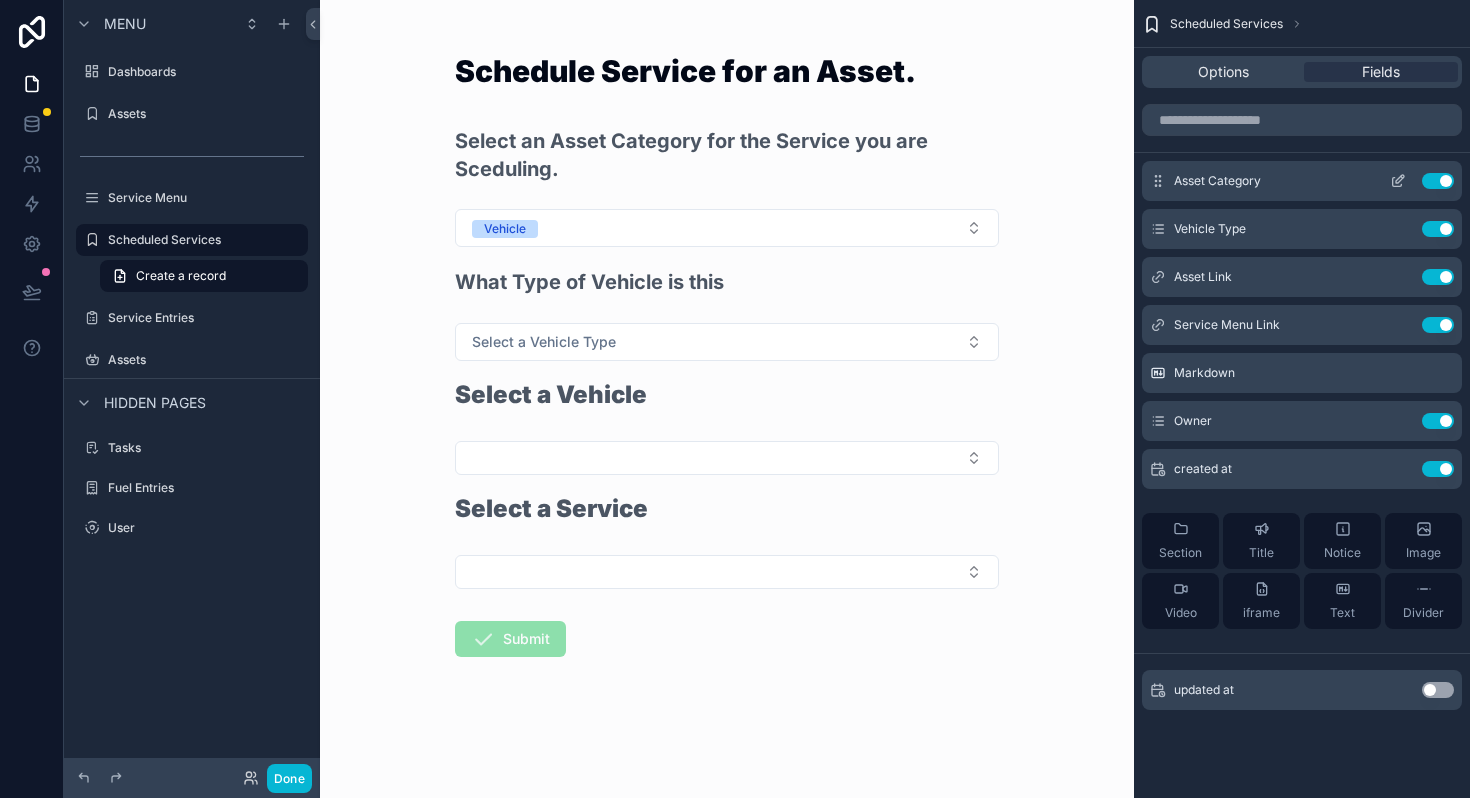 click 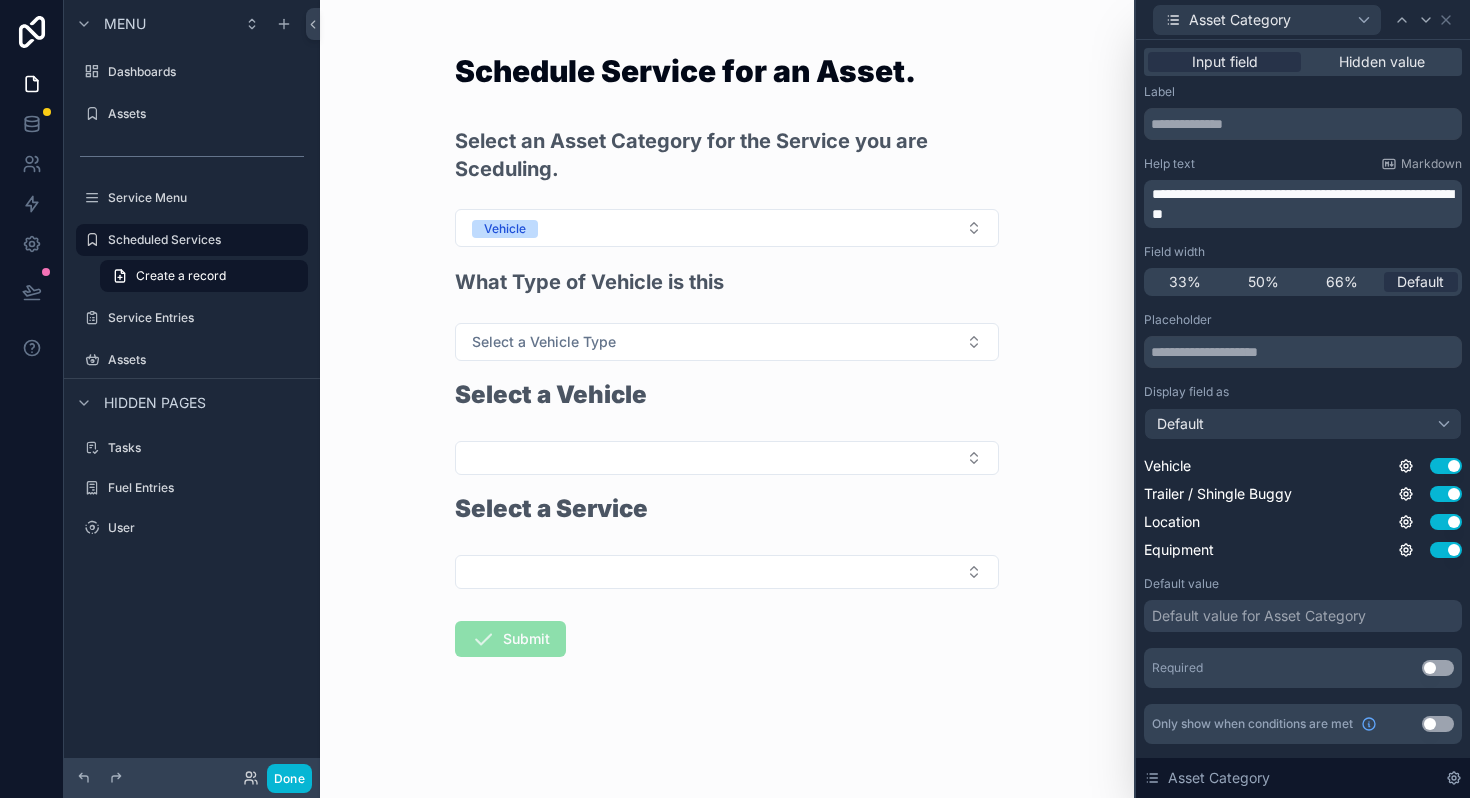 click on "**********" at bounding box center [1302, 204] 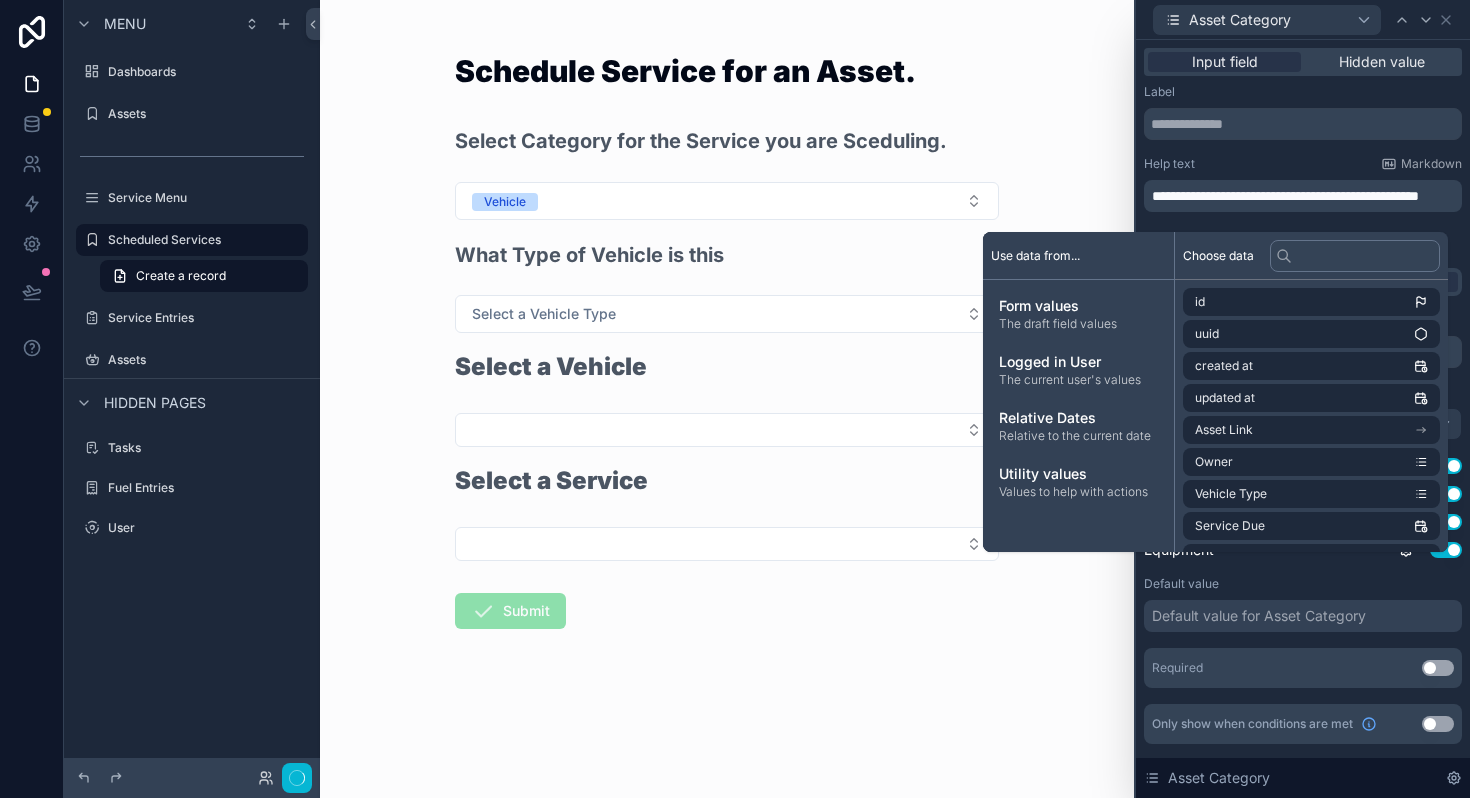 type 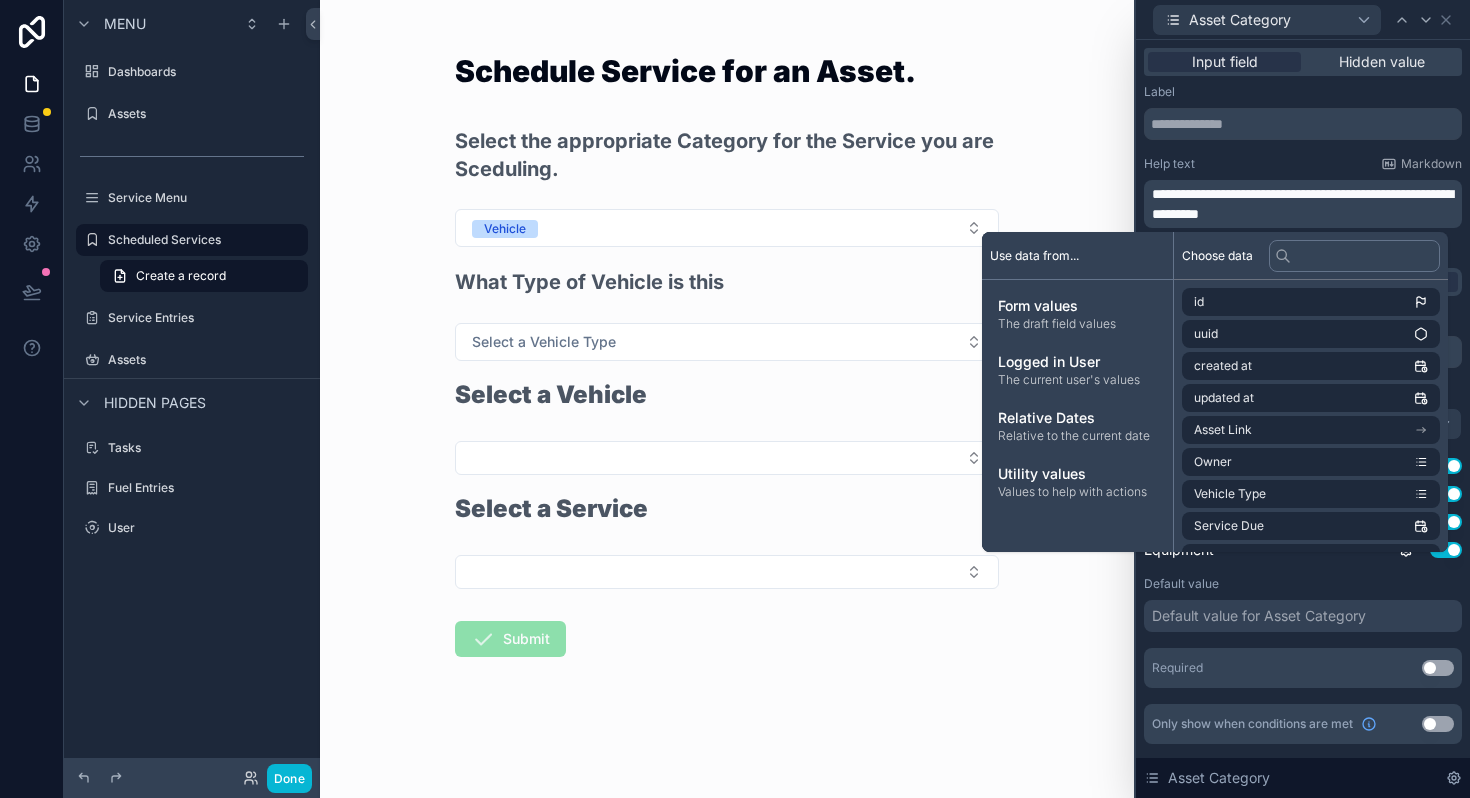 click on "Schedule Service for an Asset. Select the appropriate Category for the Service you are Sceduling. Vehicle What Type of Vehicle is this Select a Vehicle Type Select a Vehicle Select a Service Submit" at bounding box center (727, 399) 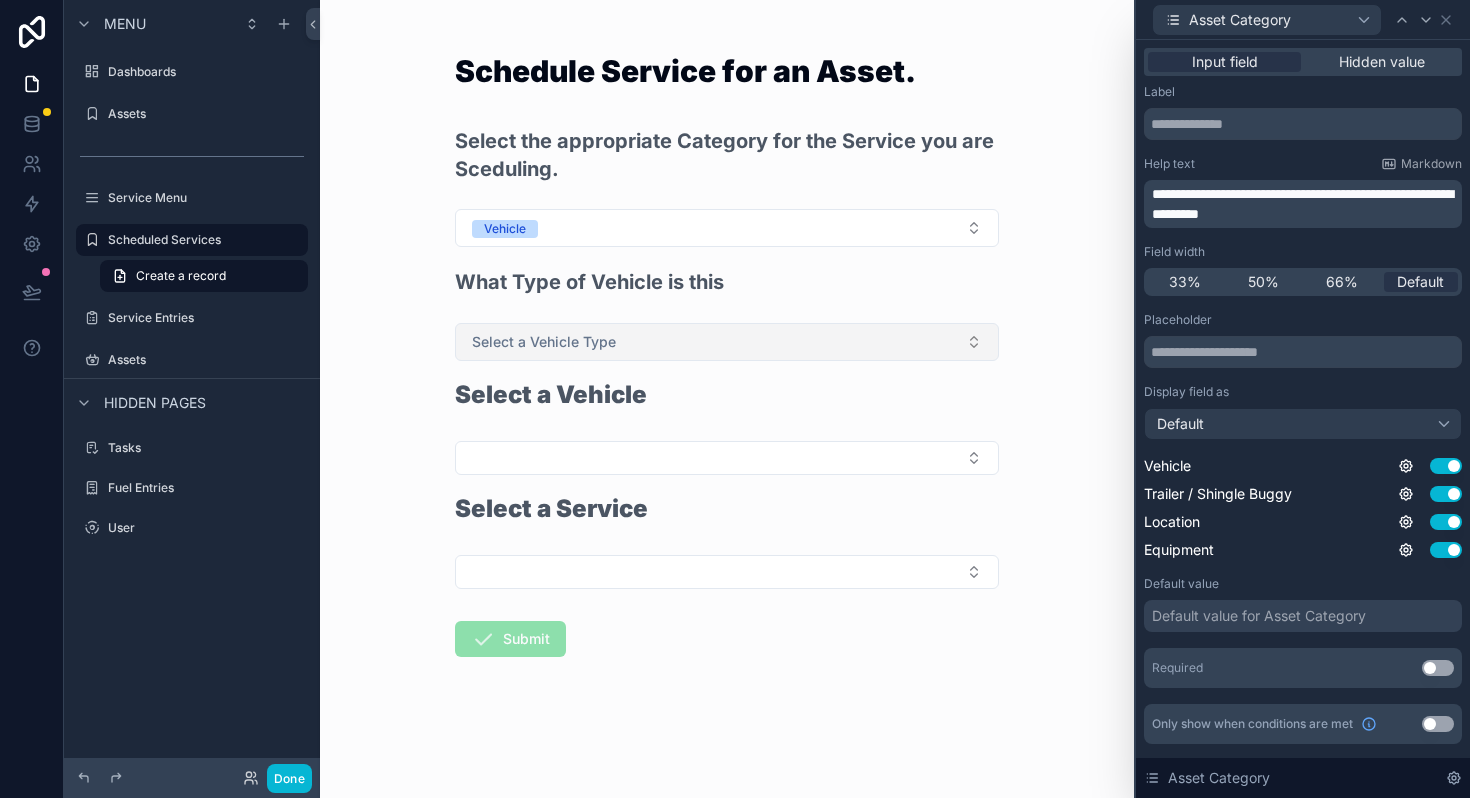 click on "Select a Vehicle Type" at bounding box center (544, 342) 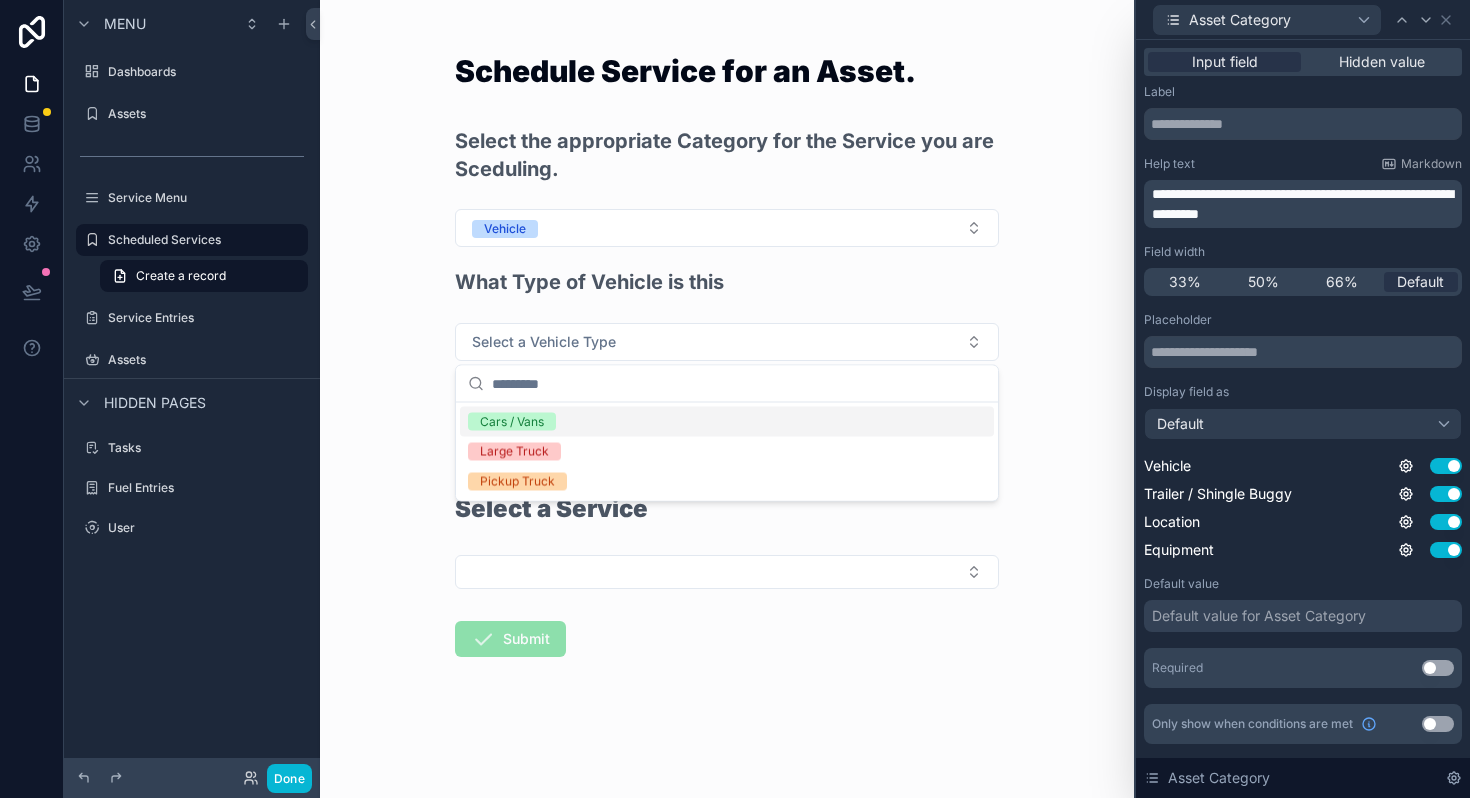 click on "Cars / Vans" at bounding box center (512, 422) 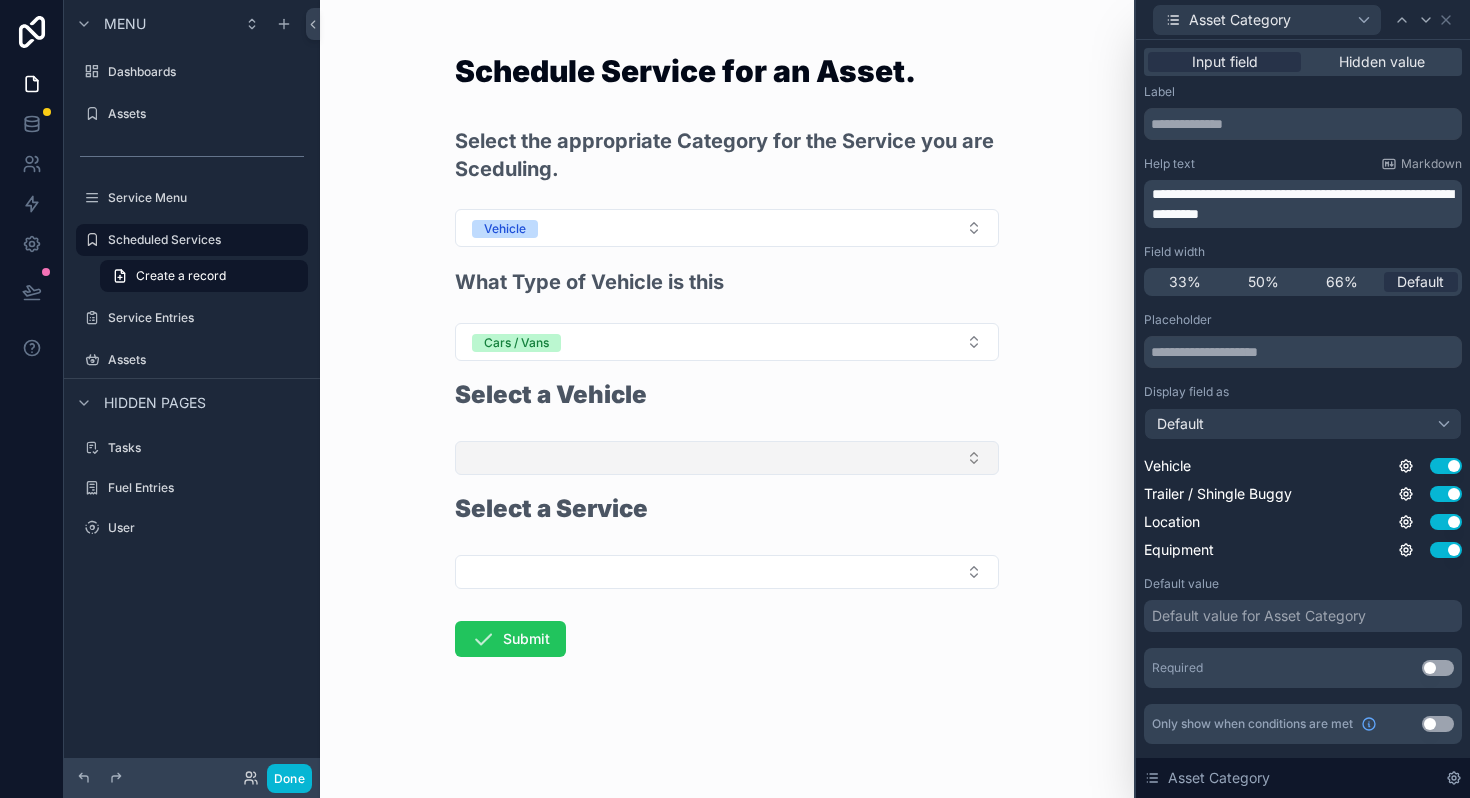 click at bounding box center (727, 458) 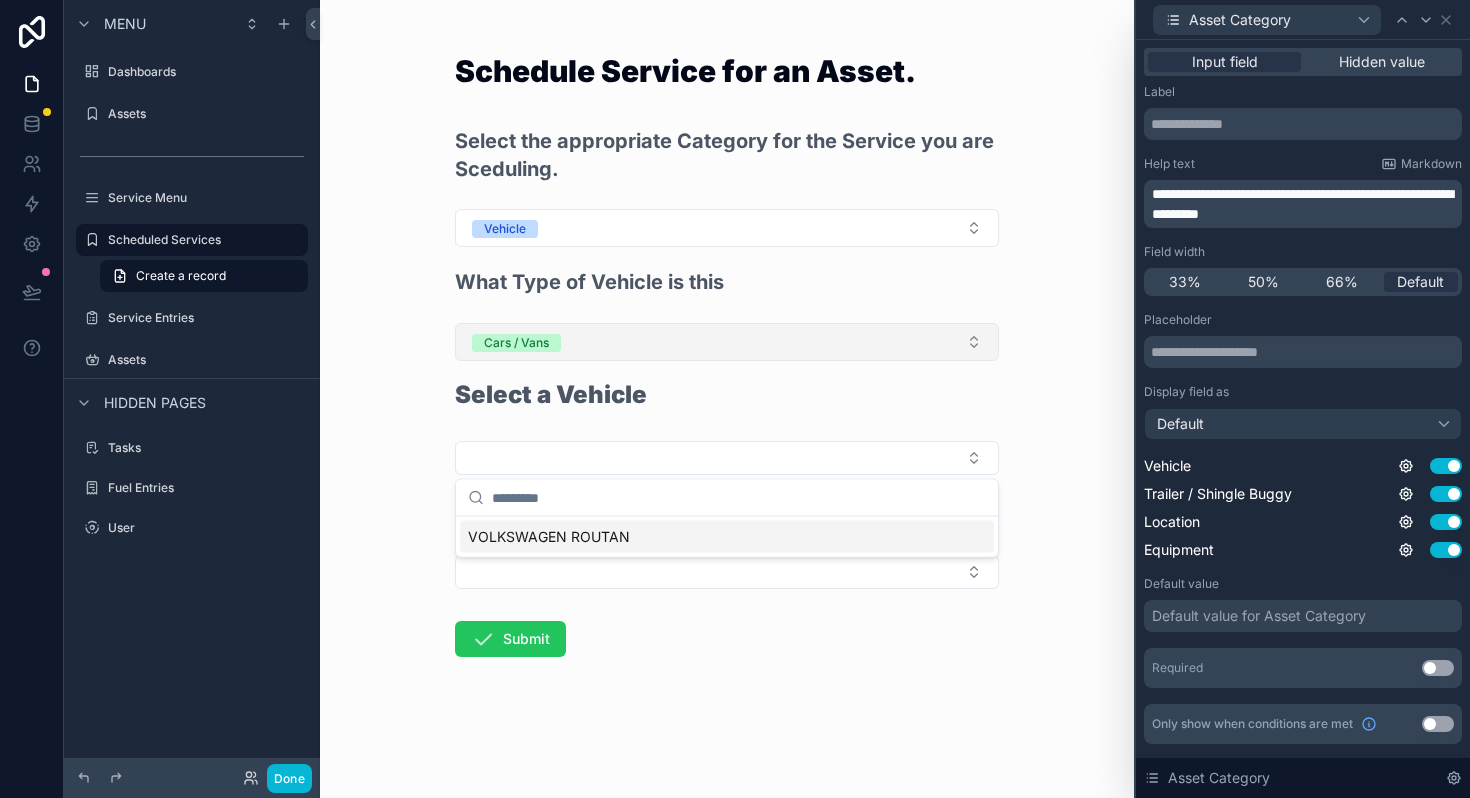 click on "Cars / Vans" at bounding box center (727, 342) 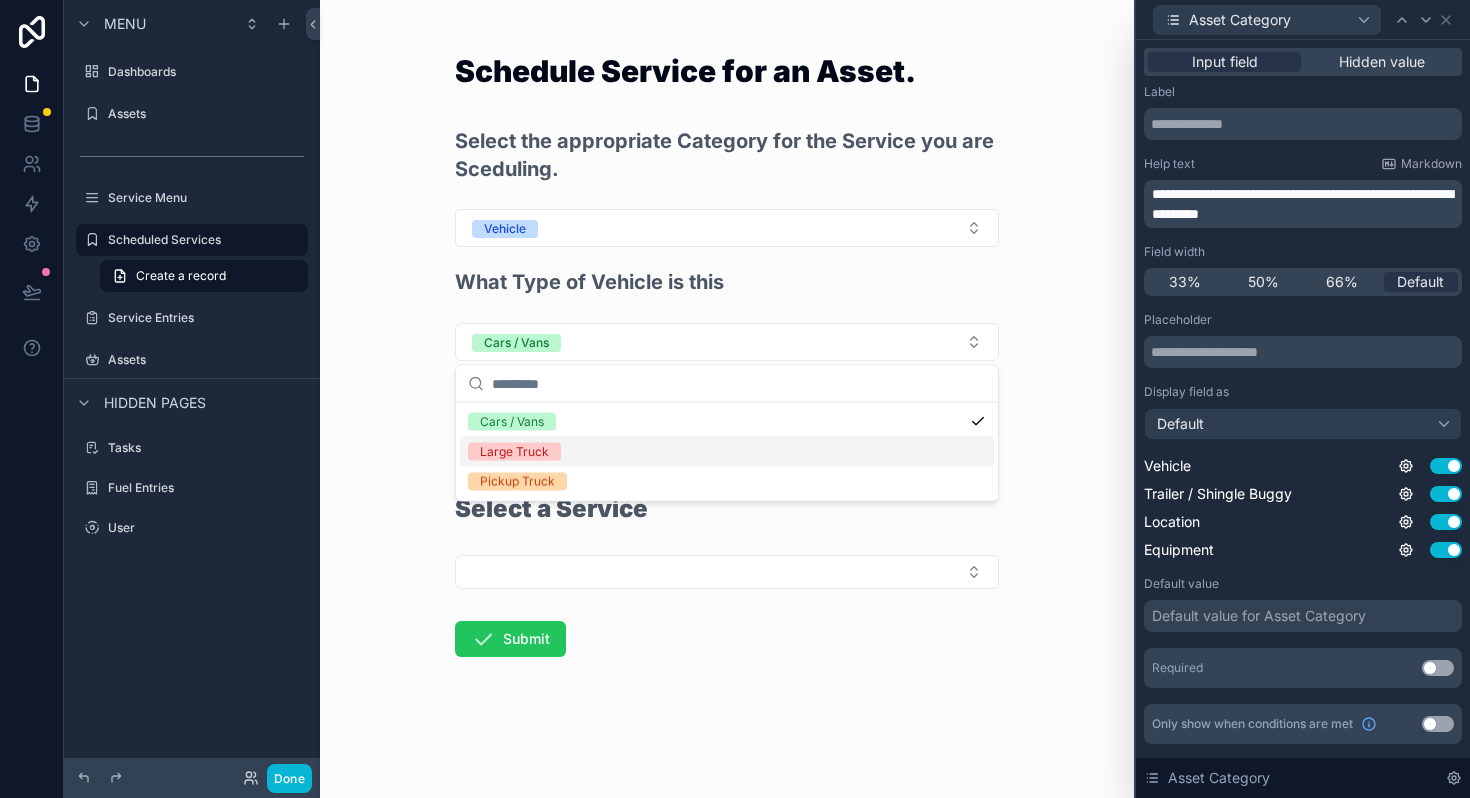 click on "Large Truck" at bounding box center [514, 452] 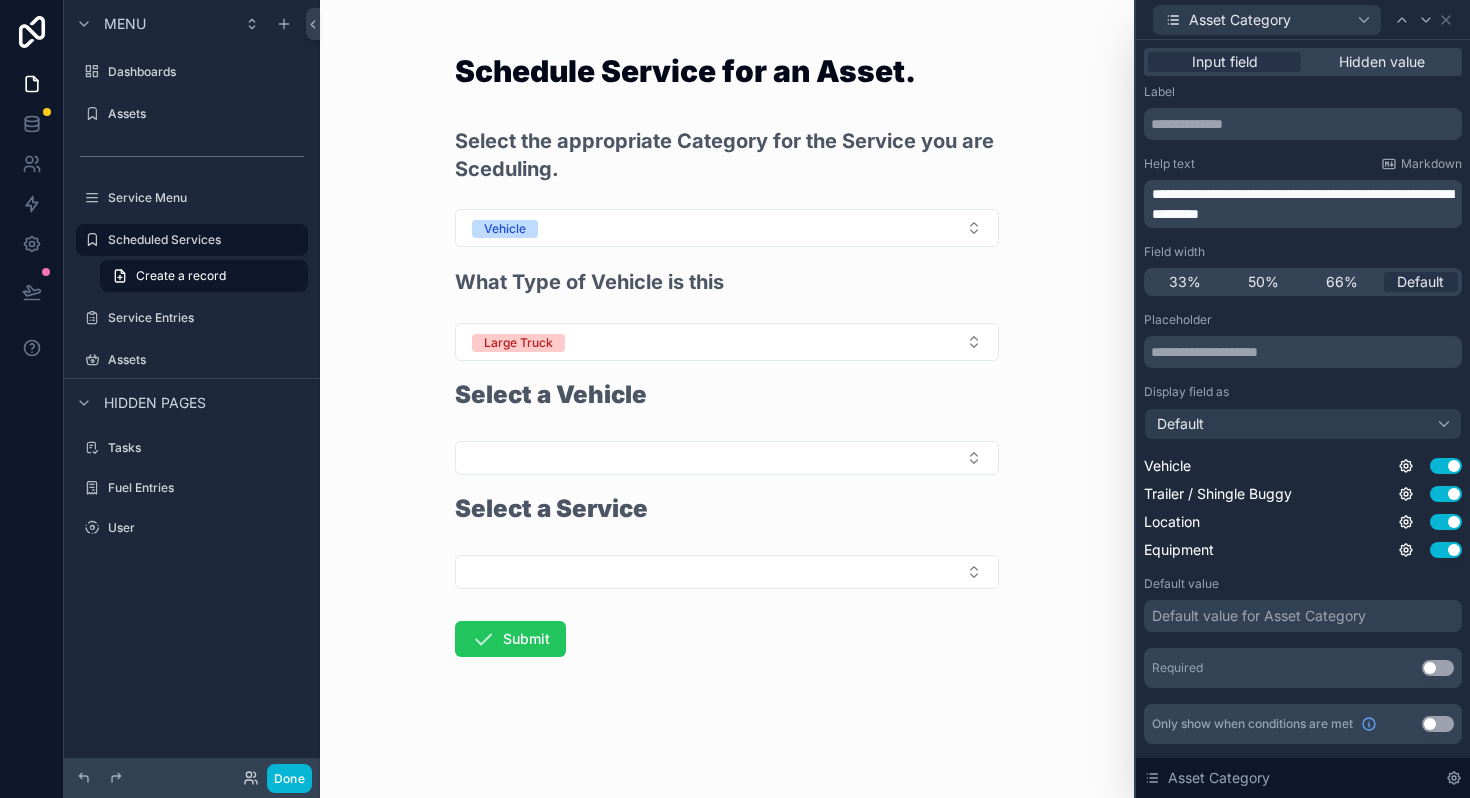 click at bounding box center (727, 458) 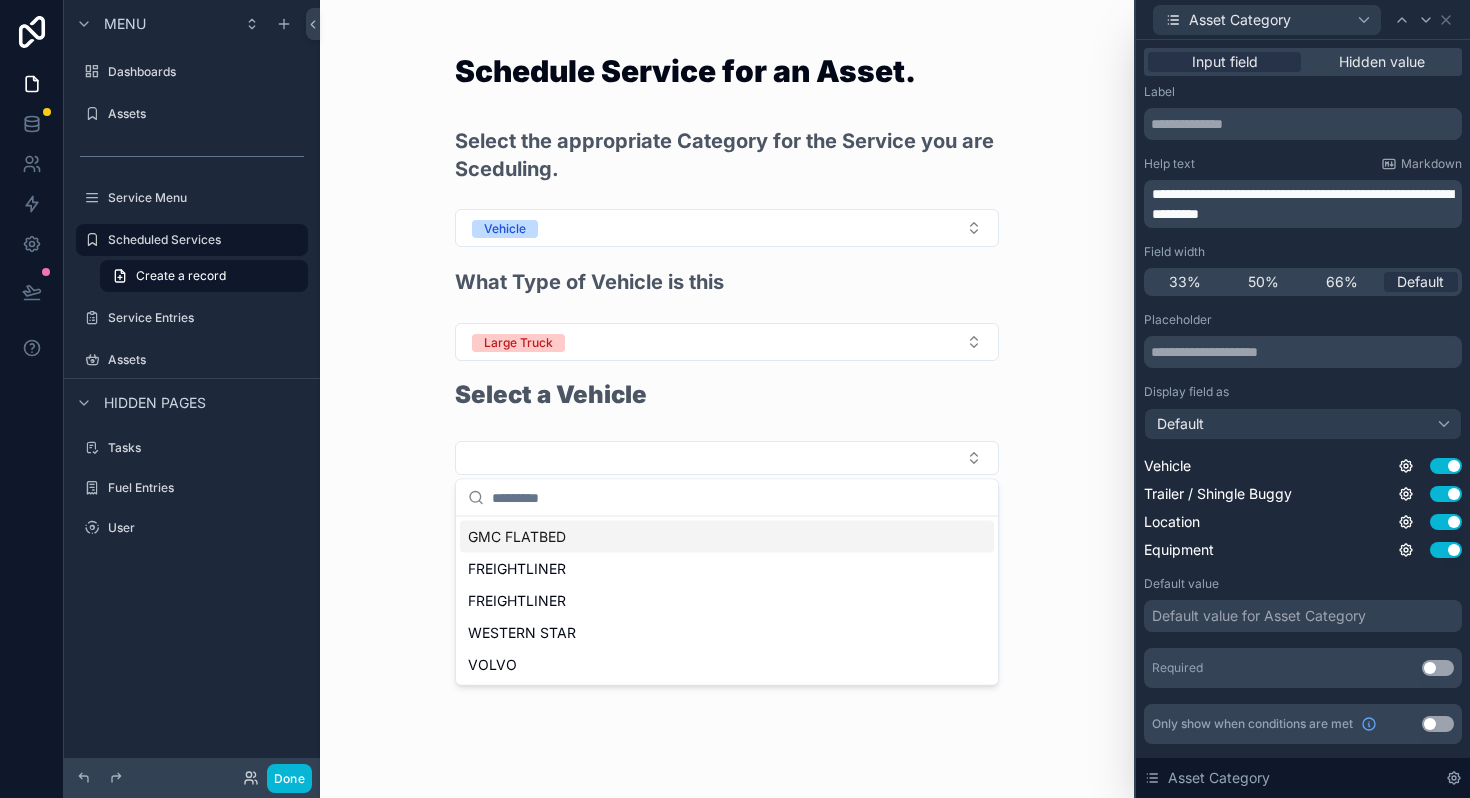 click on "Schedule Service for an Asset. Select the appropriate Category for the Service you are Sceduling. Vehicle What Type of Vehicle is this Large Truck Select a Vehicle Select a Service Submit" at bounding box center (727, 392) 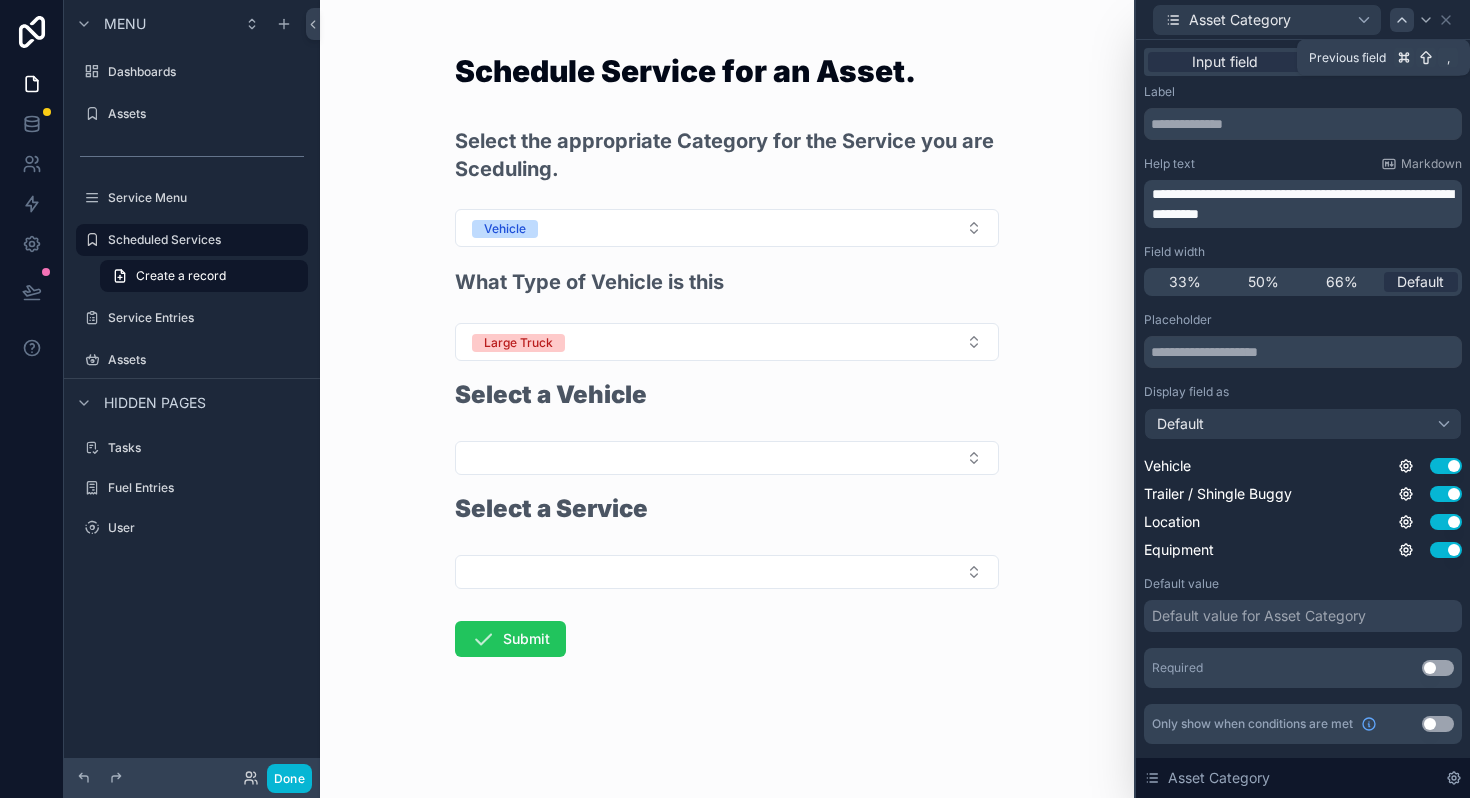 click 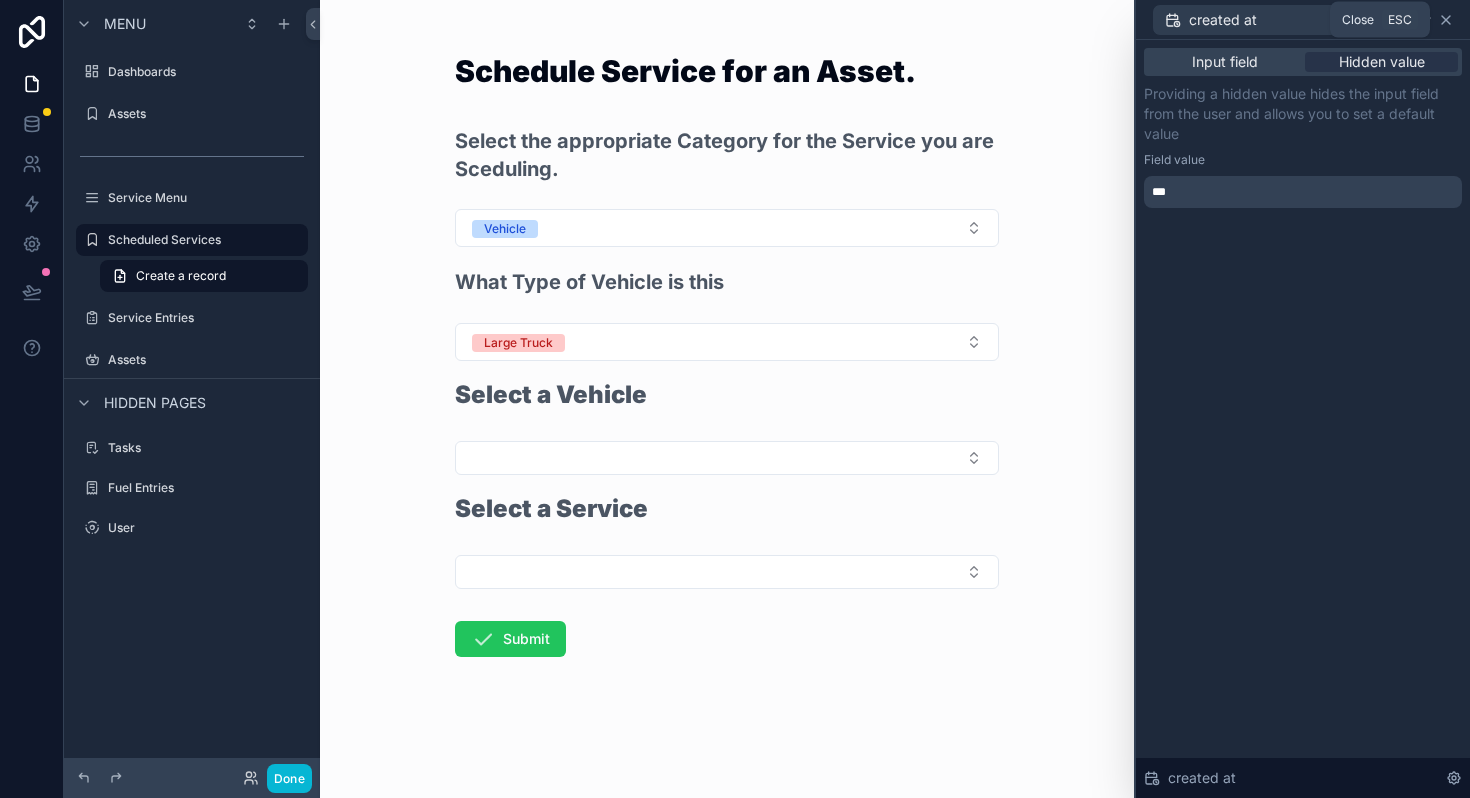 click 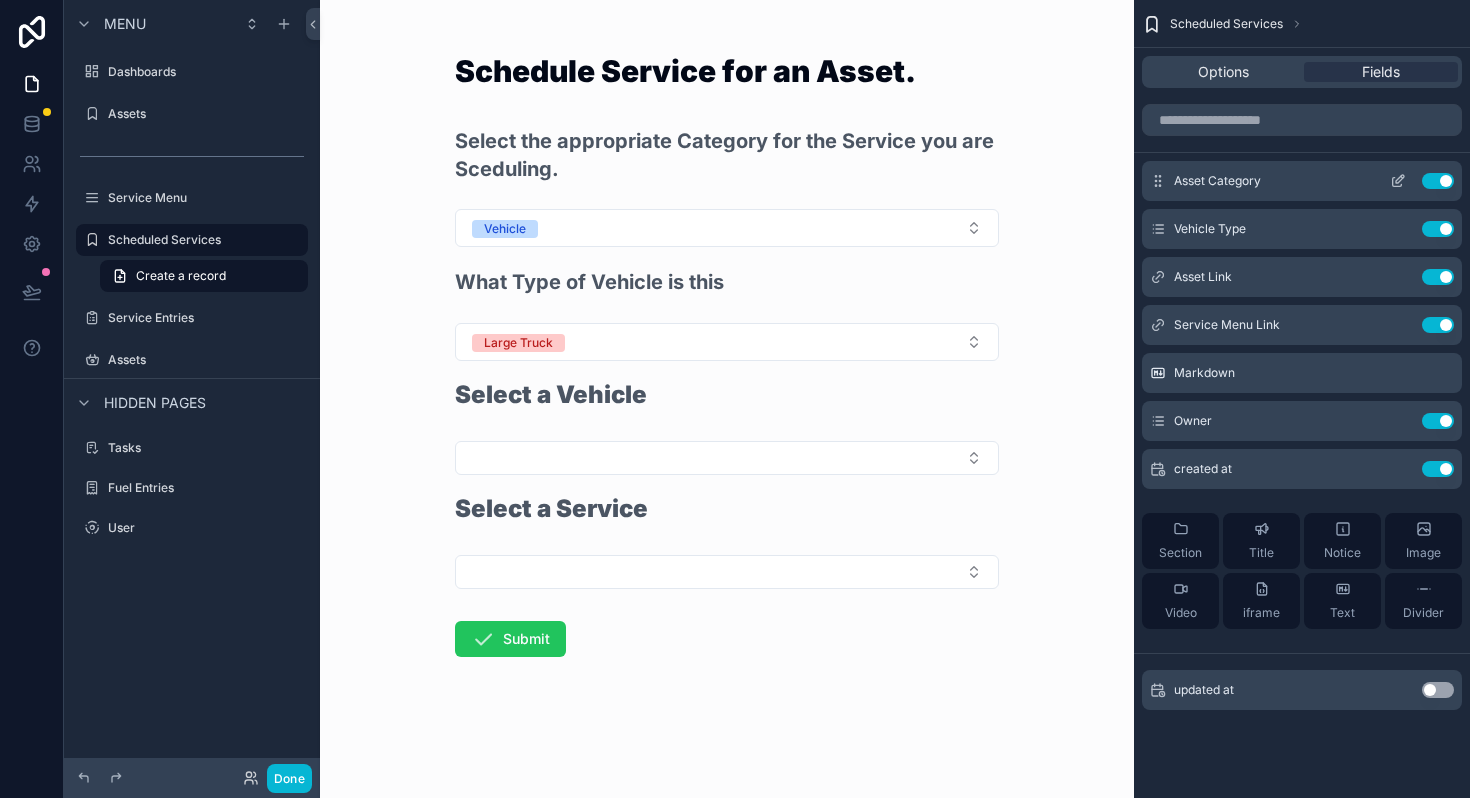 click 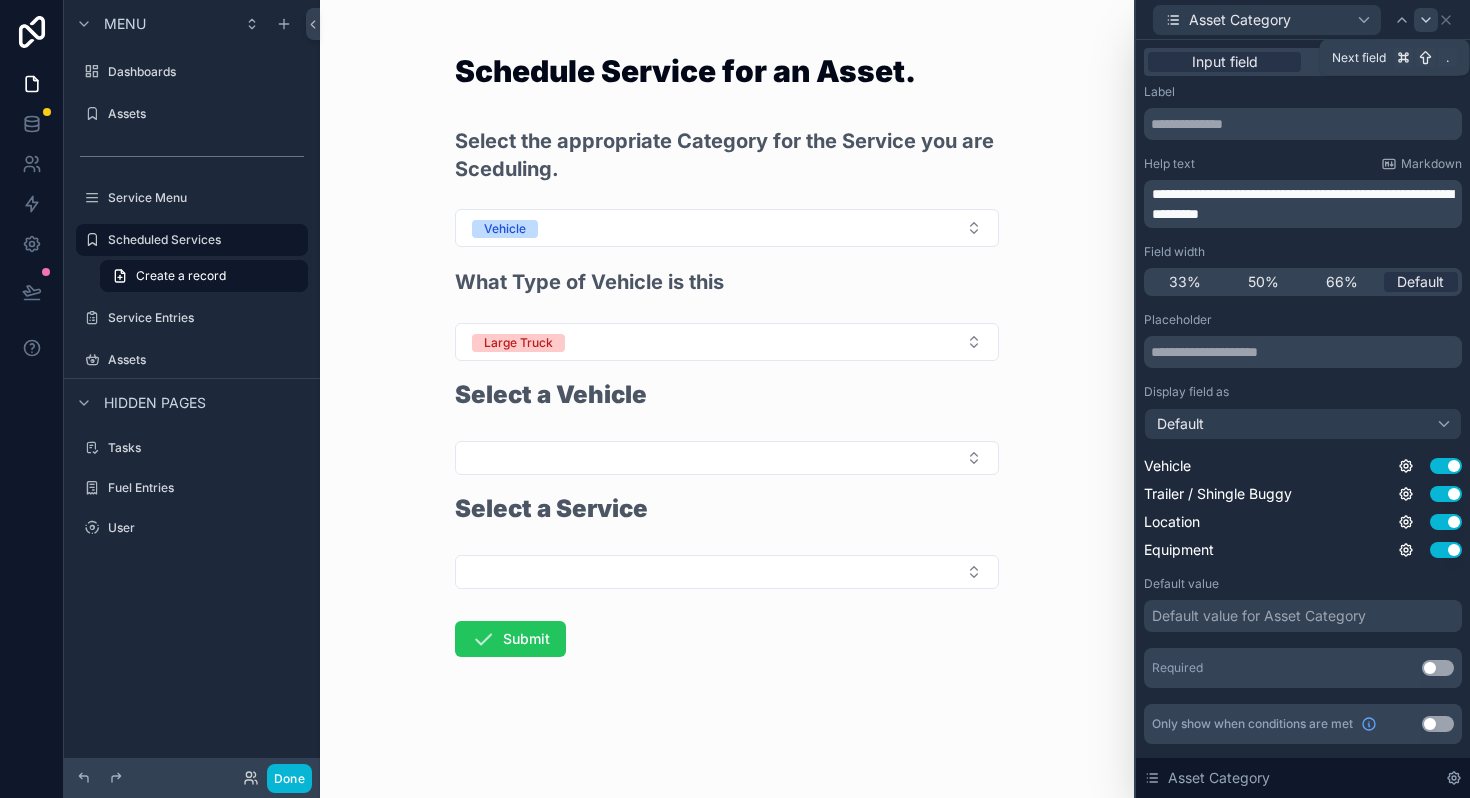 click 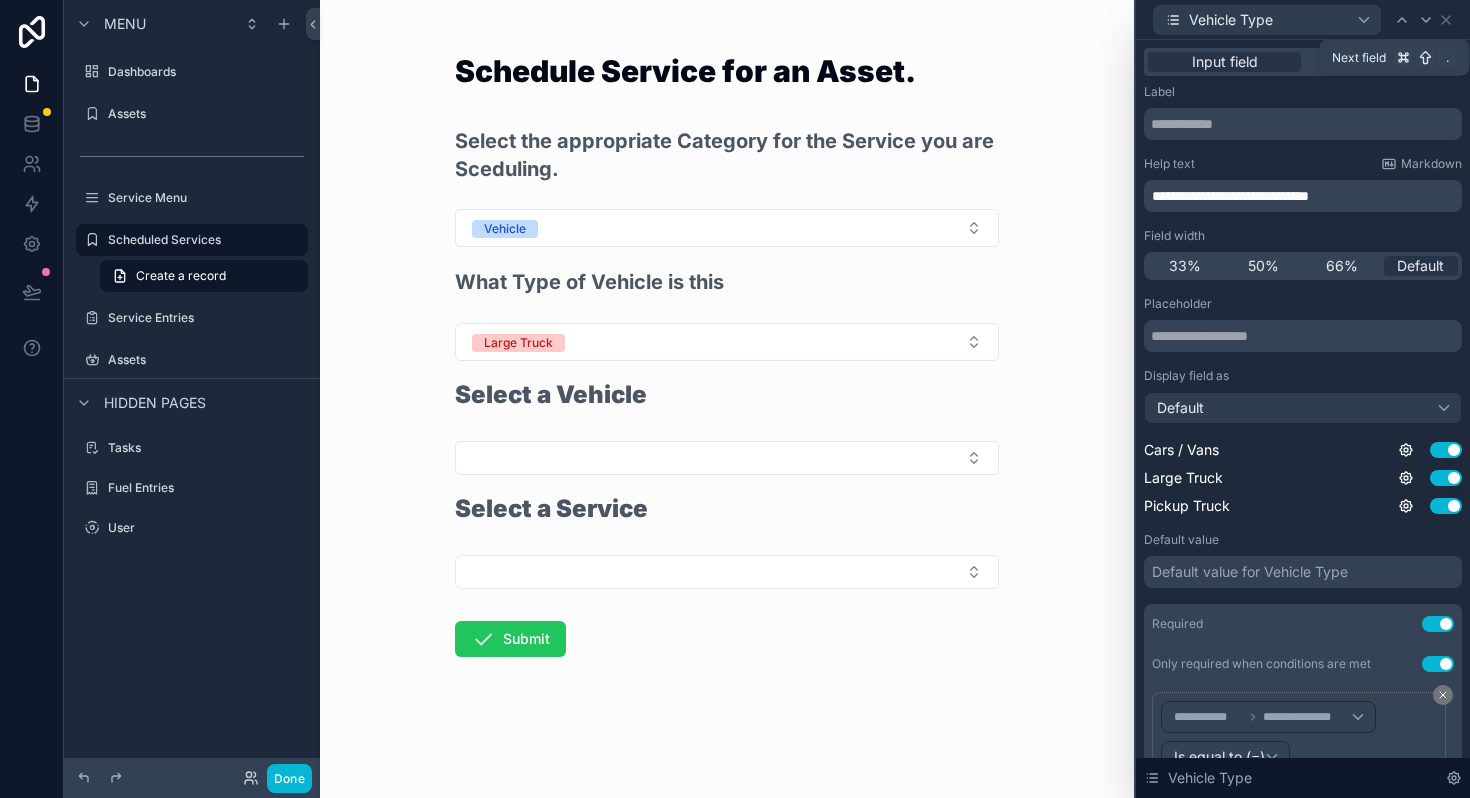 click 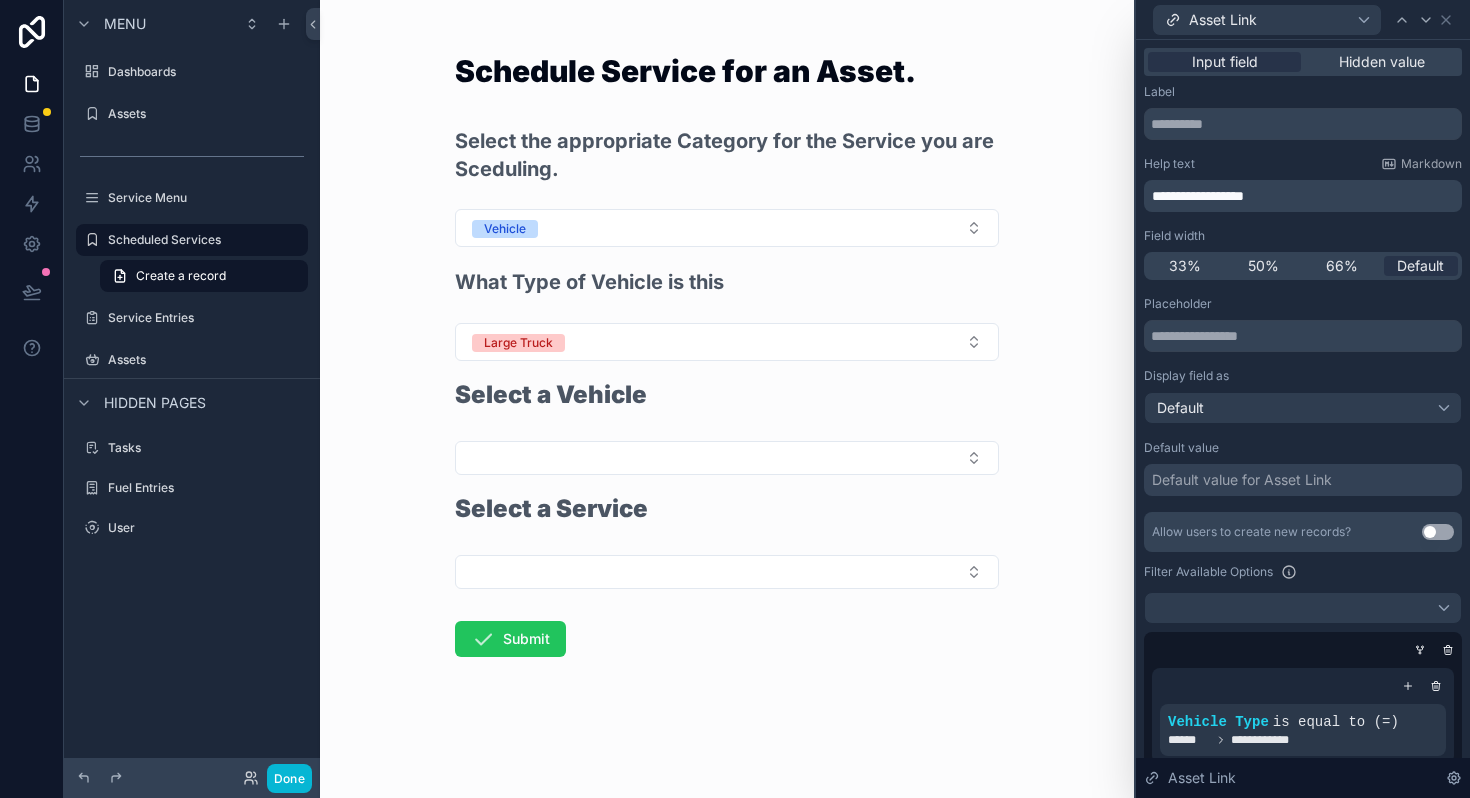 click on "**********" at bounding box center [1198, 196] 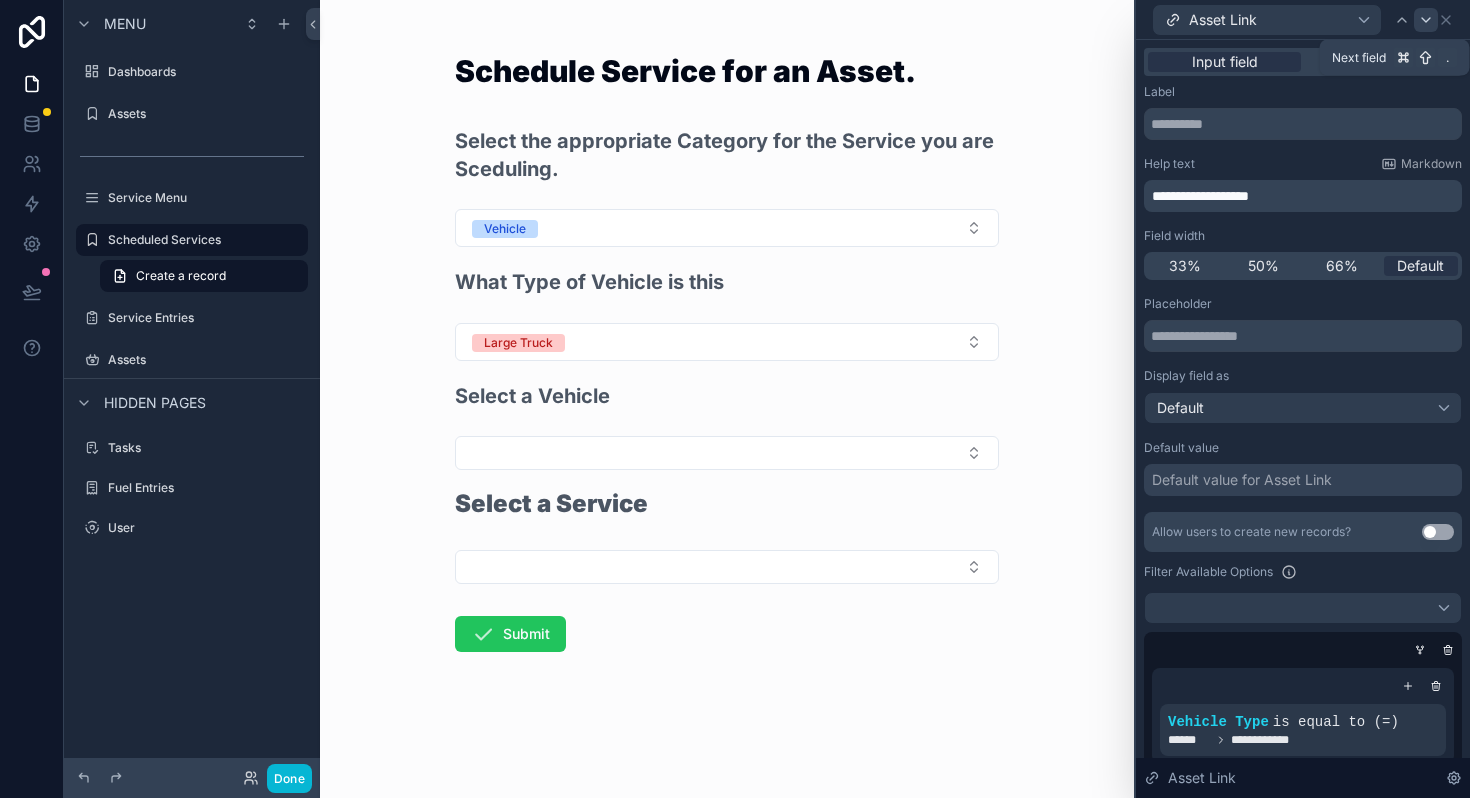 click 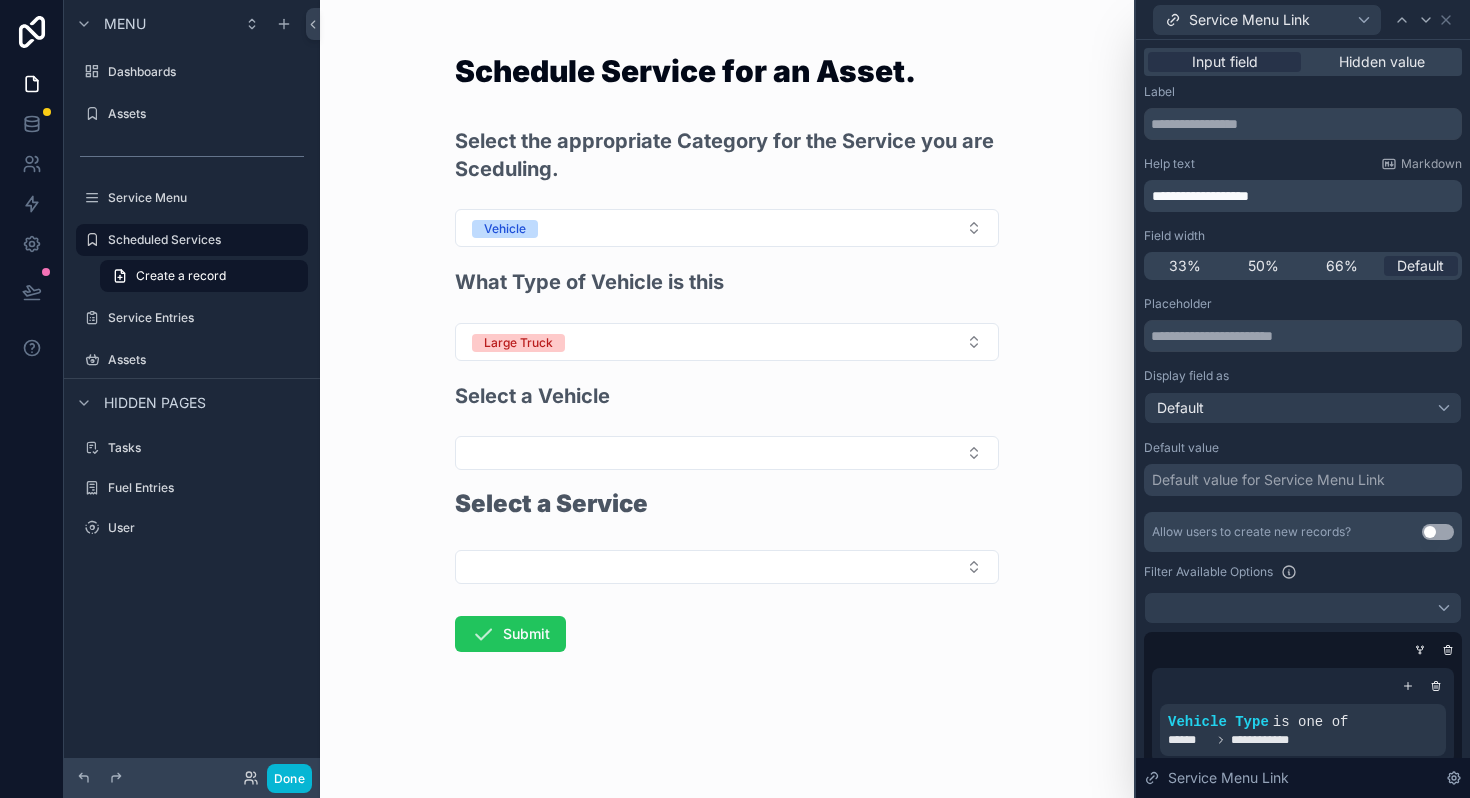 click on "**********" at bounding box center (1200, 196) 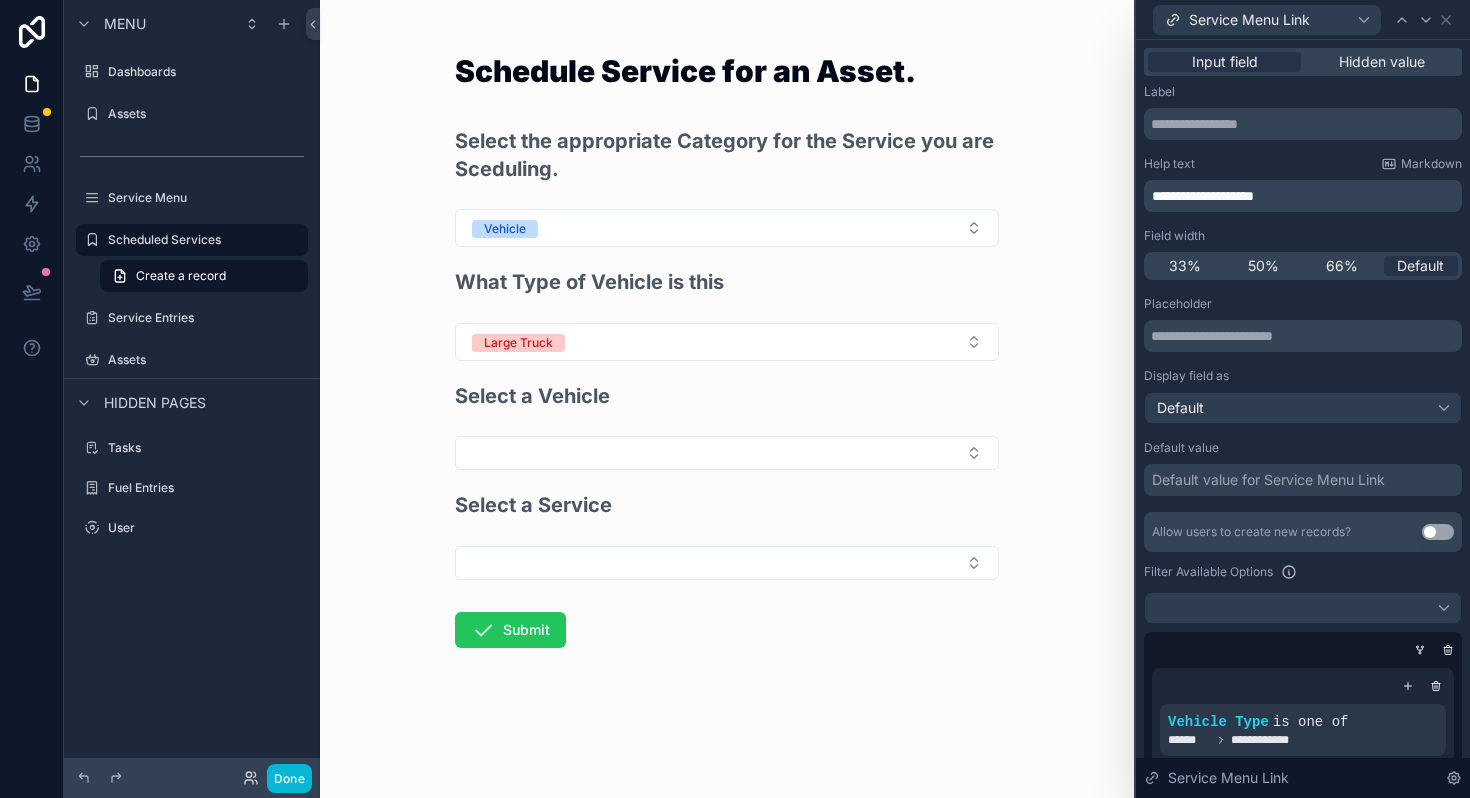 click on "Schedule Service for an Asset. Select the appropriate Category for the Service you are Sceduling. Vehicle What Type of Vehicle is this Large Truck Select a Vehicle Select a Service Submit" at bounding box center (727, 399) 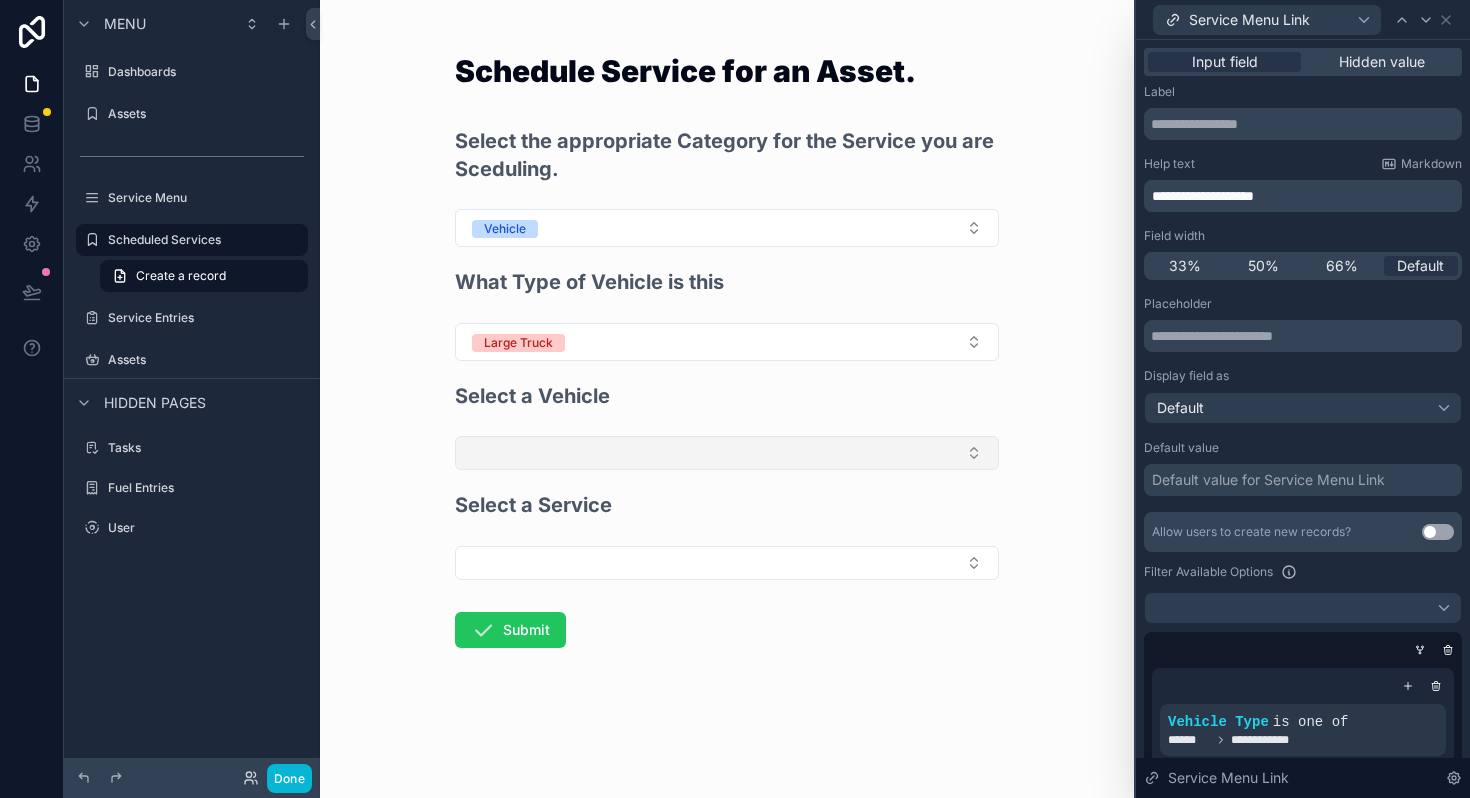 click at bounding box center [727, 453] 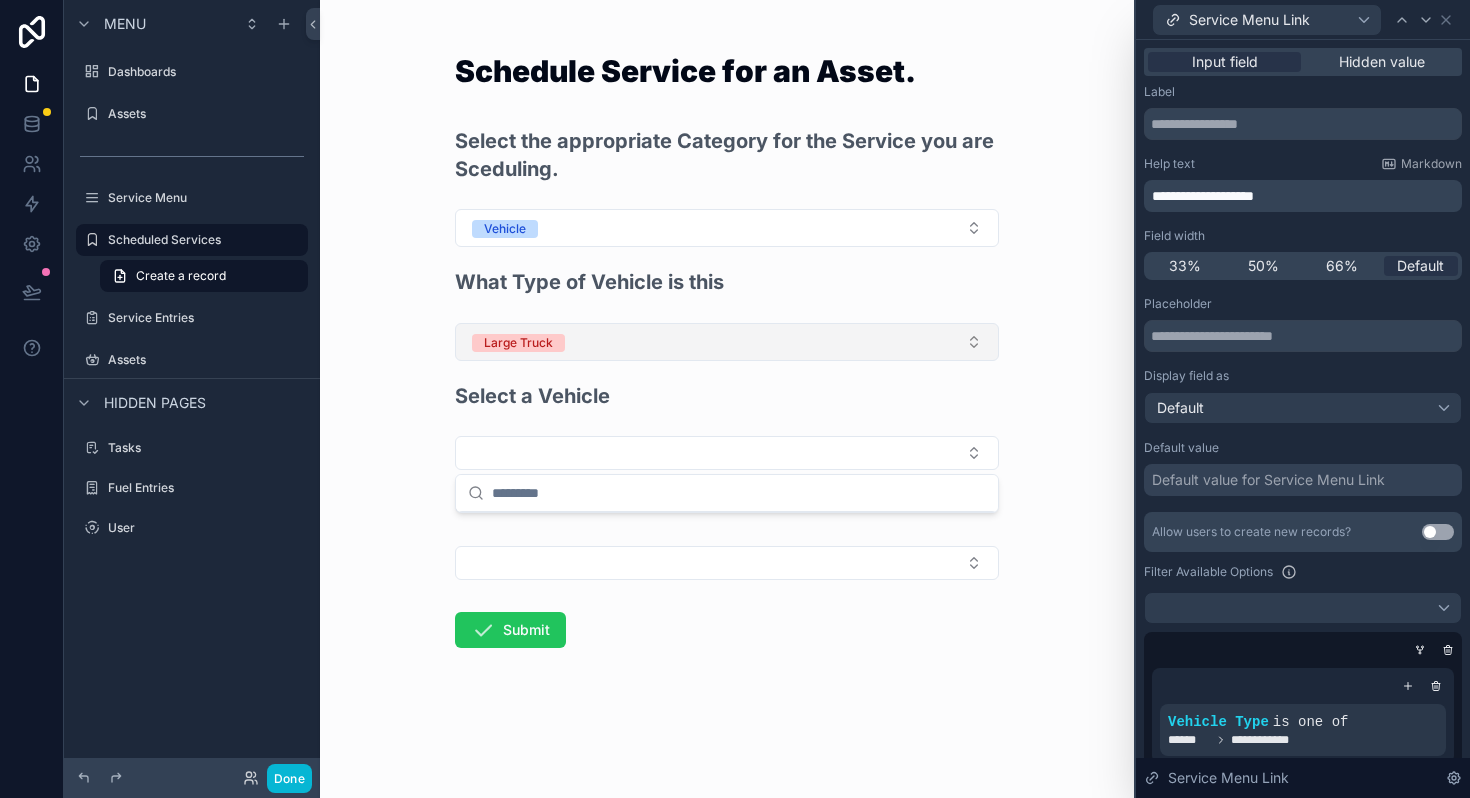 click on "Large Truck" at bounding box center [727, 342] 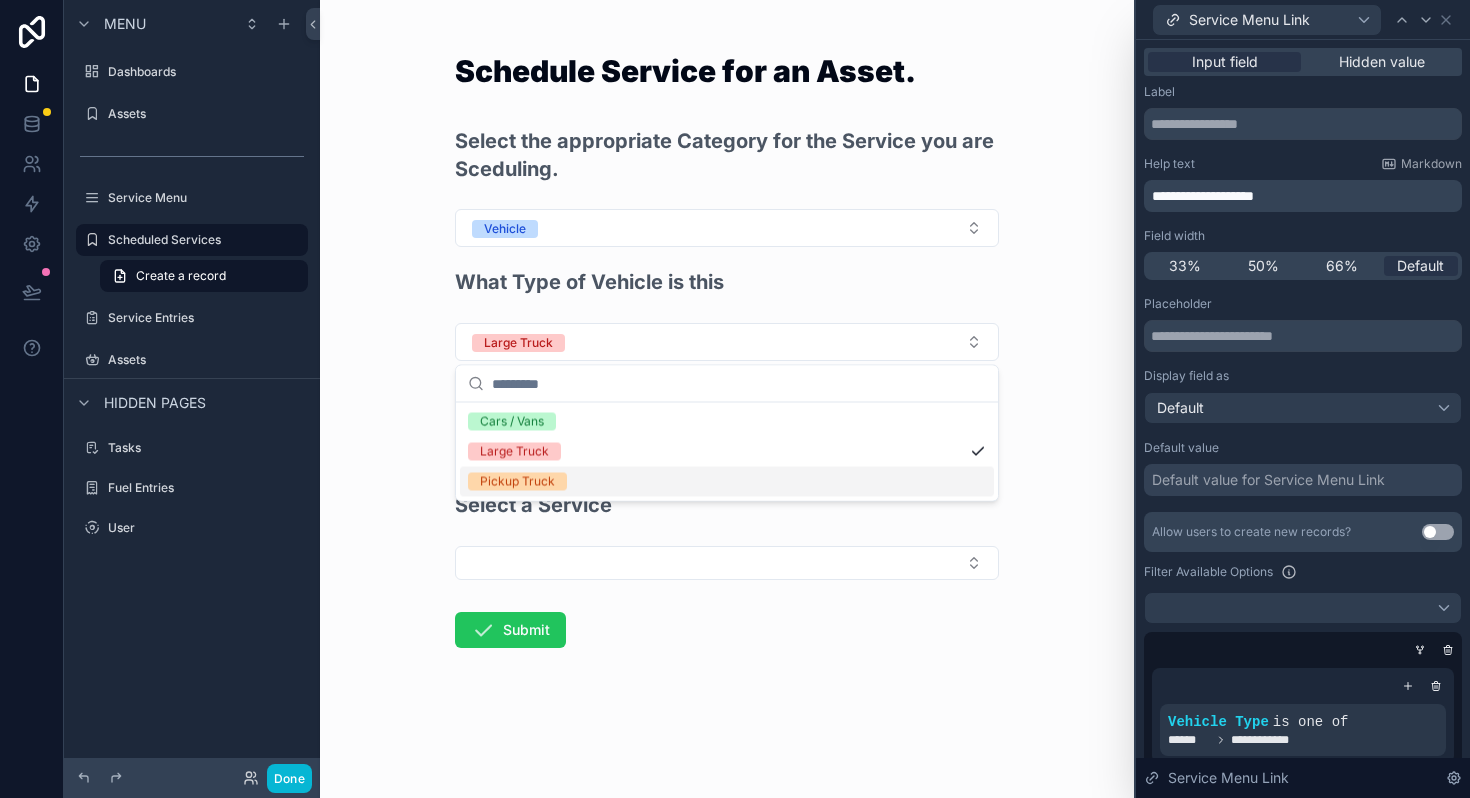 click on "Pickup Truck" at bounding box center (517, 482) 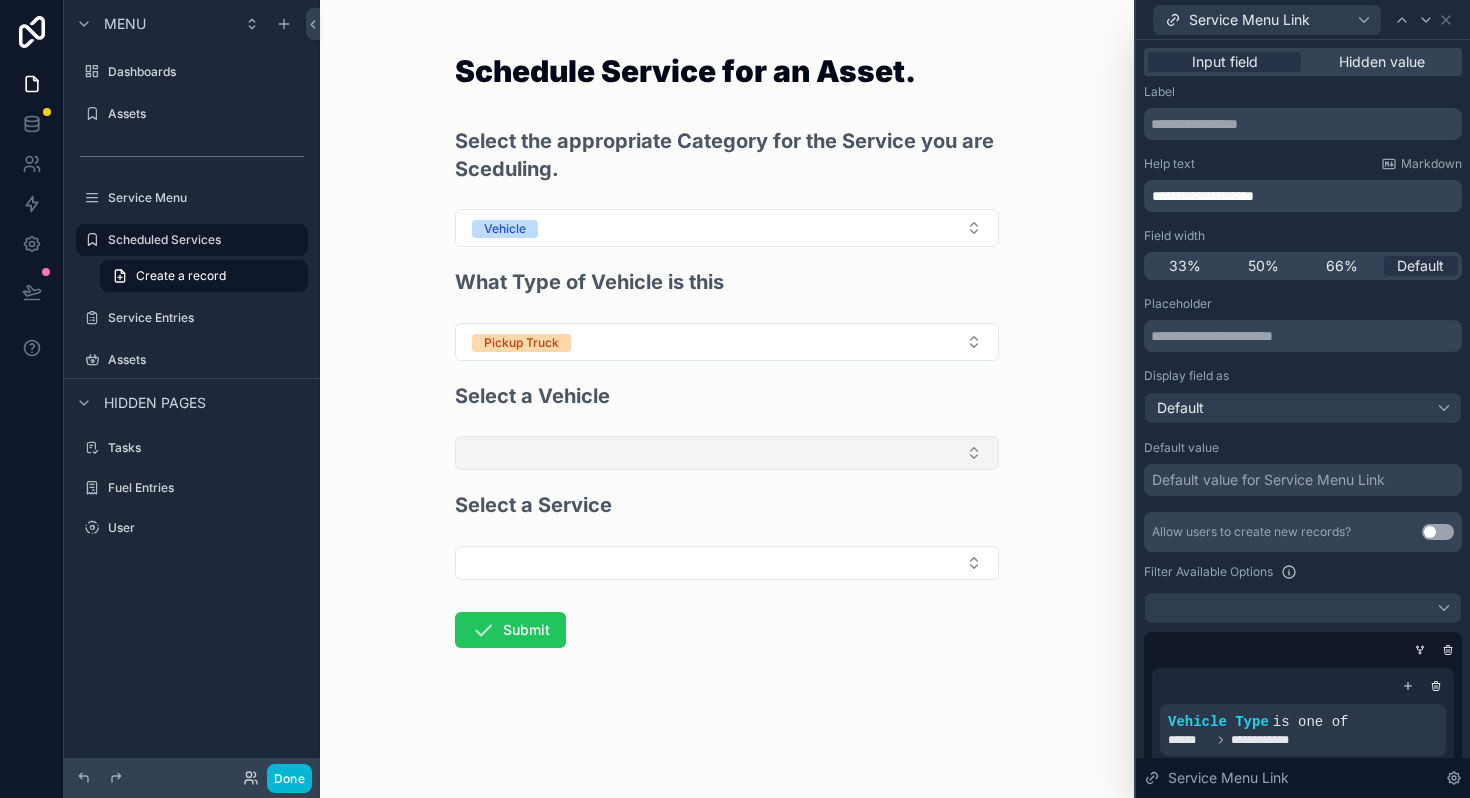 click at bounding box center [727, 453] 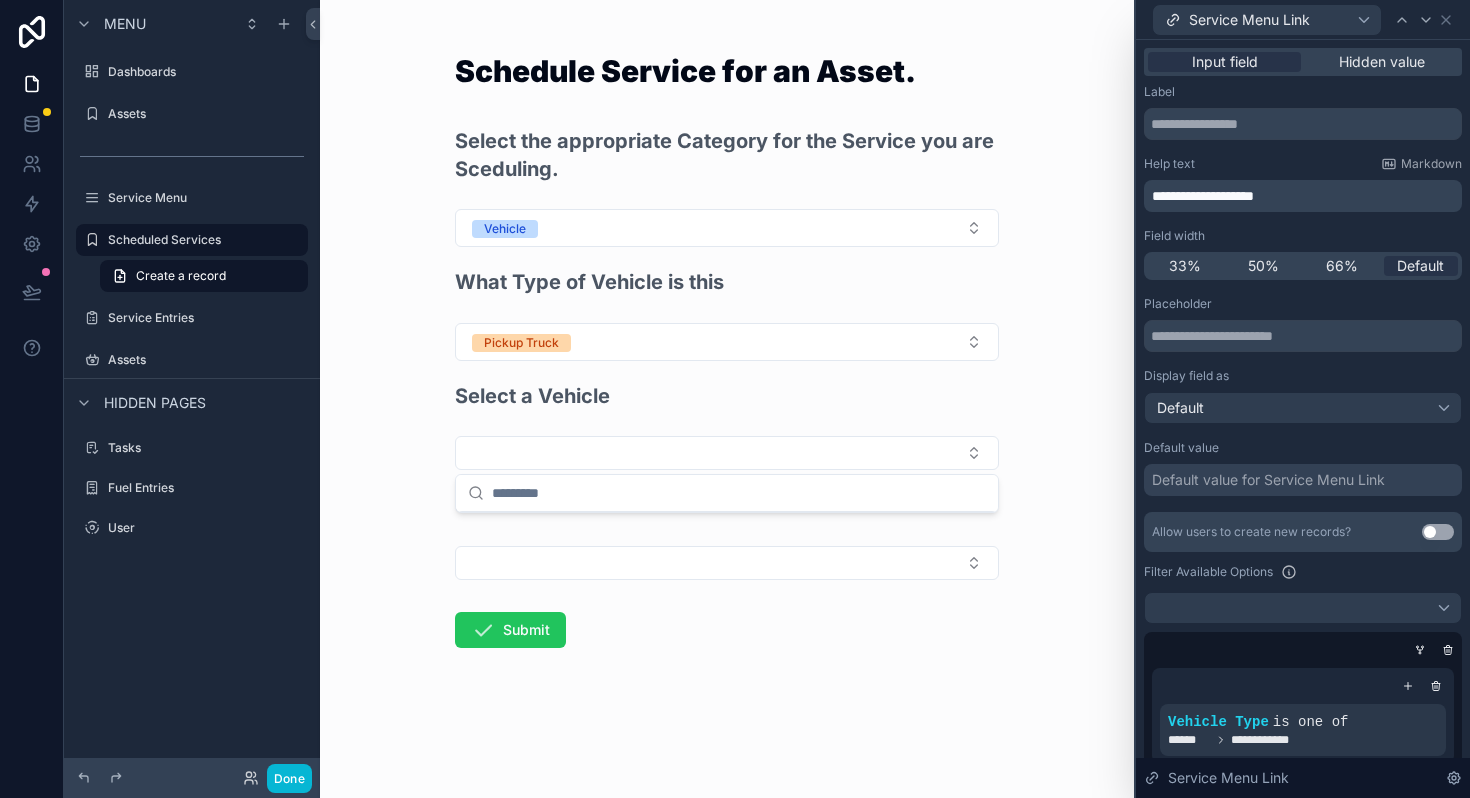 click on "Schedule Service for an Asset. Select the appropriate Category for the Service you are Sceduling. Vehicle What Type of Vehicle is this Pickup Truck Select a Vehicle Select a Service Submit" at bounding box center (727, 399) 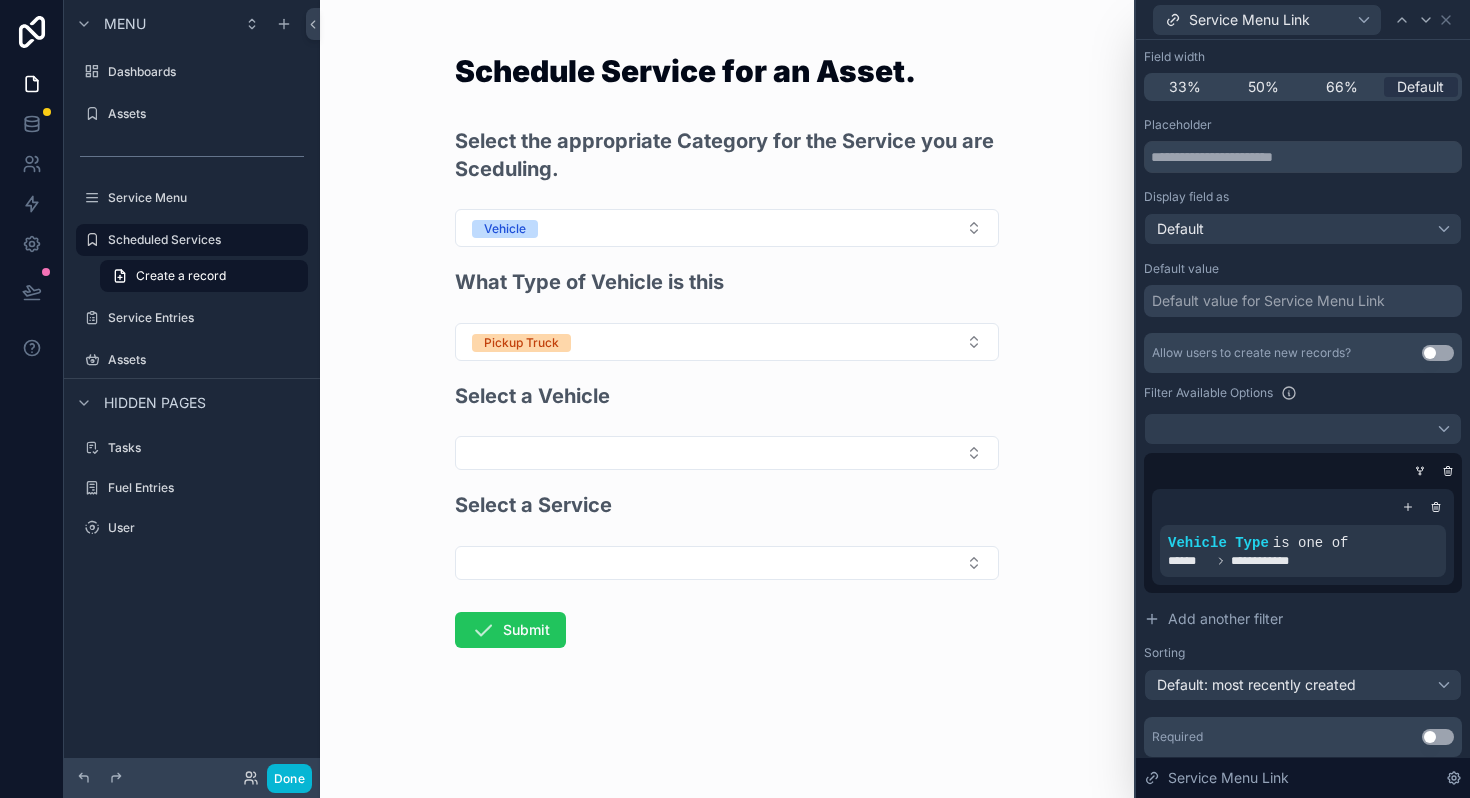 scroll, scrollTop: 190, scrollLeft: 0, axis: vertical 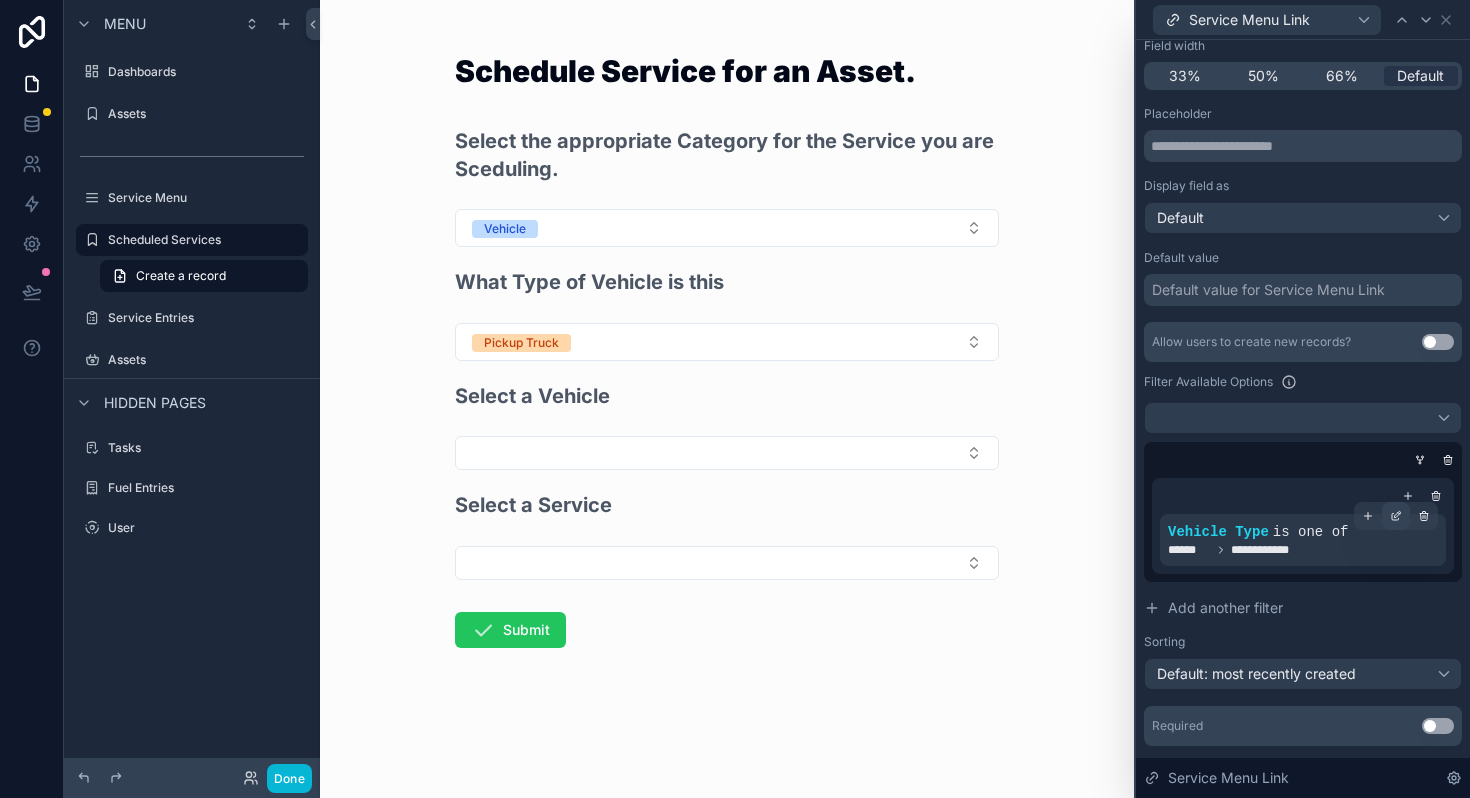 click at bounding box center [1396, 516] 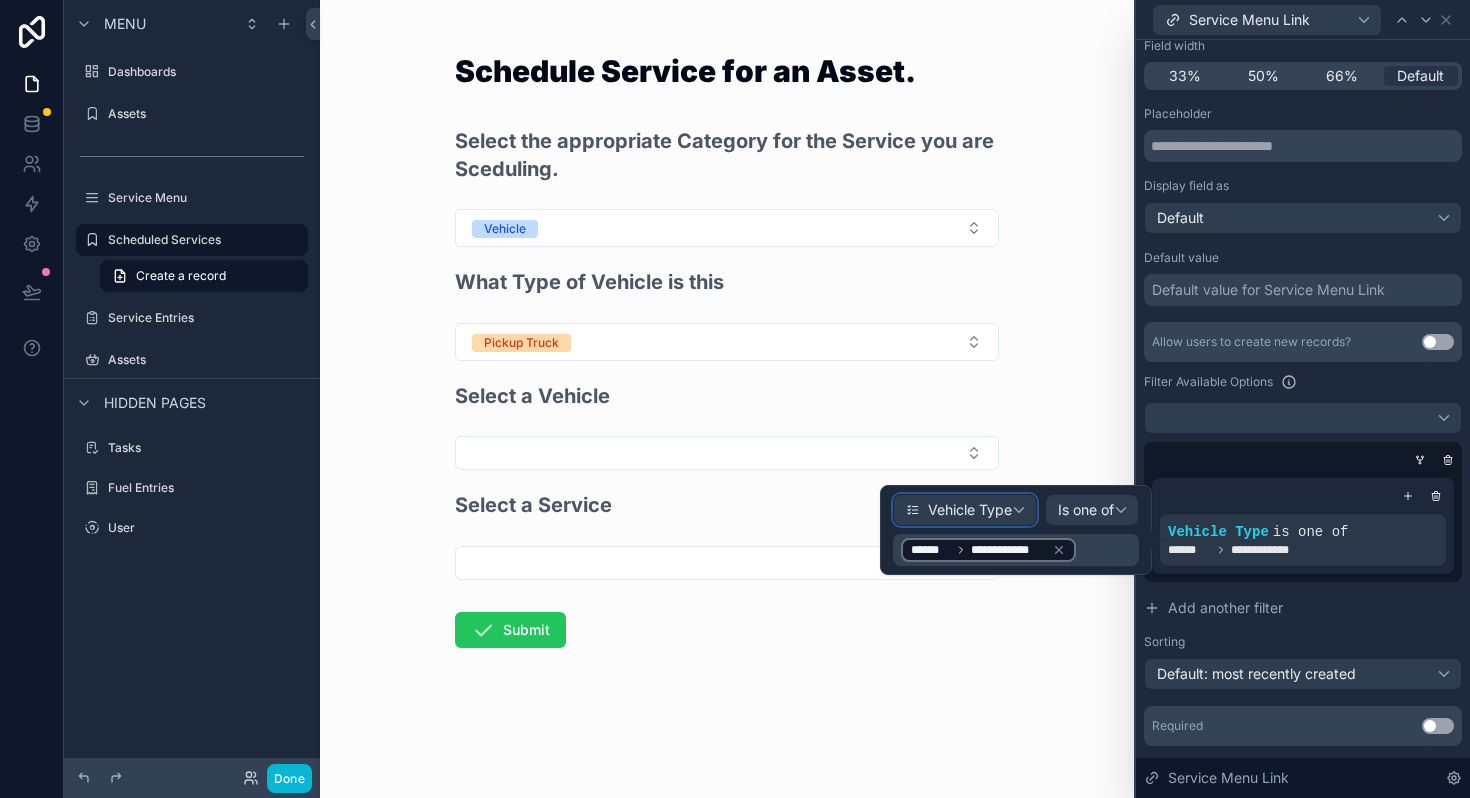 click on "Vehicle Type" at bounding box center (965, 510) 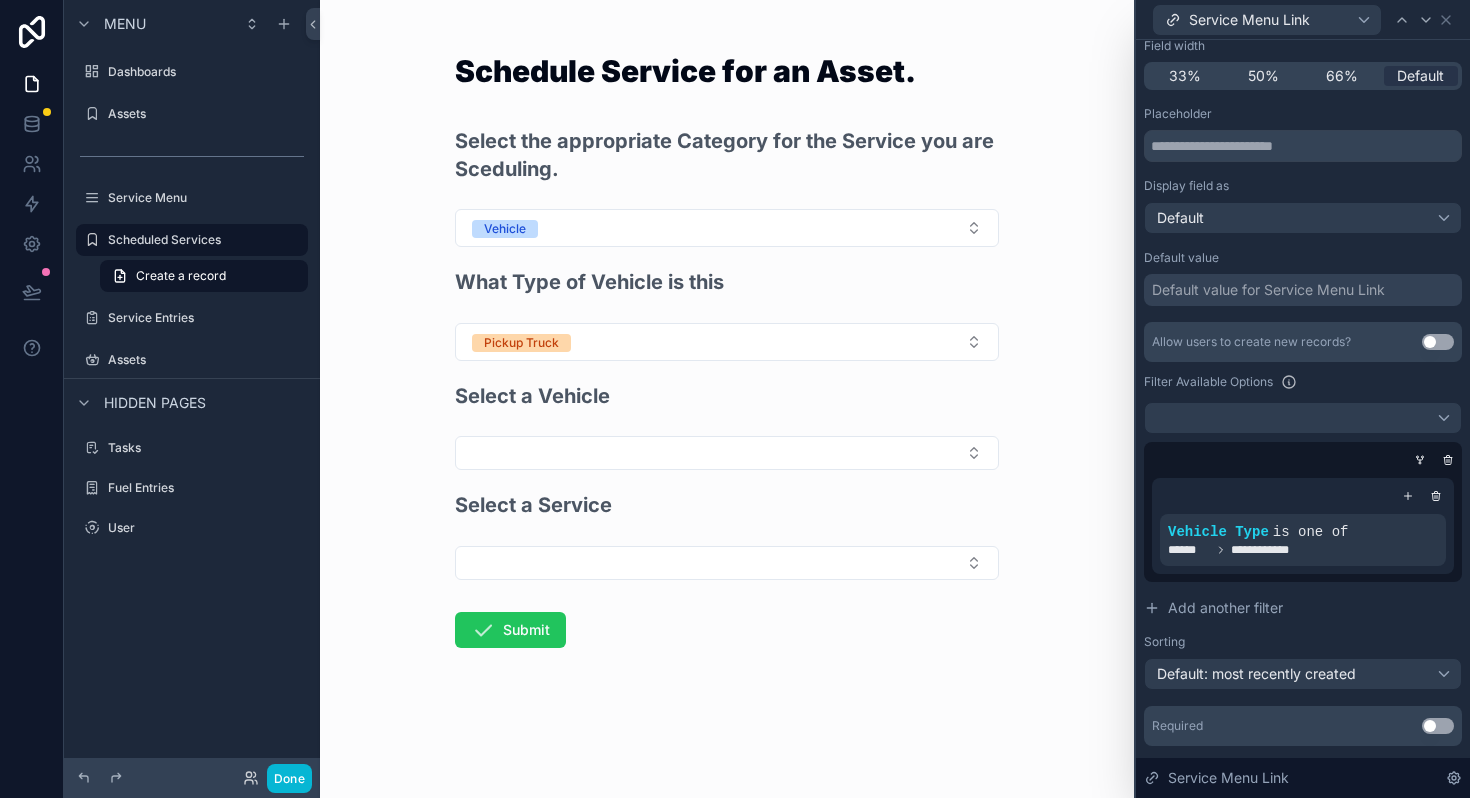 click on "Schedule Service for an Asset. Select the appropriate Category for the Service you are Sceduling. Vehicle What Type of Vehicle is this Pickup Truck Select a Vehicle Select a Service Submit" at bounding box center [727, 399] 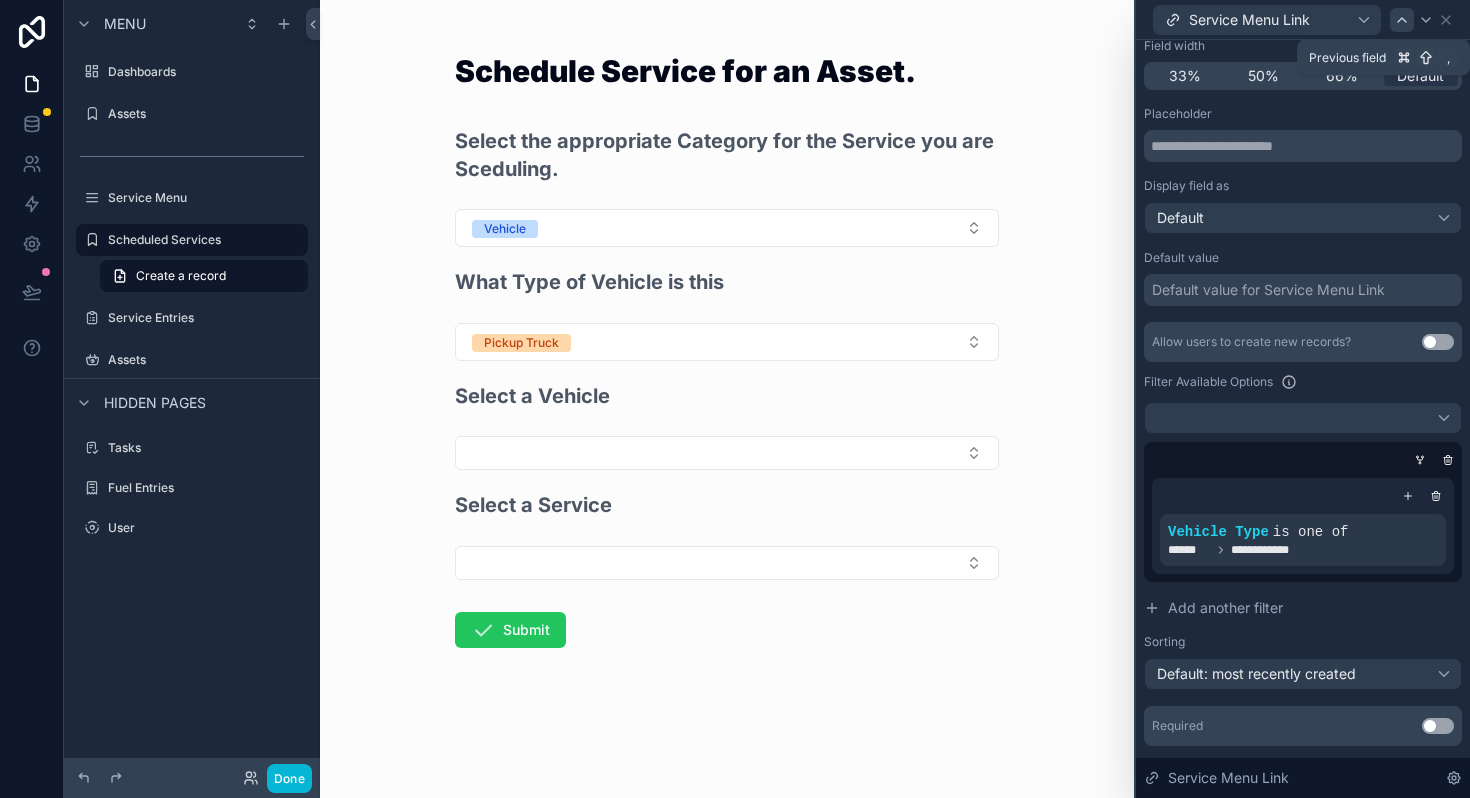 click 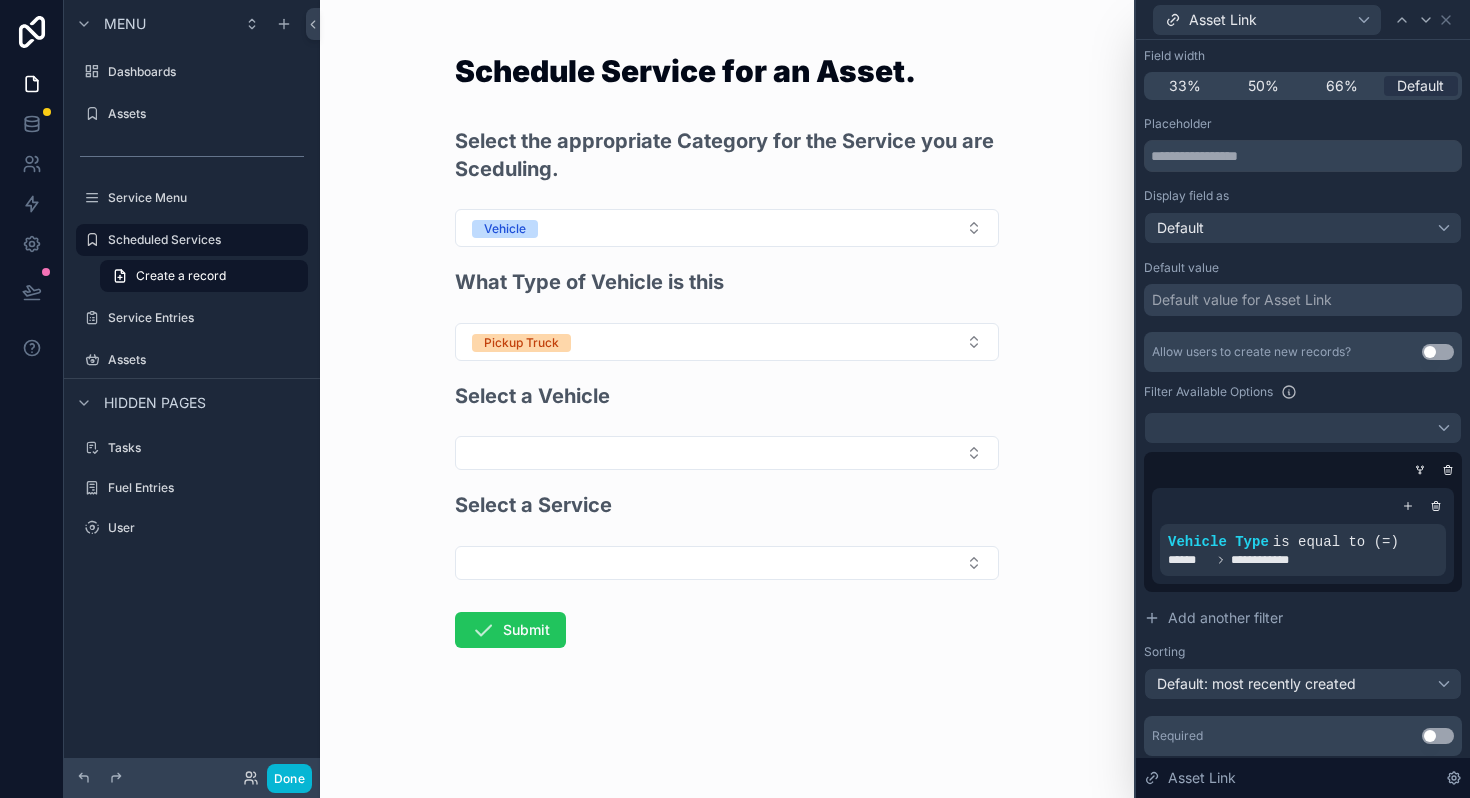 scroll, scrollTop: 182, scrollLeft: 0, axis: vertical 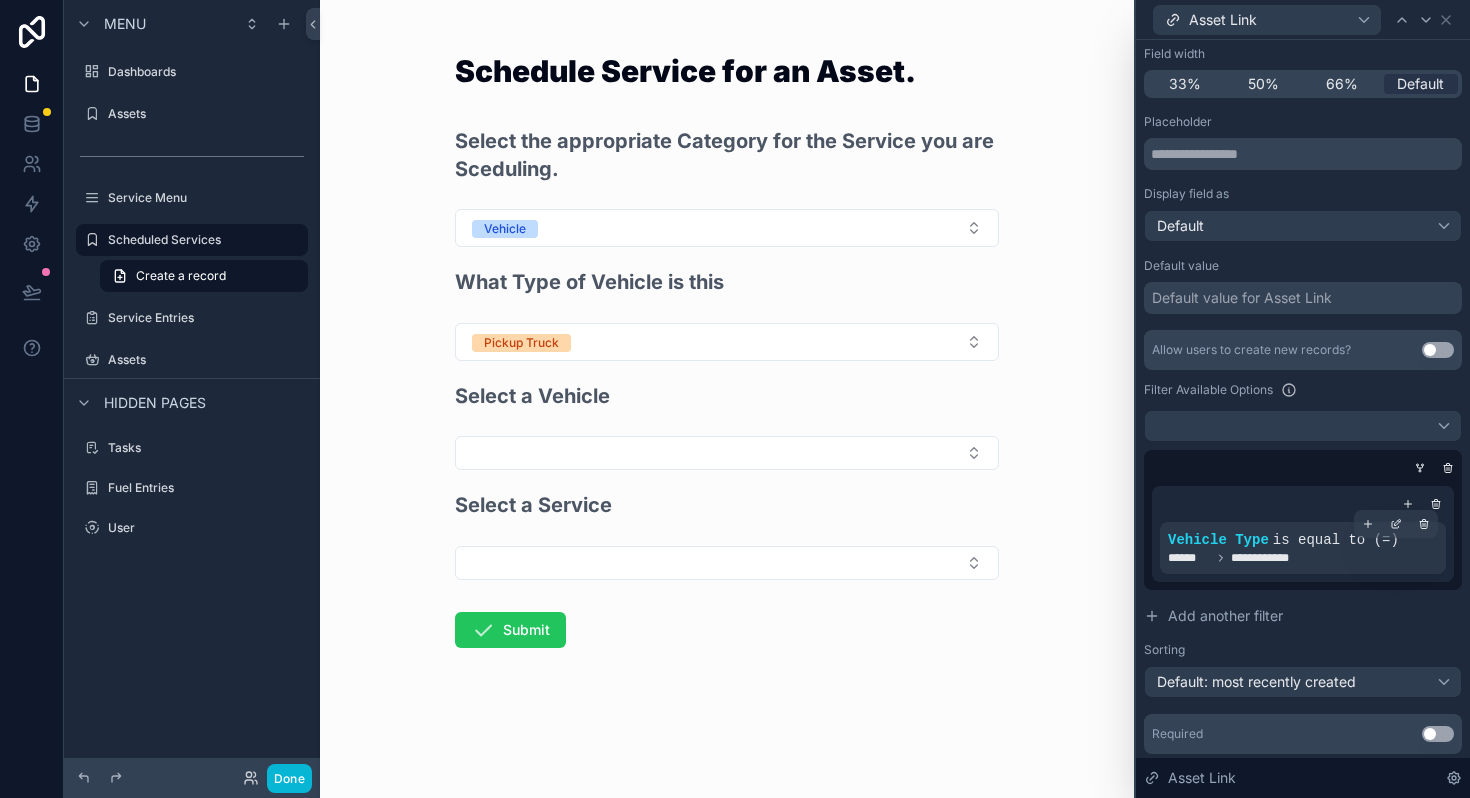 click on "**********" at bounding box center (1303, 558) 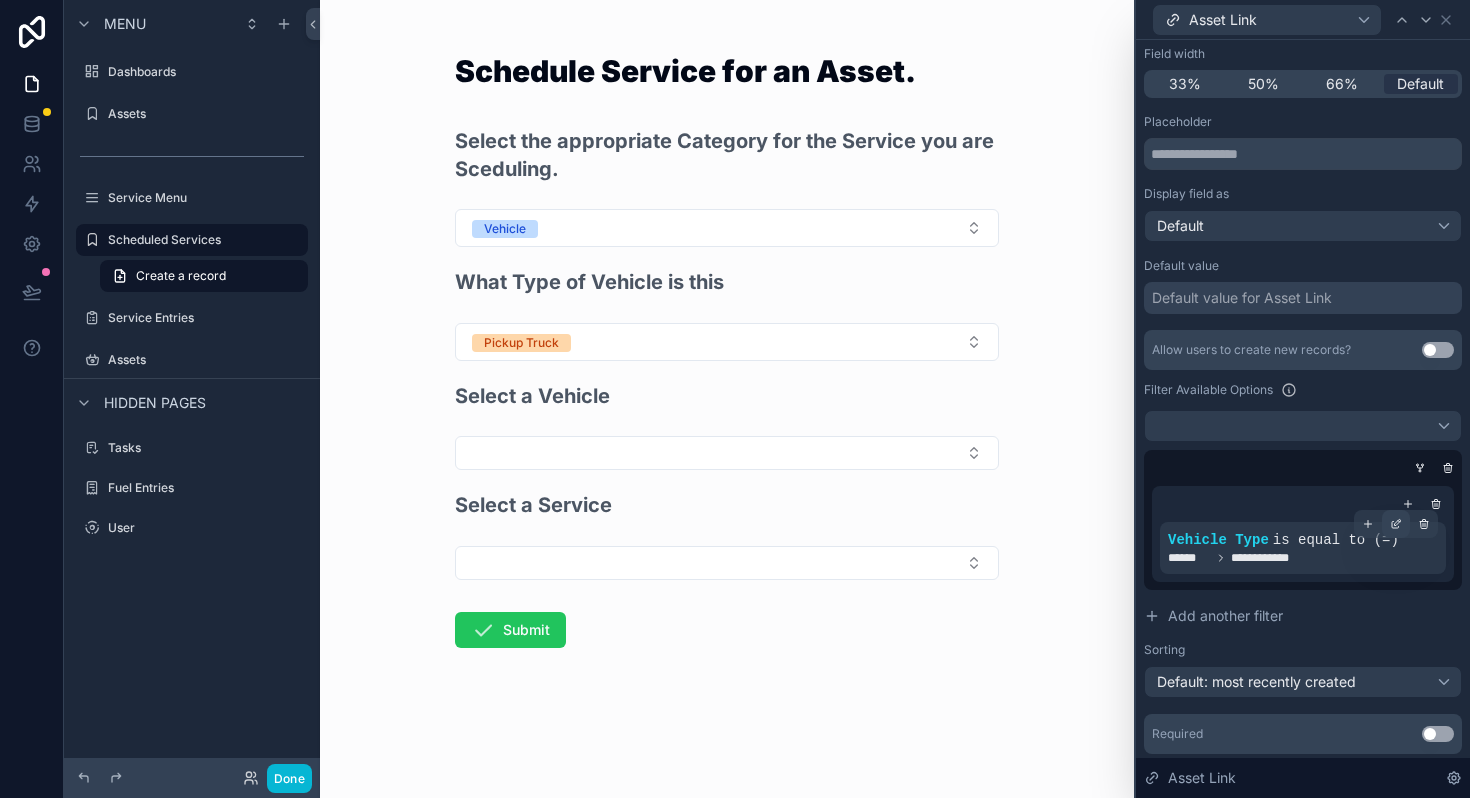 click 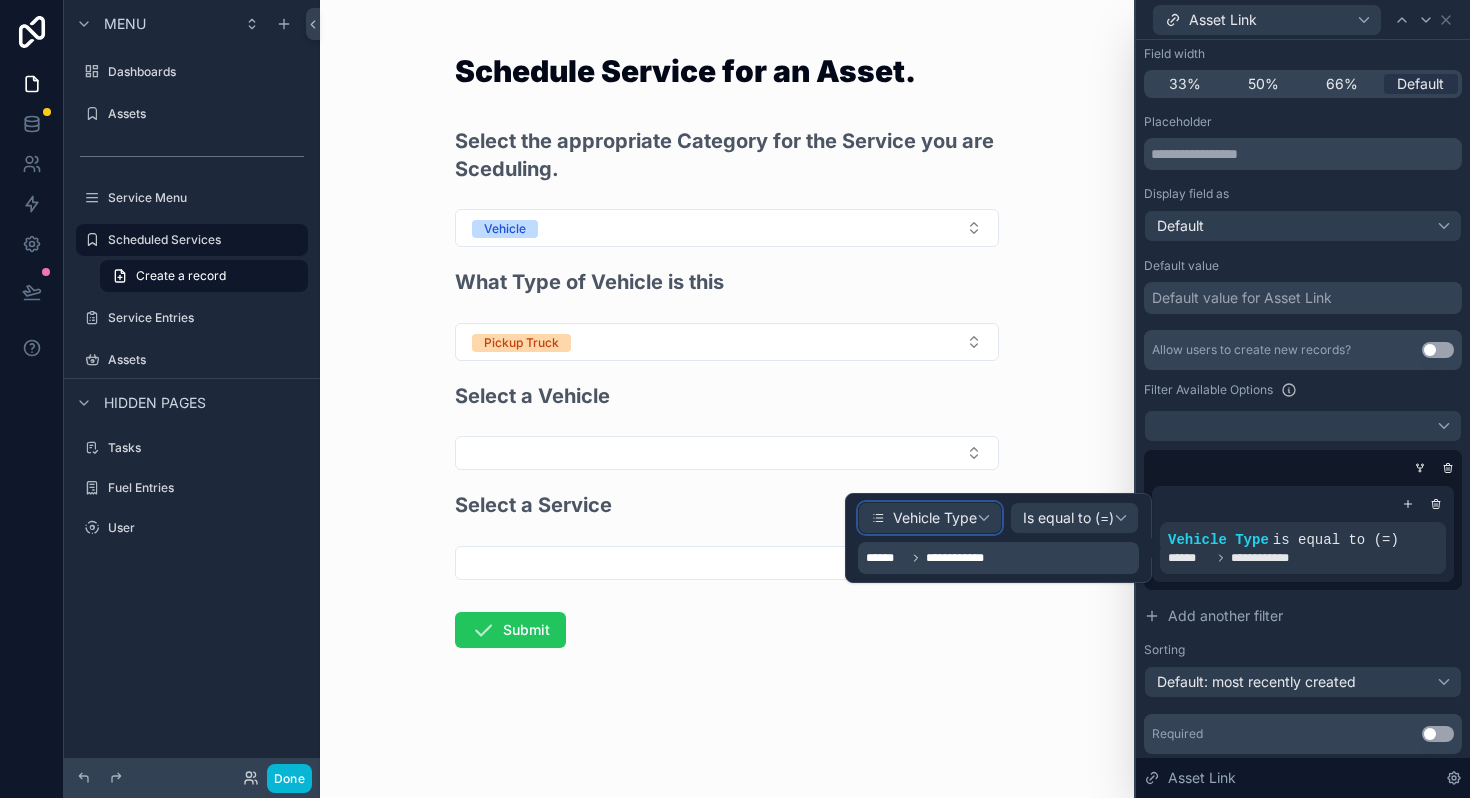 click on "Vehicle Type" at bounding box center [935, 518] 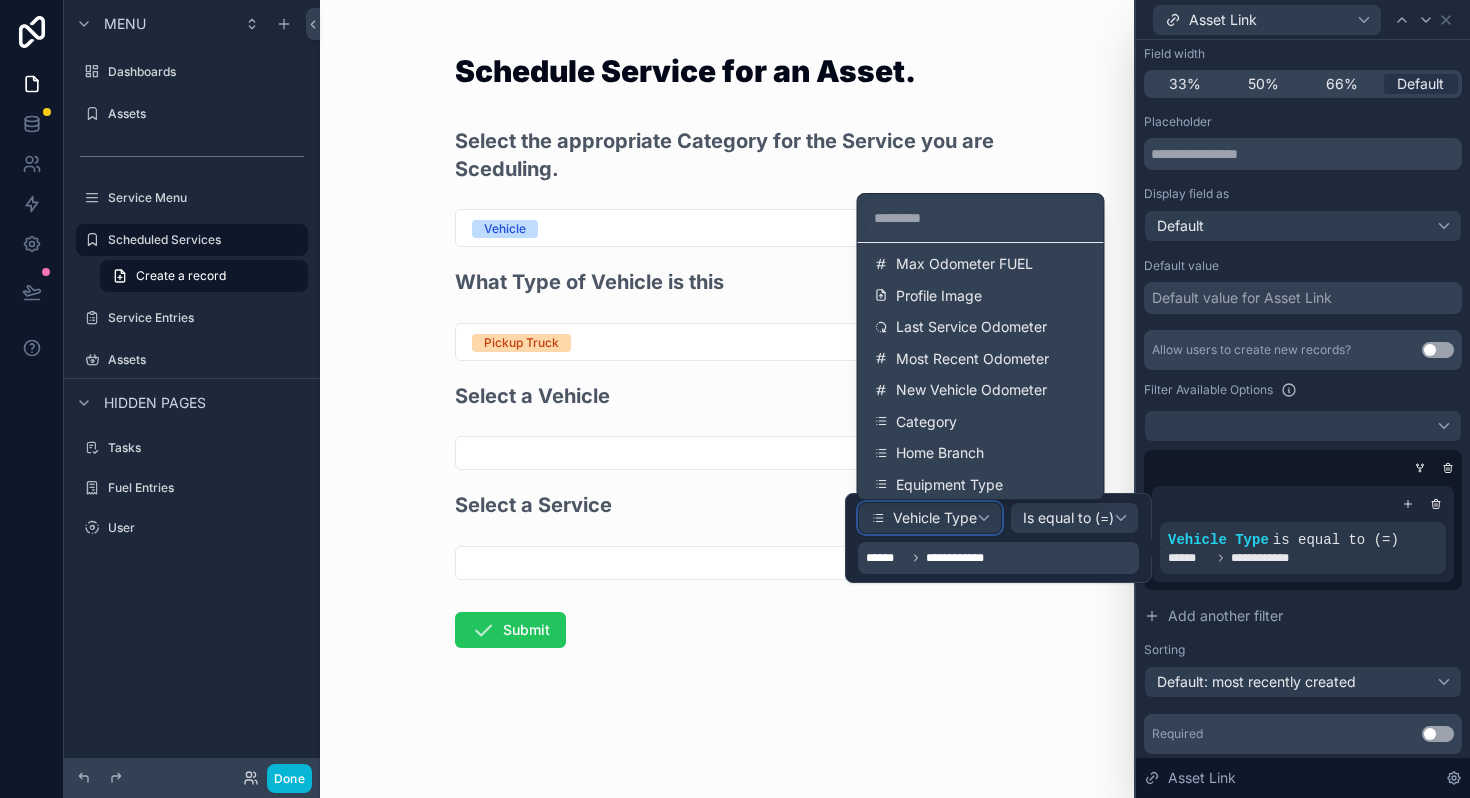 scroll, scrollTop: 586, scrollLeft: 0, axis: vertical 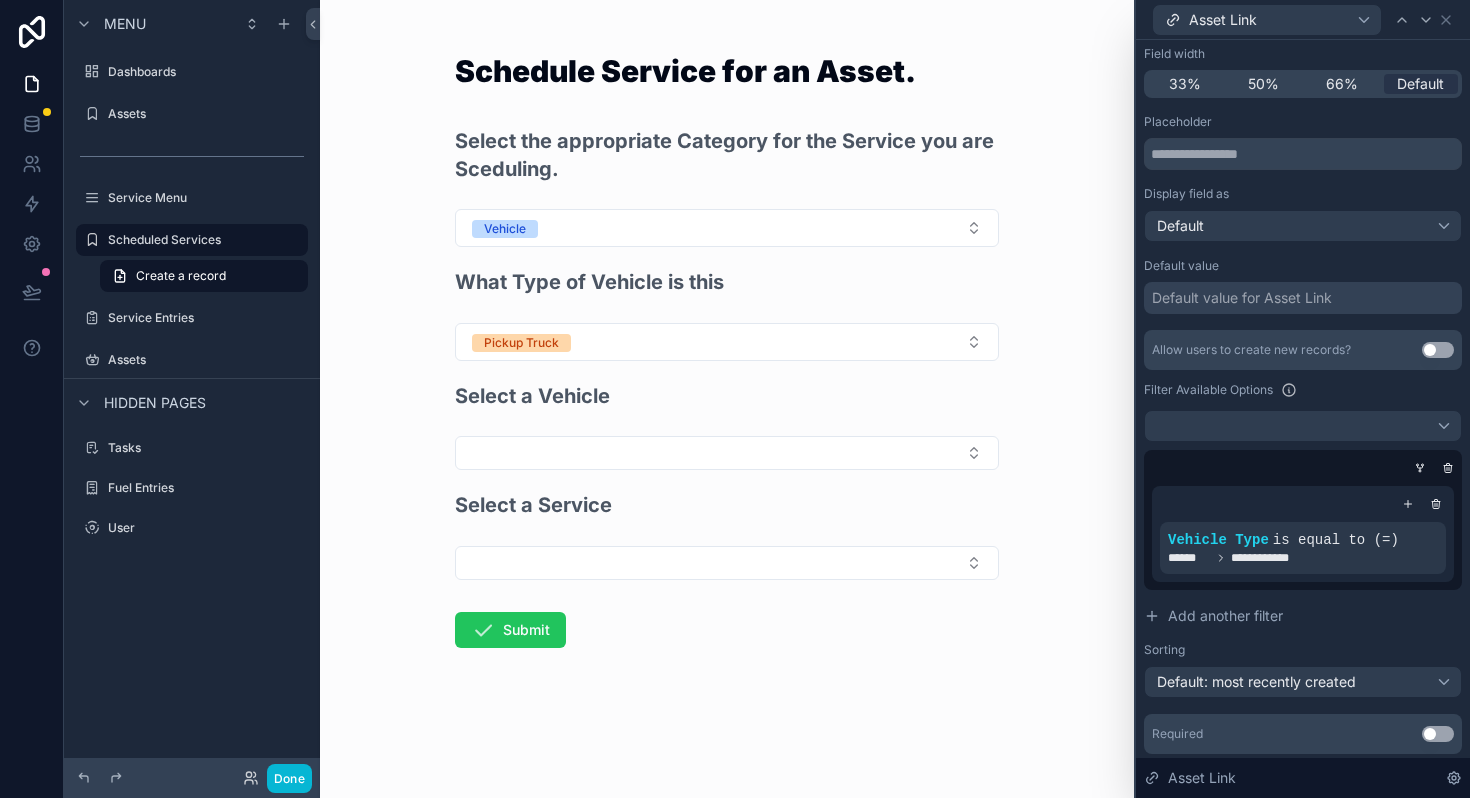 click on "Schedule Service for an Asset. Select the appropriate Category for the Service you are Sceduling. Vehicle What Type of Vehicle is this Pickup Truck Select a Vehicle Select a Service Submit" at bounding box center [727, 388] 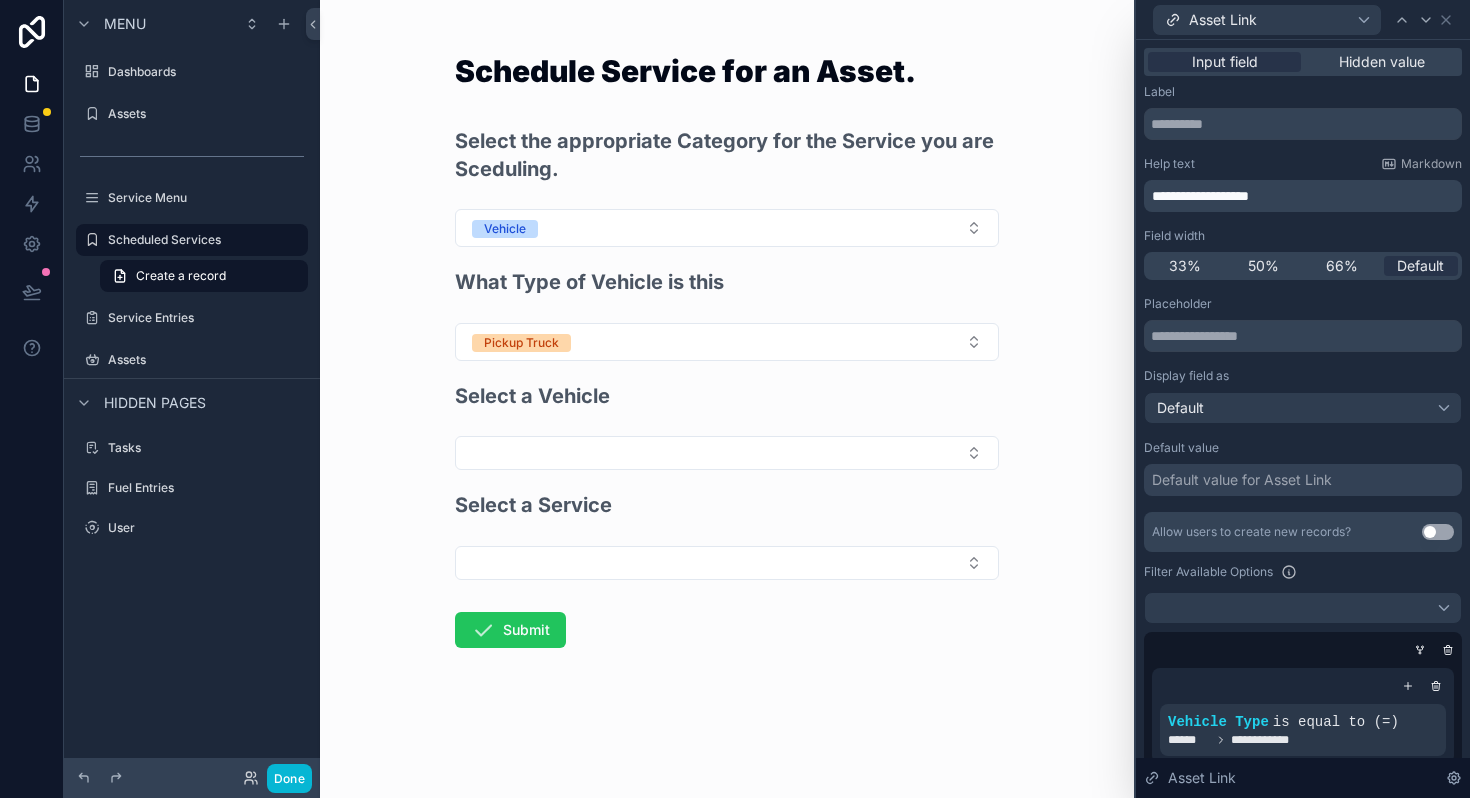 click on "**********" at bounding box center [1305, 196] 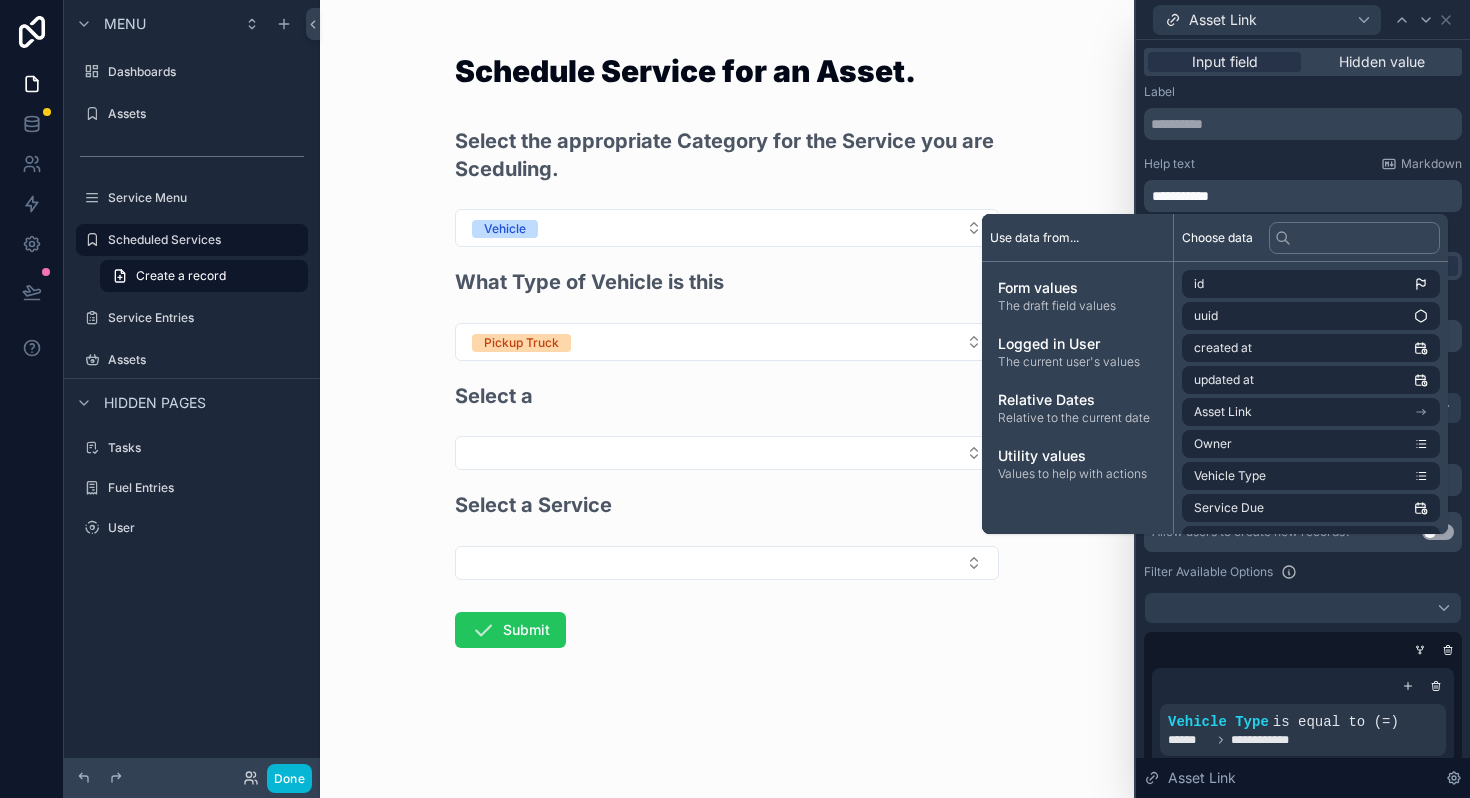 type 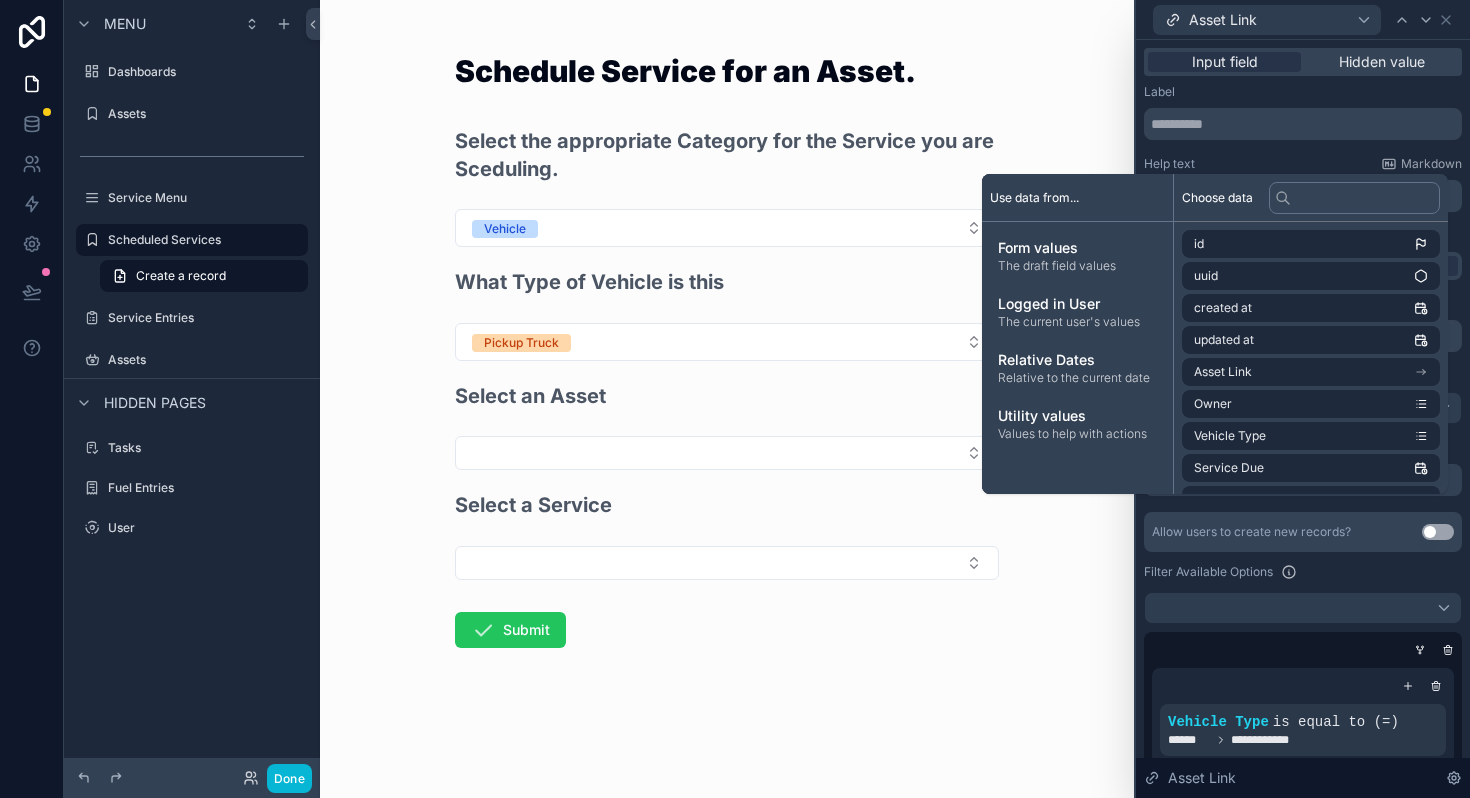 scroll, scrollTop: 80, scrollLeft: 0, axis: vertical 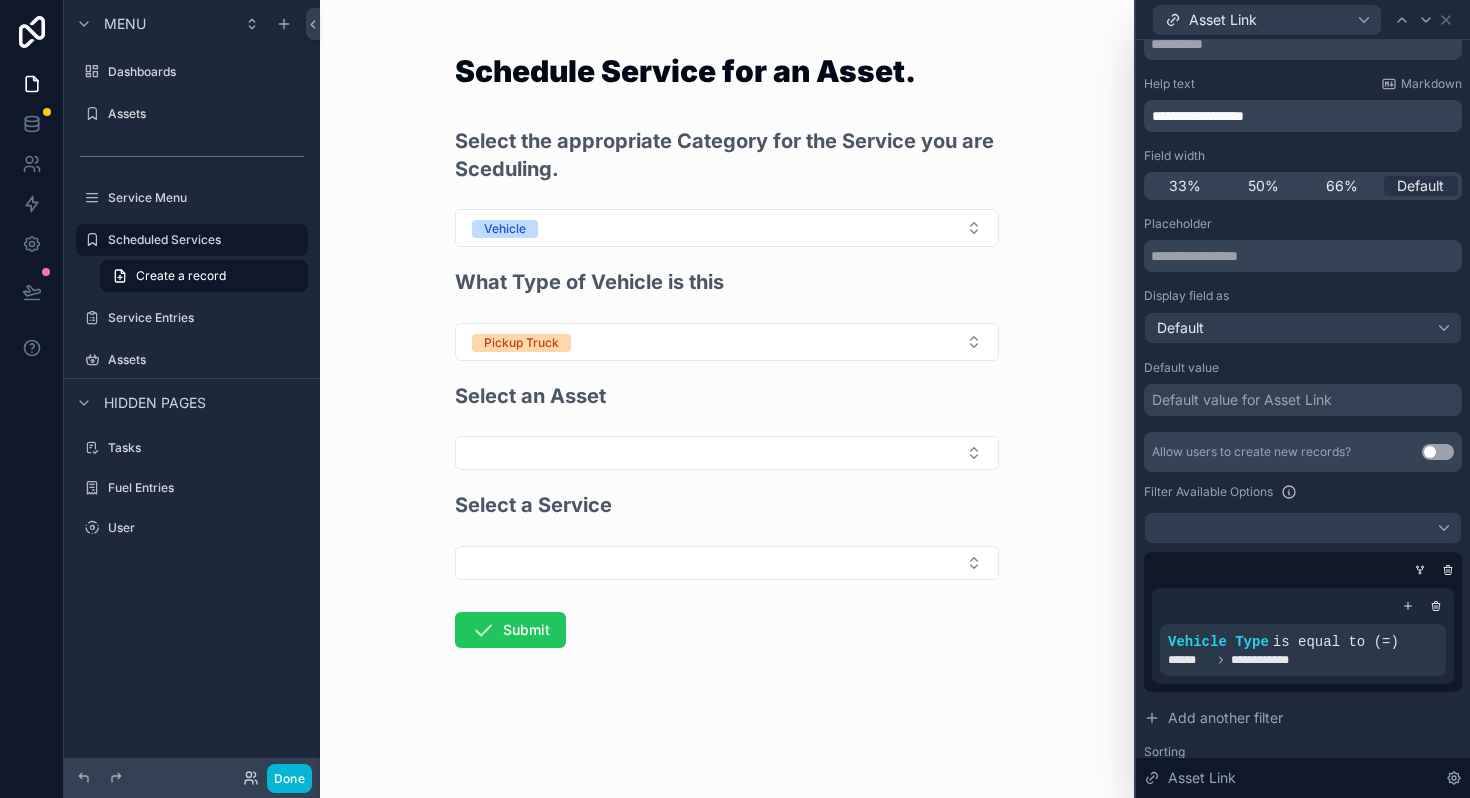 click on "Select the appropriate Category for the Service you are Sceduling. Vehicle What Type of Vehicle is this Pickup Truck Select an Asset Select a Service Submit" at bounding box center (727, 451) 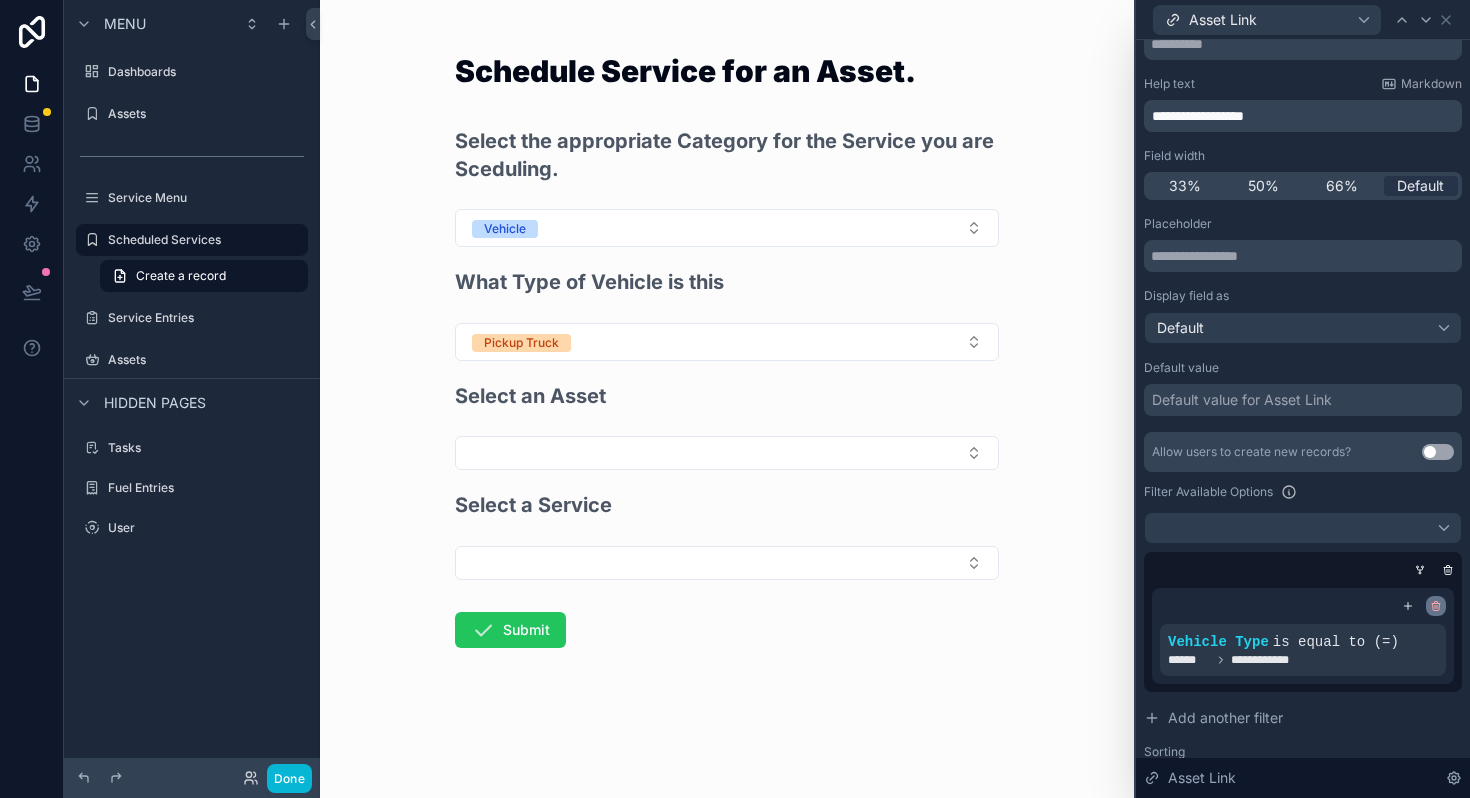click 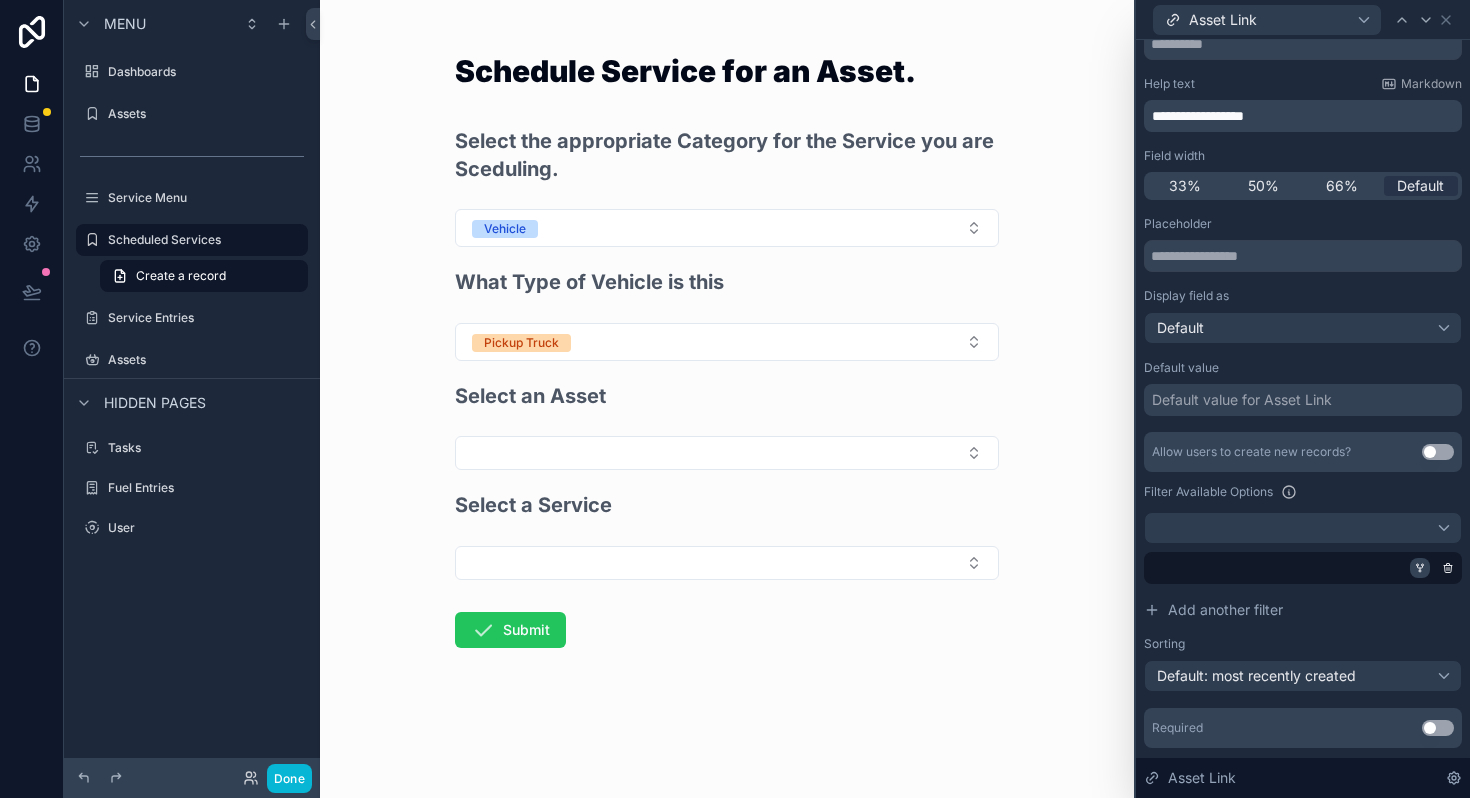 click 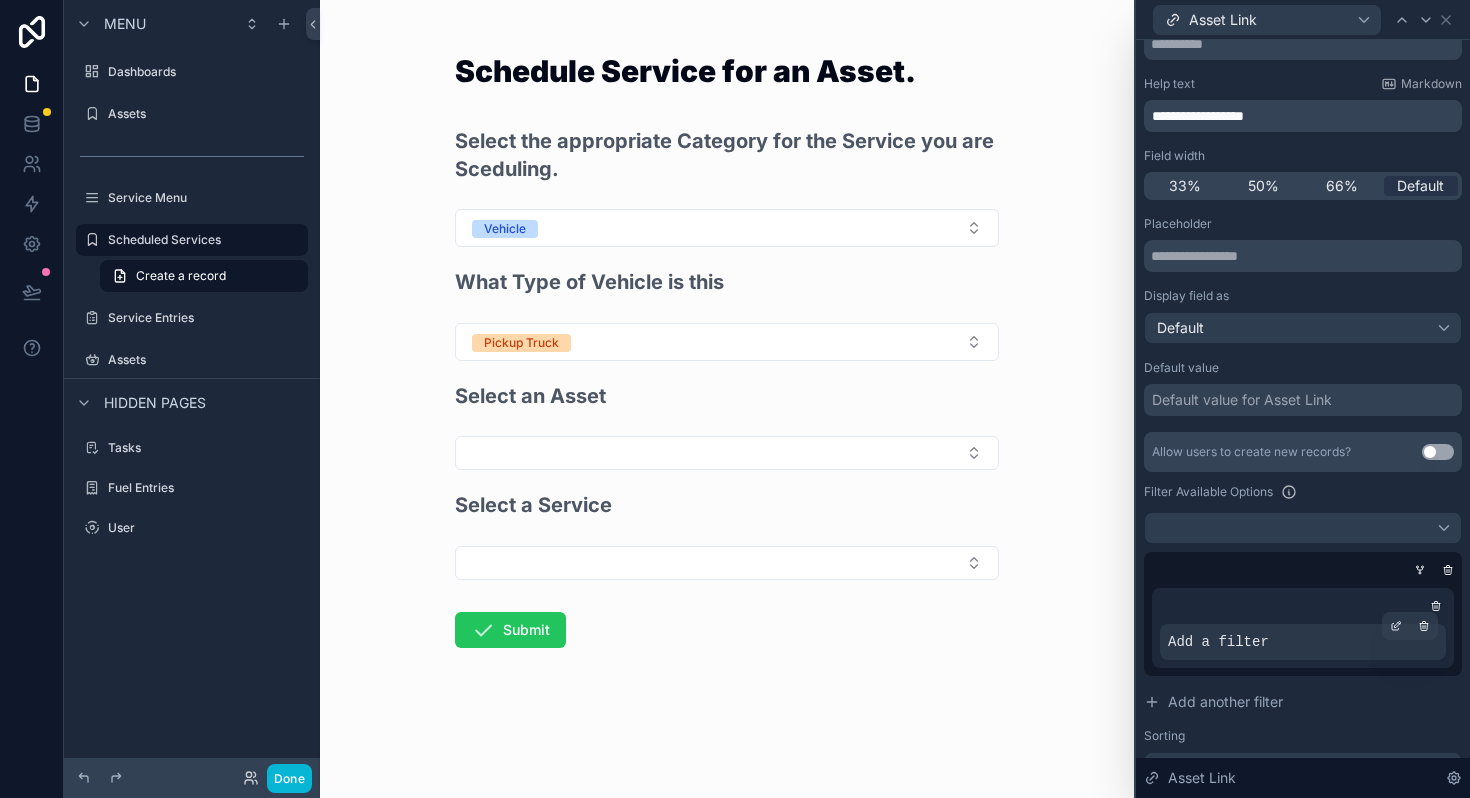 click on "Add a filter" at bounding box center (1218, 642) 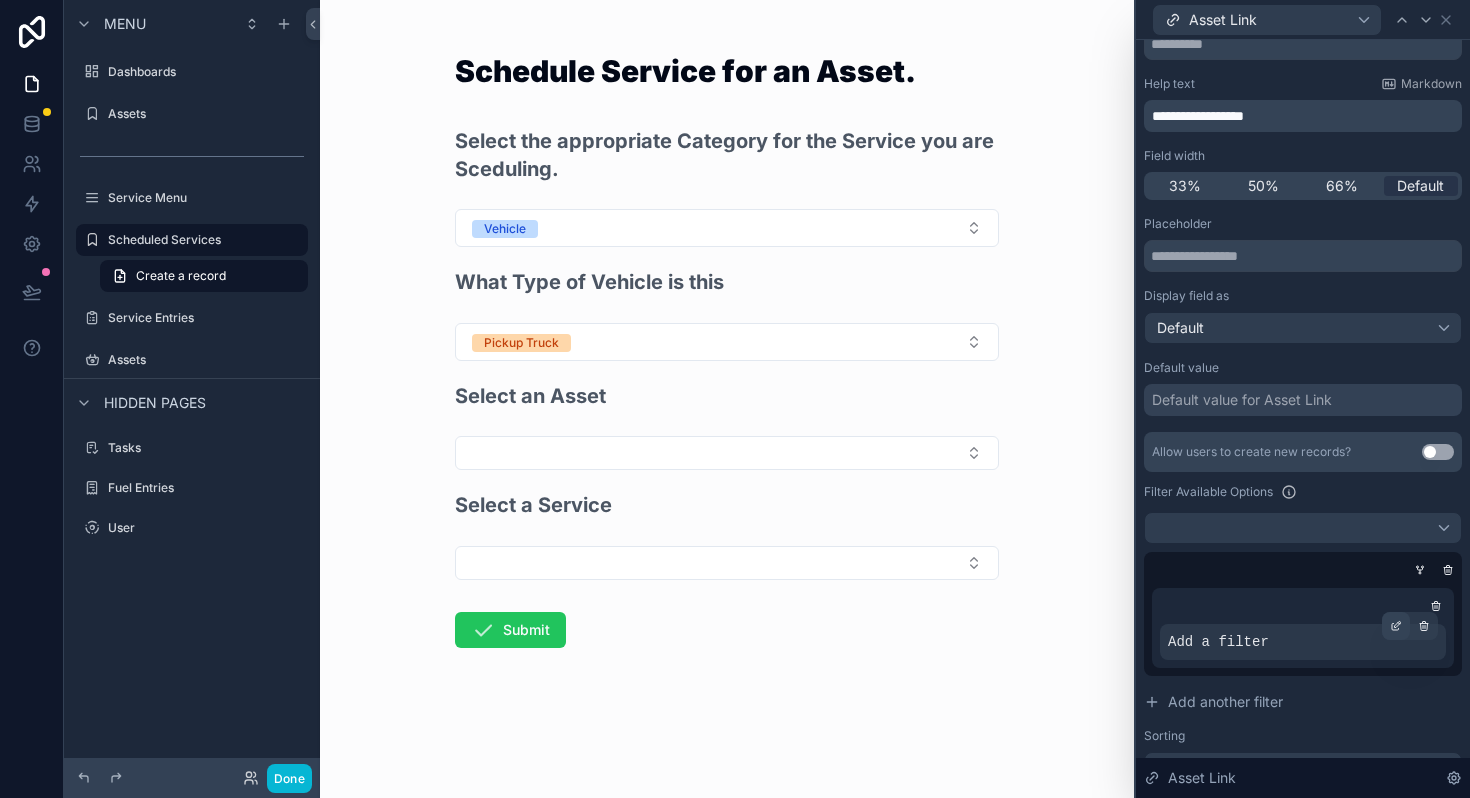 click 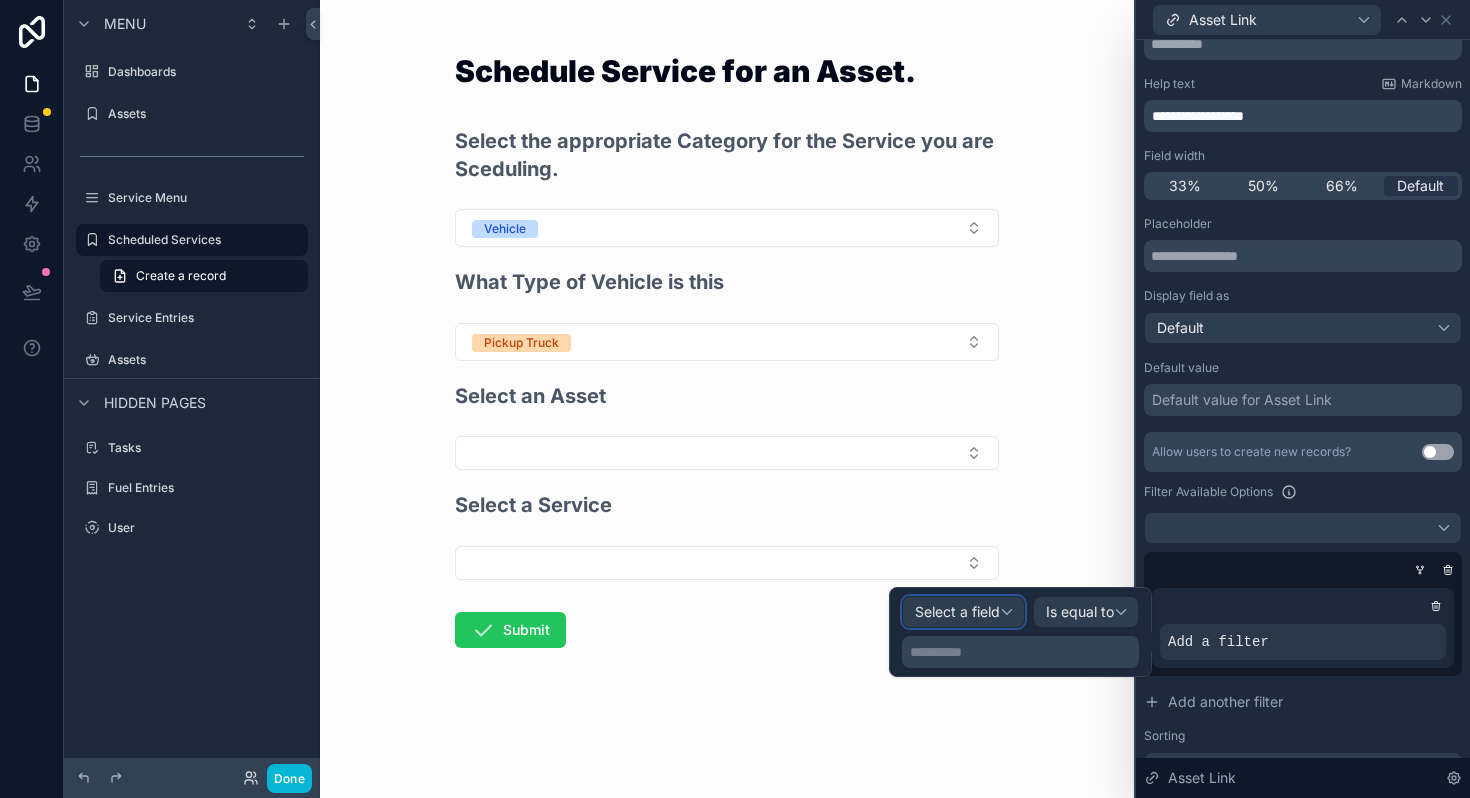 click on "Select a field" at bounding box center (957, 611) 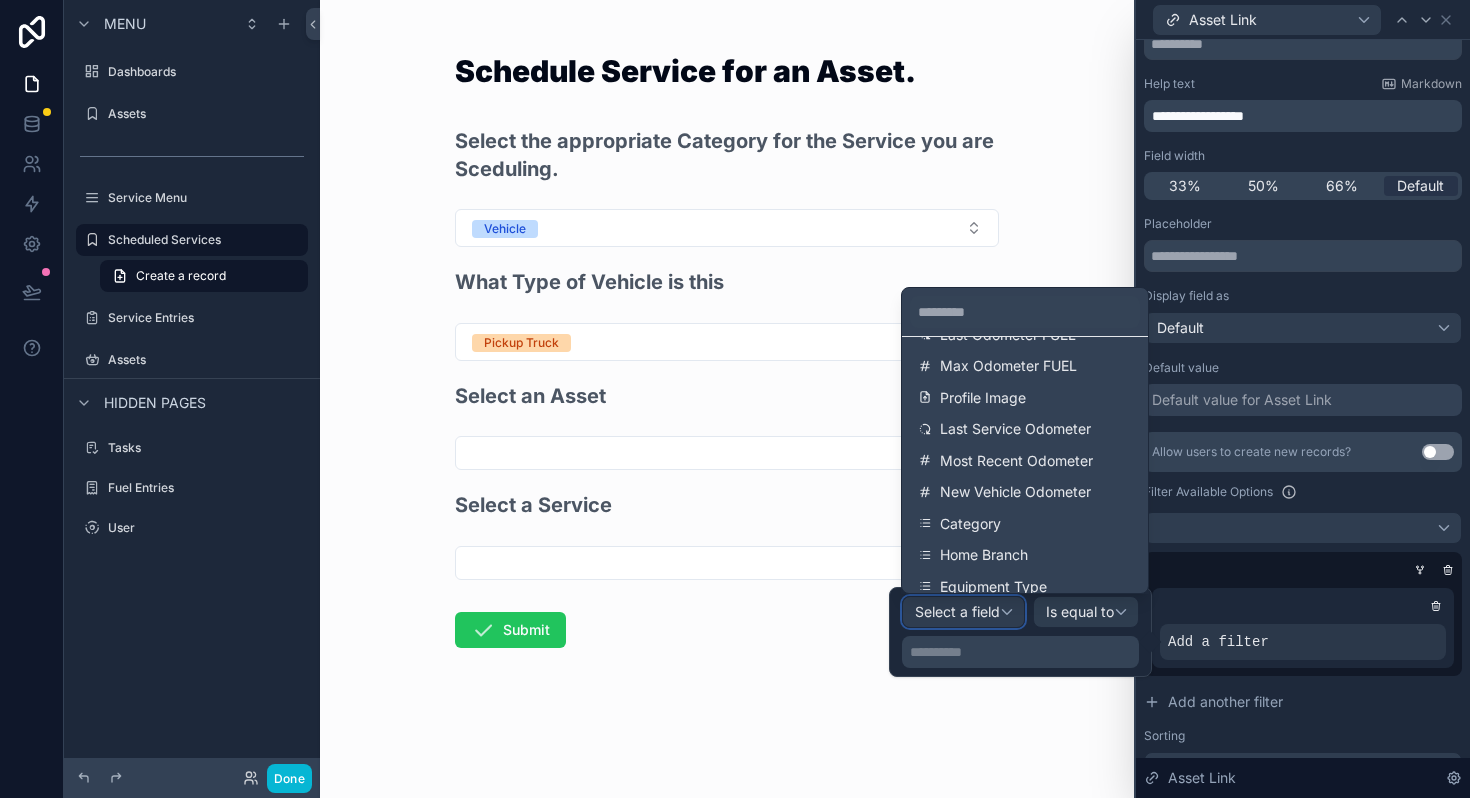 scroll, scrollTop: 571, scrollLeft: 0, axis: vertical 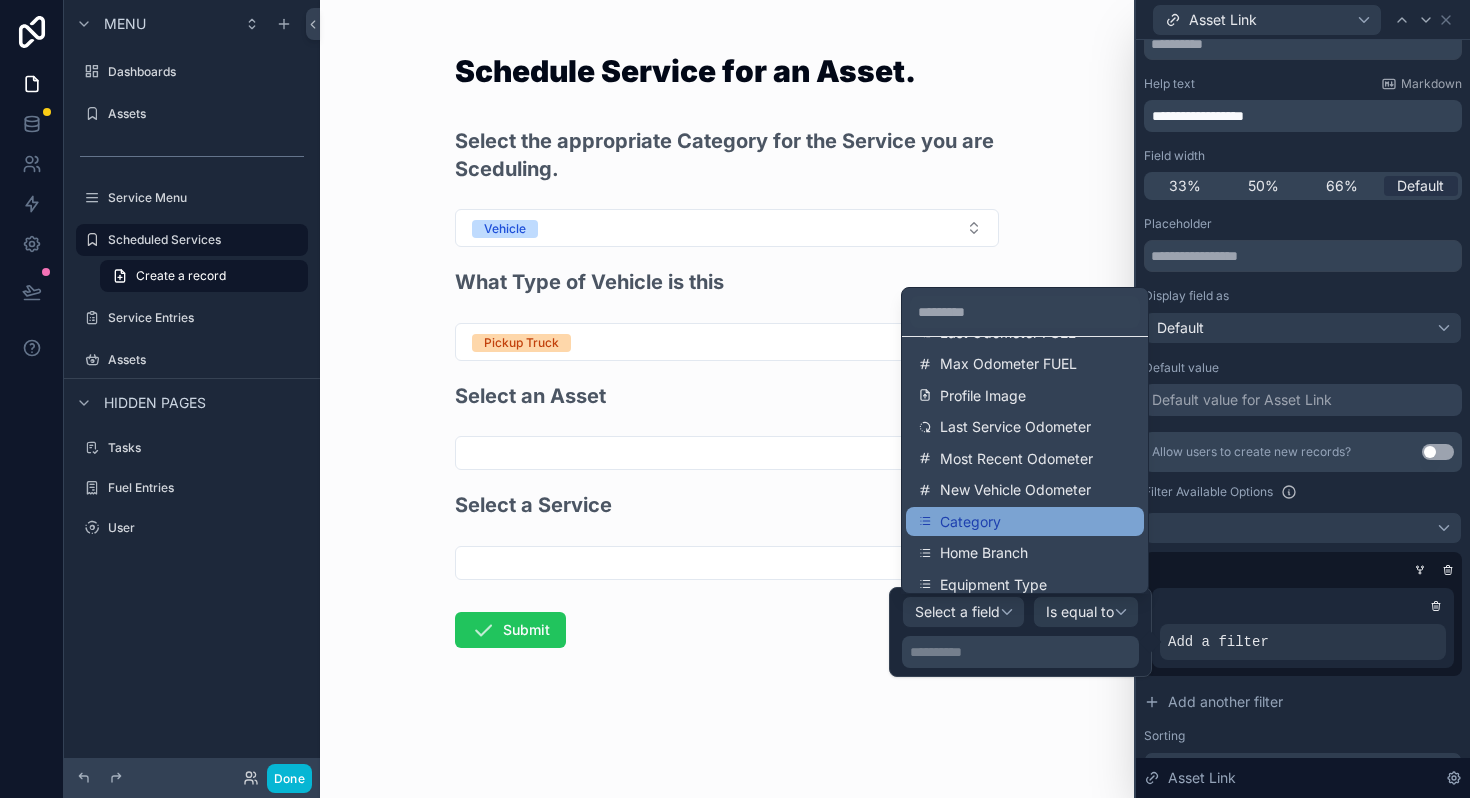 click on "Category" at bounding box center [970, 522] 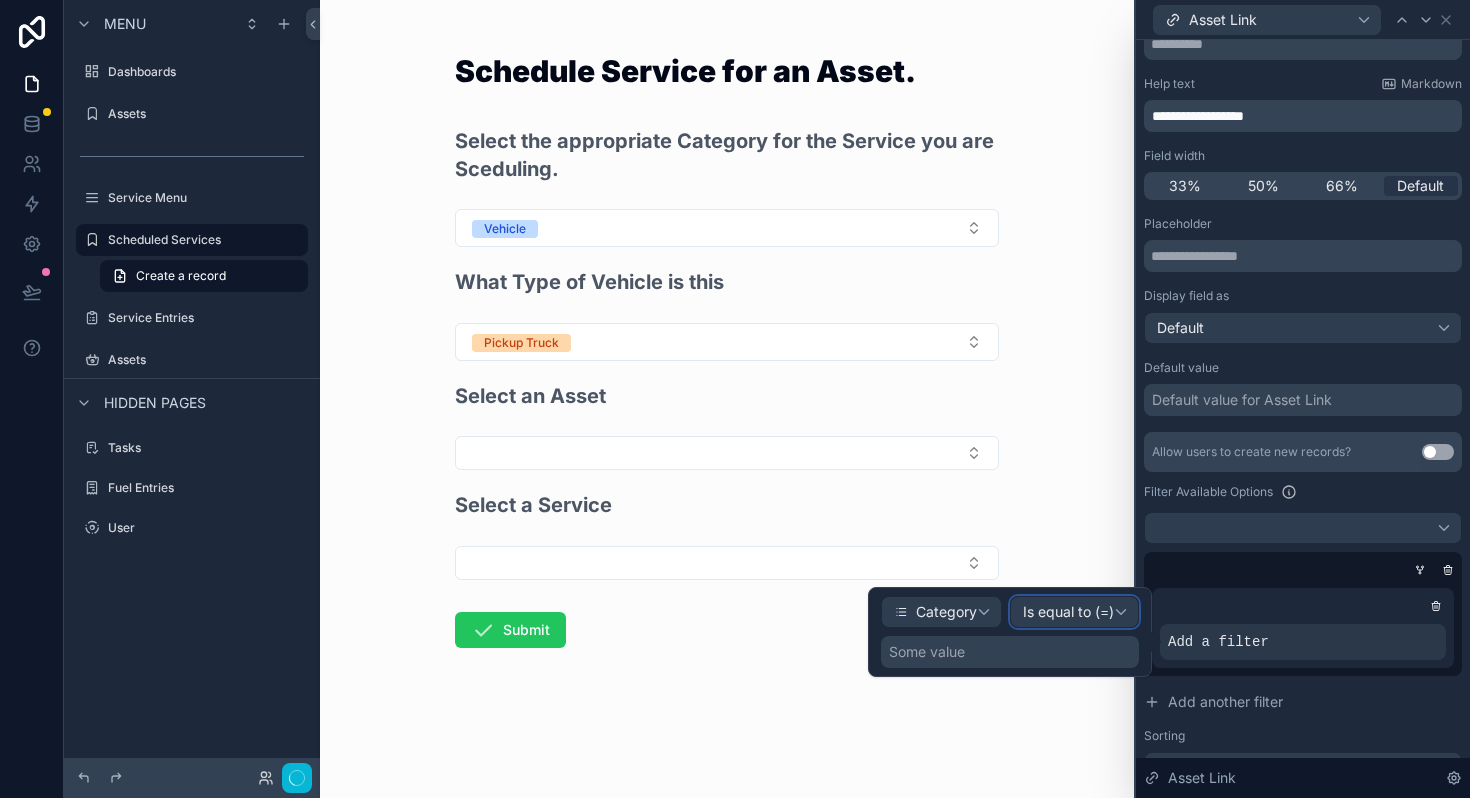 click on "Is equal to (=)" at bounding box center [1068, 612] 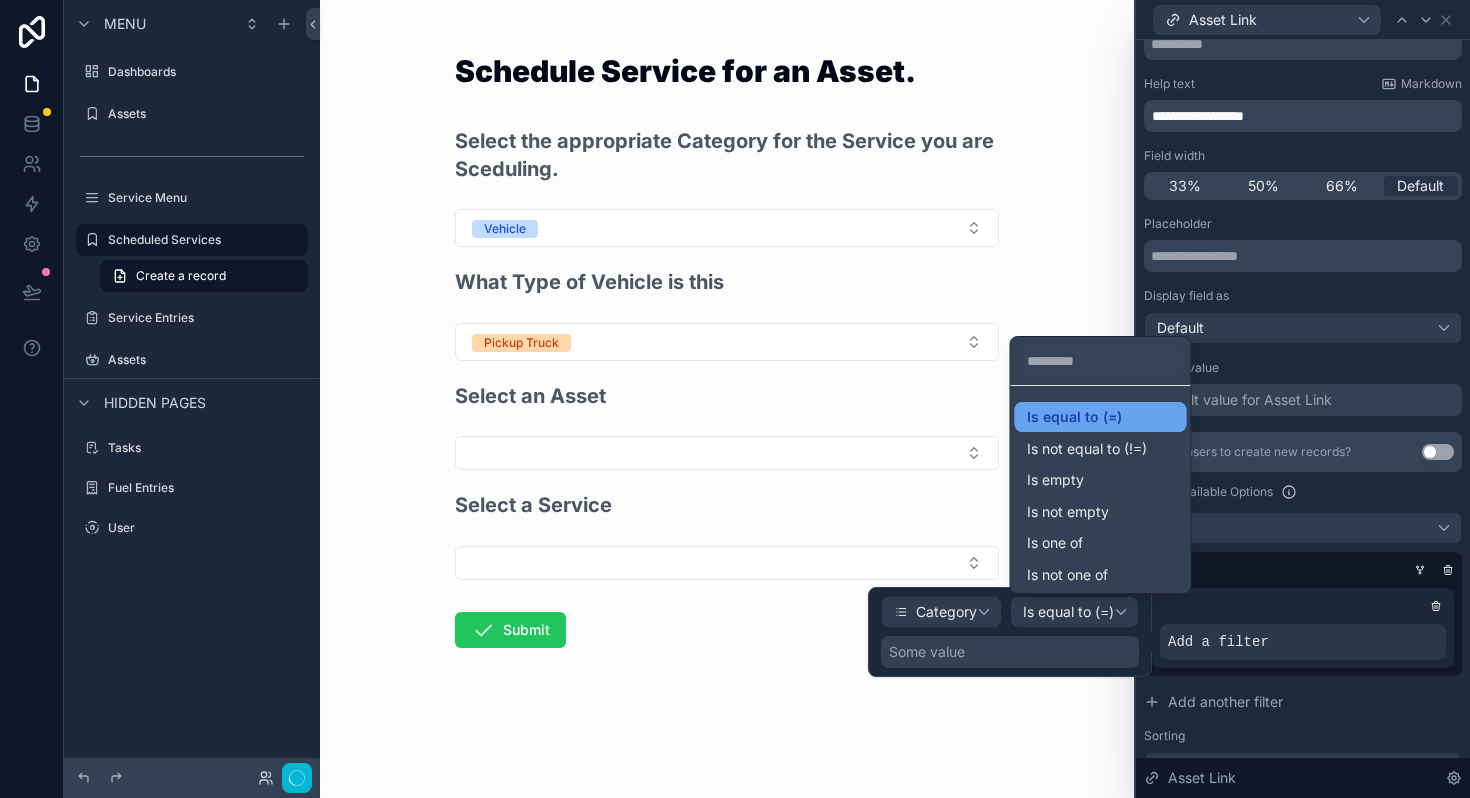 click on "Is equal to (=)" at bounding box center [1074, 417] 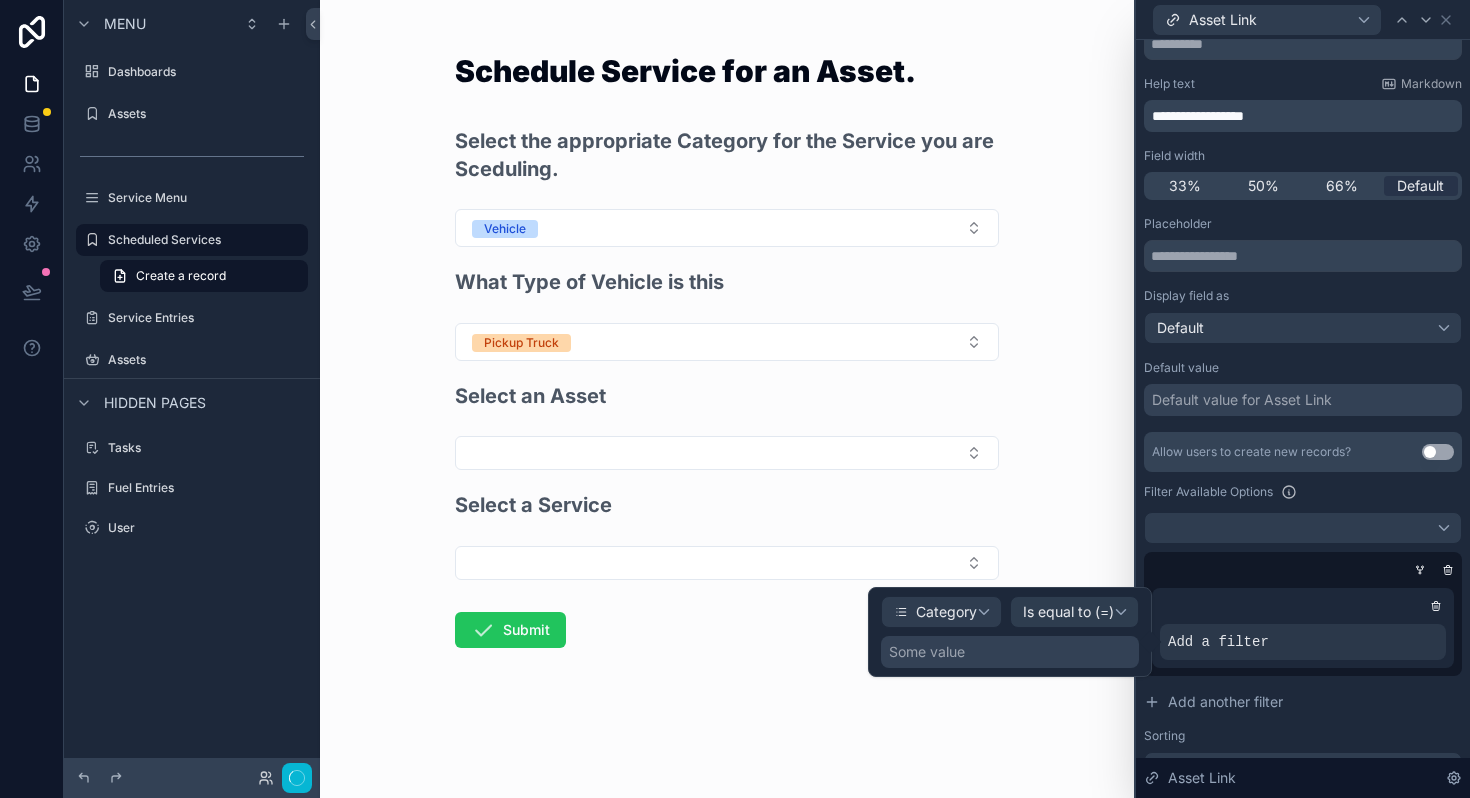 click on "Some value" at bounding box center (927, 652) 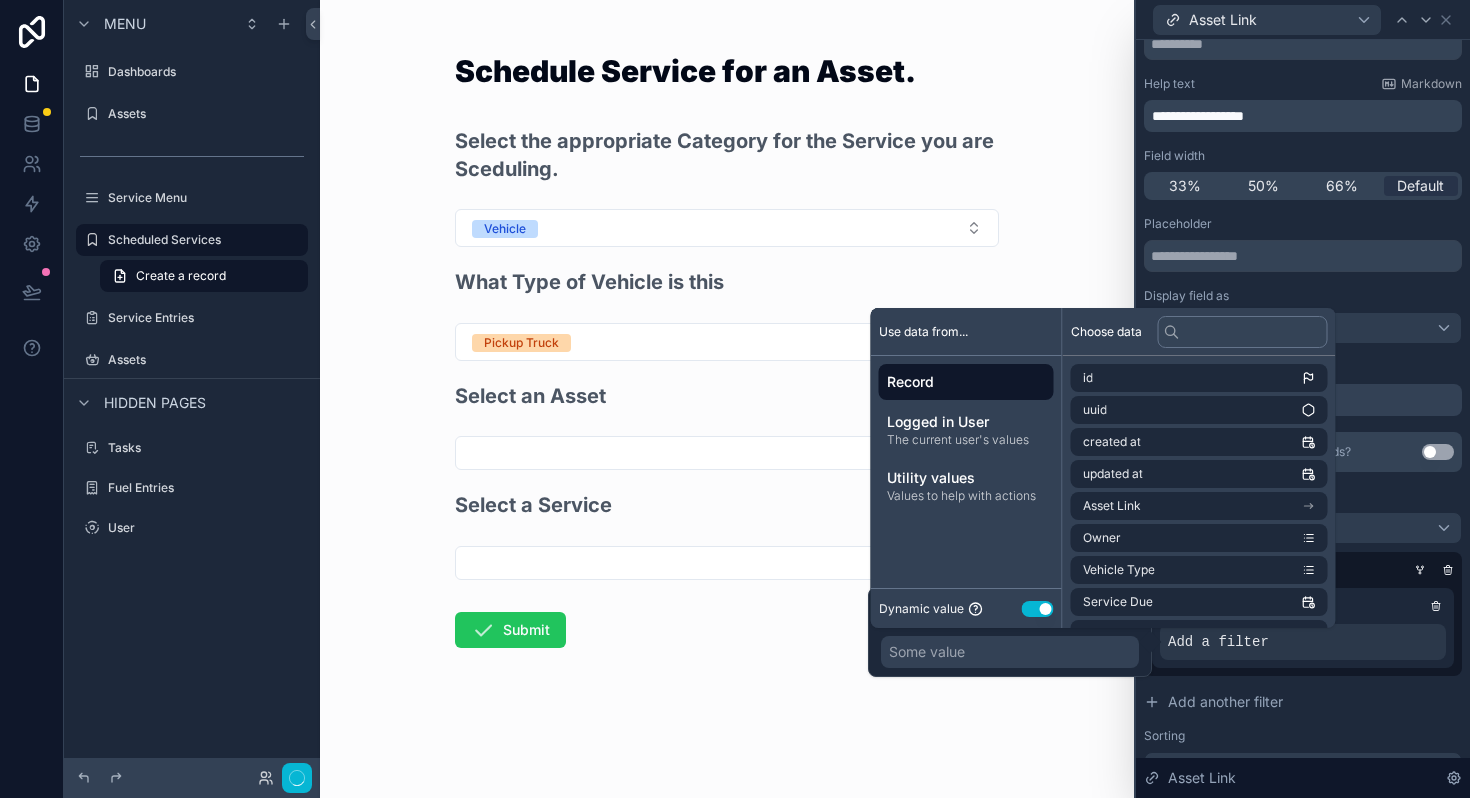 scroll, scrollTop: 92, scrollLeft: 0, axis: vertical 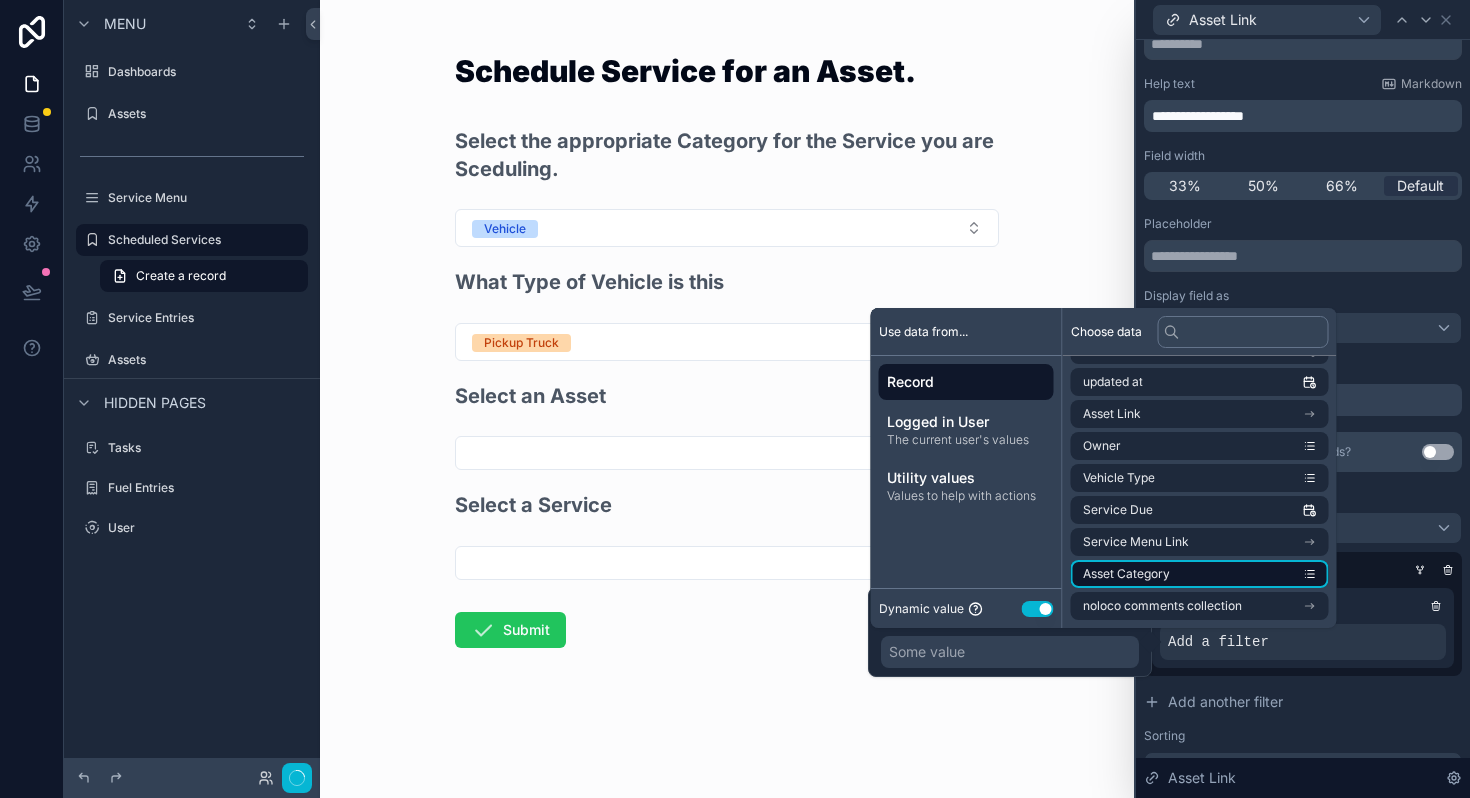 click on "Asset Category" at bounding box center (1126, 574) 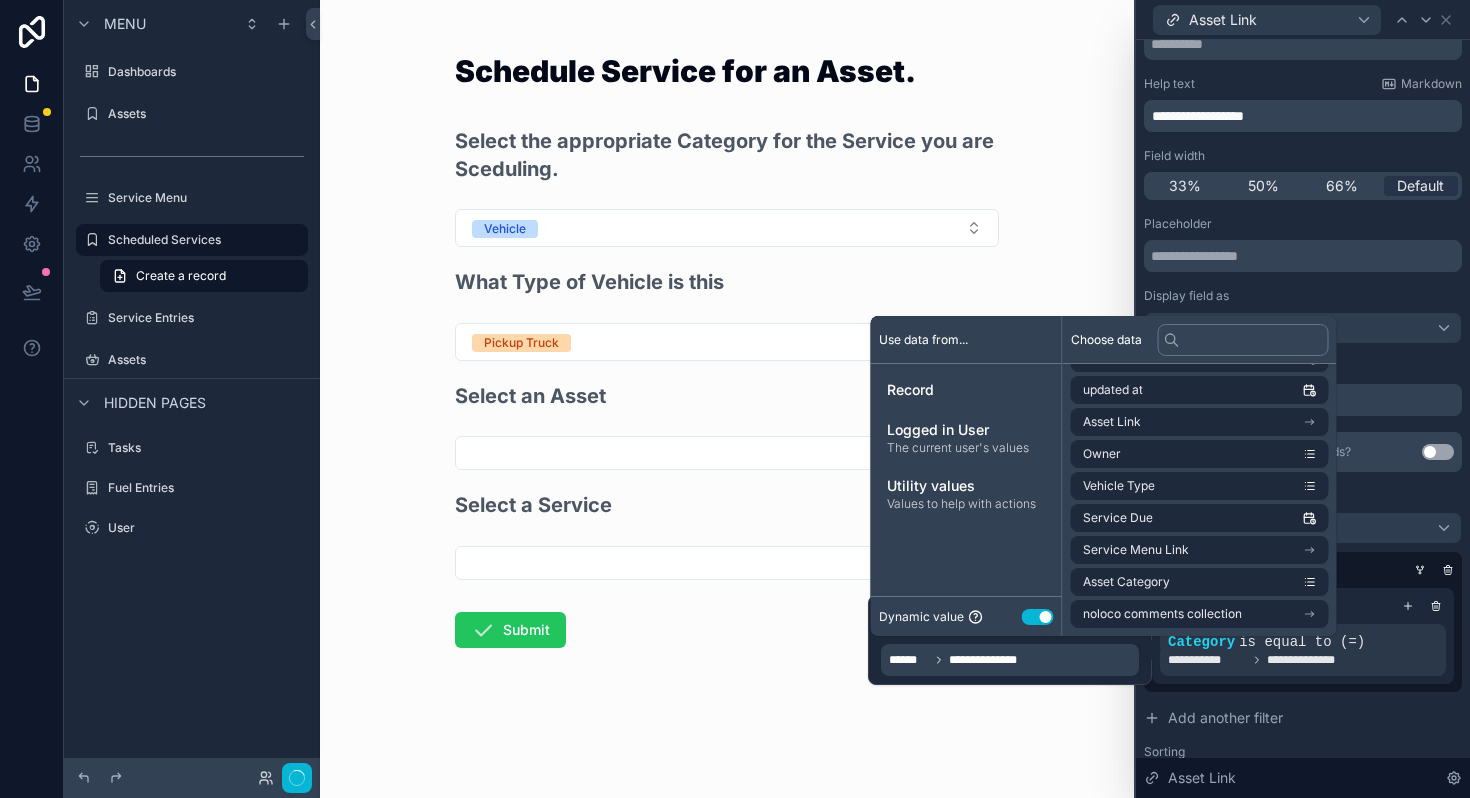 click on "Schedule Service for an Asset. Select the appropriate Category for the Service you are Sceduling. Vehicle What Type of Vehicle is this Pickup Truck Select an Asset Select a Service Submit" at bounding box center (727, 399) 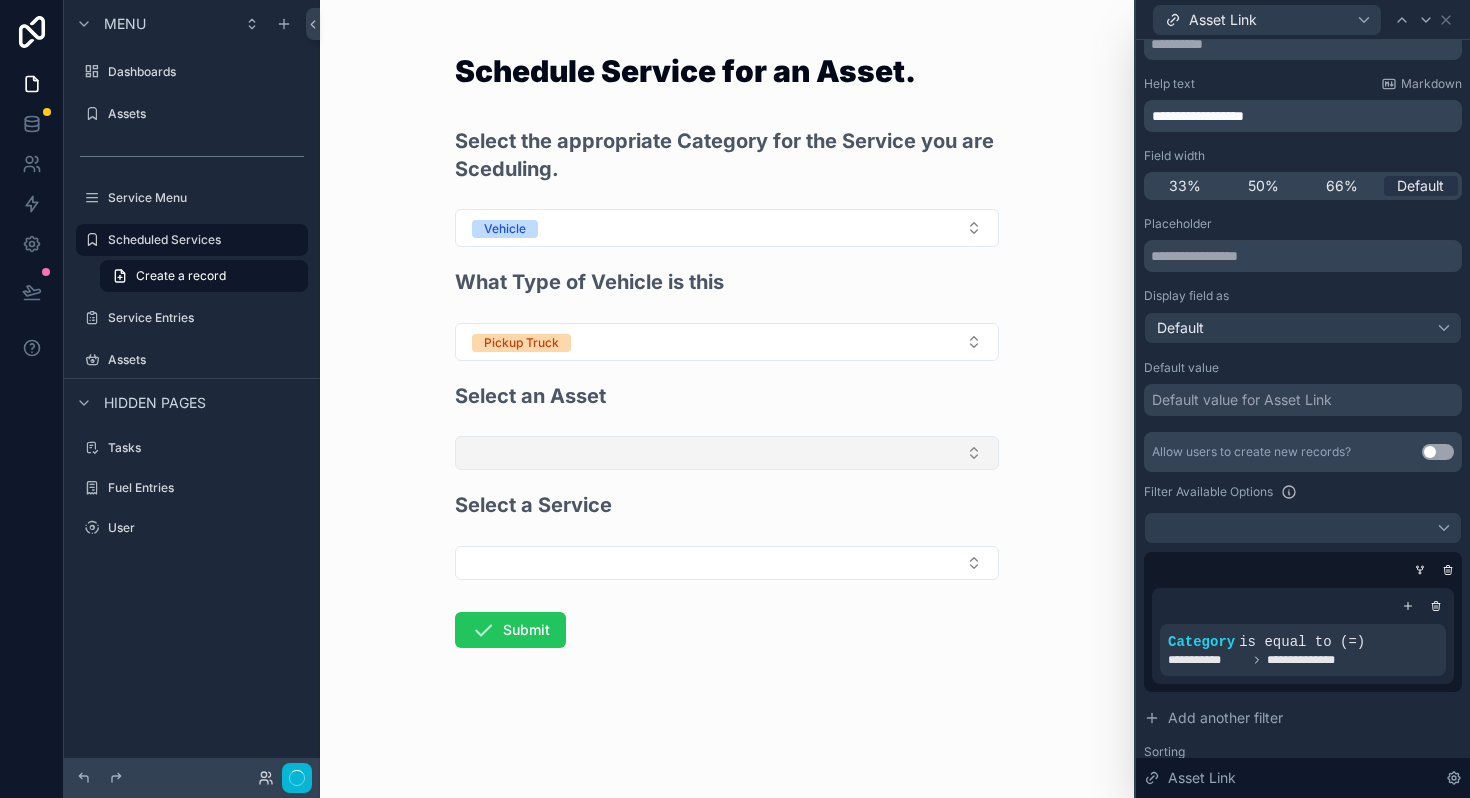 click at bounding box center (727, 453) 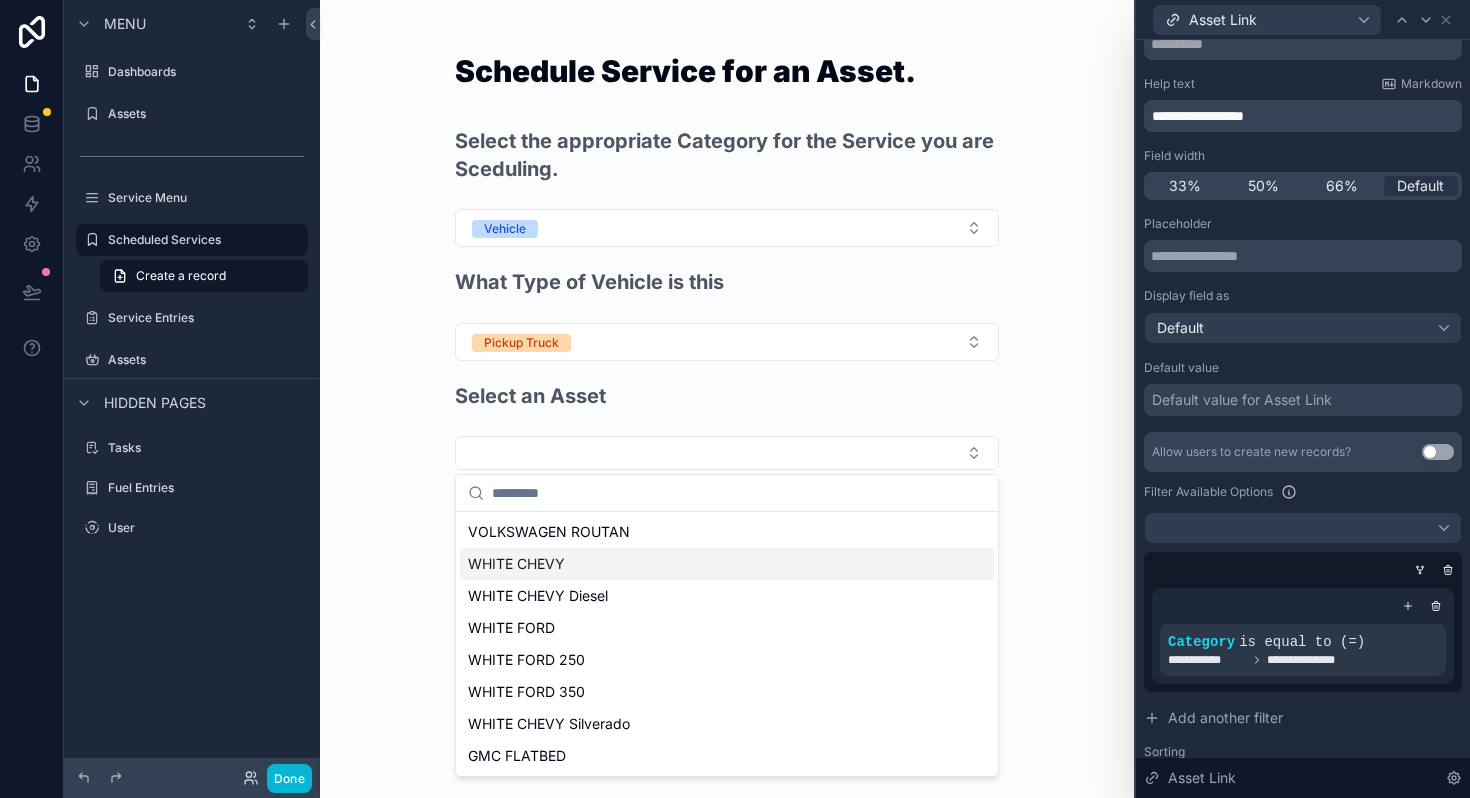 click on "Schedule Service for an Asset. Select the appropriate Category for the Service you are Sceduling. Vehicle What Type of Vehicle is this Pickup Truck Select an Asset Select a Service Submit" at bounding box center [727, 399] 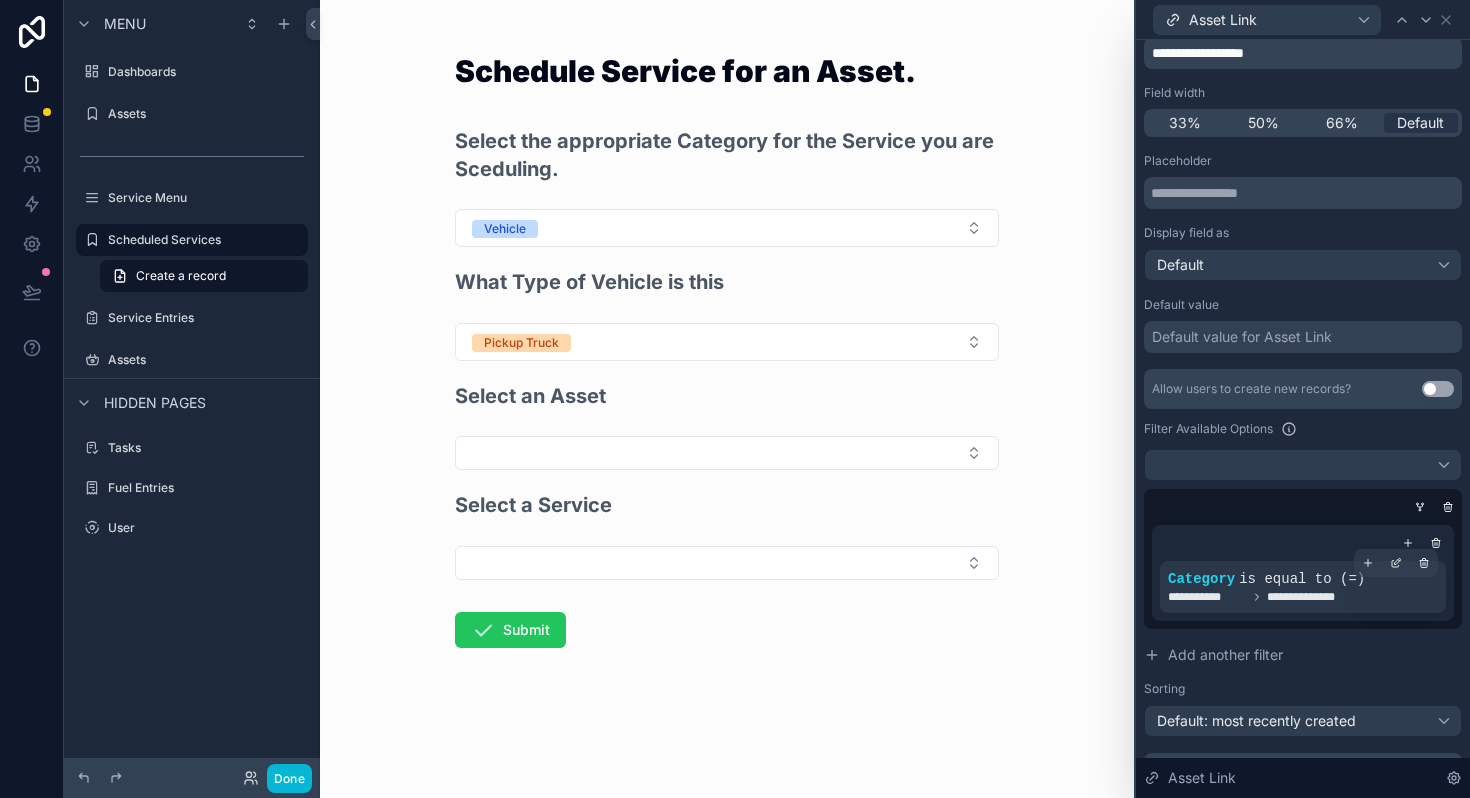 scroll, scrollTop: 146, scrollLeft: 0, axis: vertical 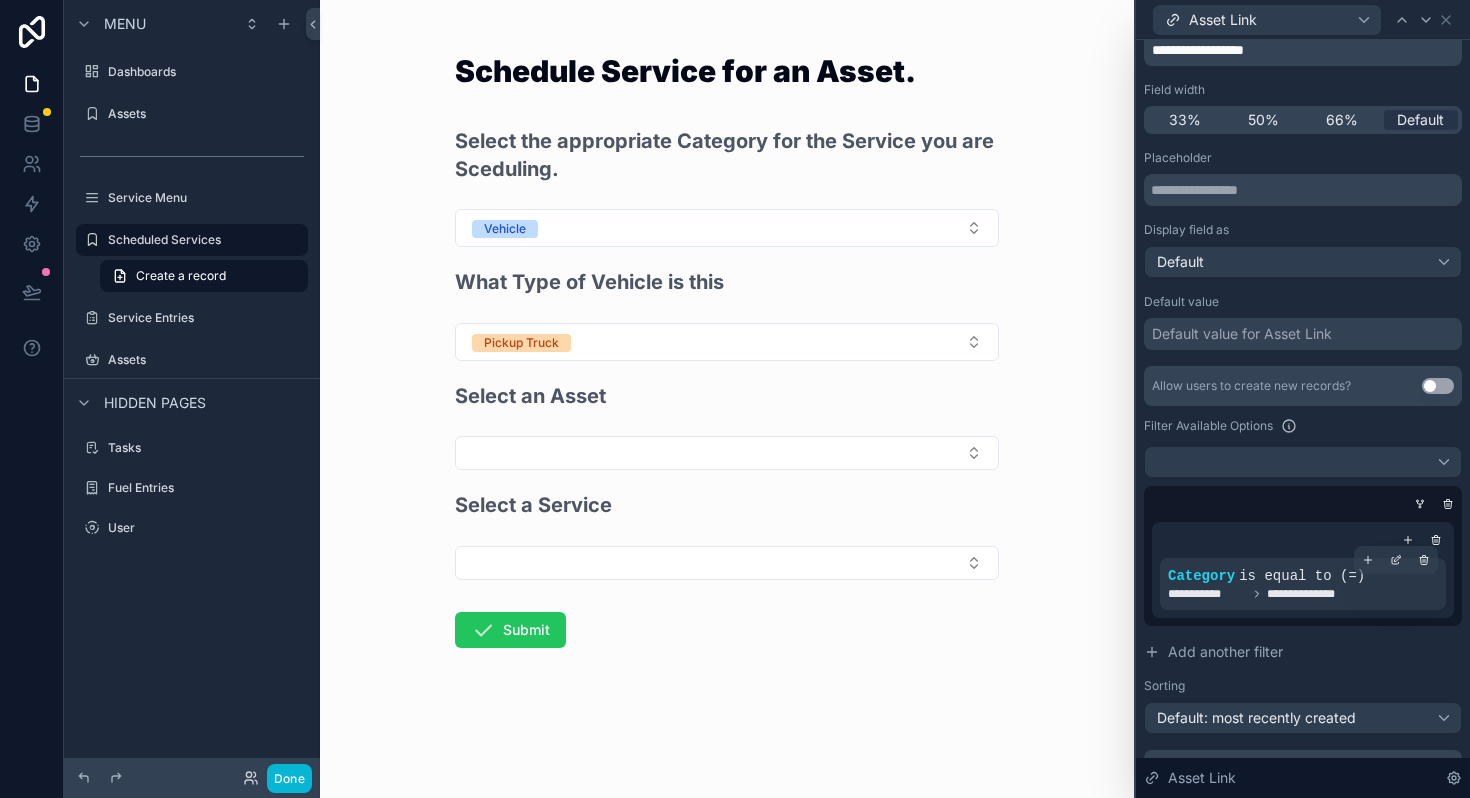click on "**********" at bounding box center [1303, 594] 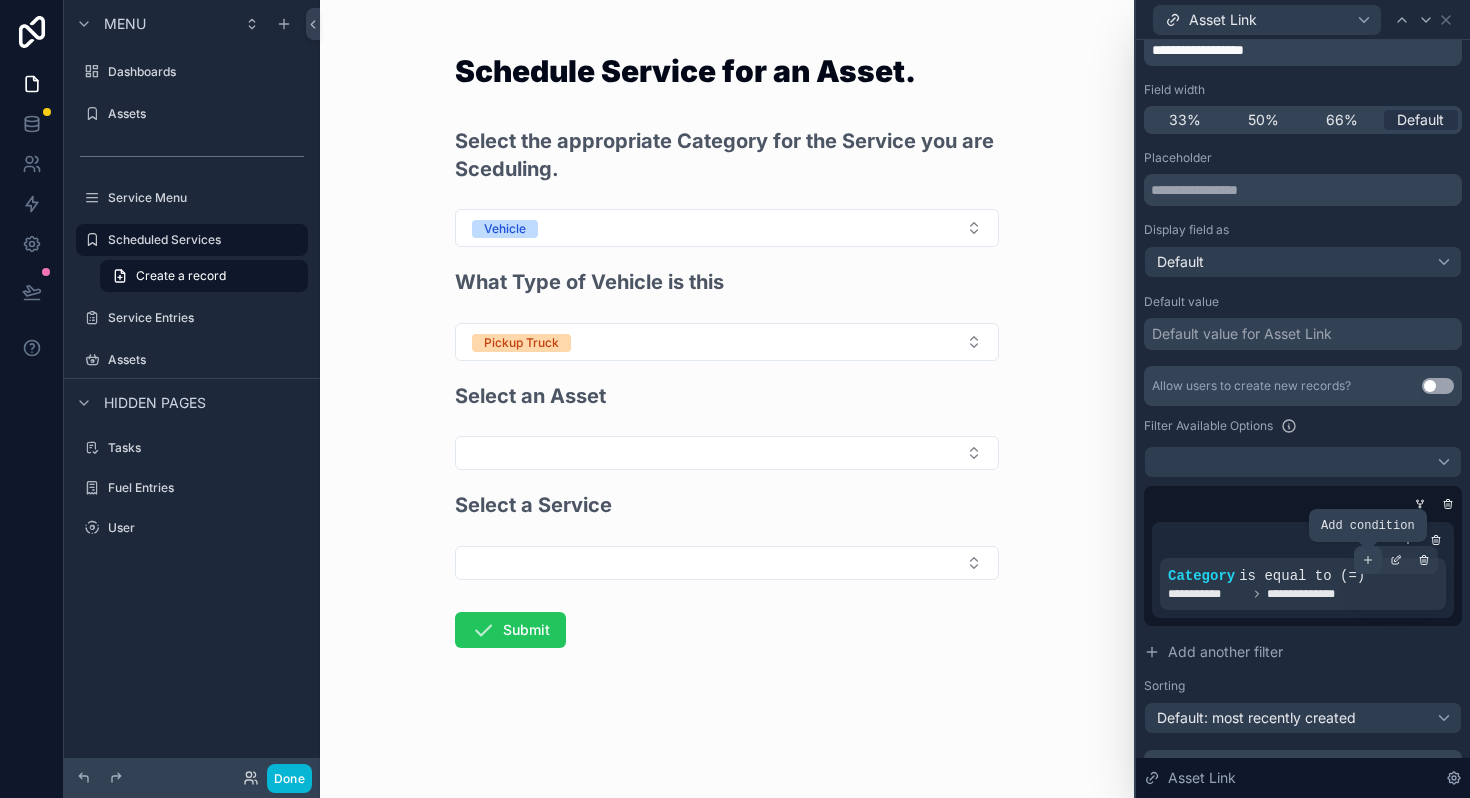 click 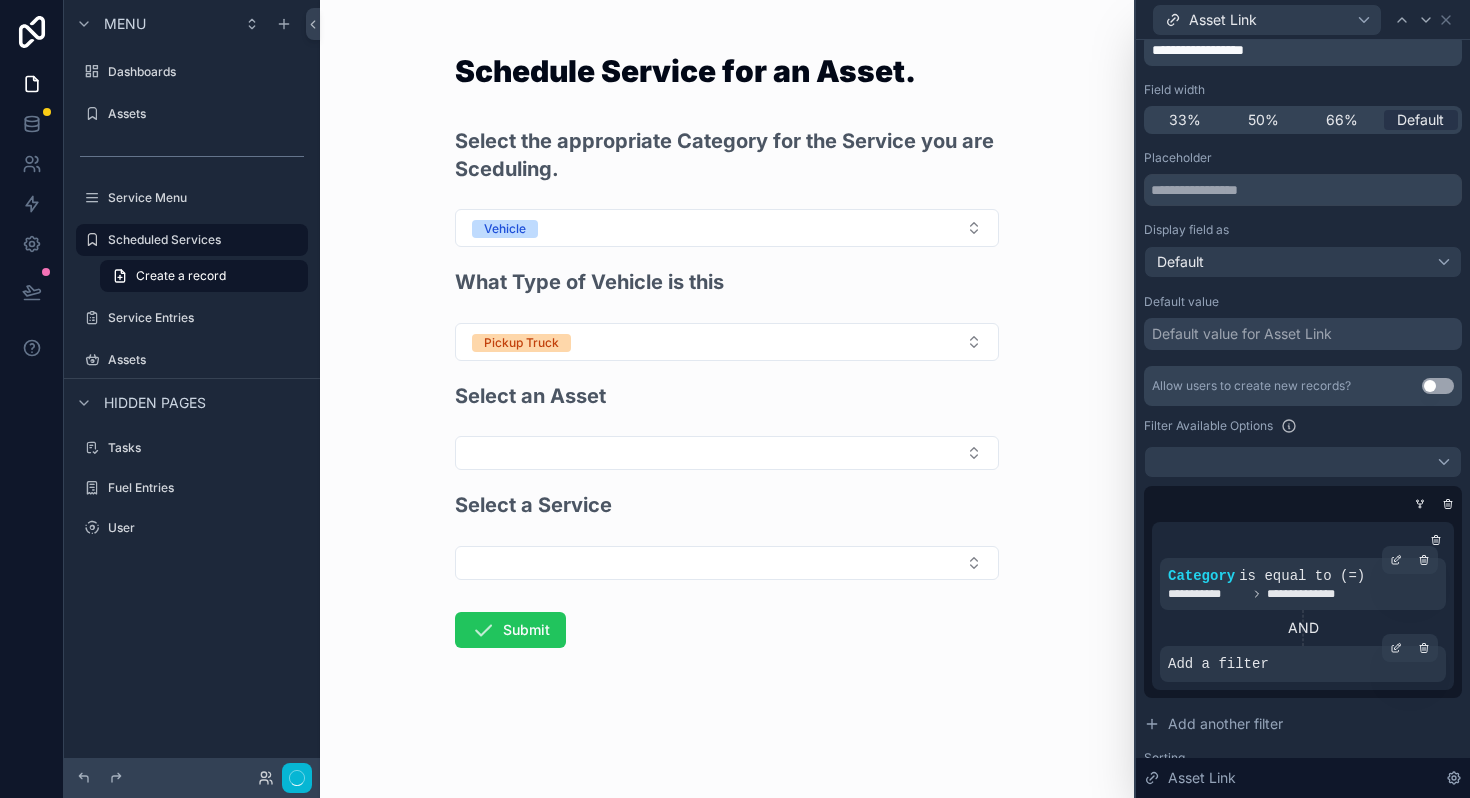 click on "Add a filter" at bounding box center [1218, 664] 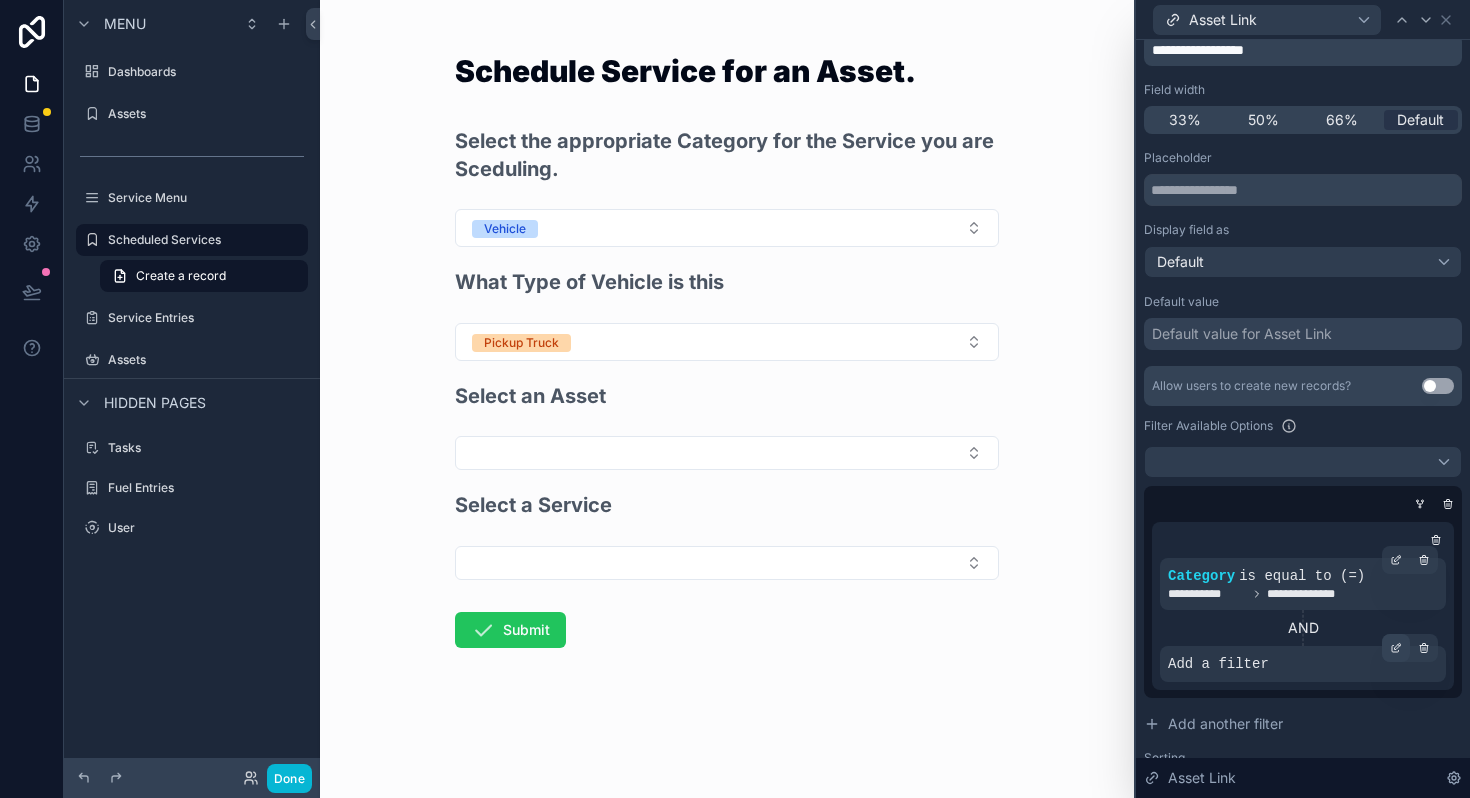 click 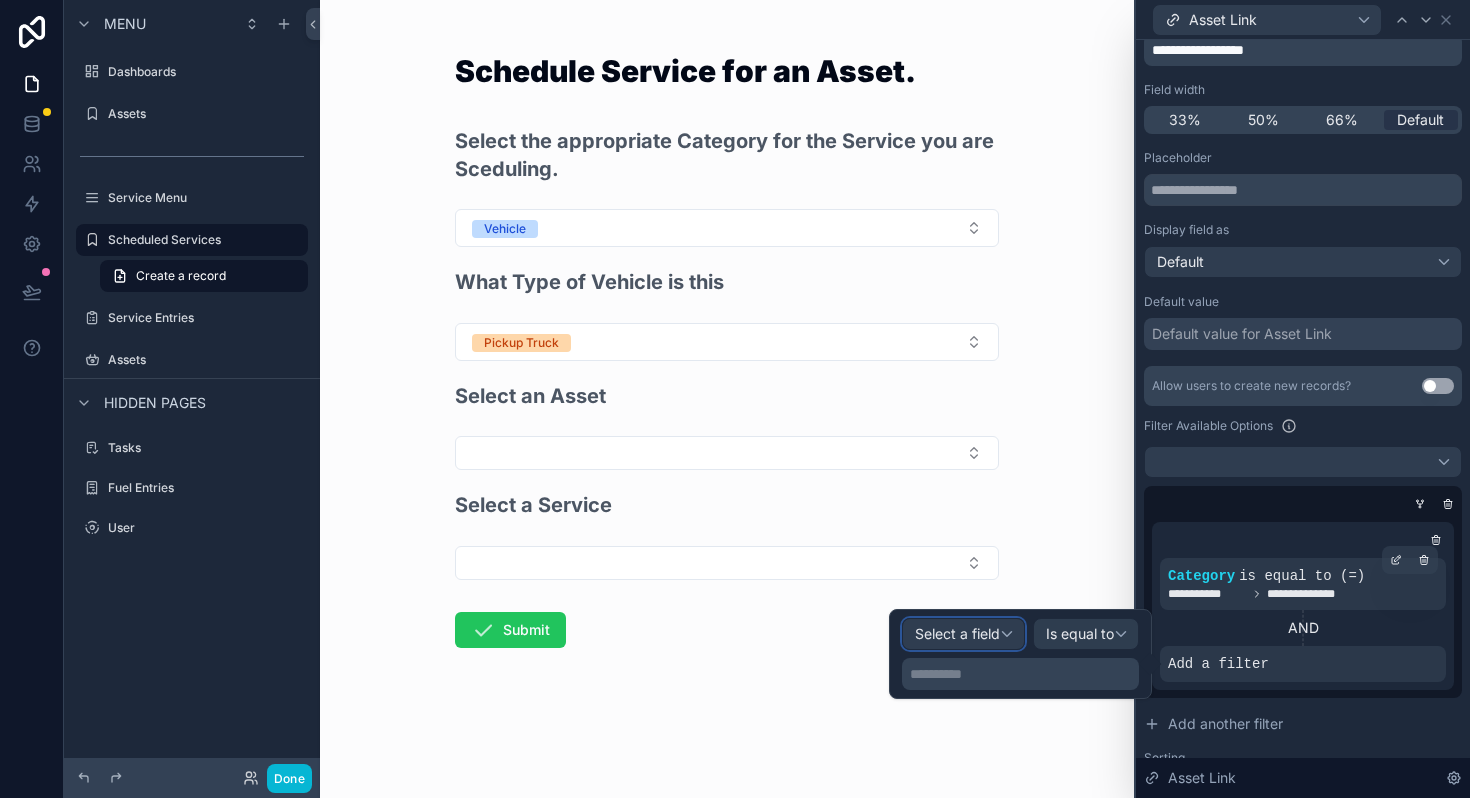 click on "Select a field" at bounding box center (963, 634) 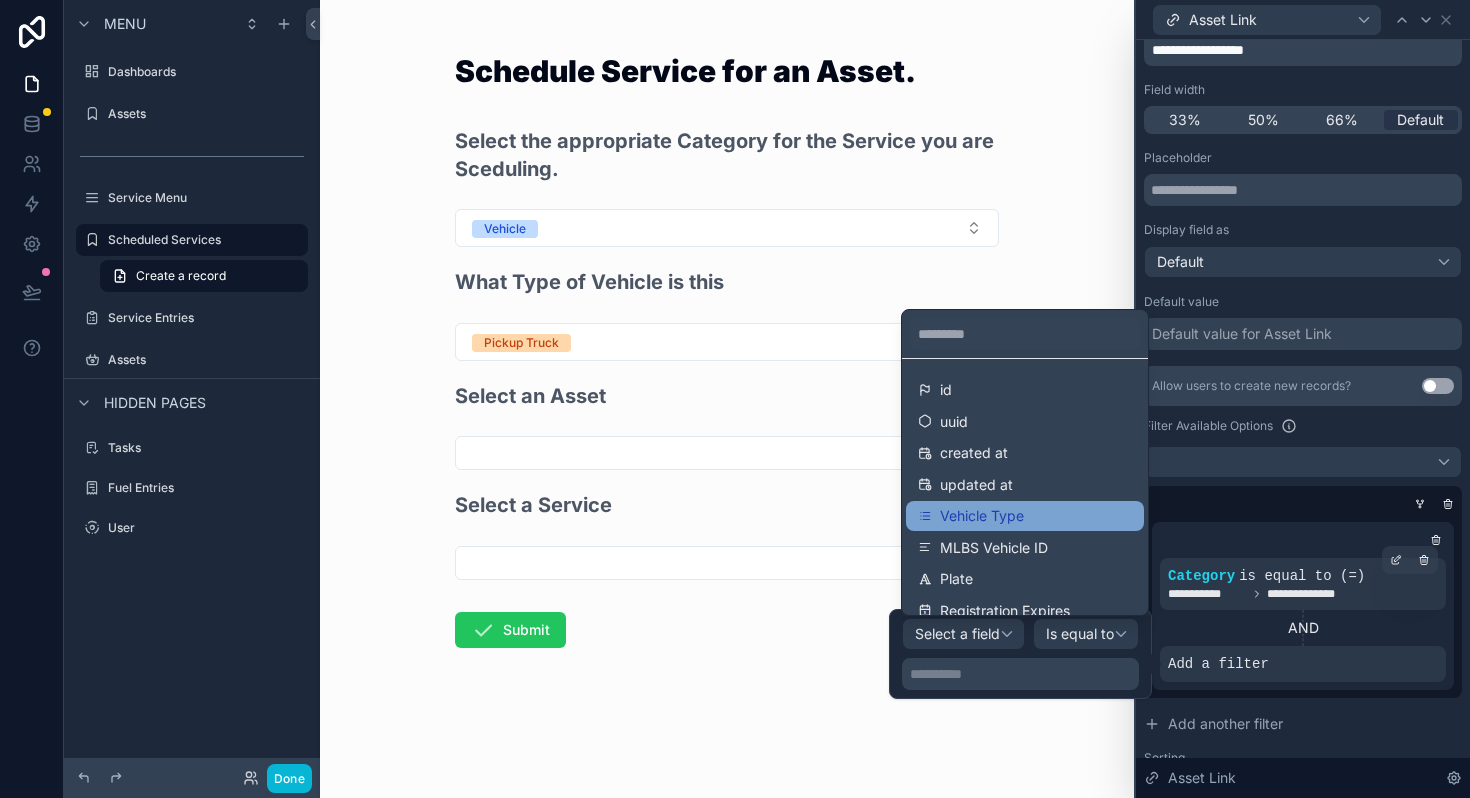 click on "Vehicle Type" at bounding box center [982, 516] 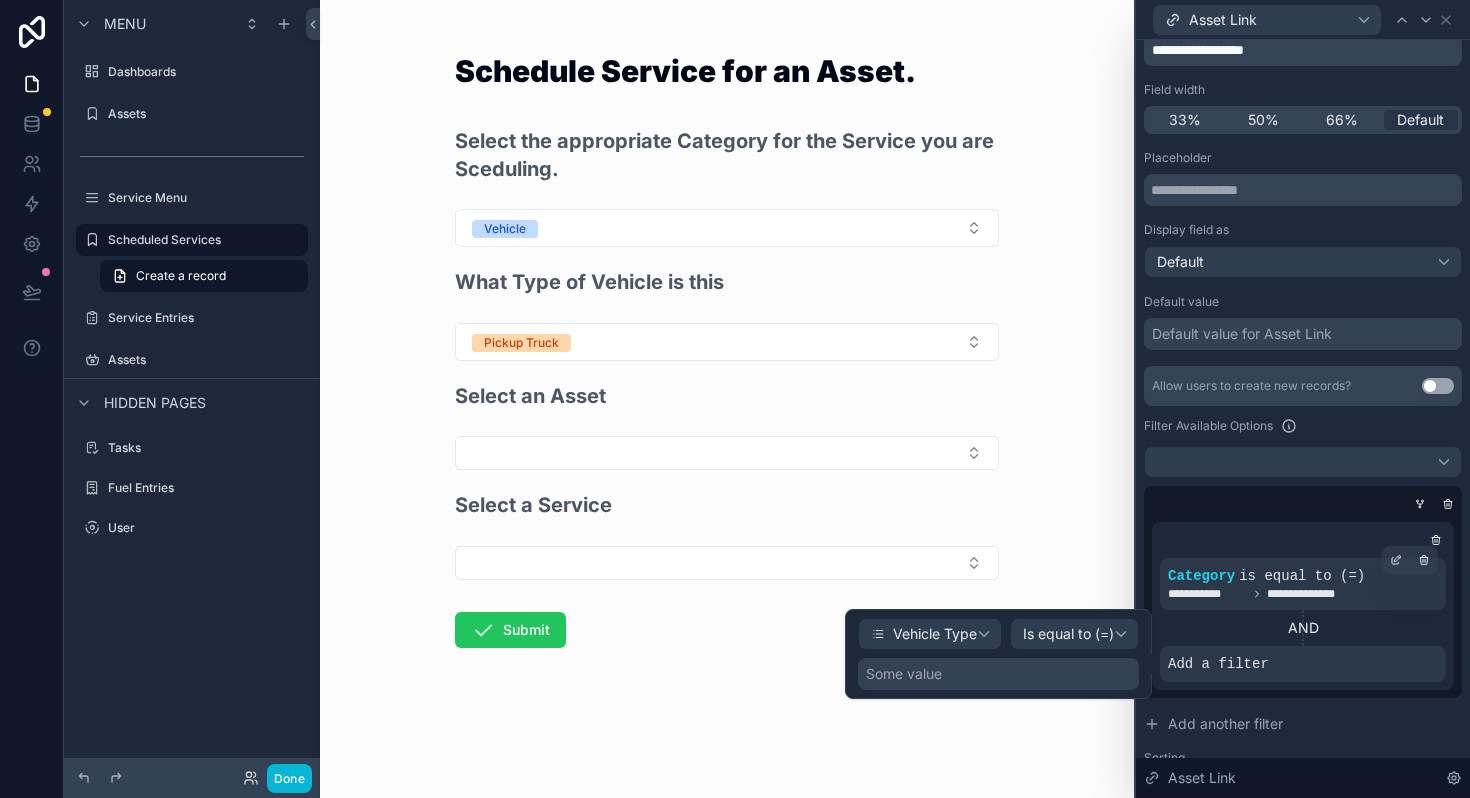 click on "Some value" at bounding box center [998, 674] 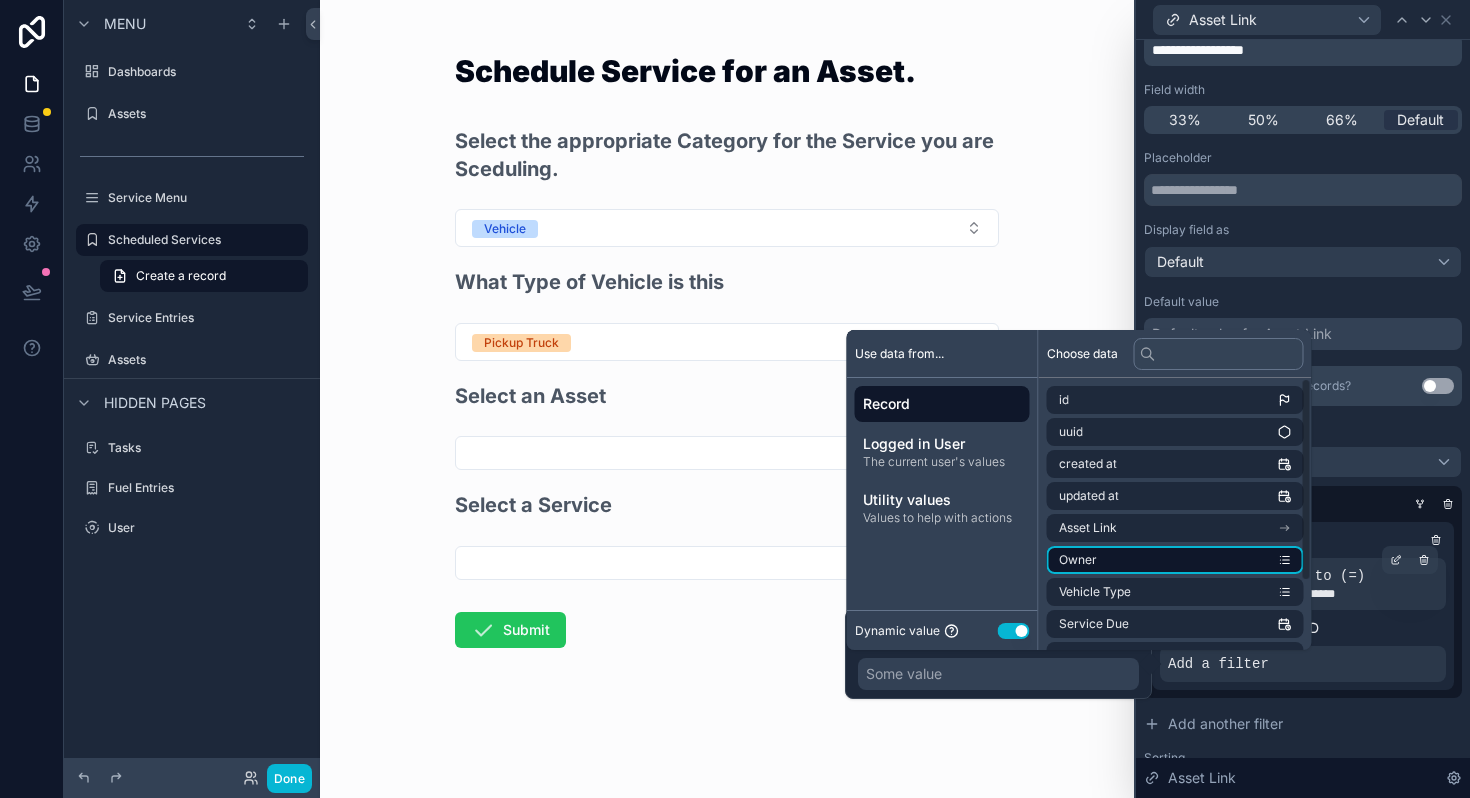 scroll, scrollTop: 10, scrollLeft: 0, axis: vertical 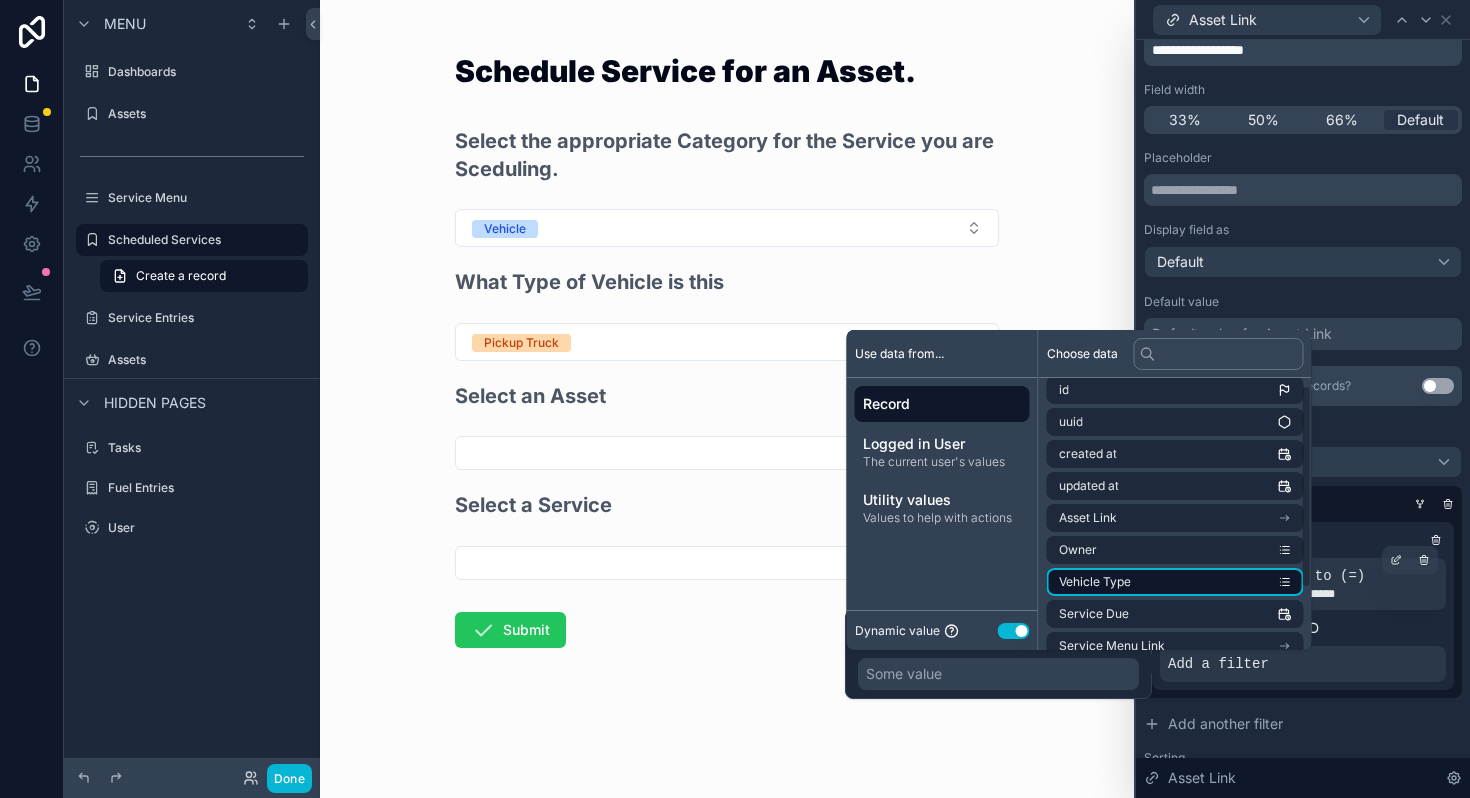 click on "Vehicle Type" at bounding box center (1095, 582) 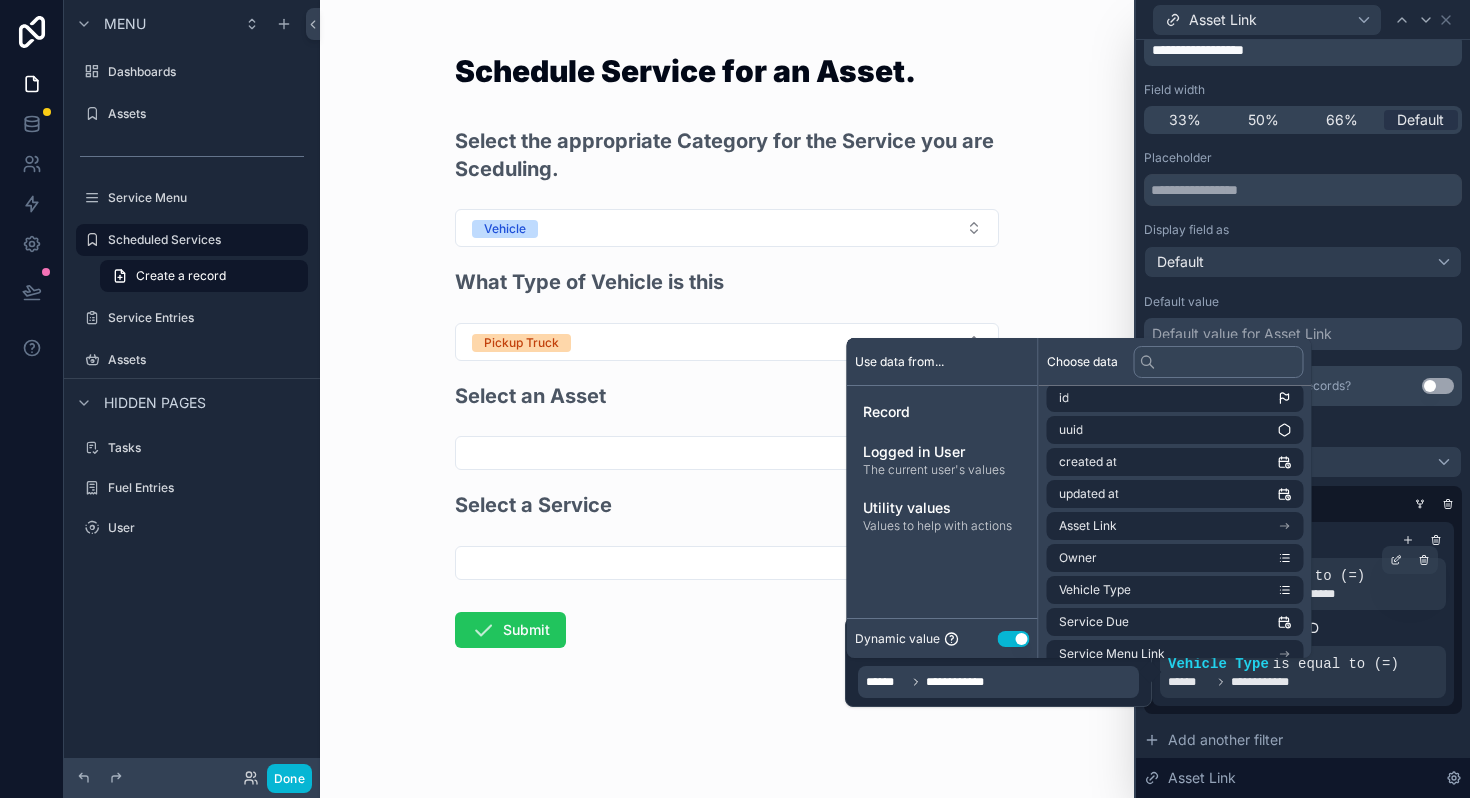 click on "Select the appropriate Category for the Service you are Sceduling. Vehicle What Type of Vehicle is this Pickup Truck Select an Asset Select a Service Submit" at bounding box center (727, 451) 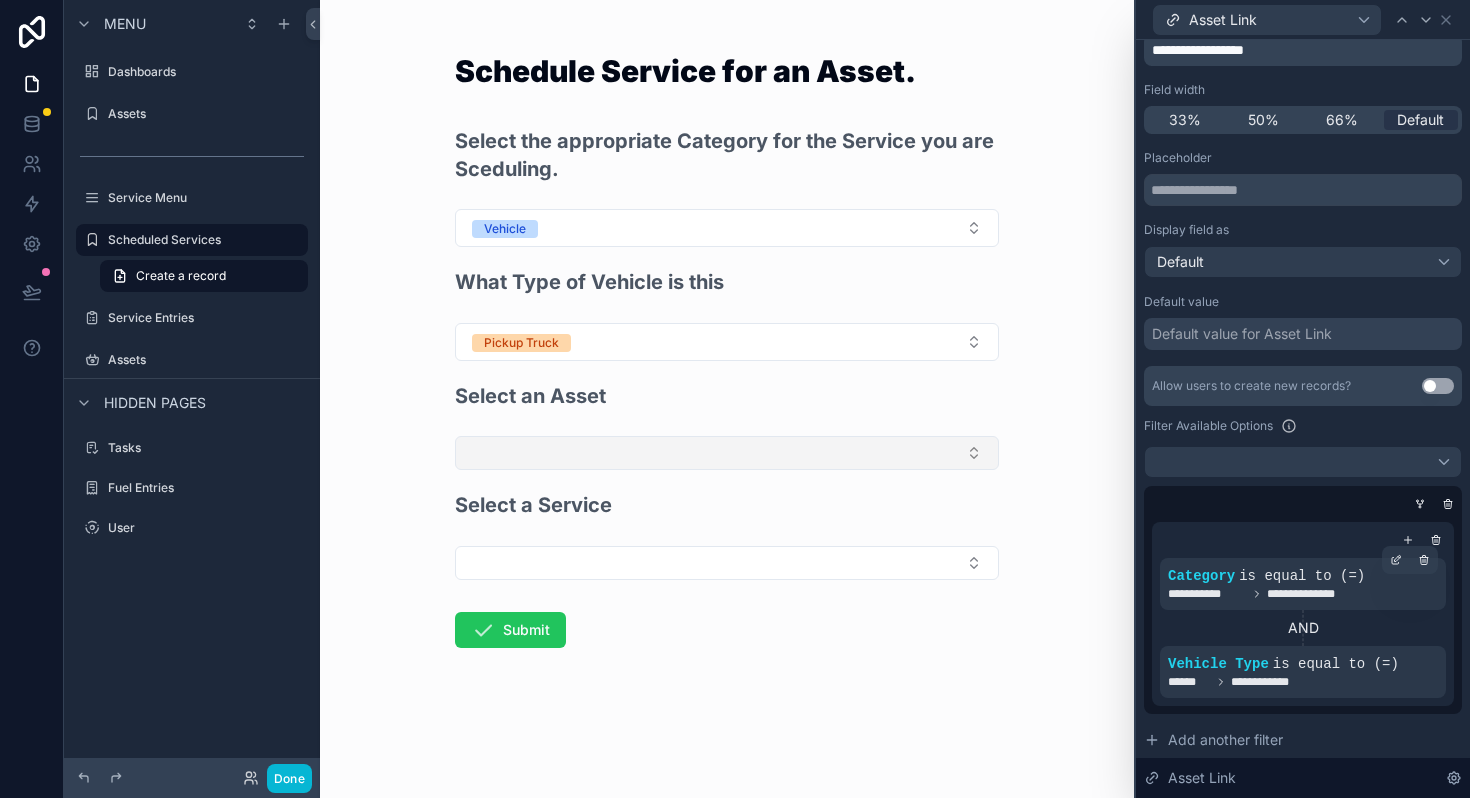 click at bounding box center (727, 453) 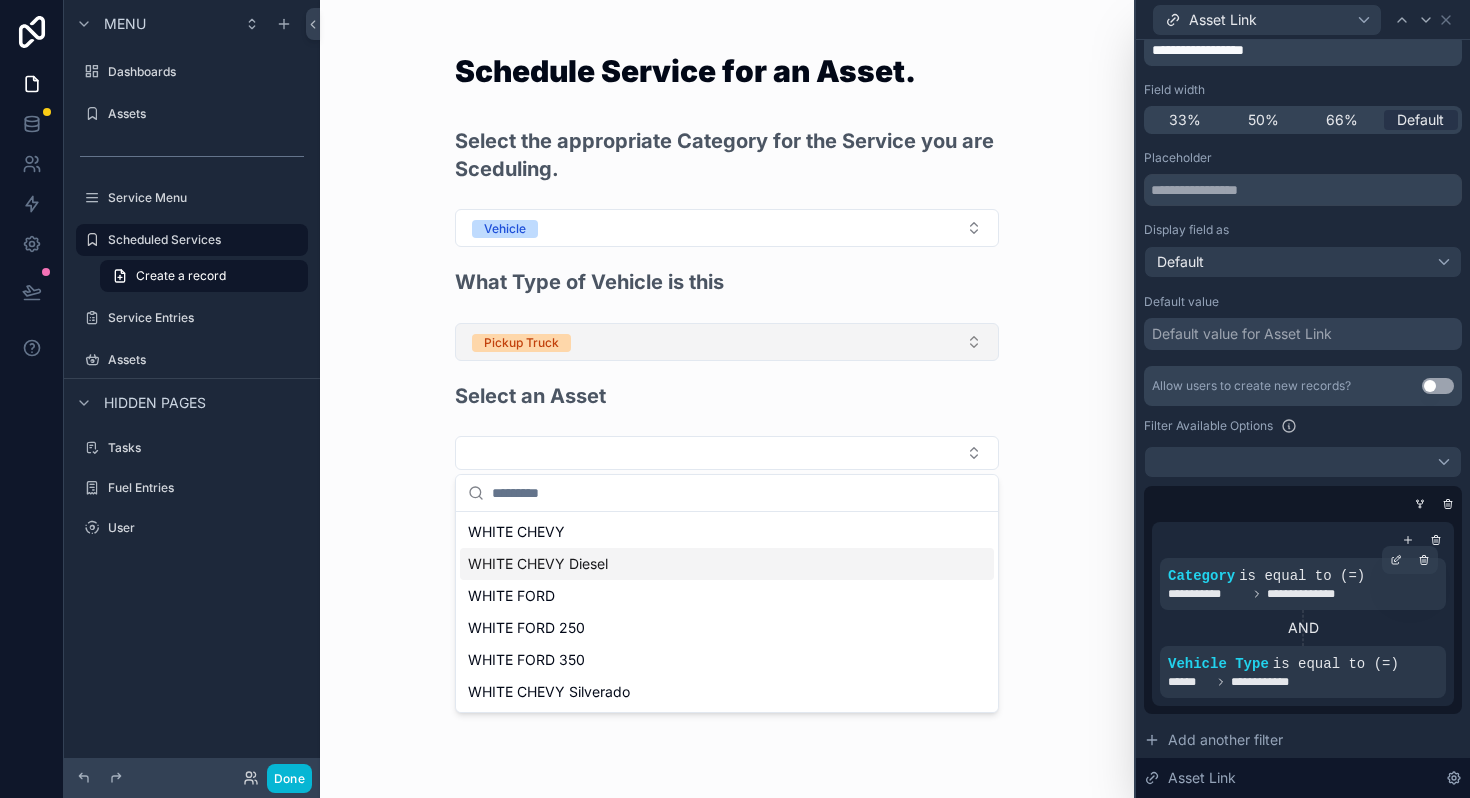 click on "Pickup Truck" at bounding box center (727, 342) 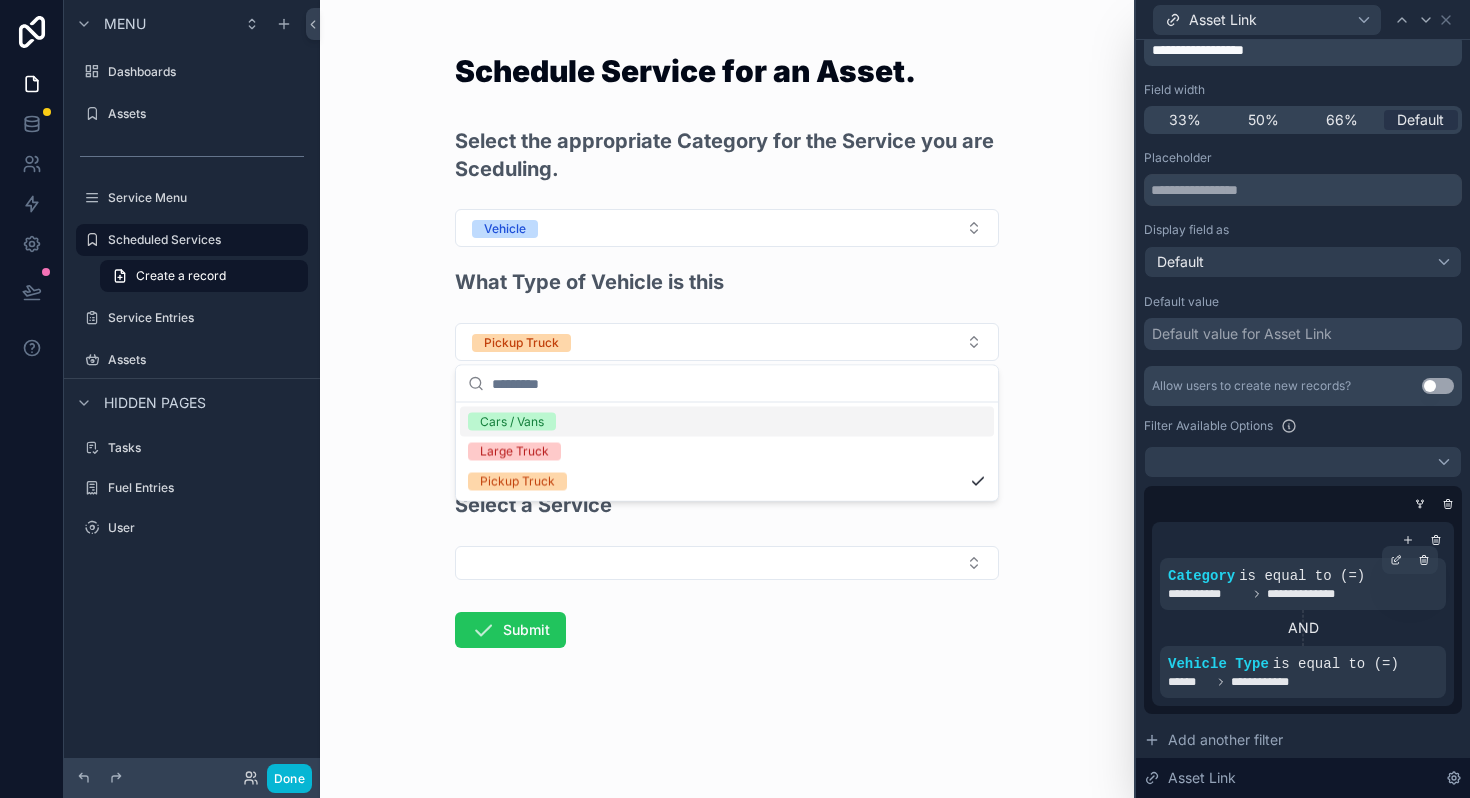 click on "Cars / Vans" at bounding box center (512, 422) 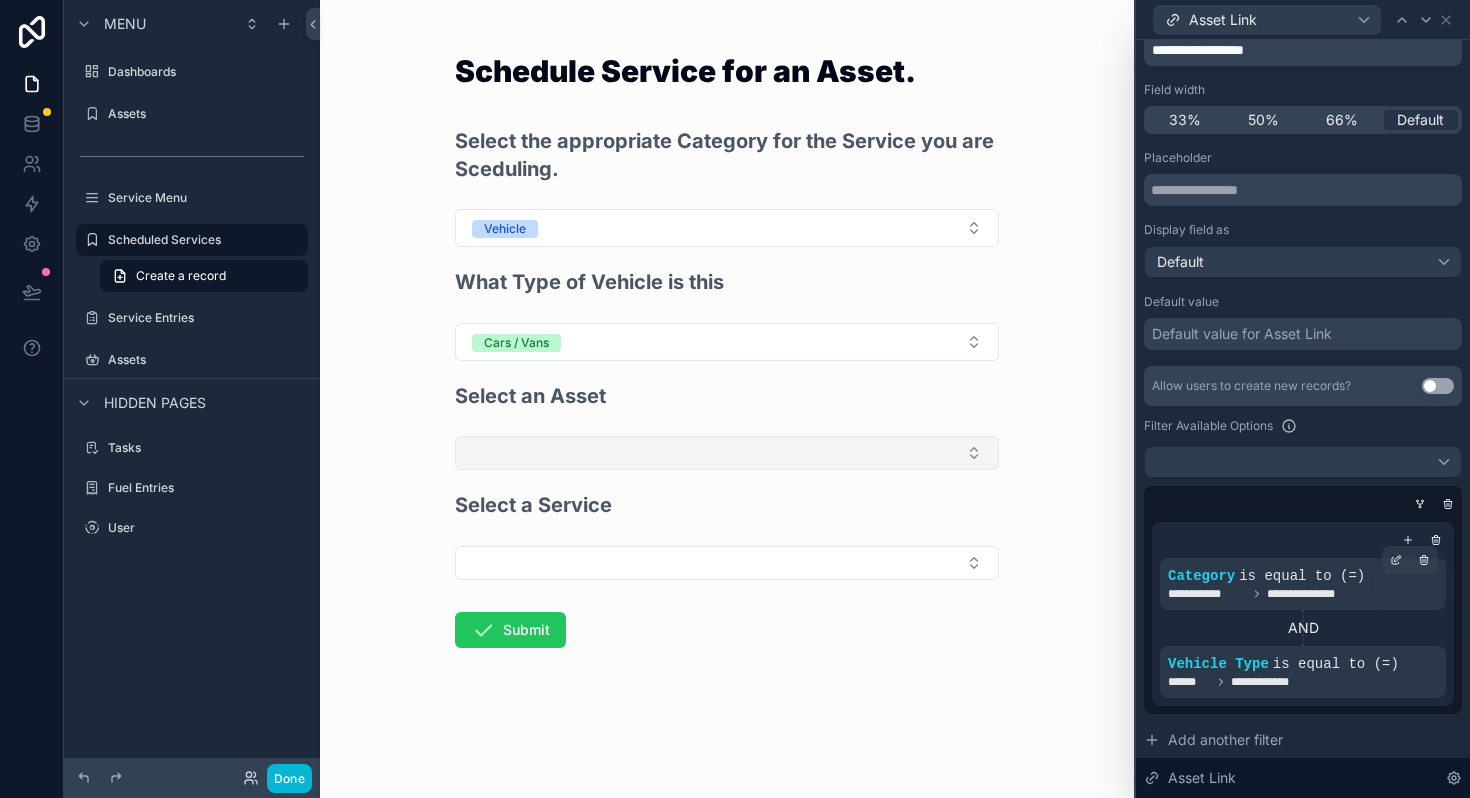 click at bounding box center (727, 453) 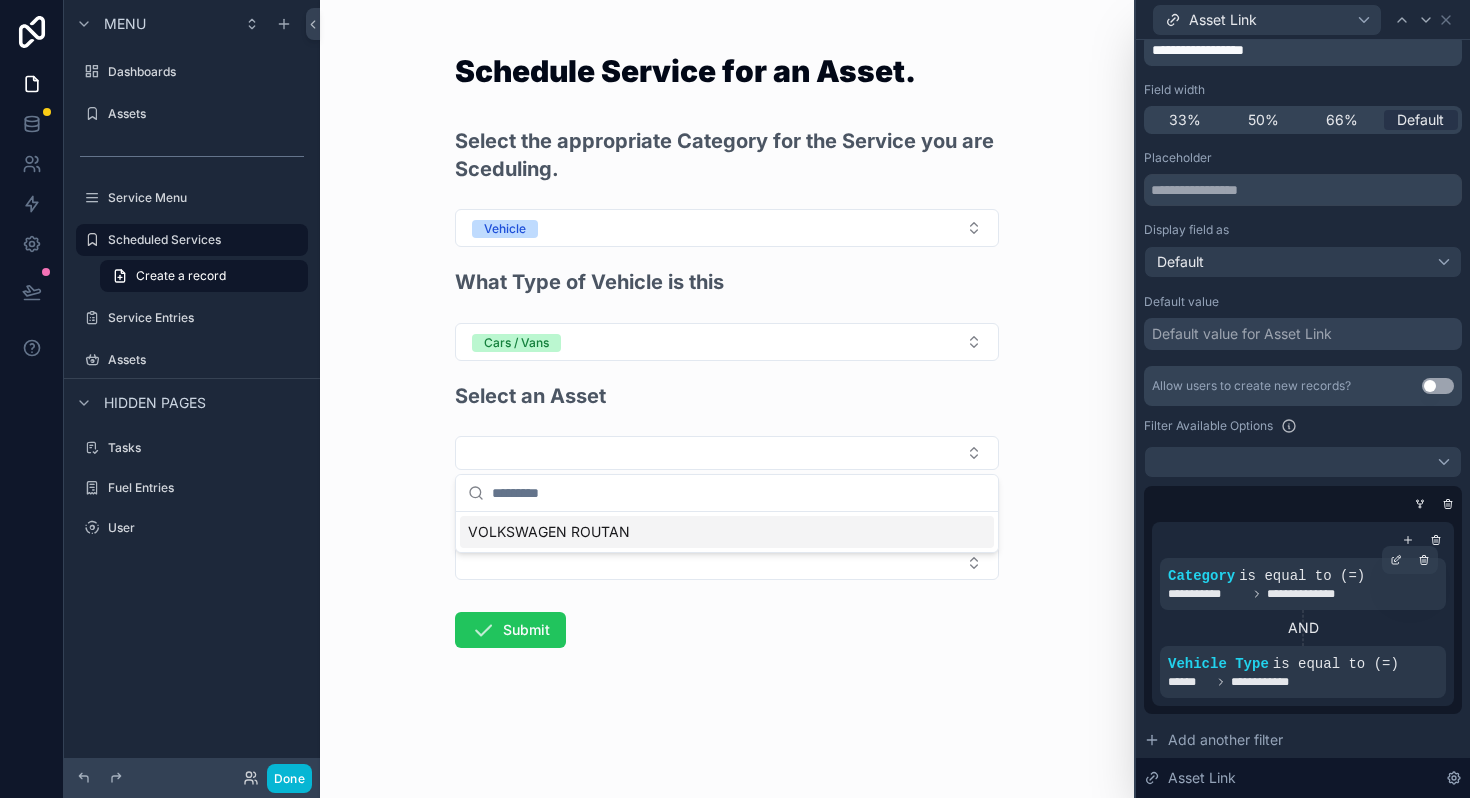 click on "Schedule Service for an Asset. Select the appropriate Category for the Service you are Sceduling. Vehicle What Type of Vehicle is this Cars / Vans Select an Asset Select a Service Submit" at bounding box center [727, 399] 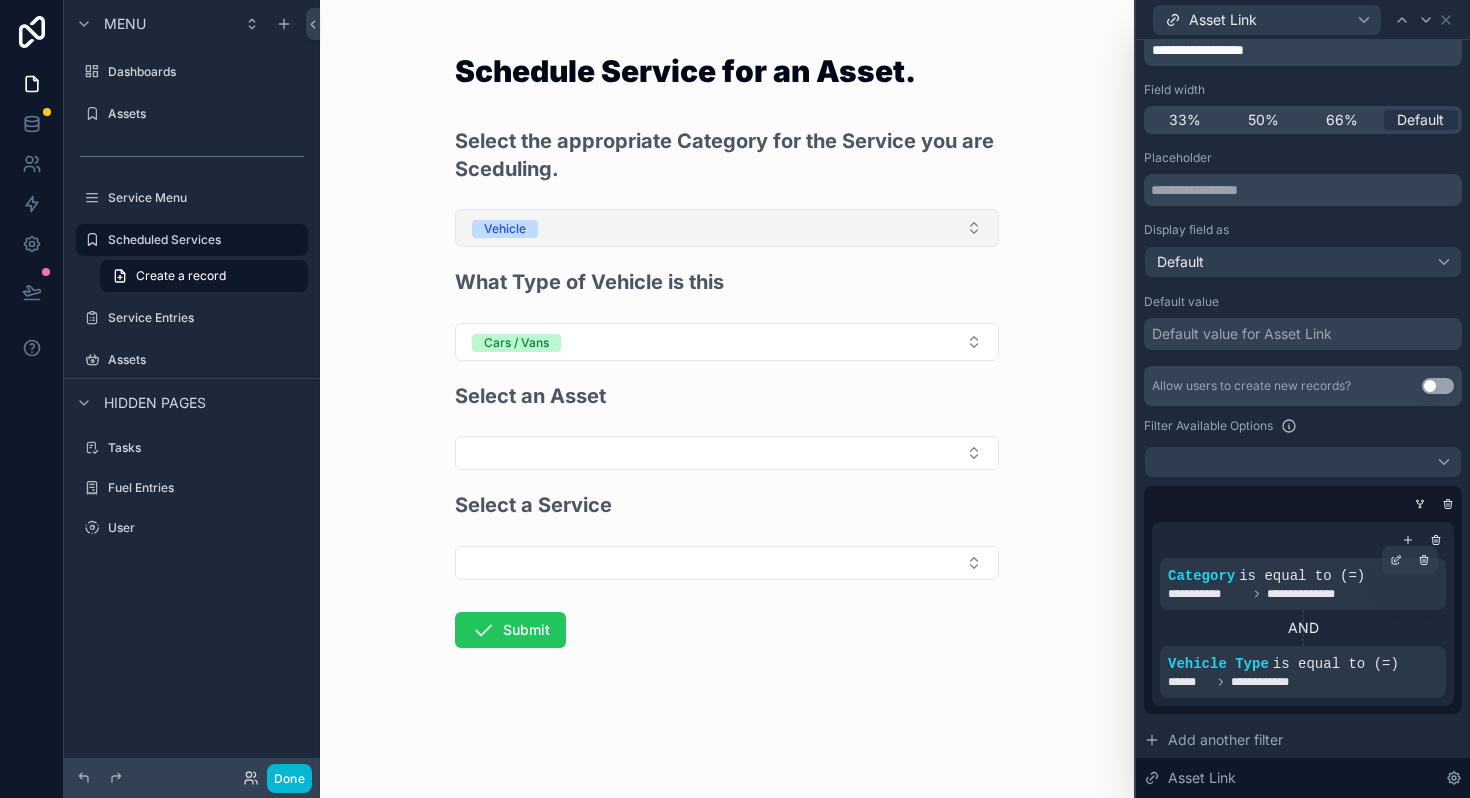 click on "Vehicle" at bounding box center (727, 228) 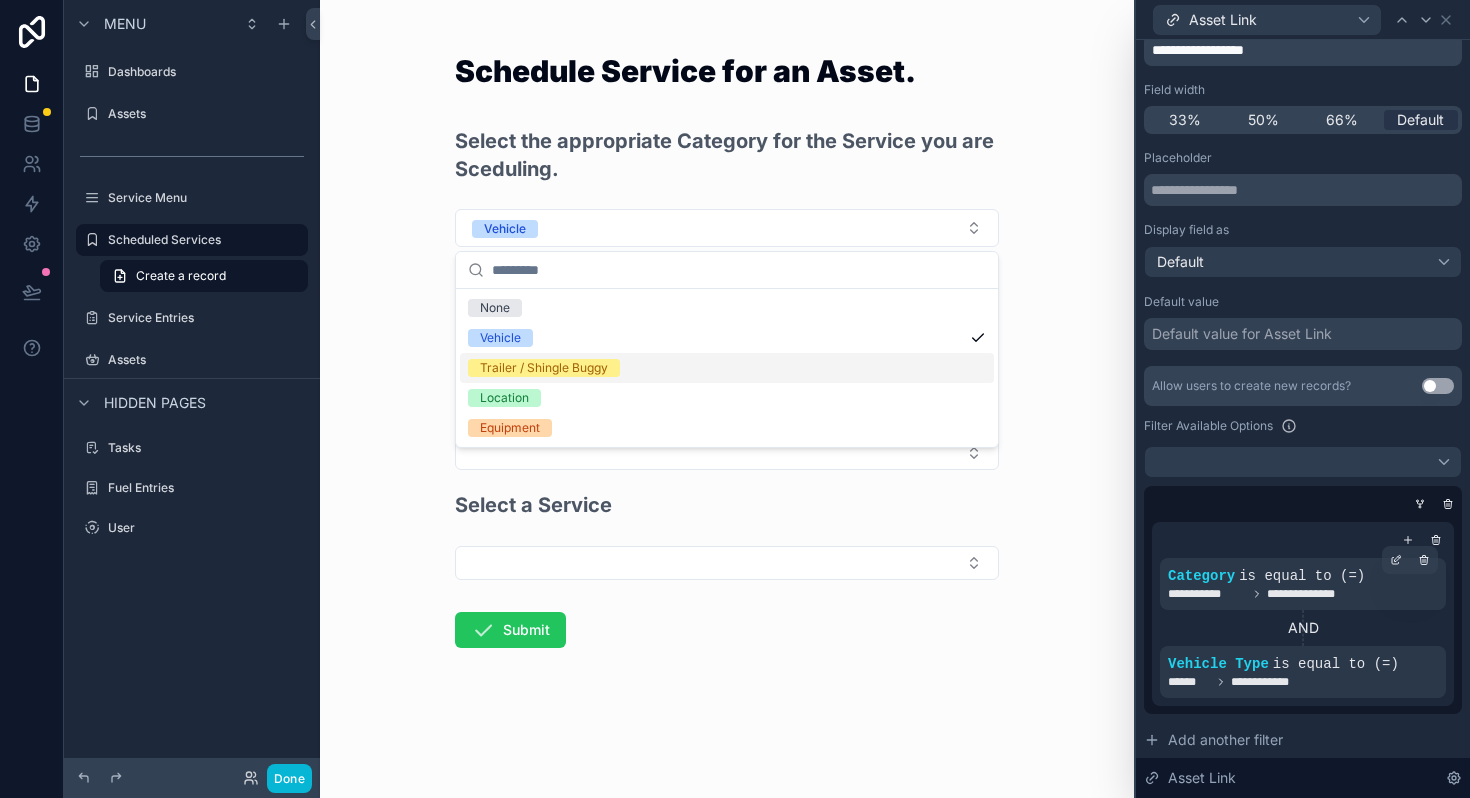 click on "Trailer / Shingle Buggy" at bounding box center [544, 368] 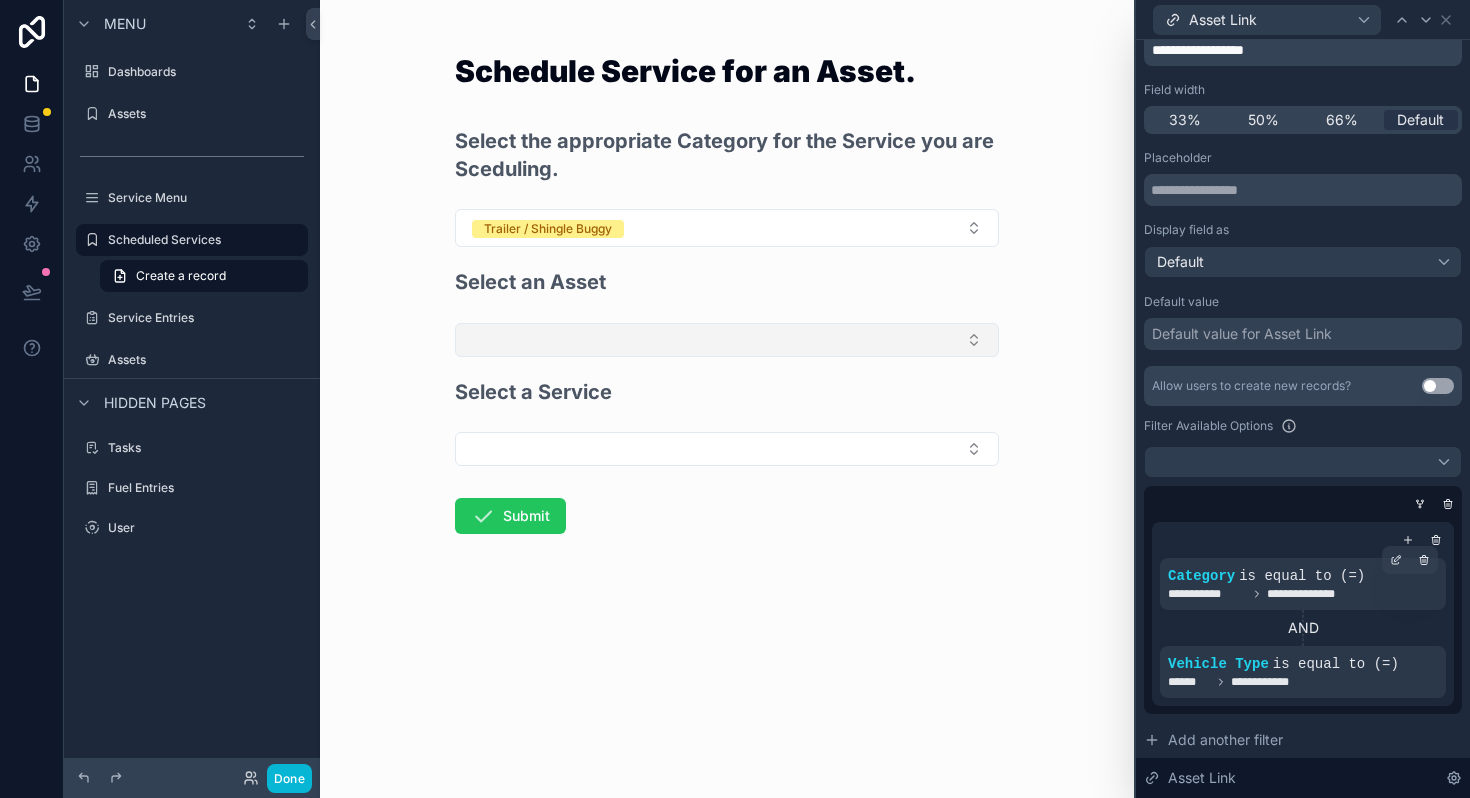 click at bounding box center [727, 340] 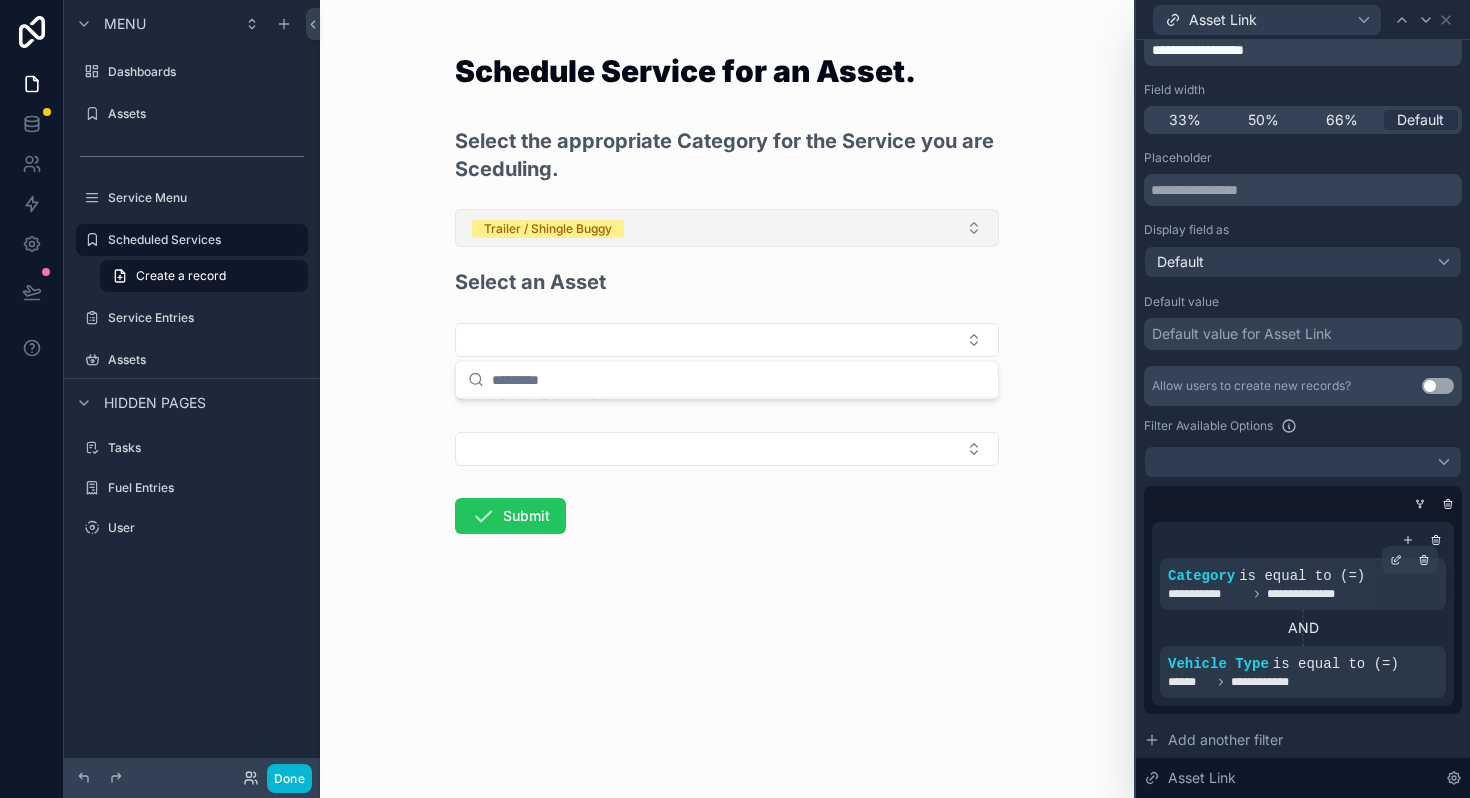 click on "Trailer / Shingle Buggy" at bounding box center (727, 228) 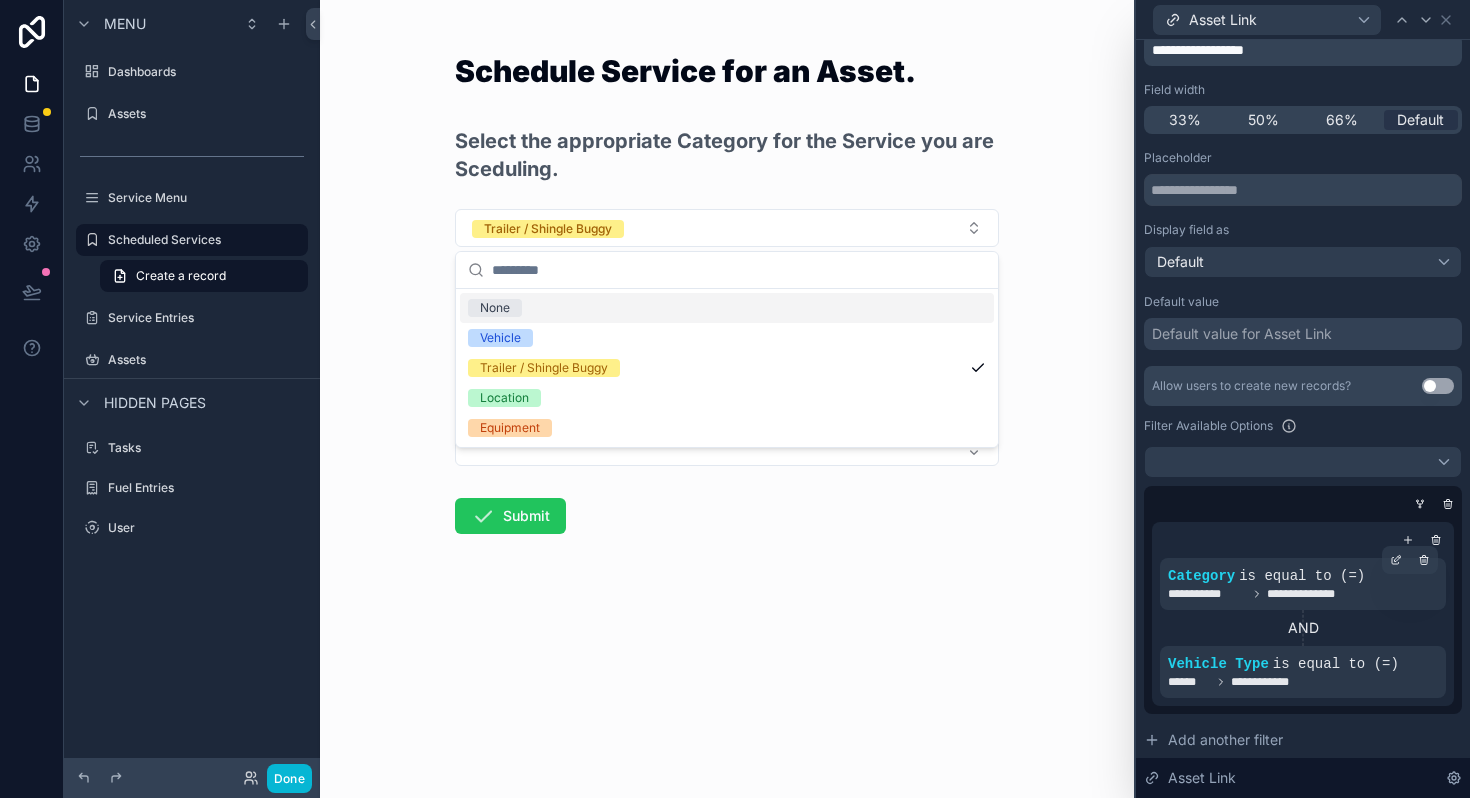 click on "Schedule Service for an Asset. Select the appropriate Category for the Service you are Sceduling. Trailer / Shingle Buggy Select an Asset Select a Service Submit" at bounding box center [727, 399] 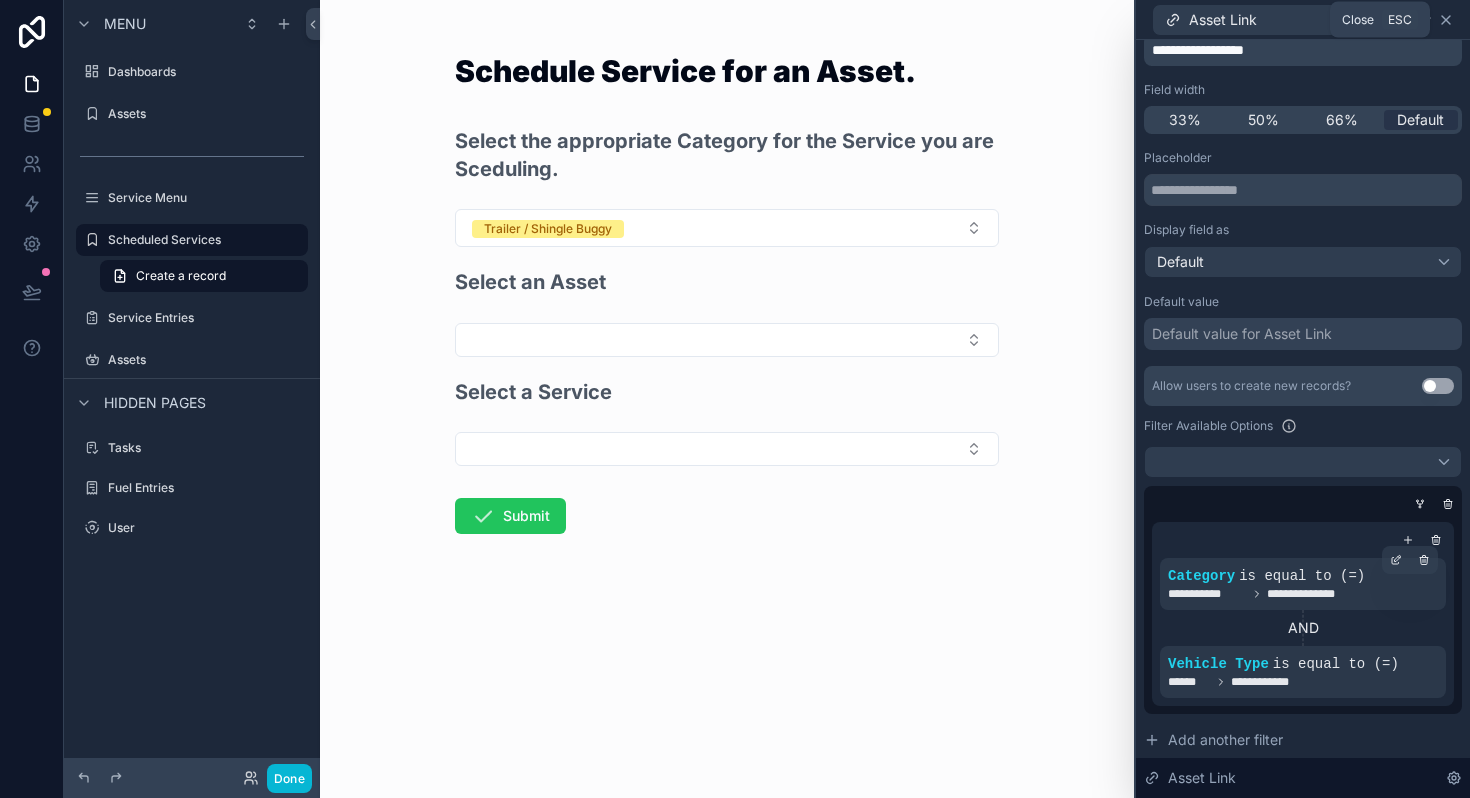 click 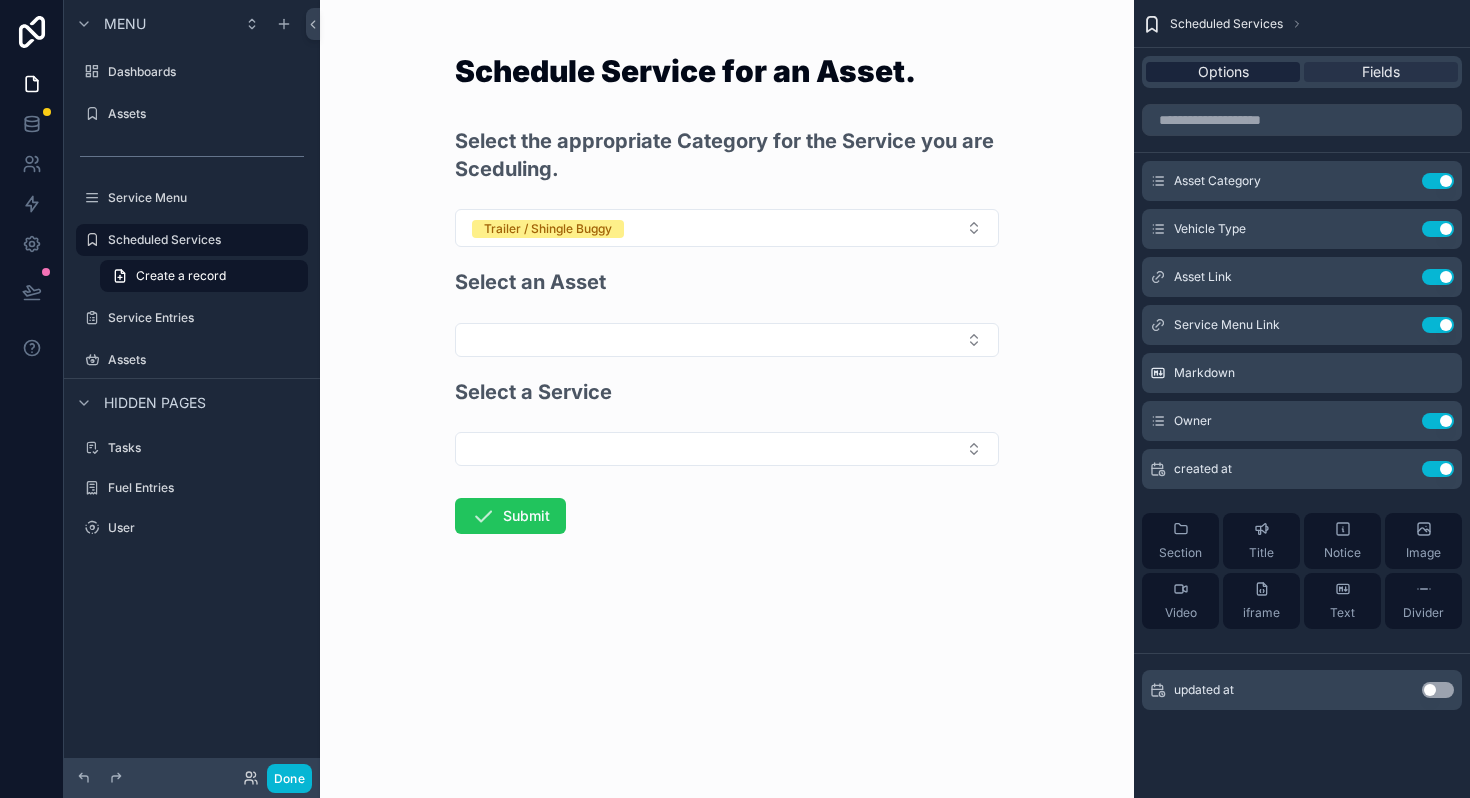click on "Options" at bounding box center (1223, 72) 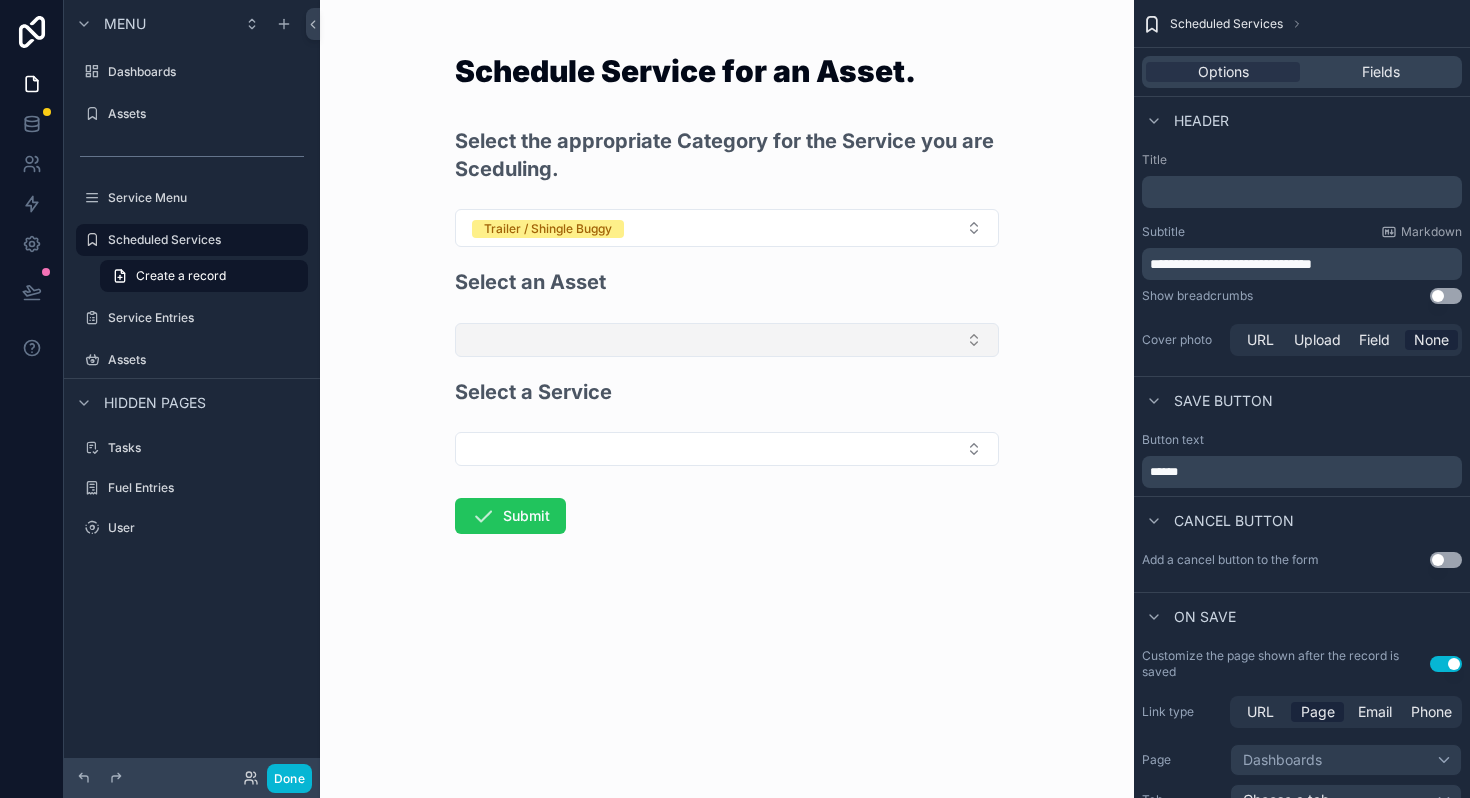 click at bounding box center [727, 340] 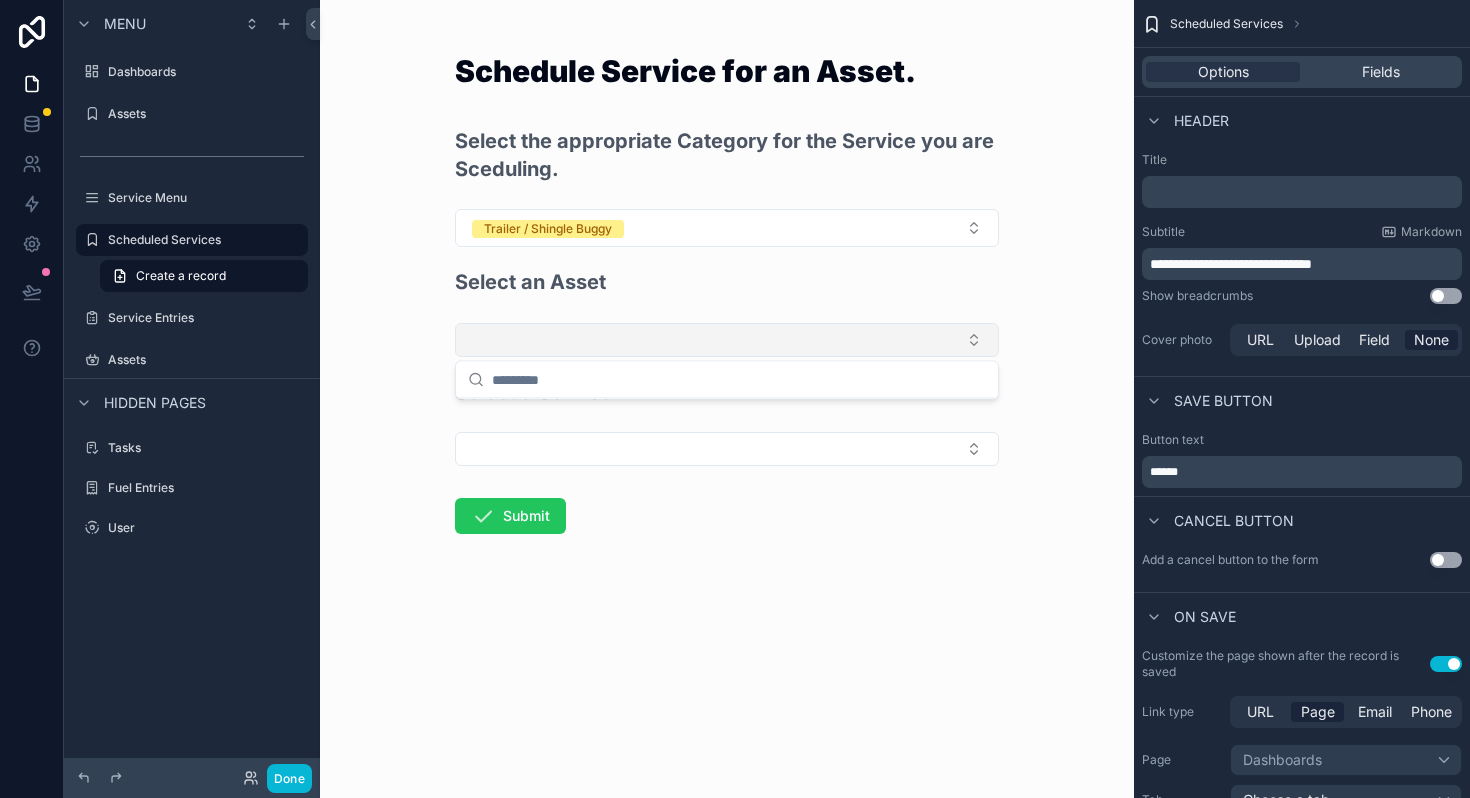 click at bounding box center (727, 340) 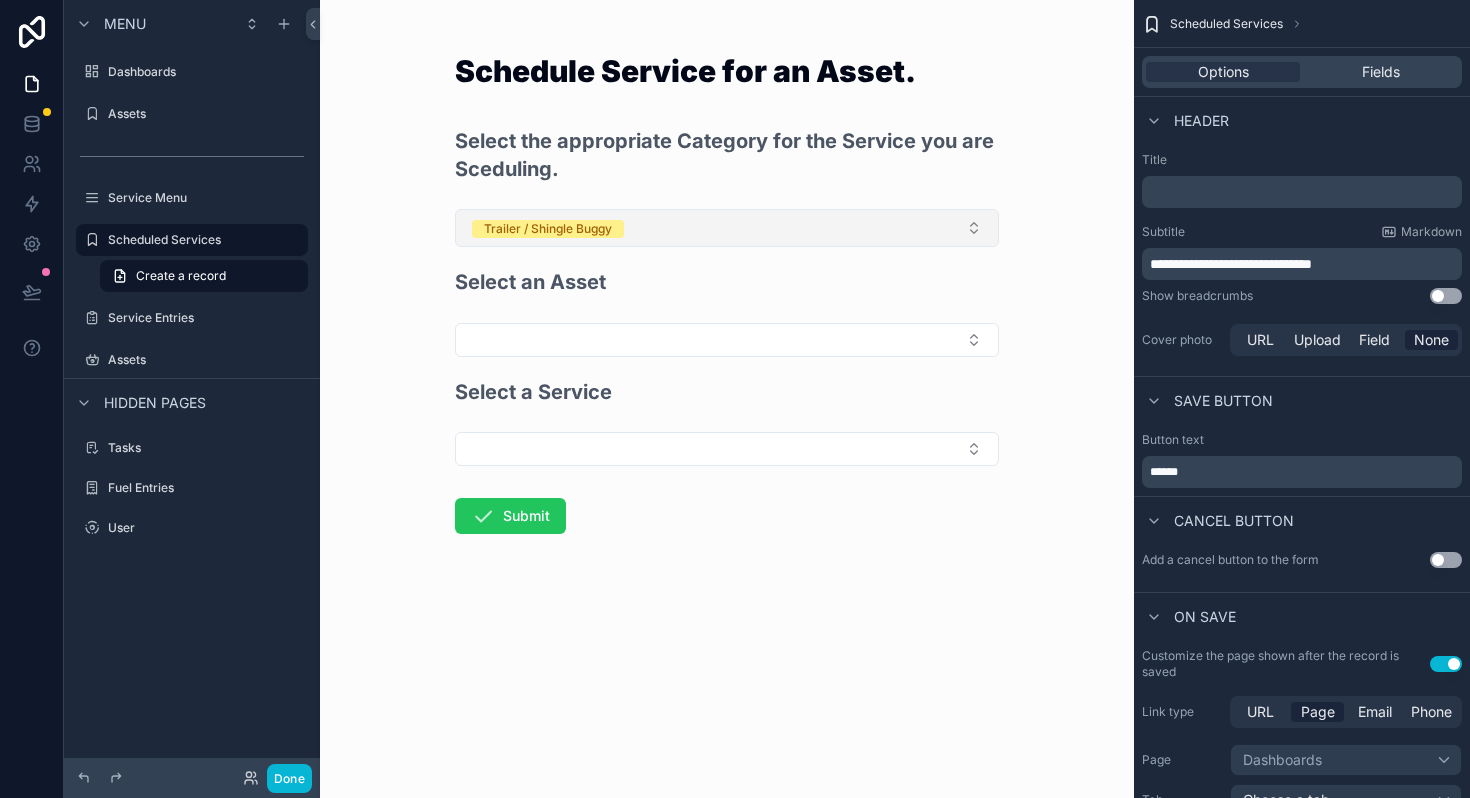 click on "Trailer / Shingle Buggy" at bounding box center (727, 228) 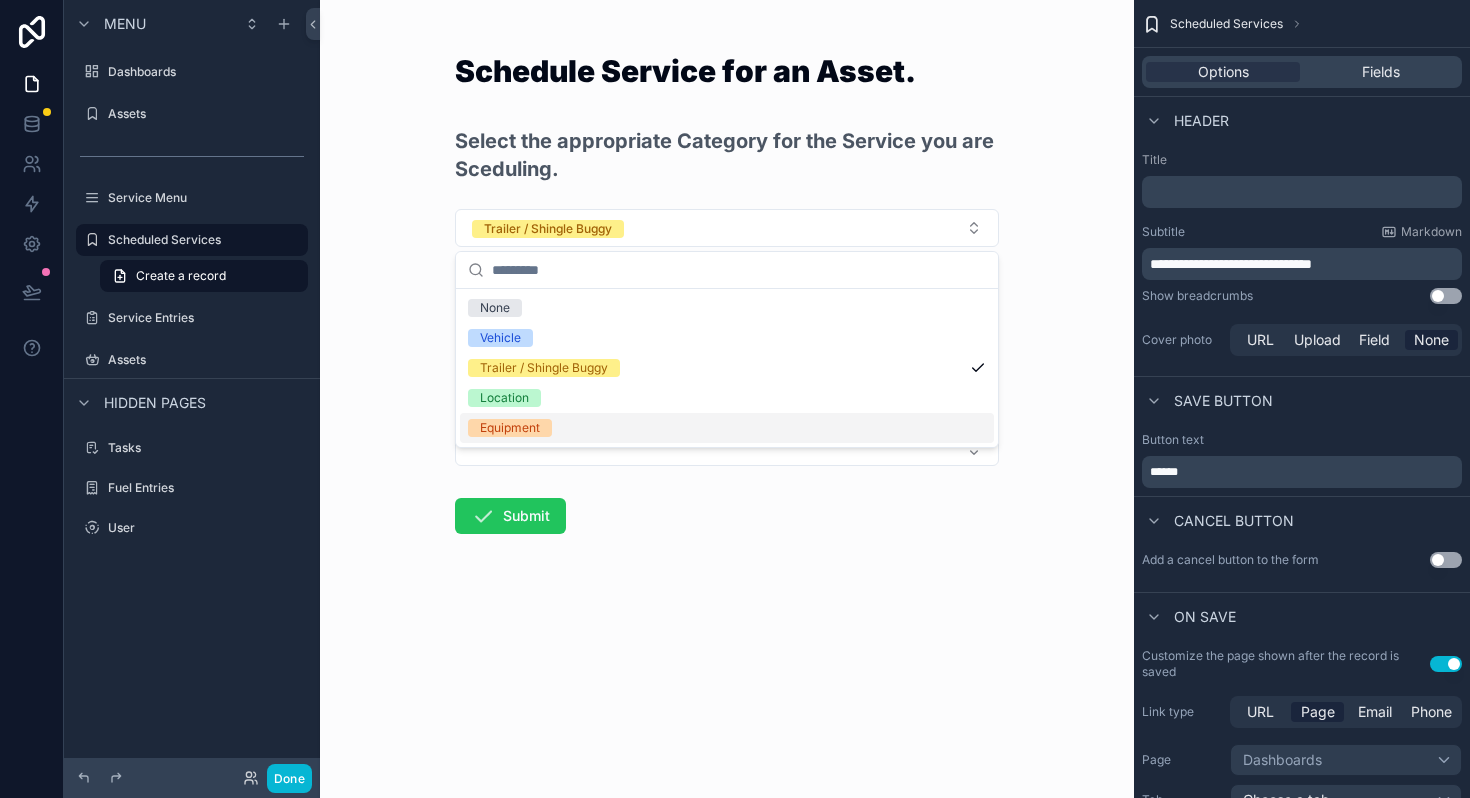 click on "Equipment" at bounding box center (510, 428) 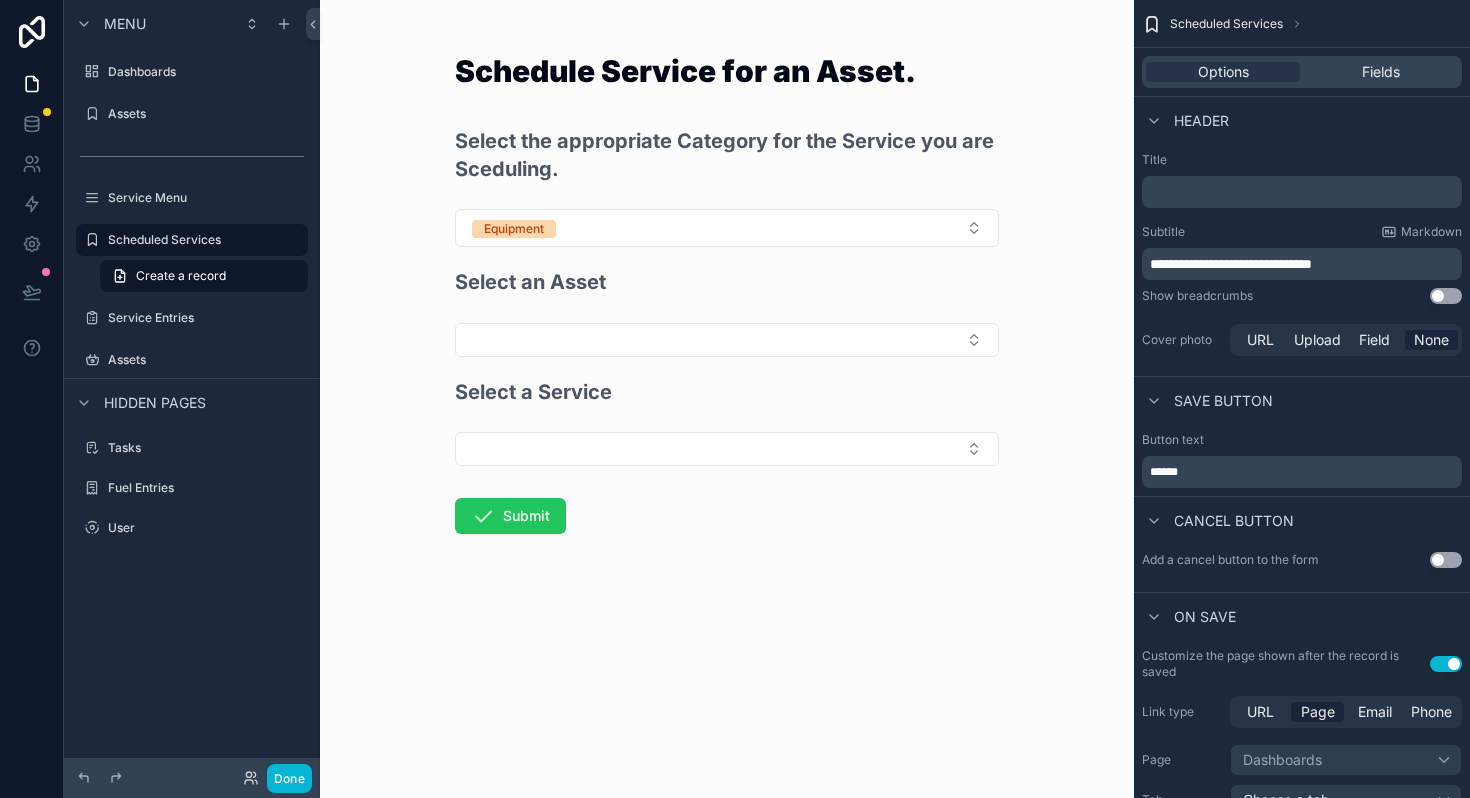click on "Select an Asset" at bounding box center (727, 291) 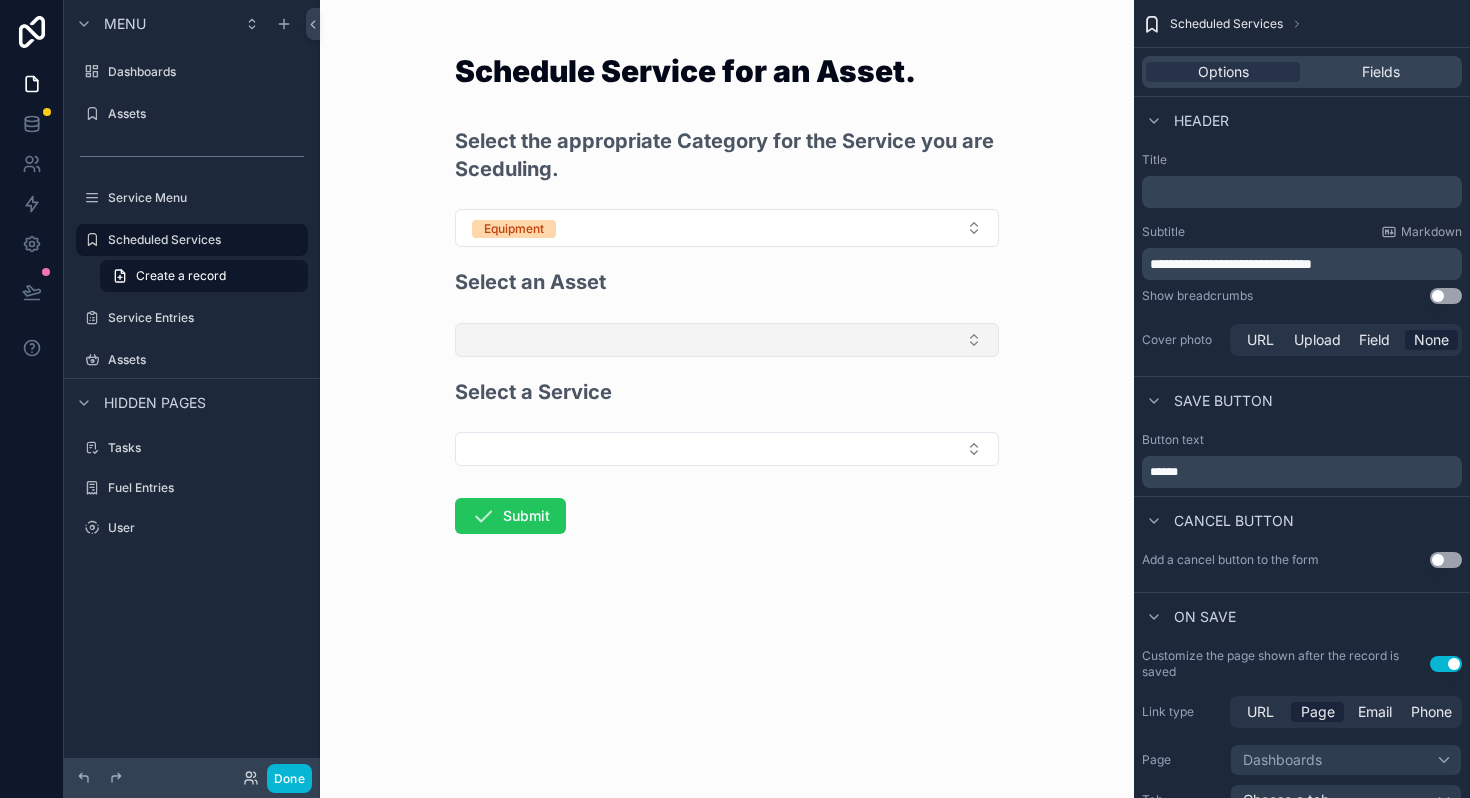 click at bounding box center [727, 340] 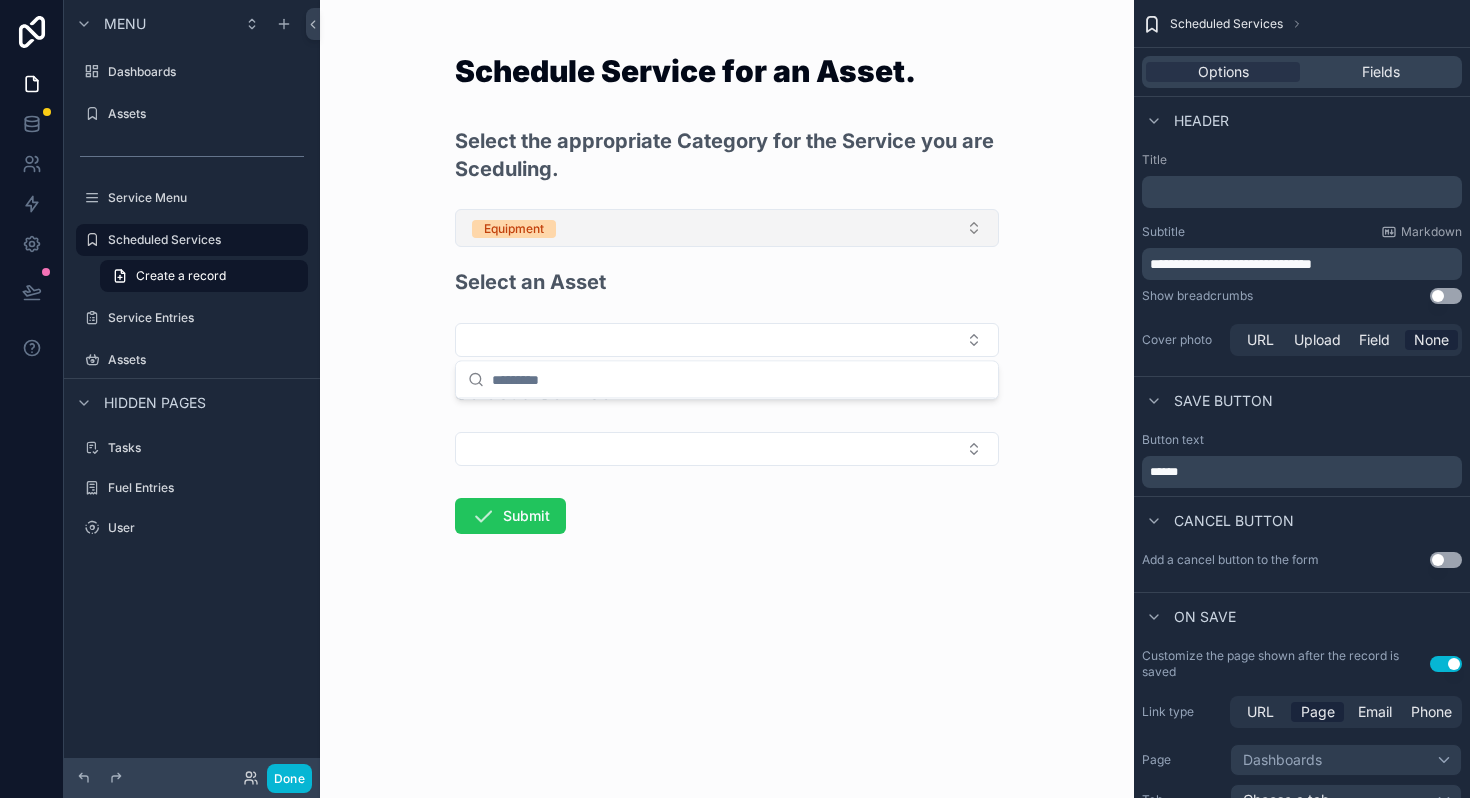click on "Equipment" at bounding box center (727, 228) 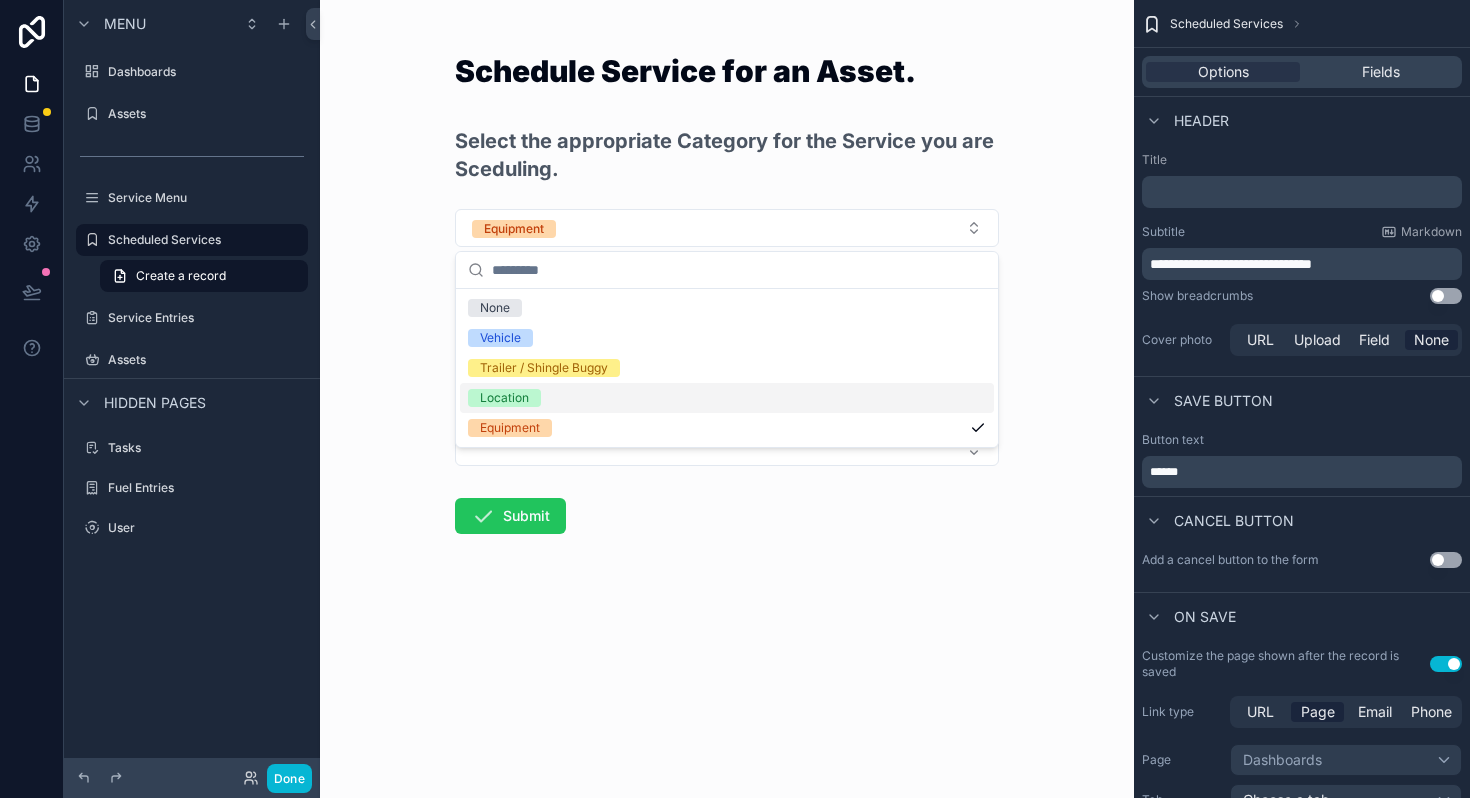 click on "Location" at bounding box center [504, 398] 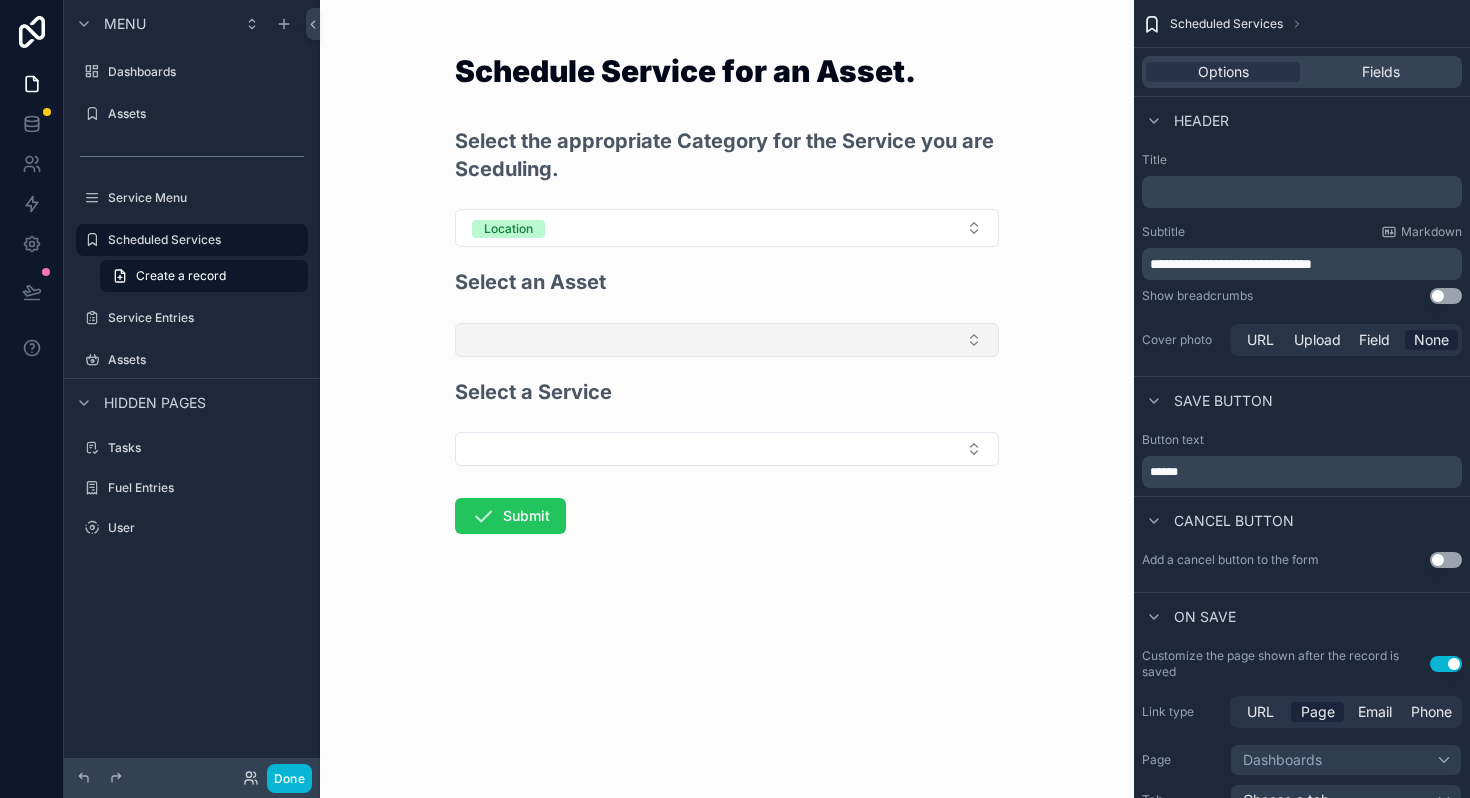 click at bounding box center (727, 340) 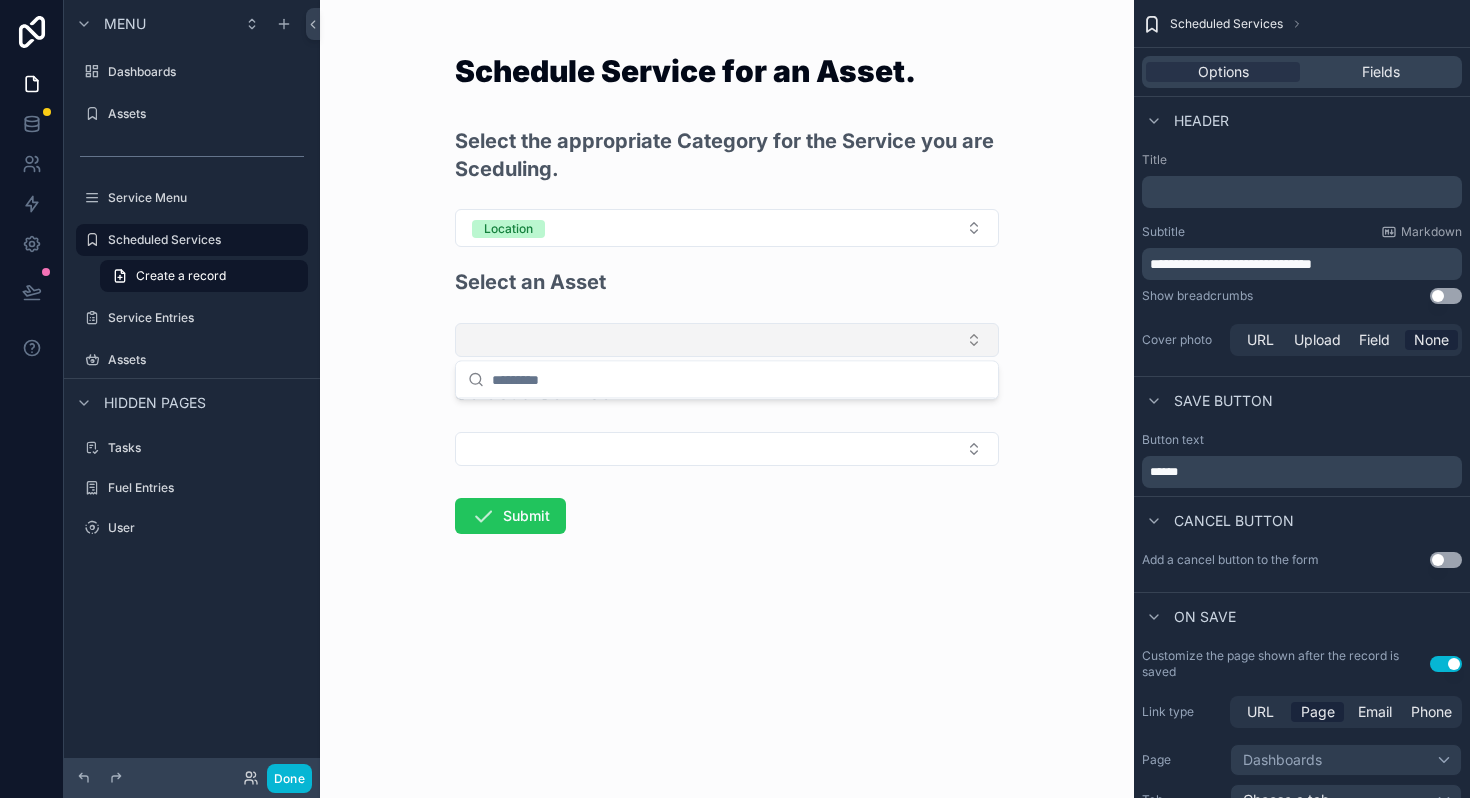 click at bounding box center [727, 340] 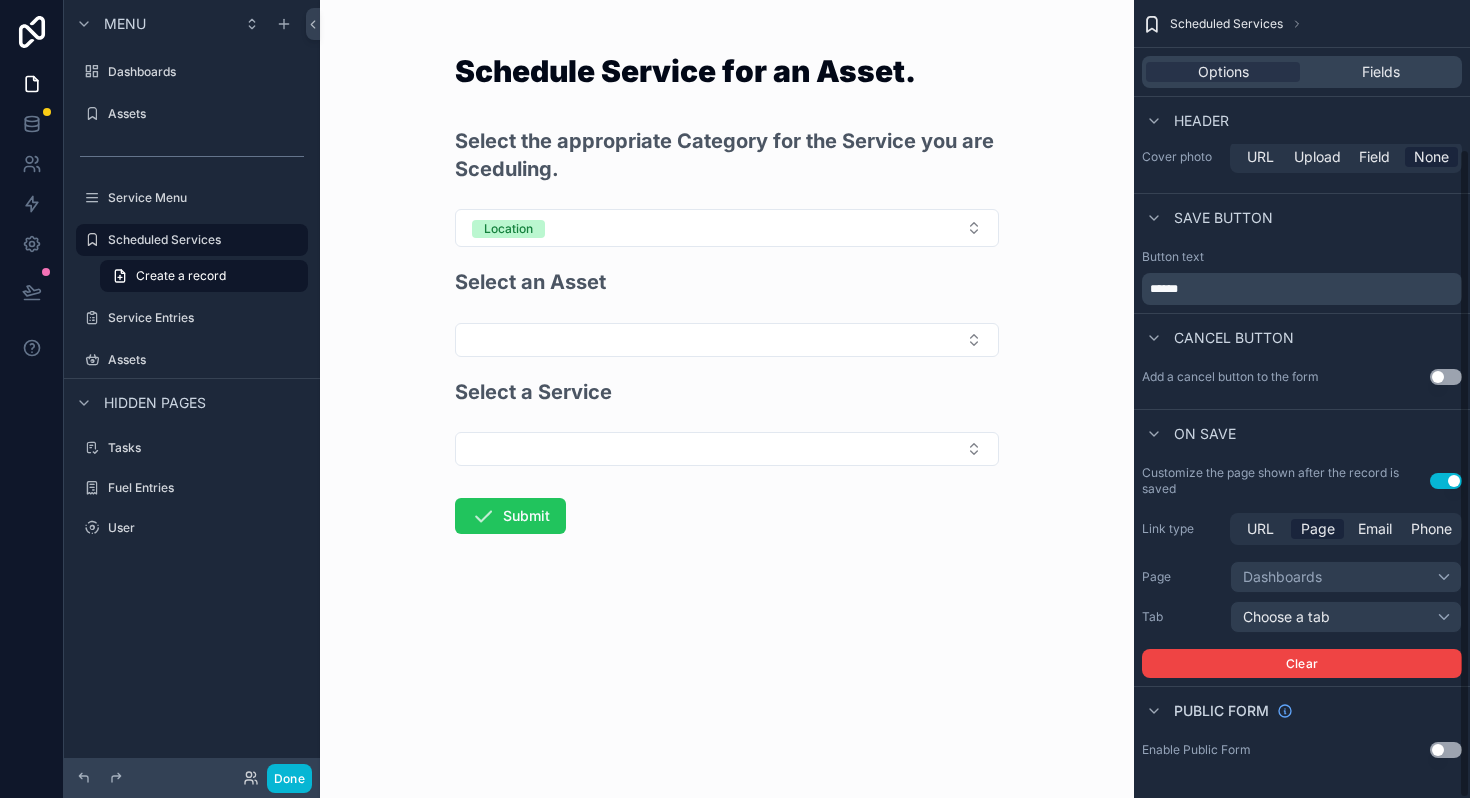 scroll, scrollTop: 0, scrollLeft: 0, axis: both 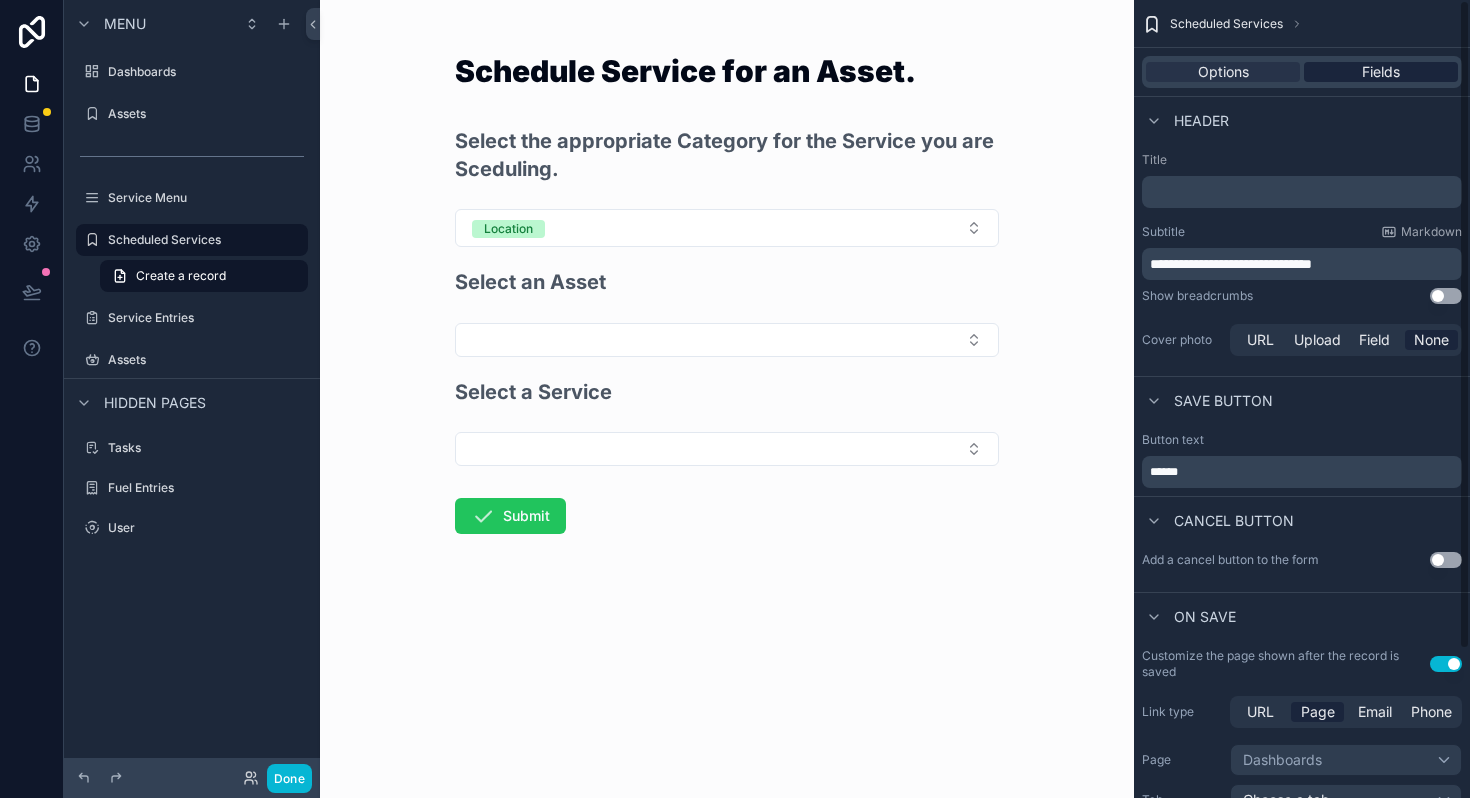 click on "Fields" at bounding box center (1381, 72) 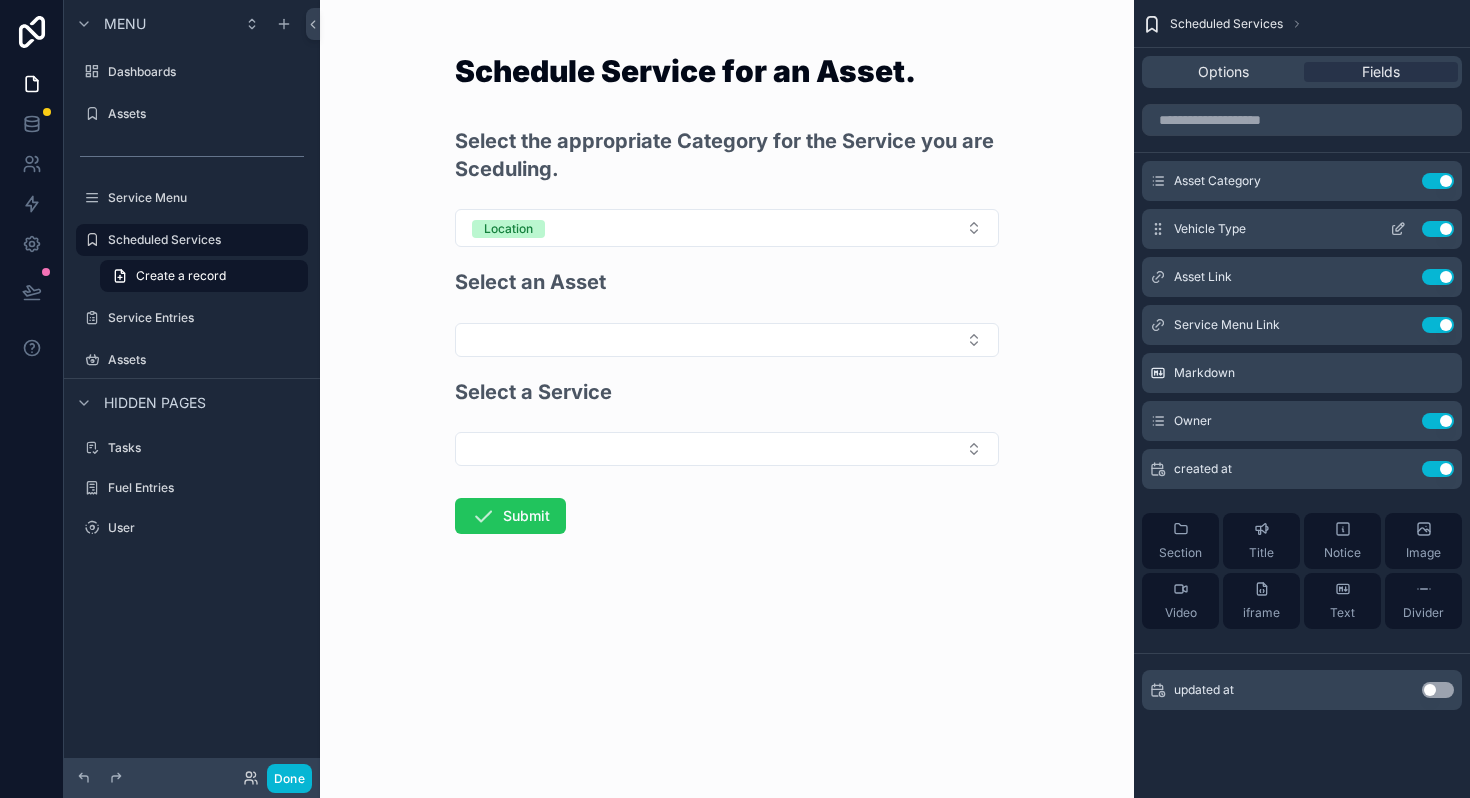 click 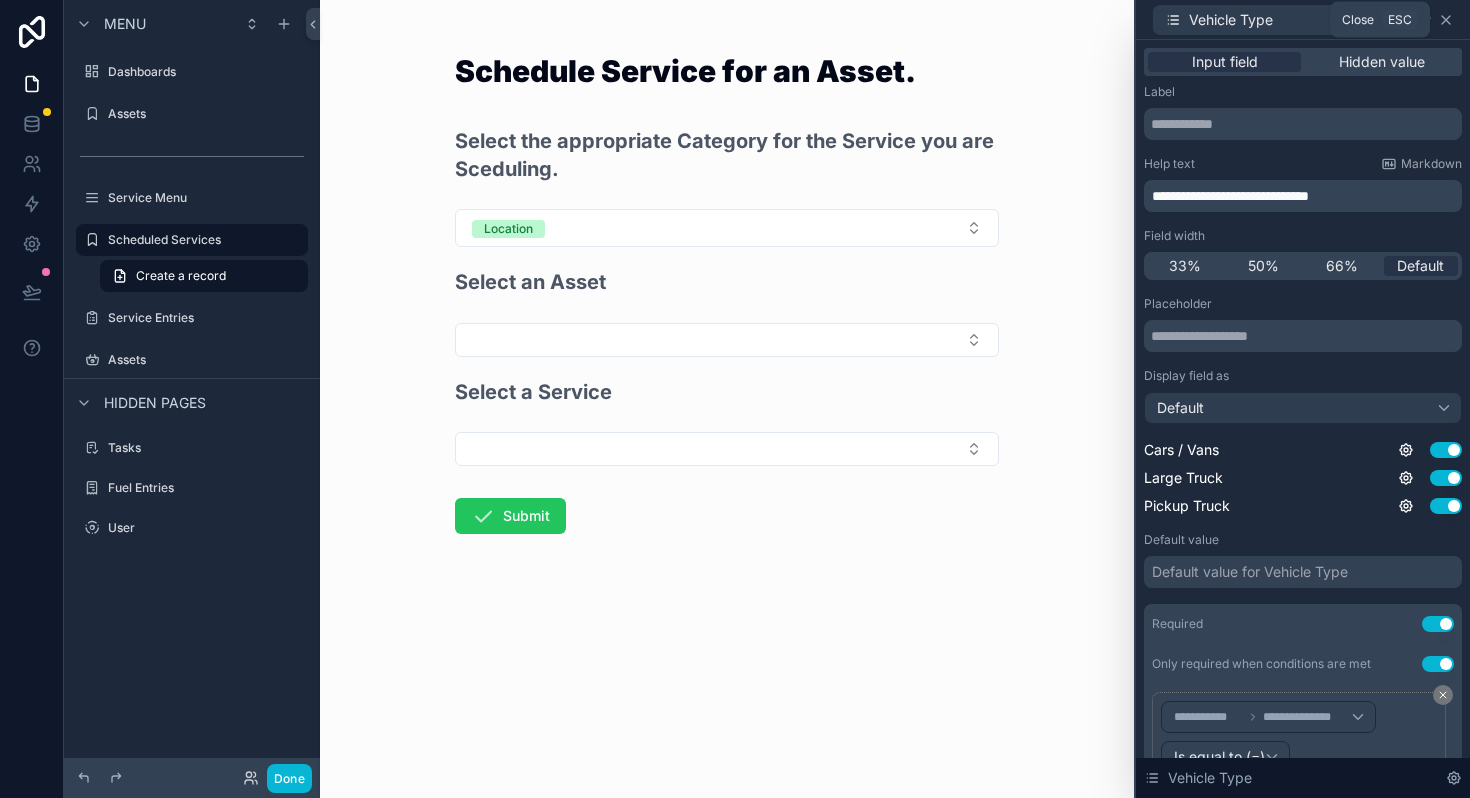 click 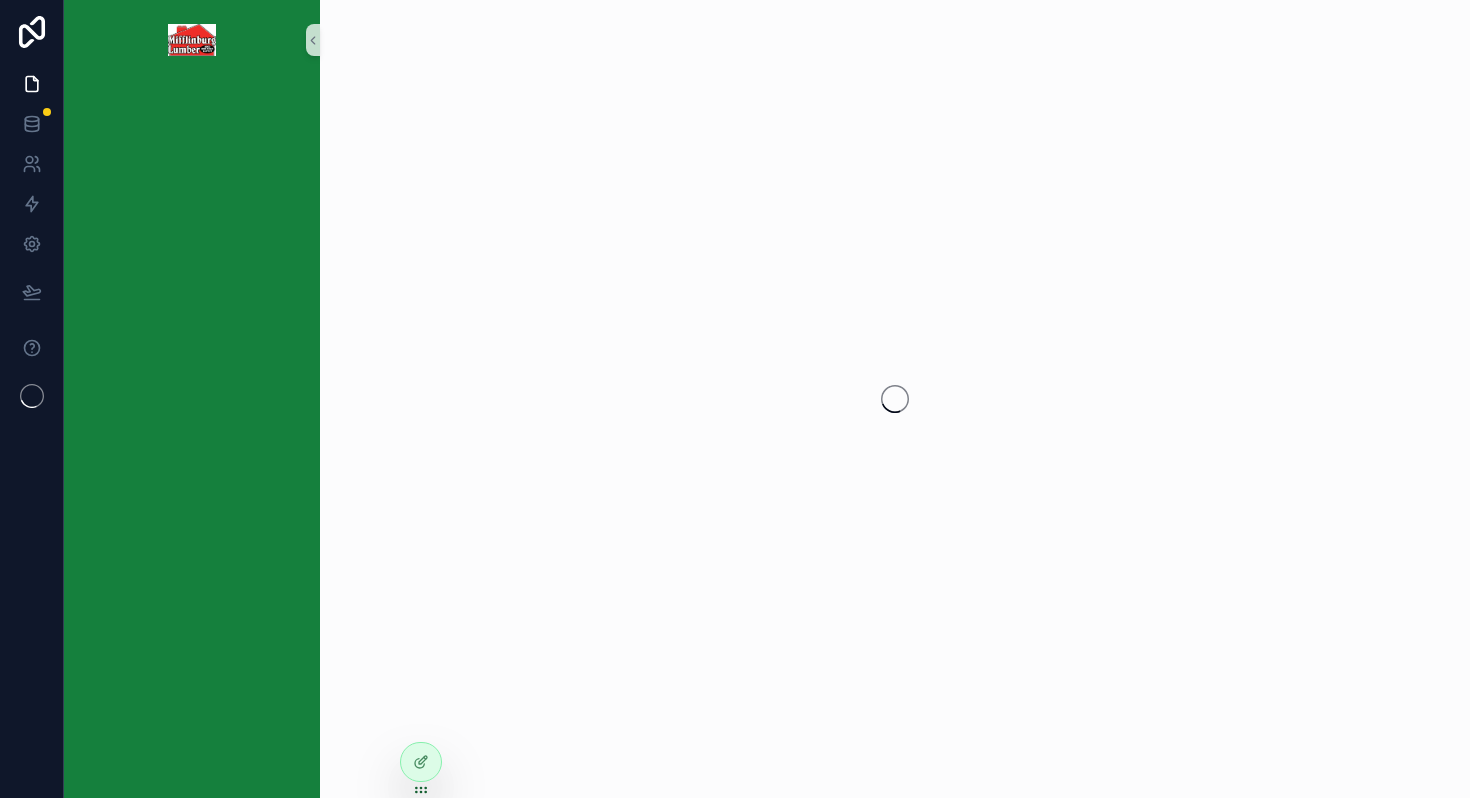 scroll, scrollTop: 0, scrollLeft: 0, axis: both 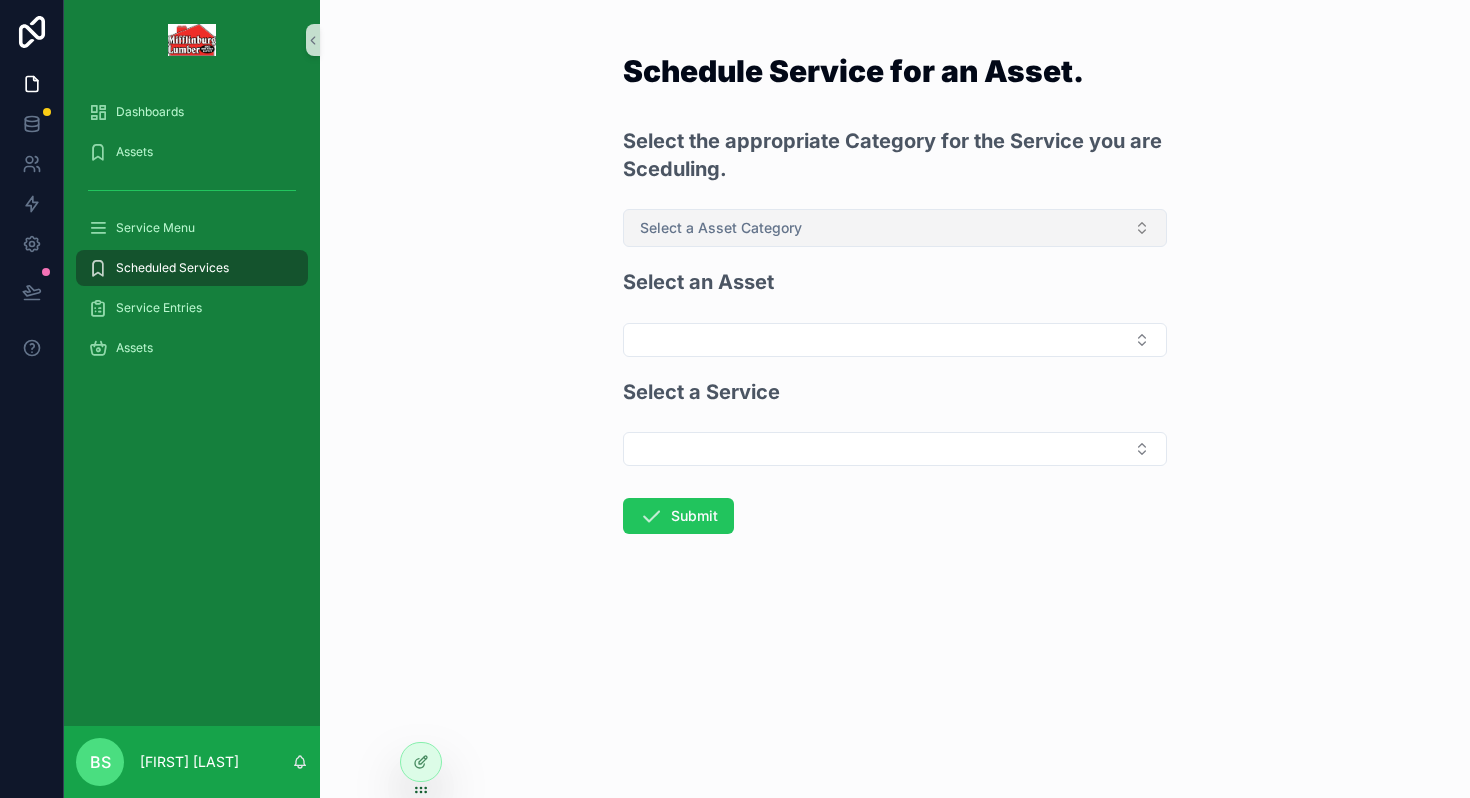 click on "Select a Asset Category" at bounding box center (895, 228) 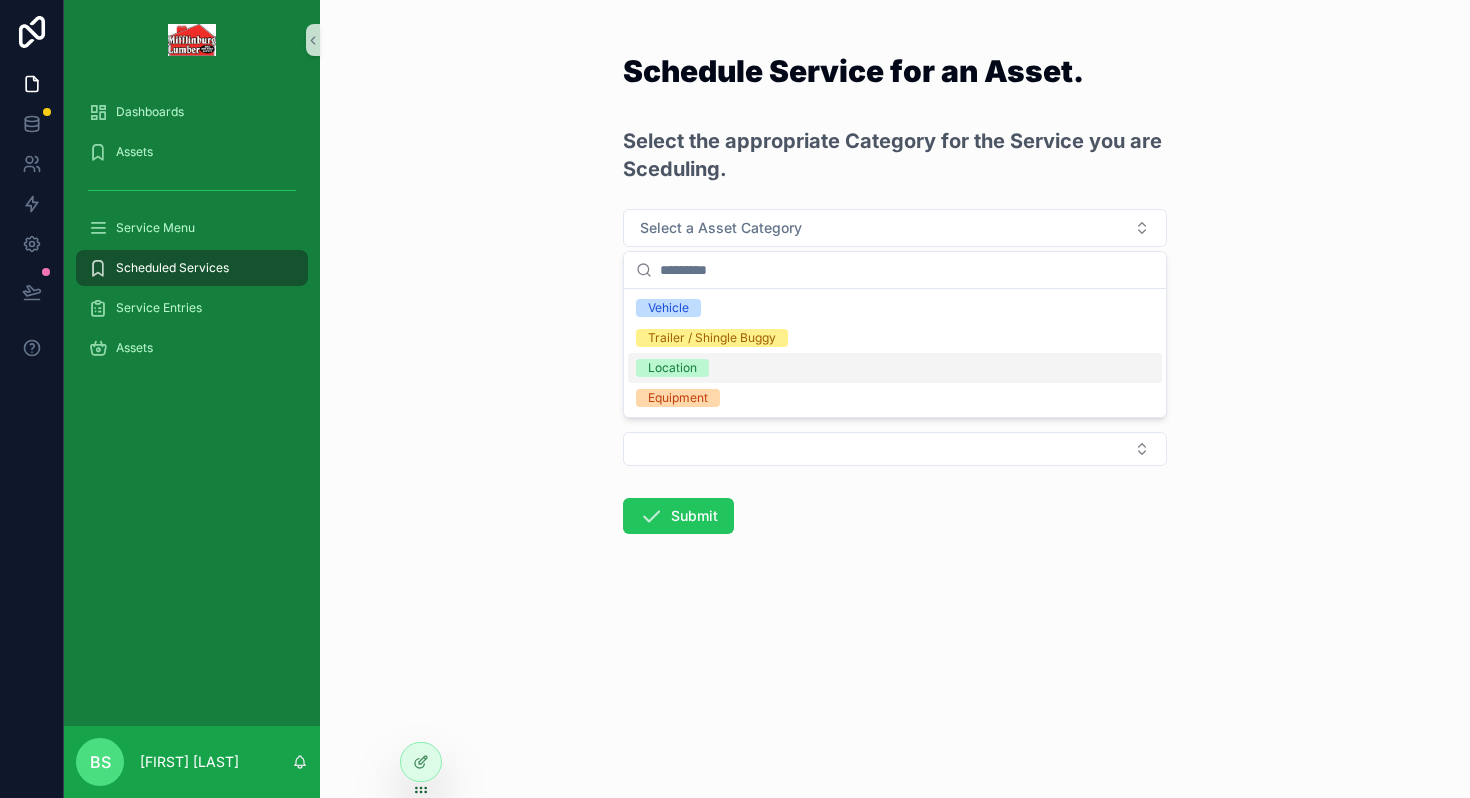 click on "Location" at bounding box center (672, 368) 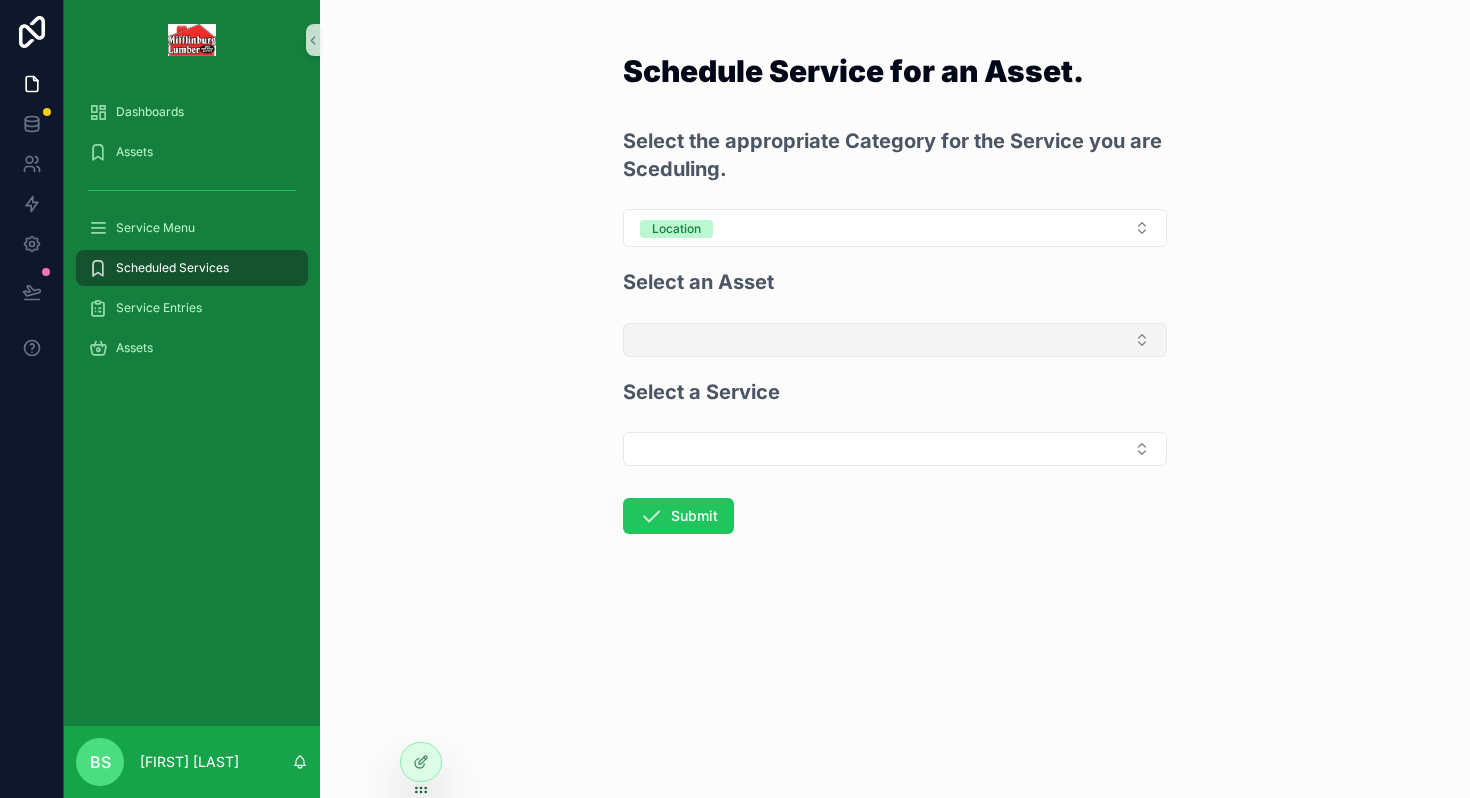 click at bounding box center [895, 340] 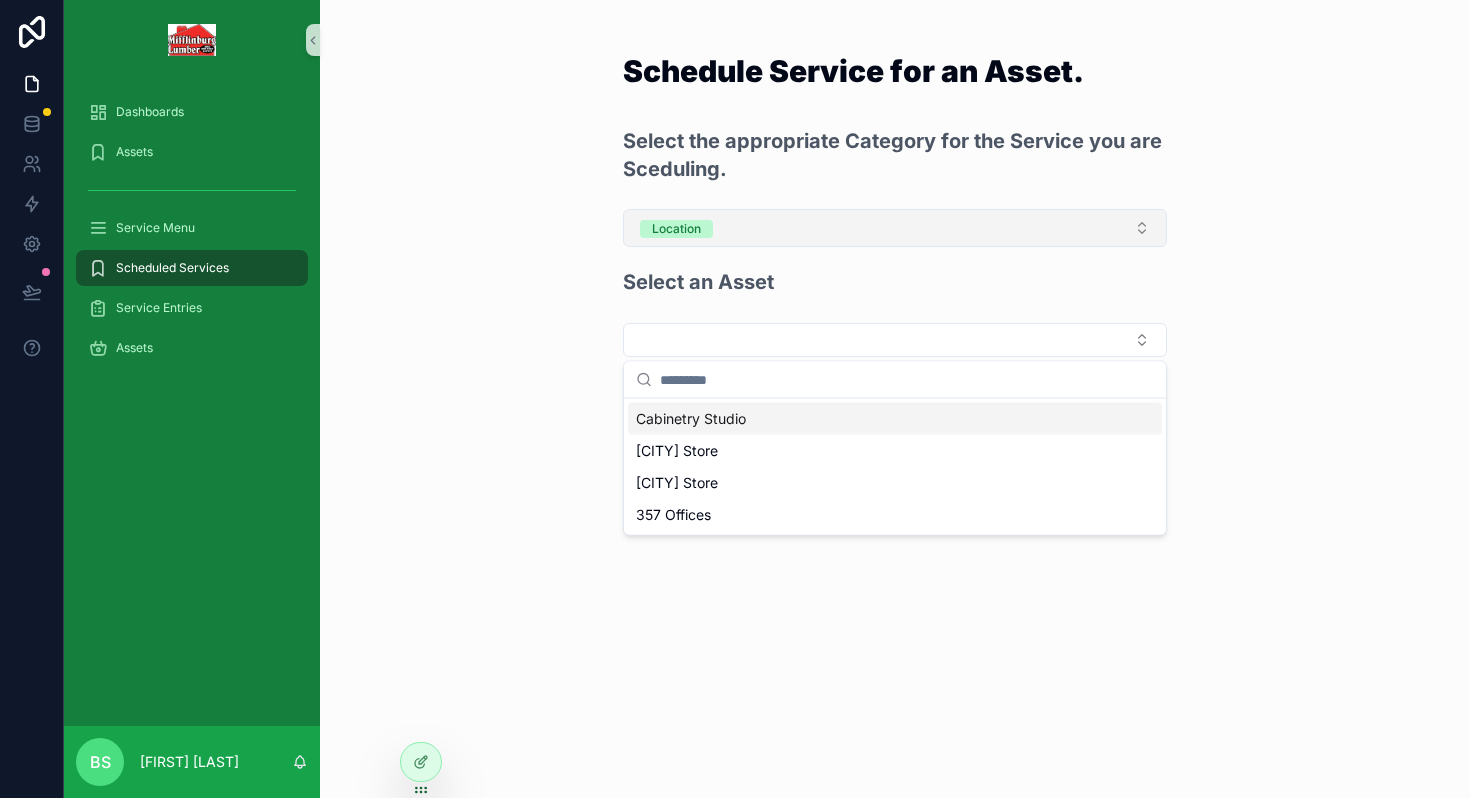click on "Location" at bounding box center [895, 228] 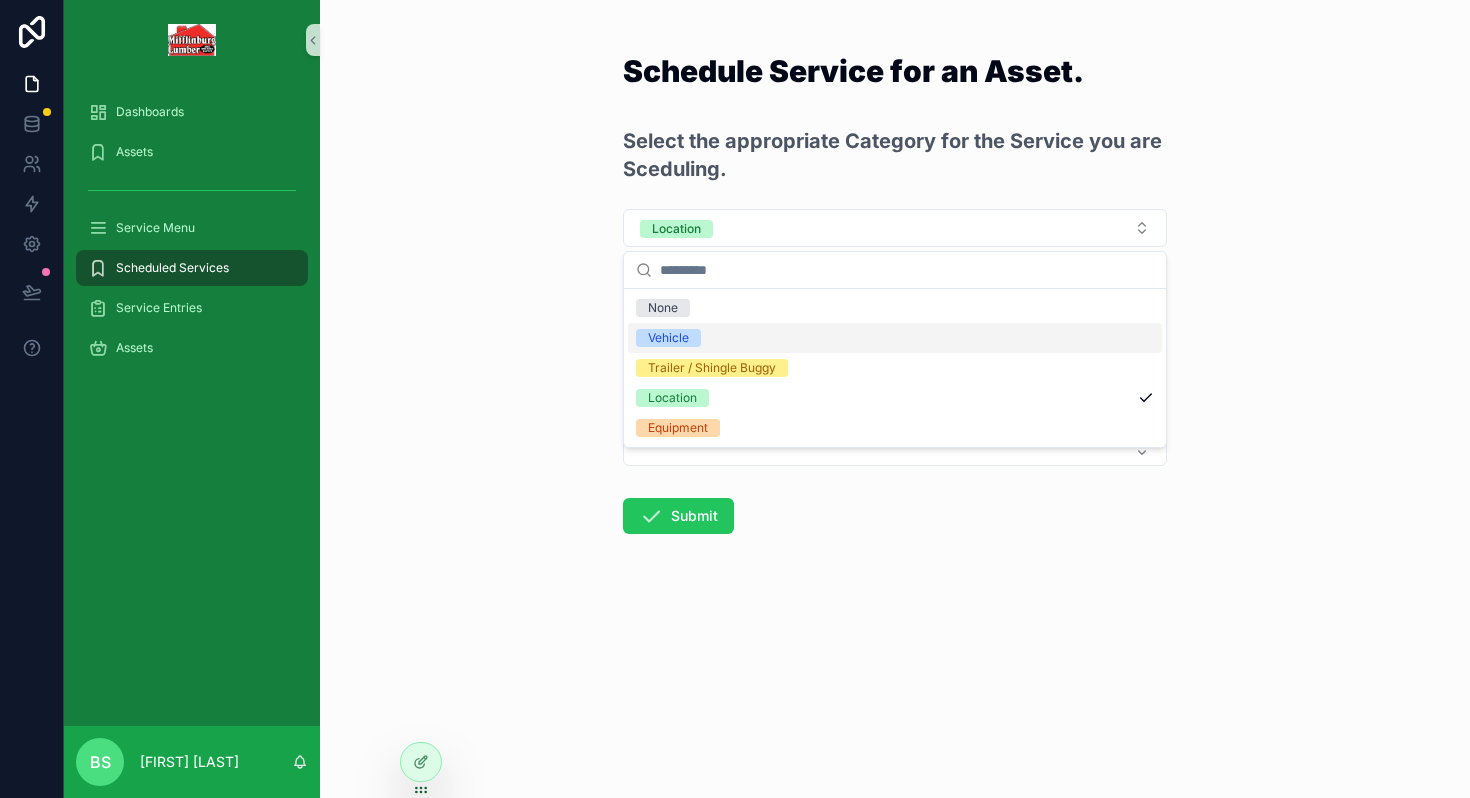 click on "Vehicle" at bounding box center [895, 338] 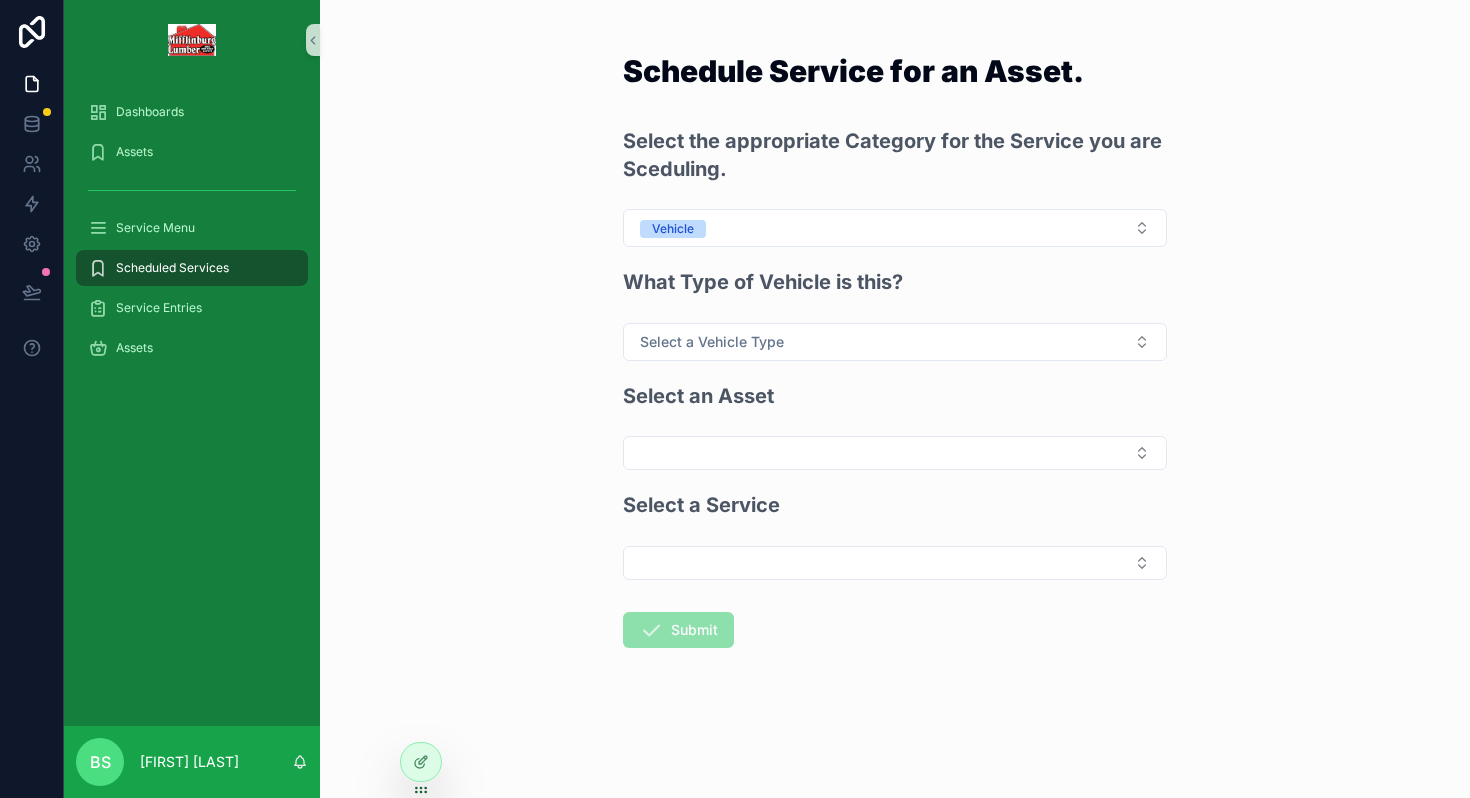 click on "Select a Vehicle Type" at bounding box center (712, 342) 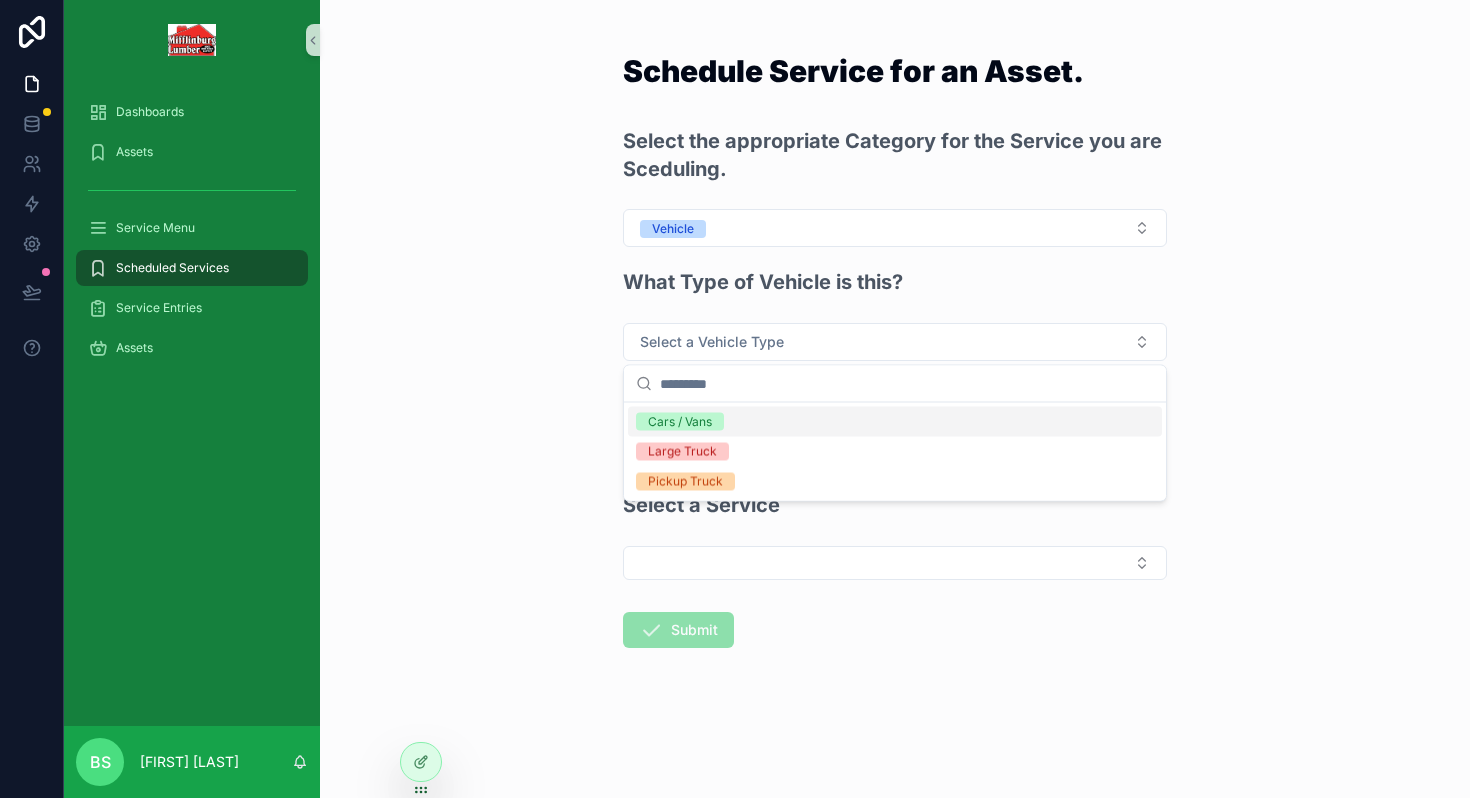 click on "Cars / Vans" at bounding box center [680, 422] 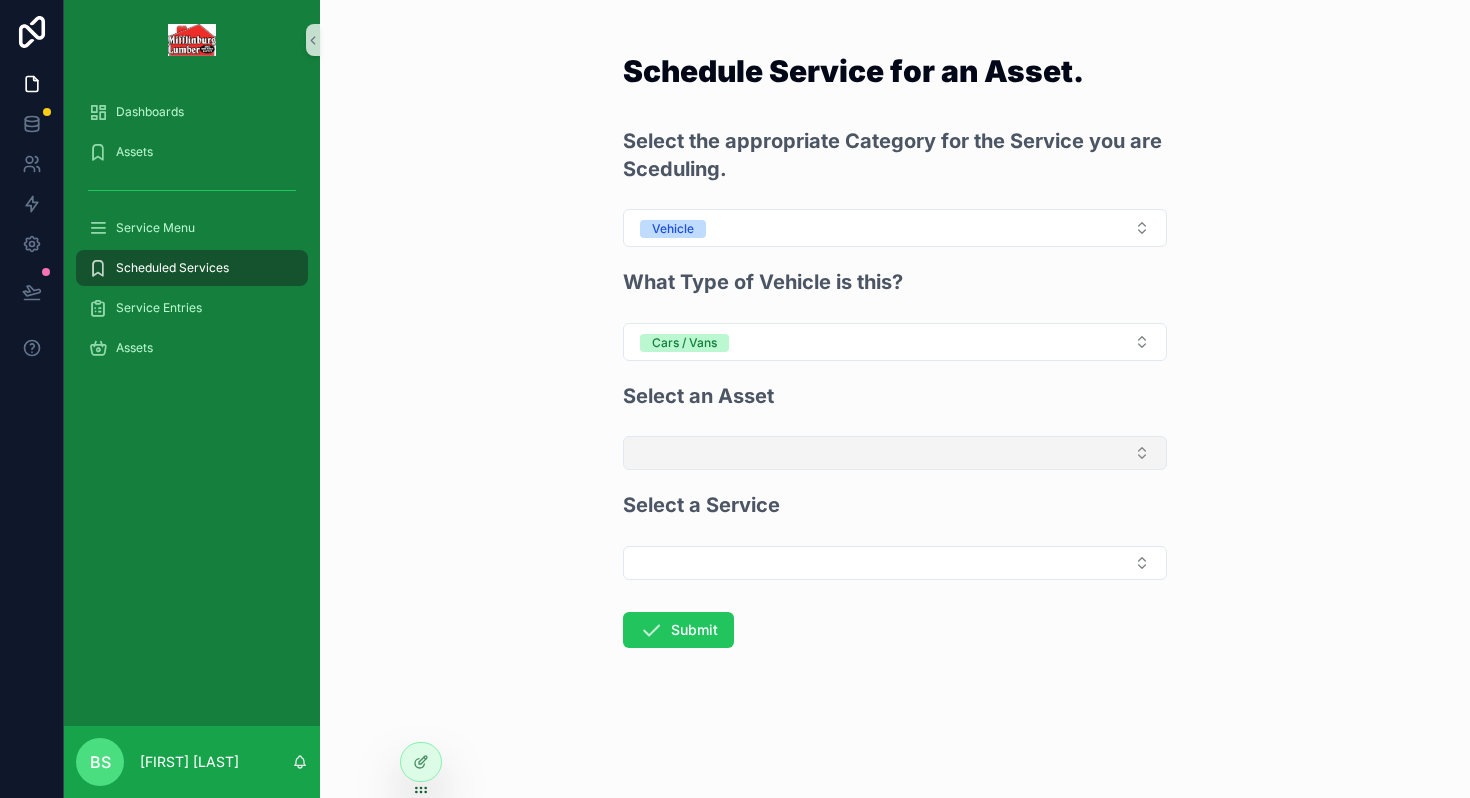 click at bounding box center [895, 453] 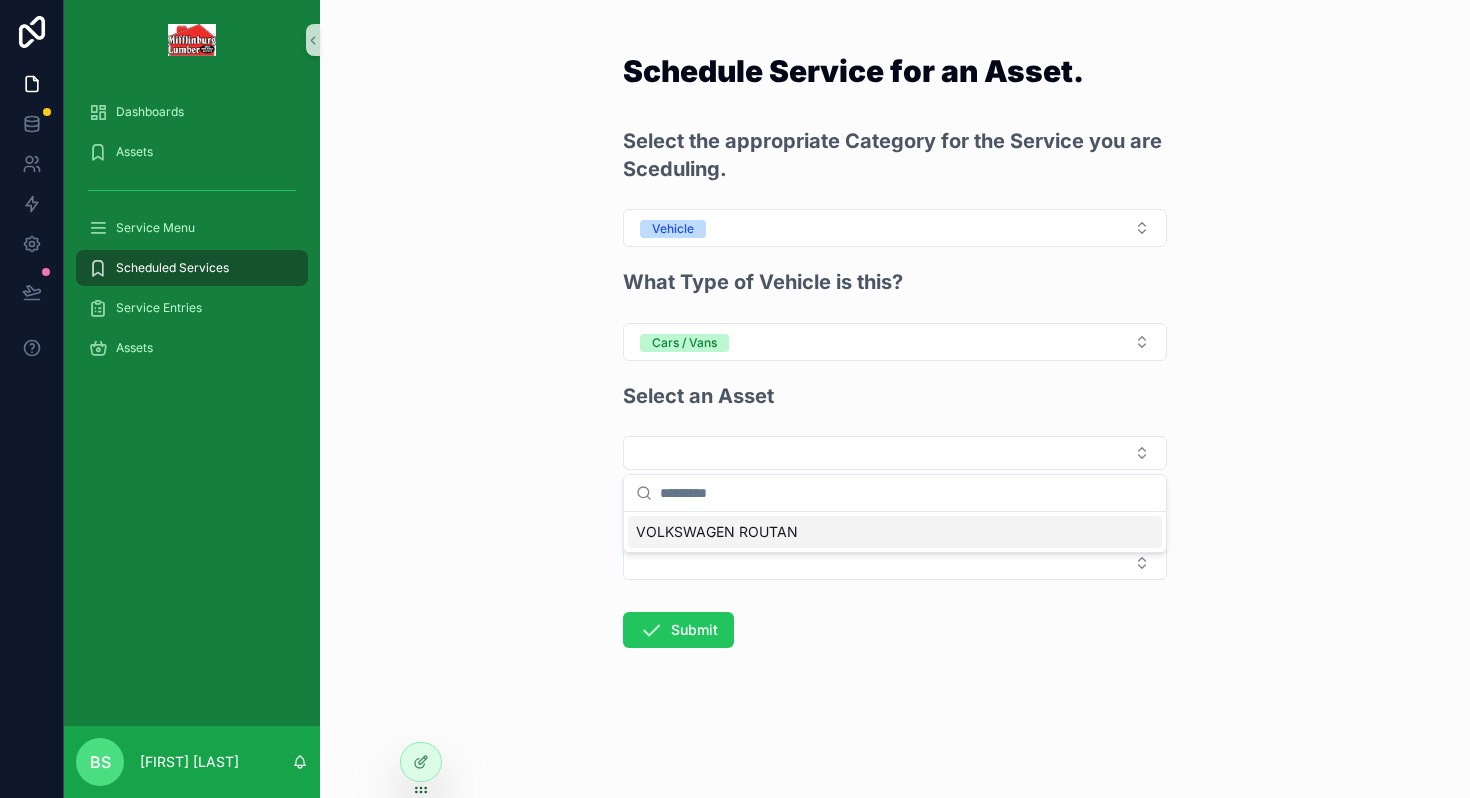 click on "VOLKSWAGEN ROUTAN" at bounding box center [717, 532] 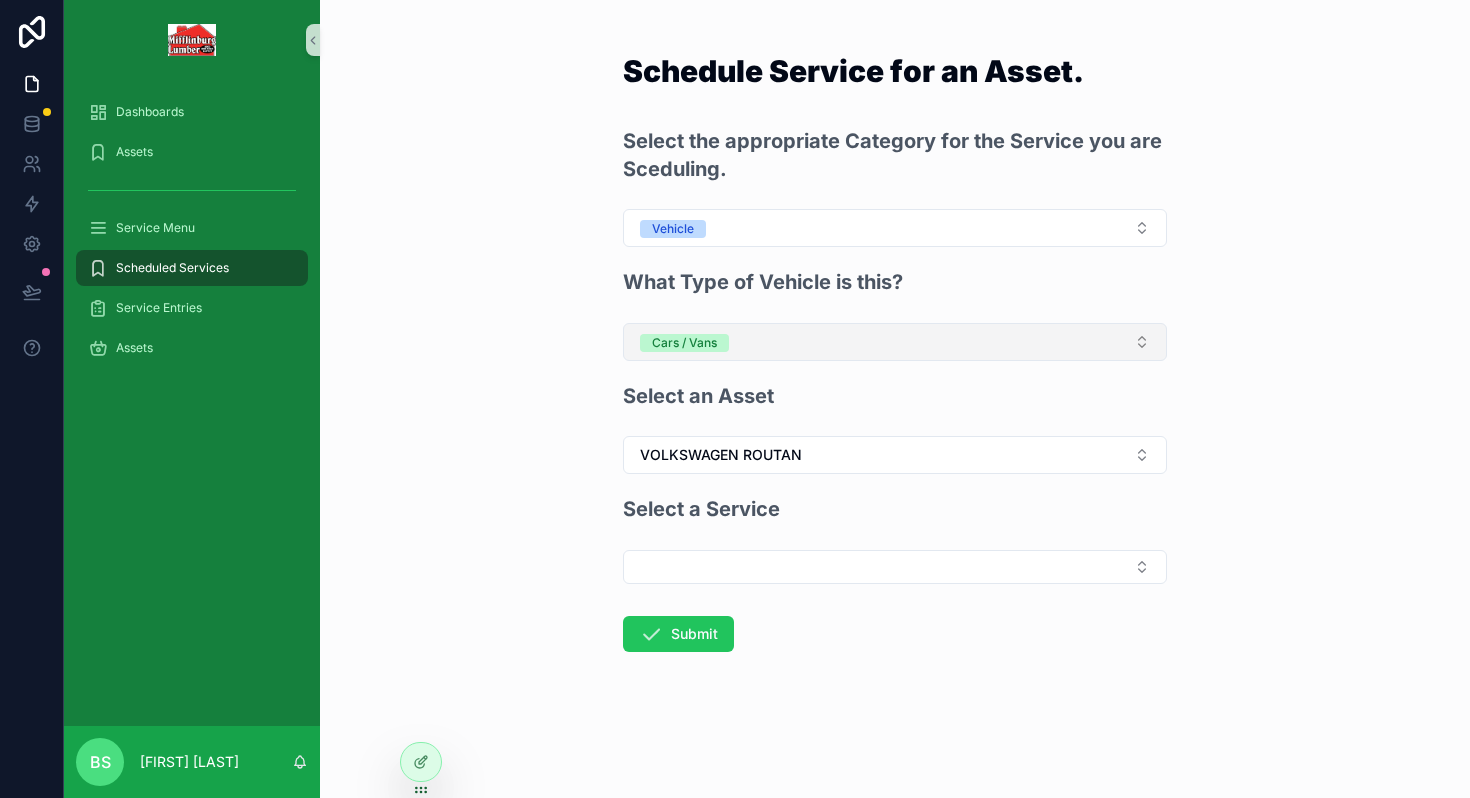 click on "Cars / Vans" at bounding box center [684, 342] 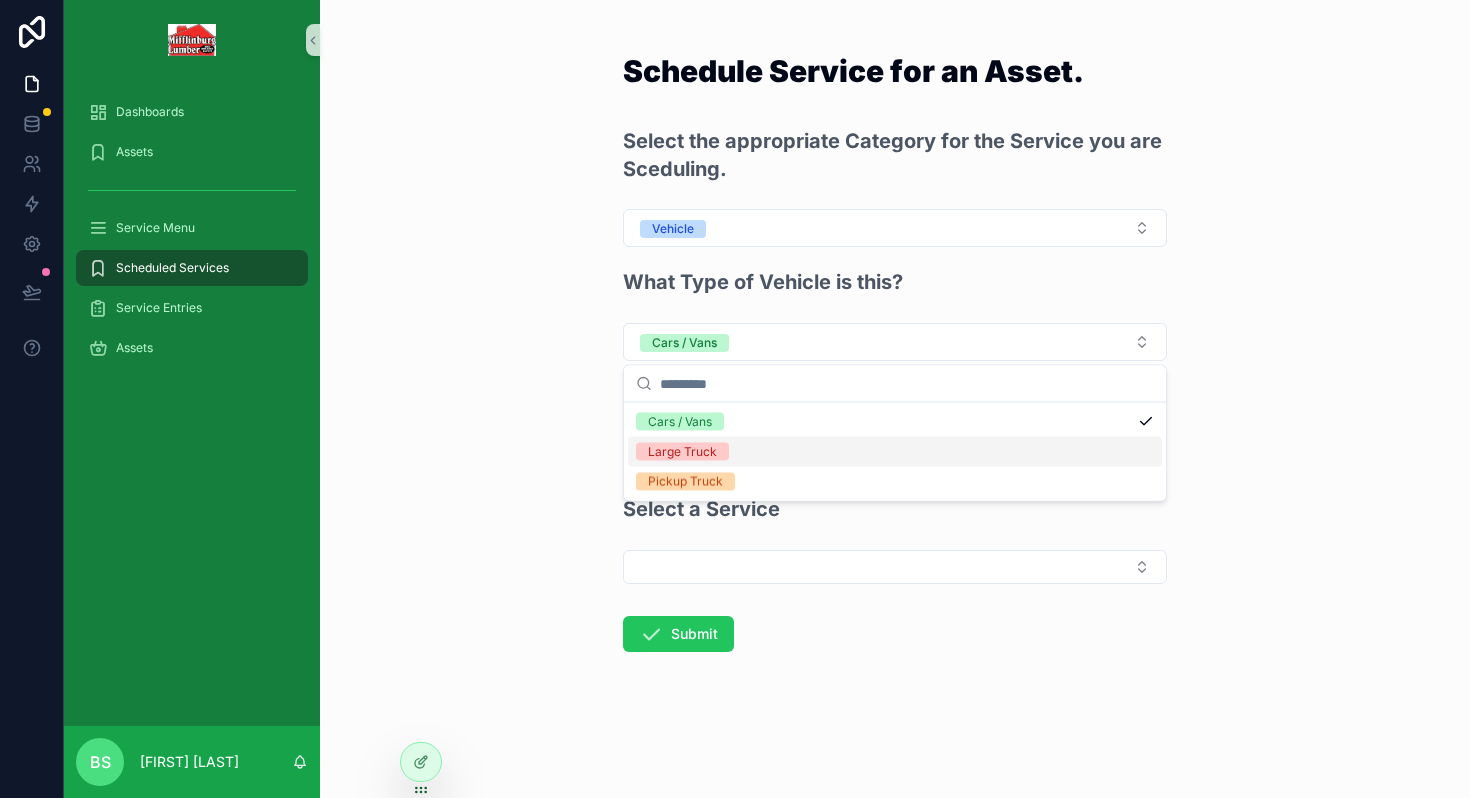 click on "Large Truck" at bounding box center [682, 452] 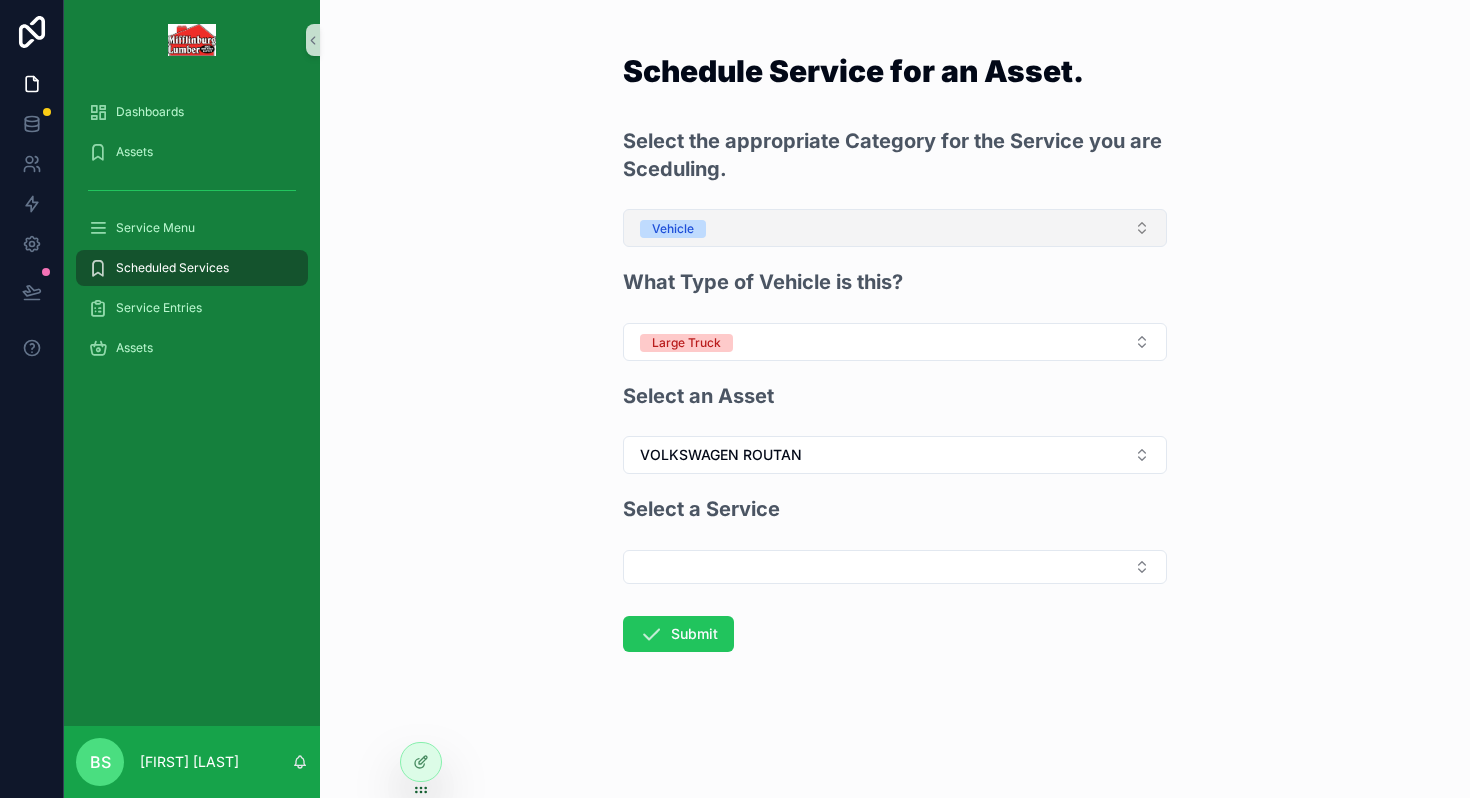 click on "Vehicle" at bounding box center [895, 228] 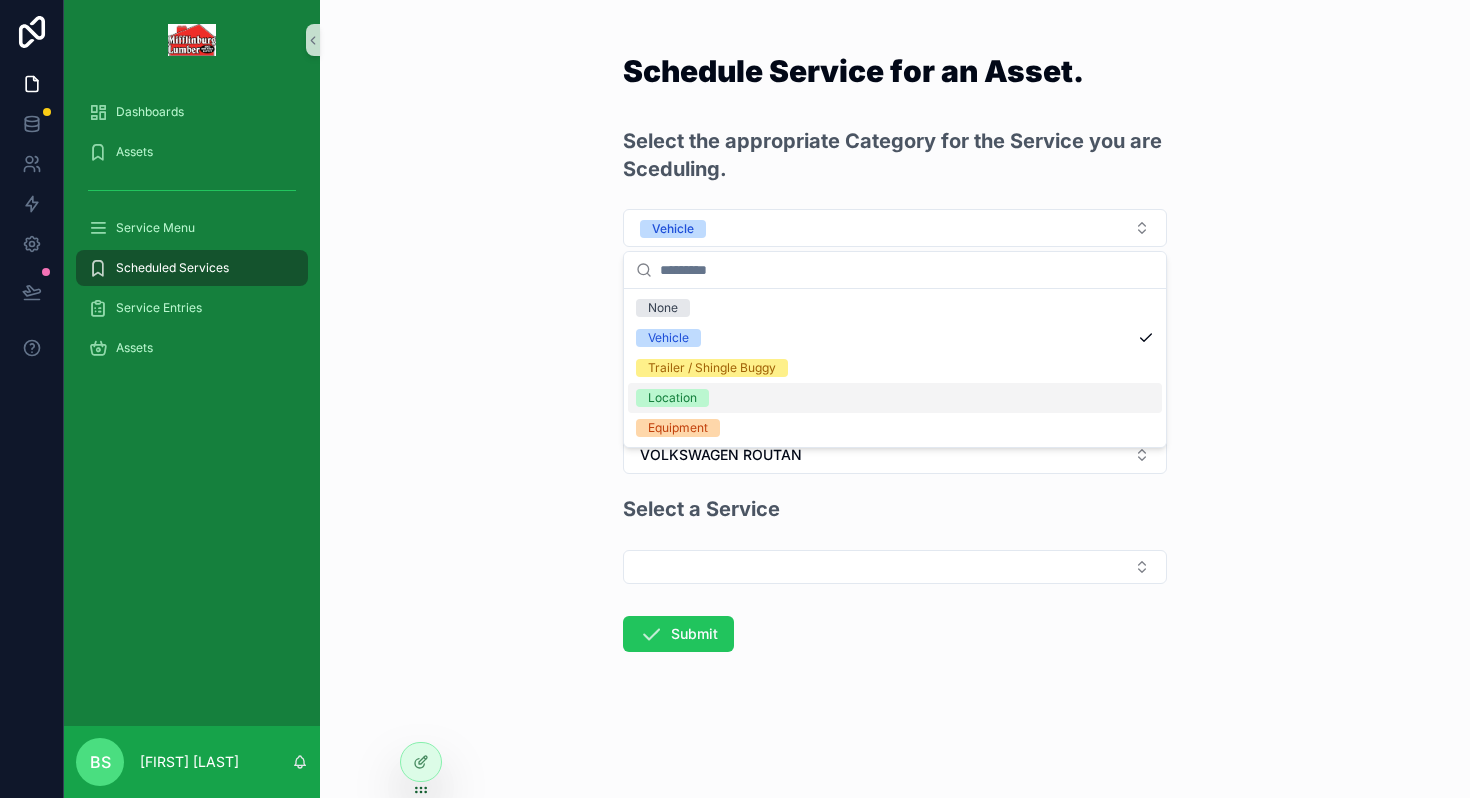 click on "Location" at bounding box center (672, 398) 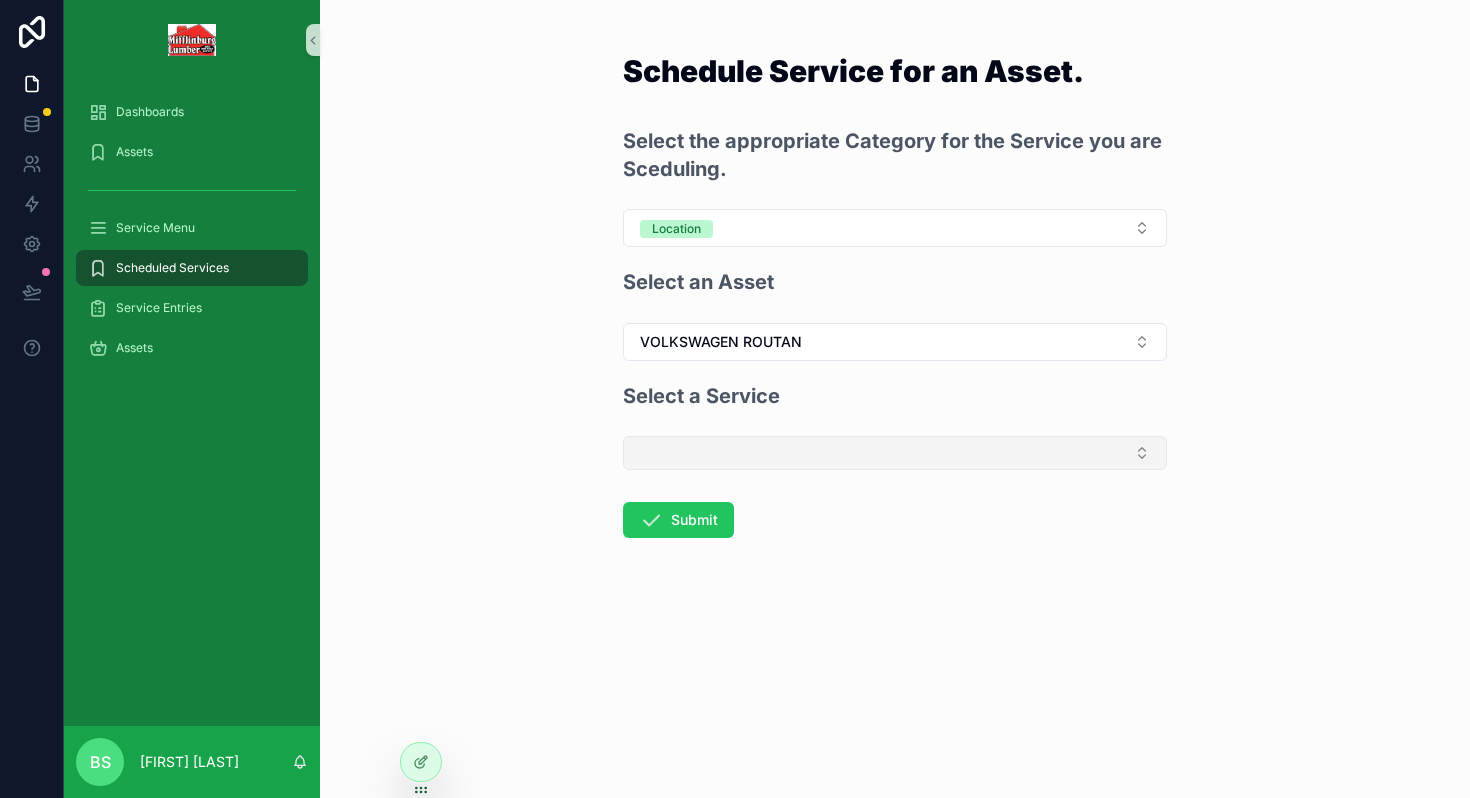 click at bounding box center (895, 453) 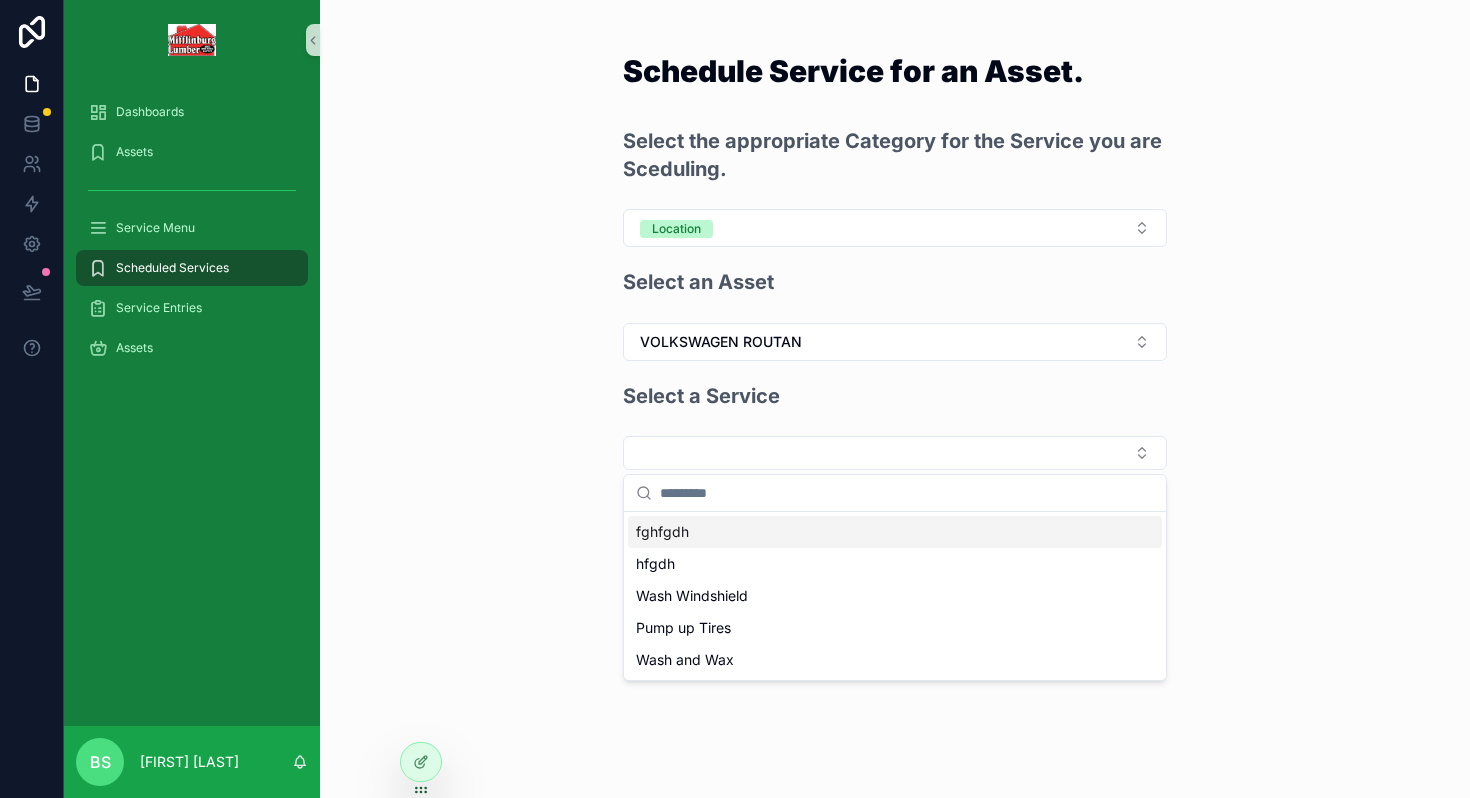 click on "Schedule Service for an Asset. Select the appropriate Category for the Service you are Sceduling. Location Select an Asset VOLKSWAGEN ROUTAN Select a Service Submit" at bounding box center [895, 399] 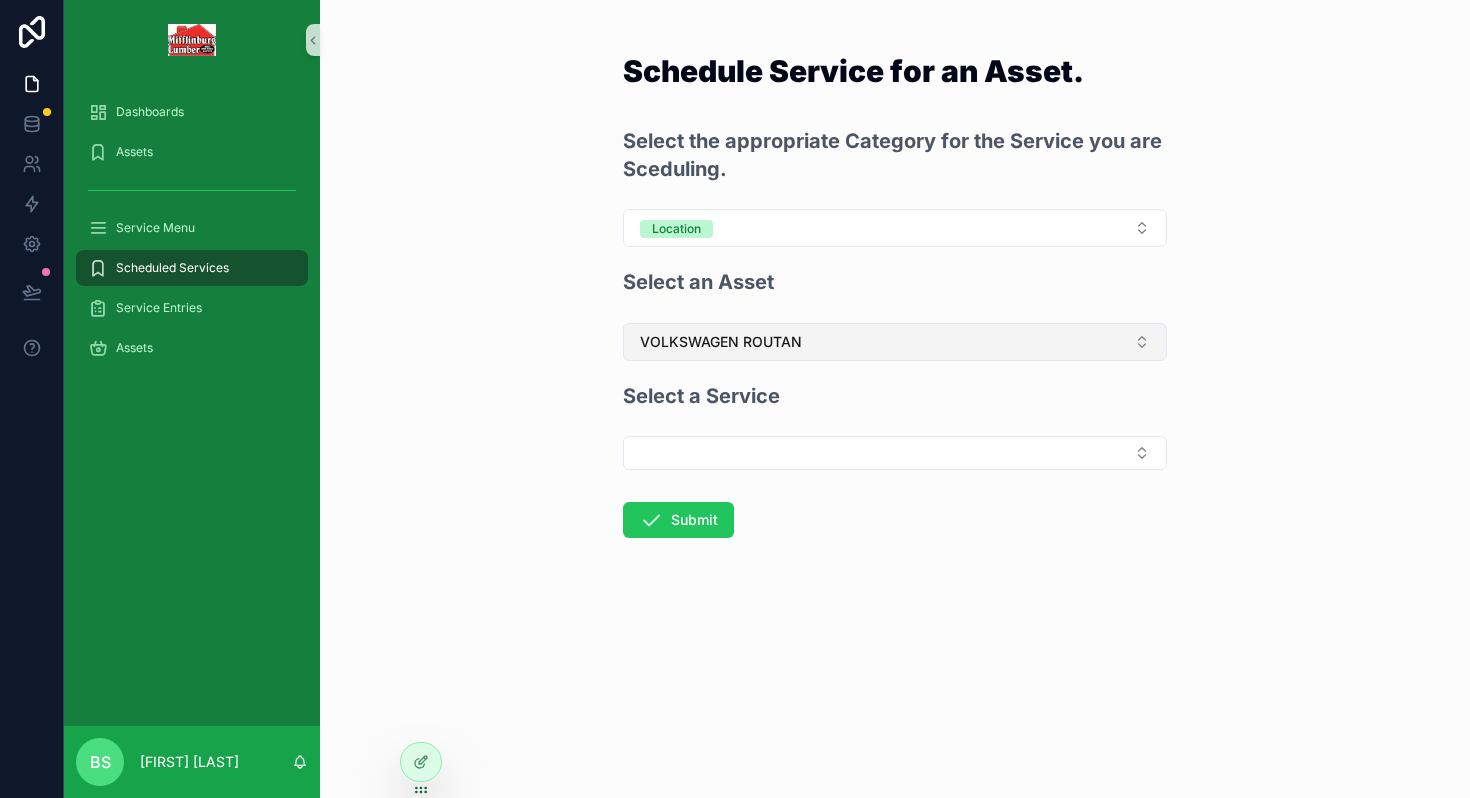 click on "VOLKSWAGEN ROUTAN" at bounding box center [721, 342] 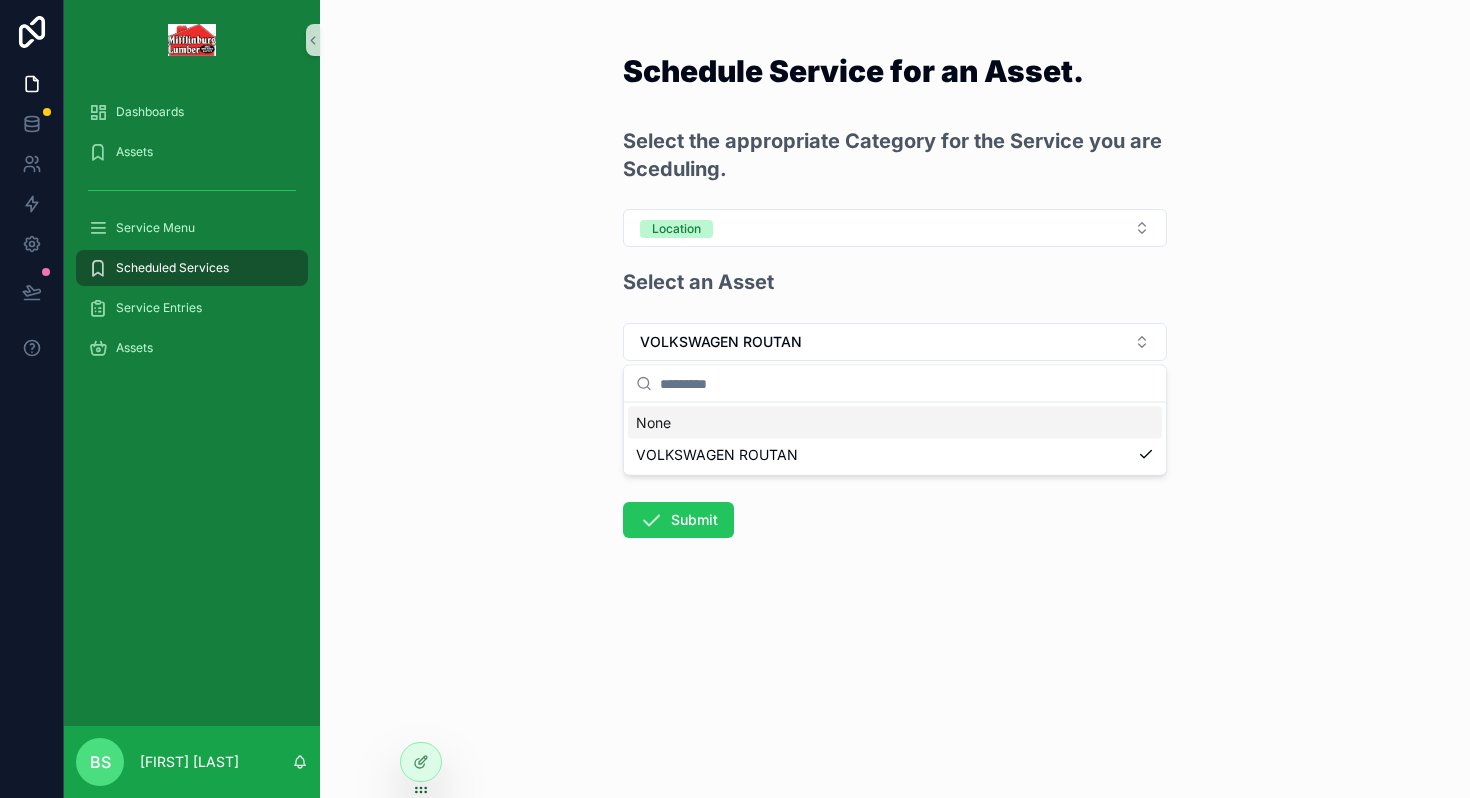 click on "None" at bounding box center (895, 423) 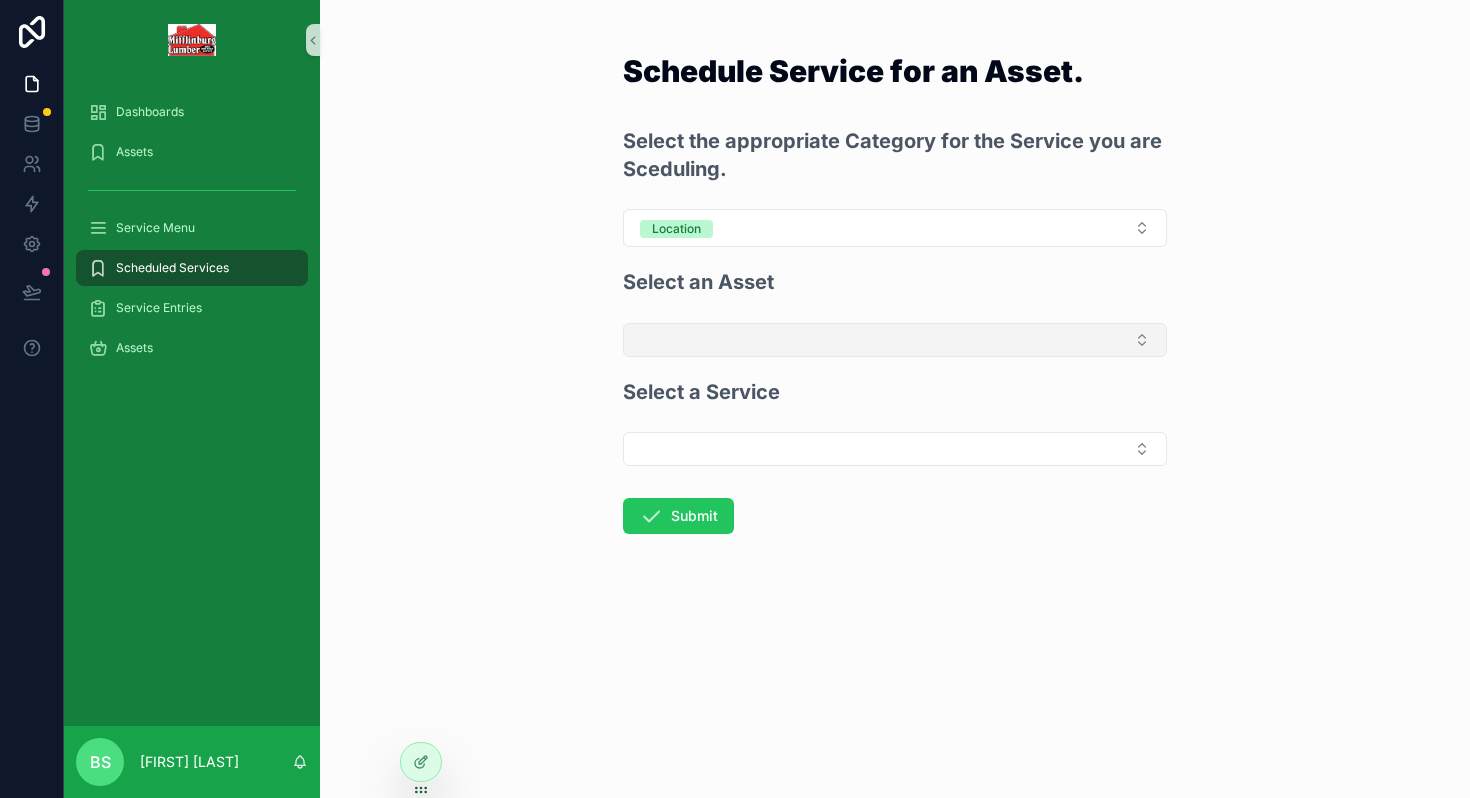 click at bounding box center [895, 340] 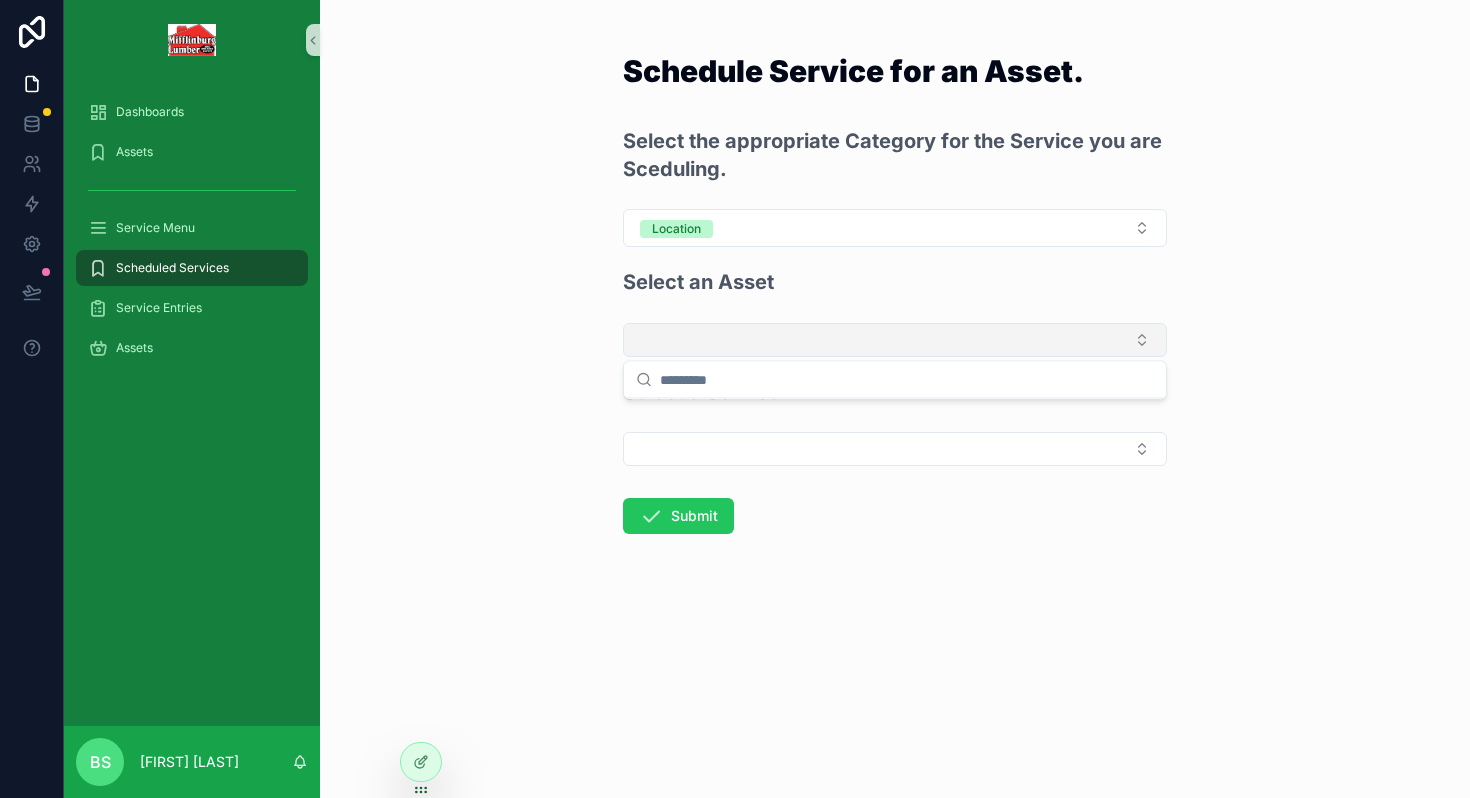 click at bounding box center [895, 340] 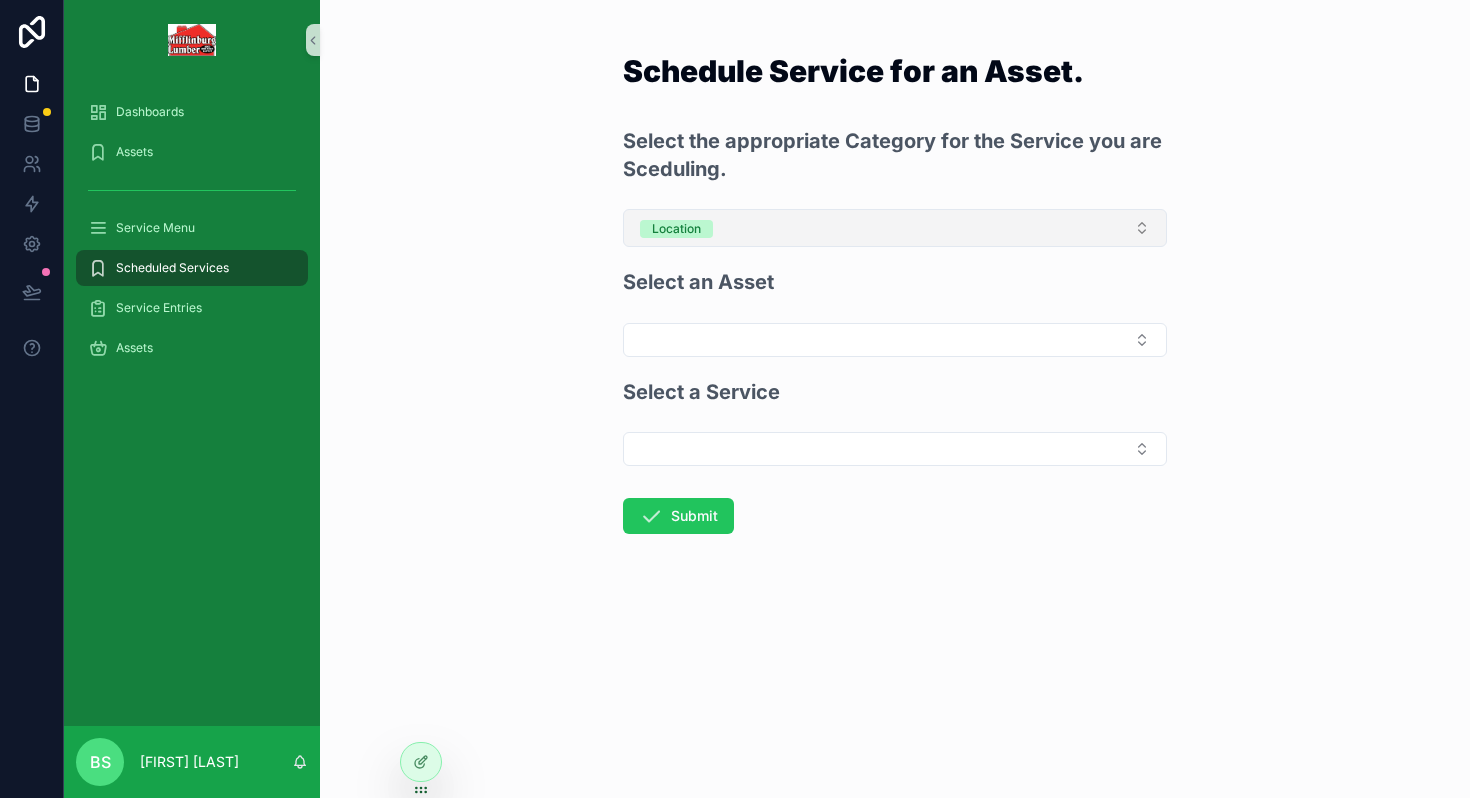 click on "Location" at bounding box center [895, 228] 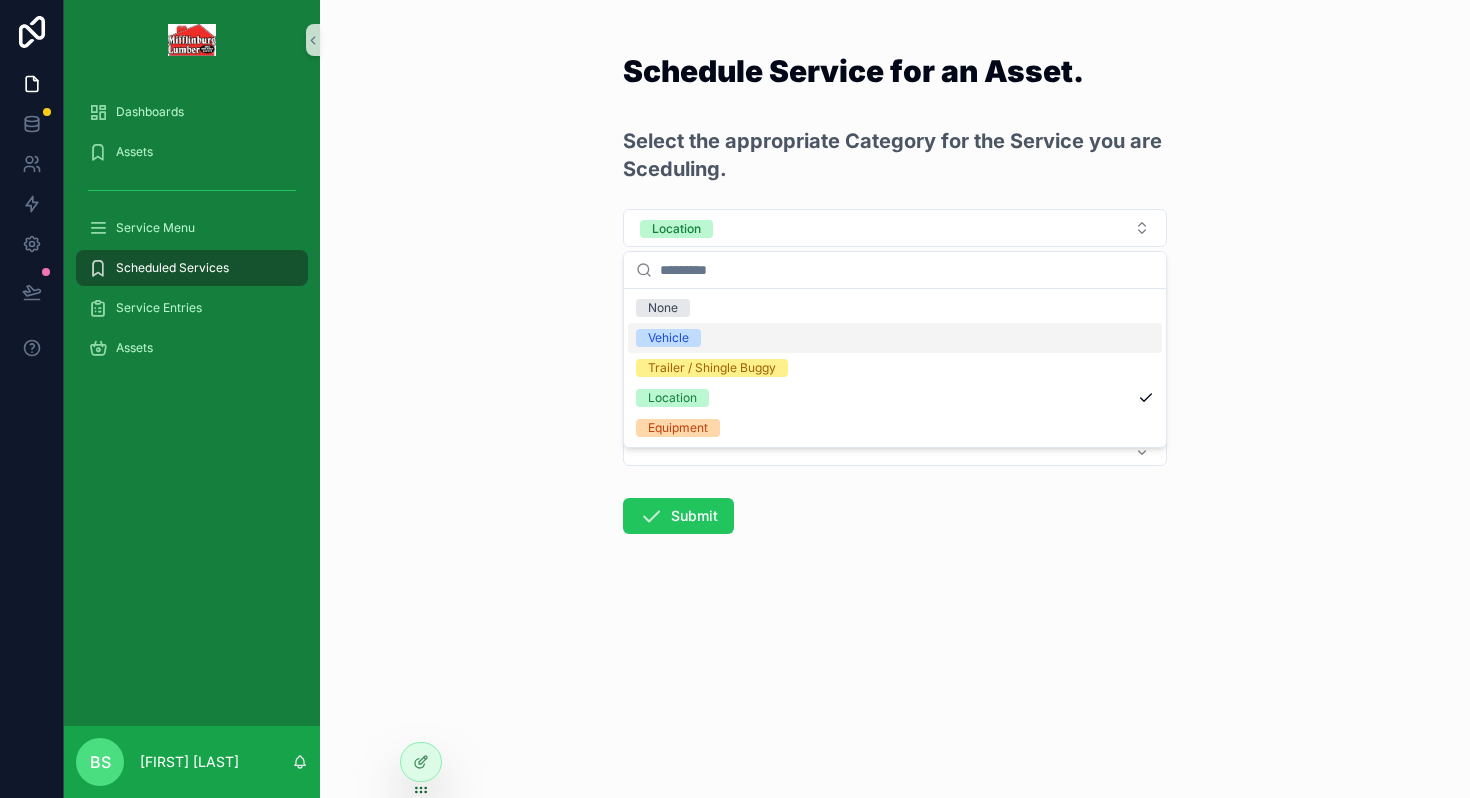 click on "Vehicle" at bounding box center [668, 338] 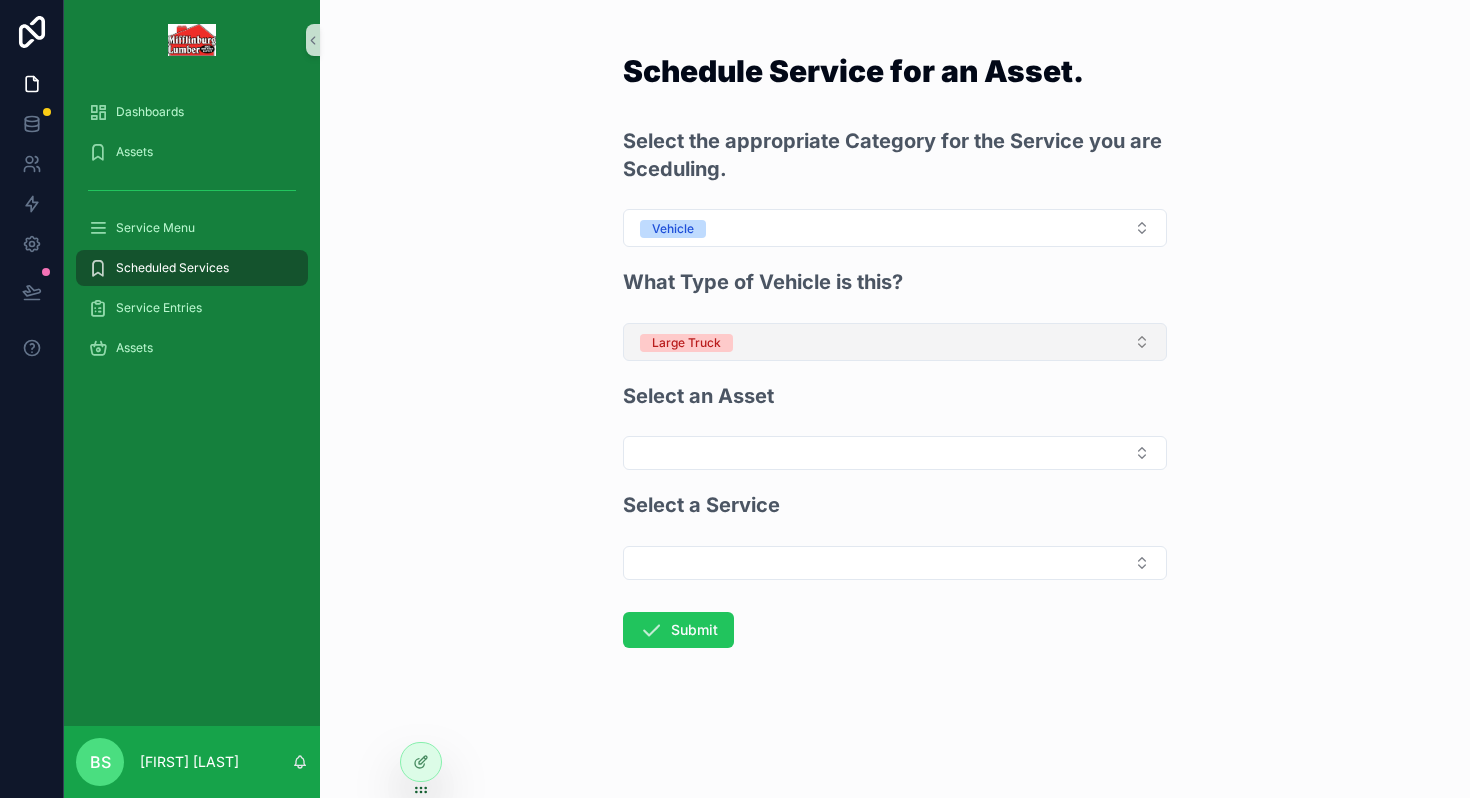 click on "Large Truck" at bounding box center [686, 343] 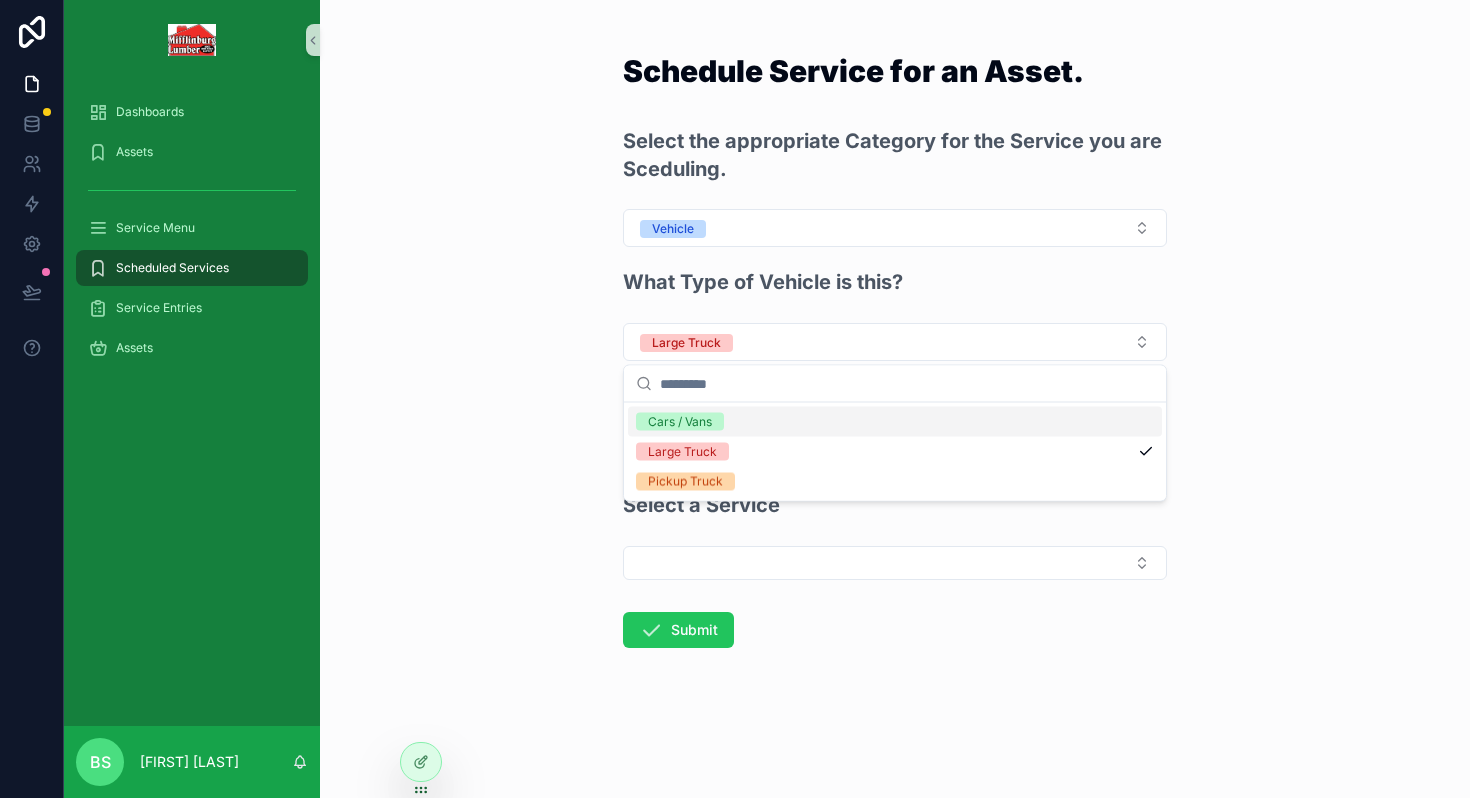 click at bounding box center (907, 384) 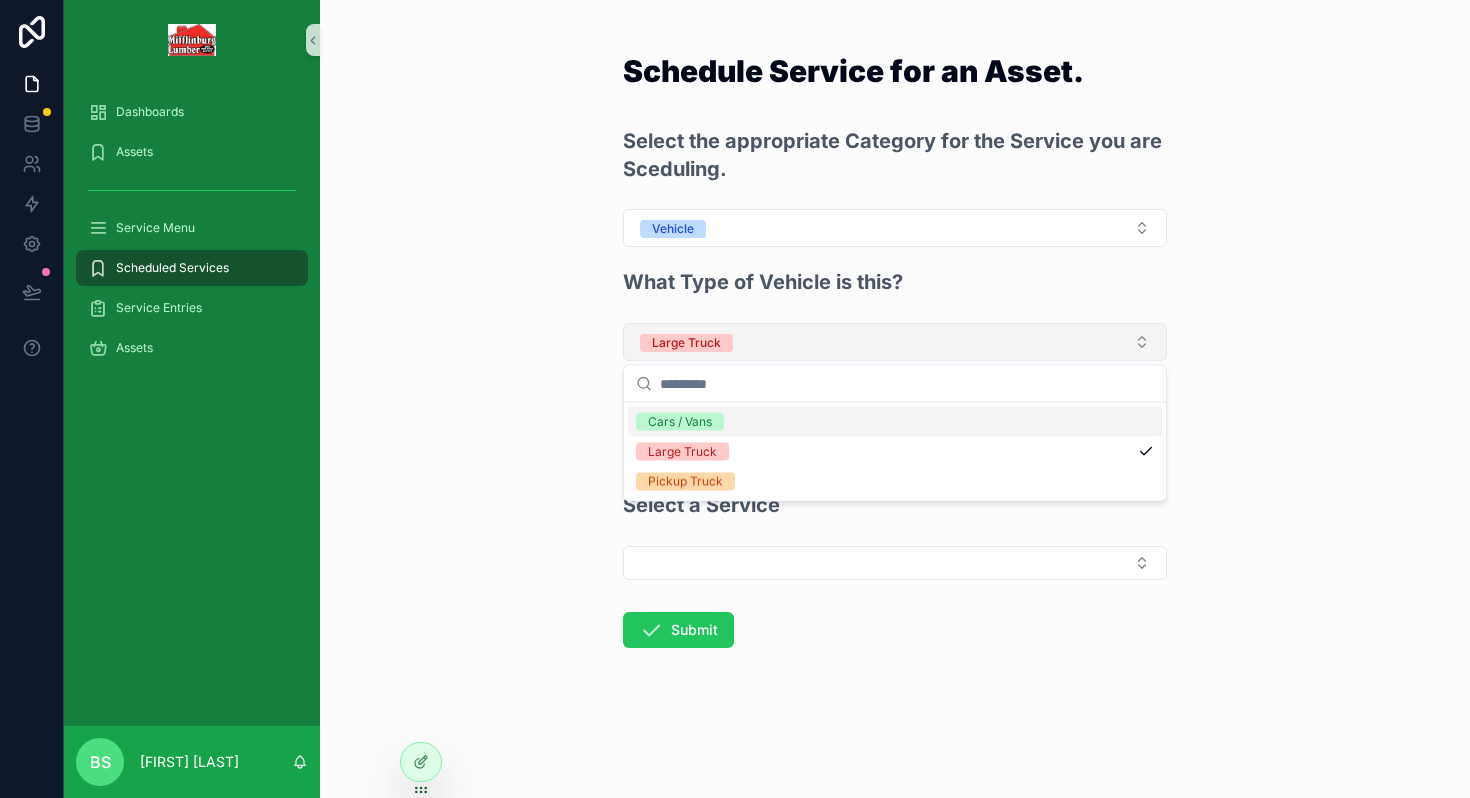 click on "Large Truck" at bounding box center [895, 342] 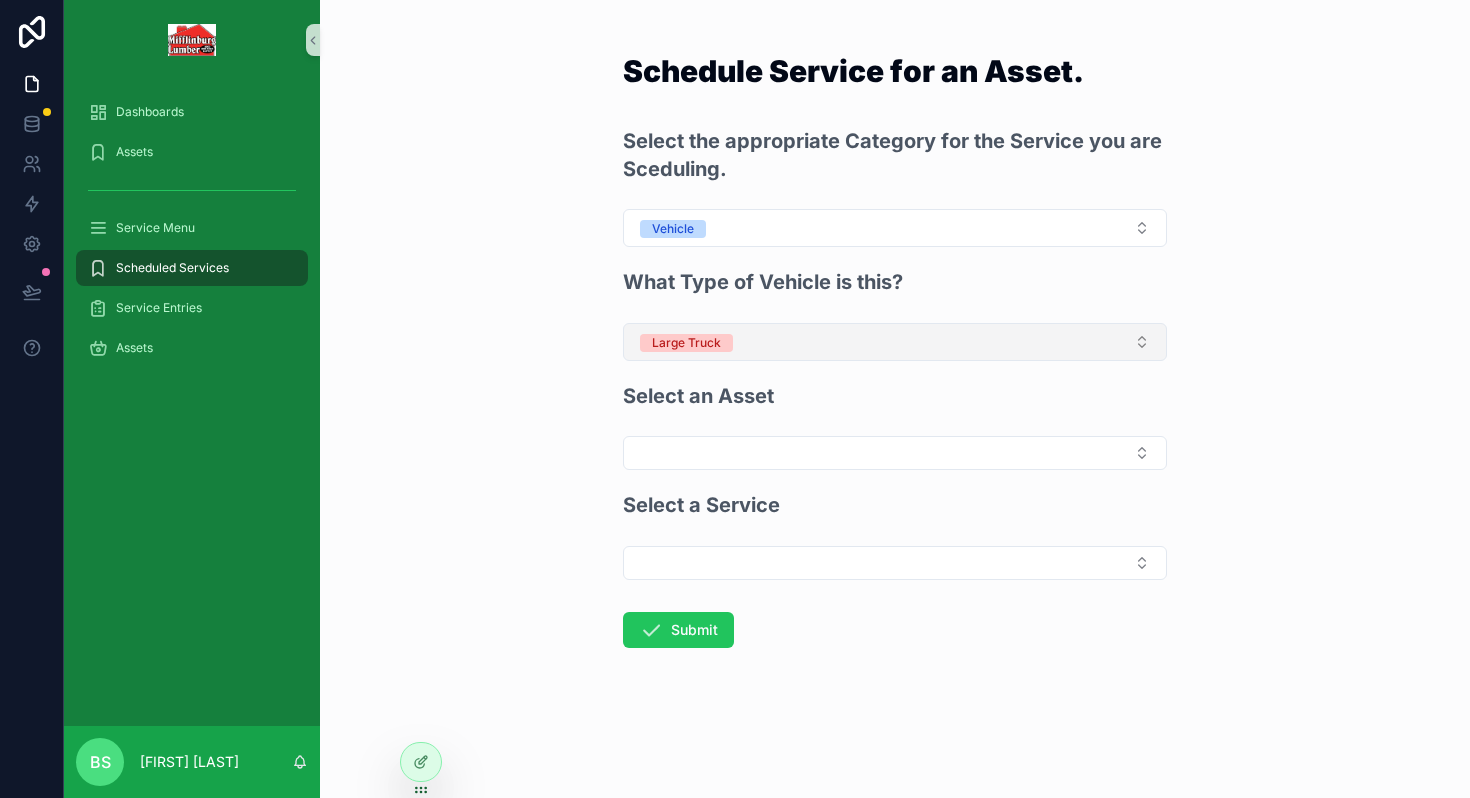 click on "Large Truck" at bounding box center [895, 342] 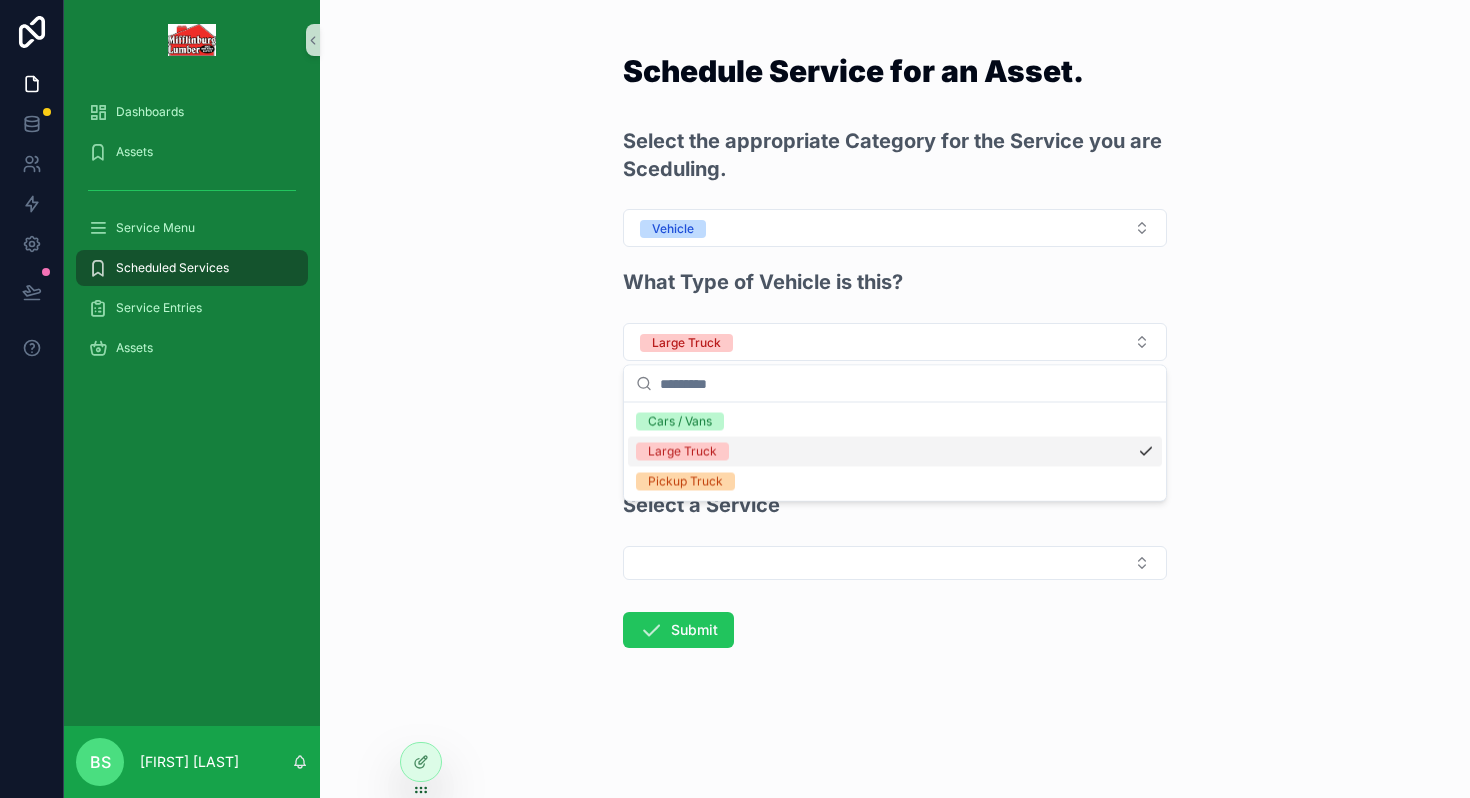 click on "Large Truck" at bounding box center [682, 452] 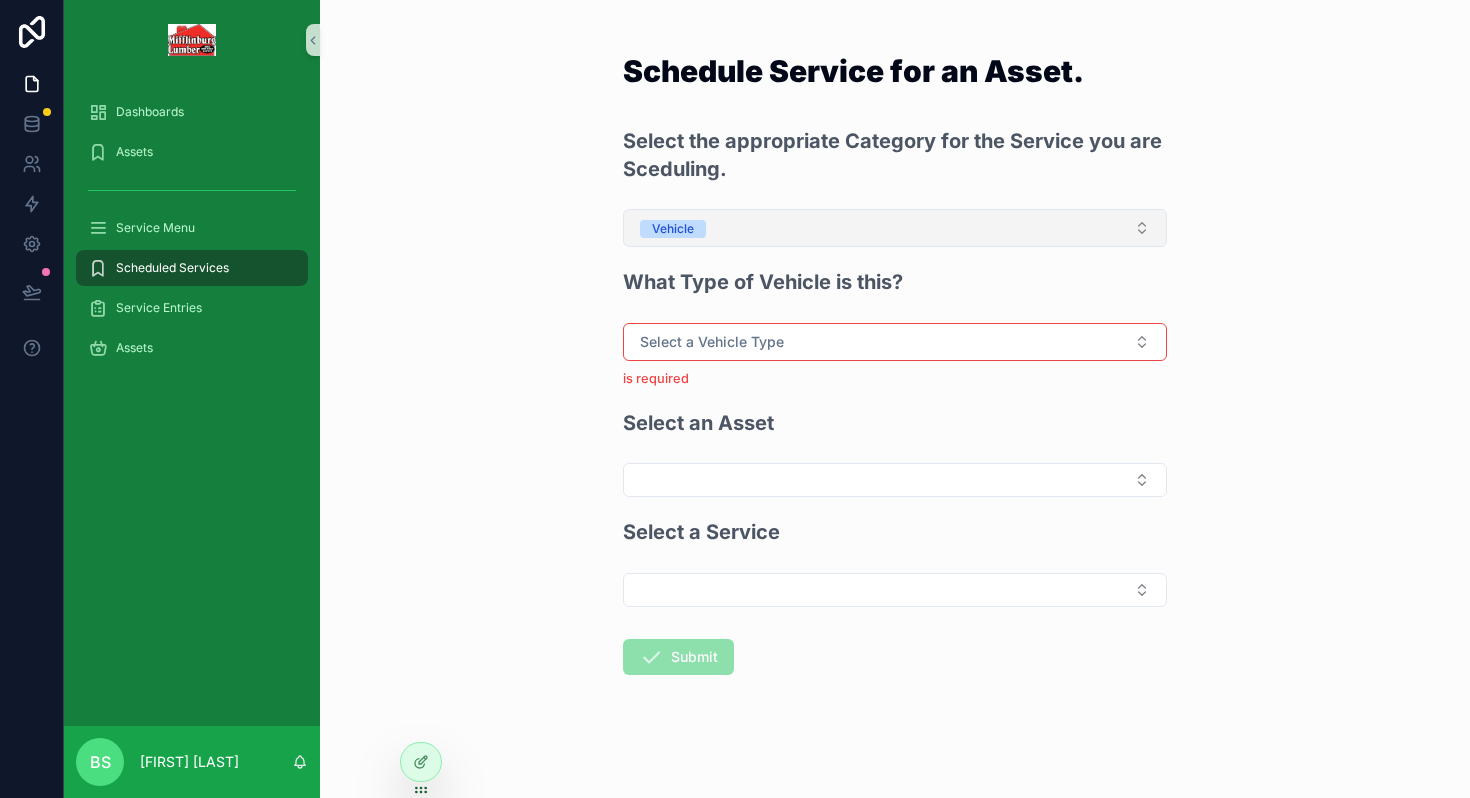 click on "Vehicle" at bounding box center (895, 228) 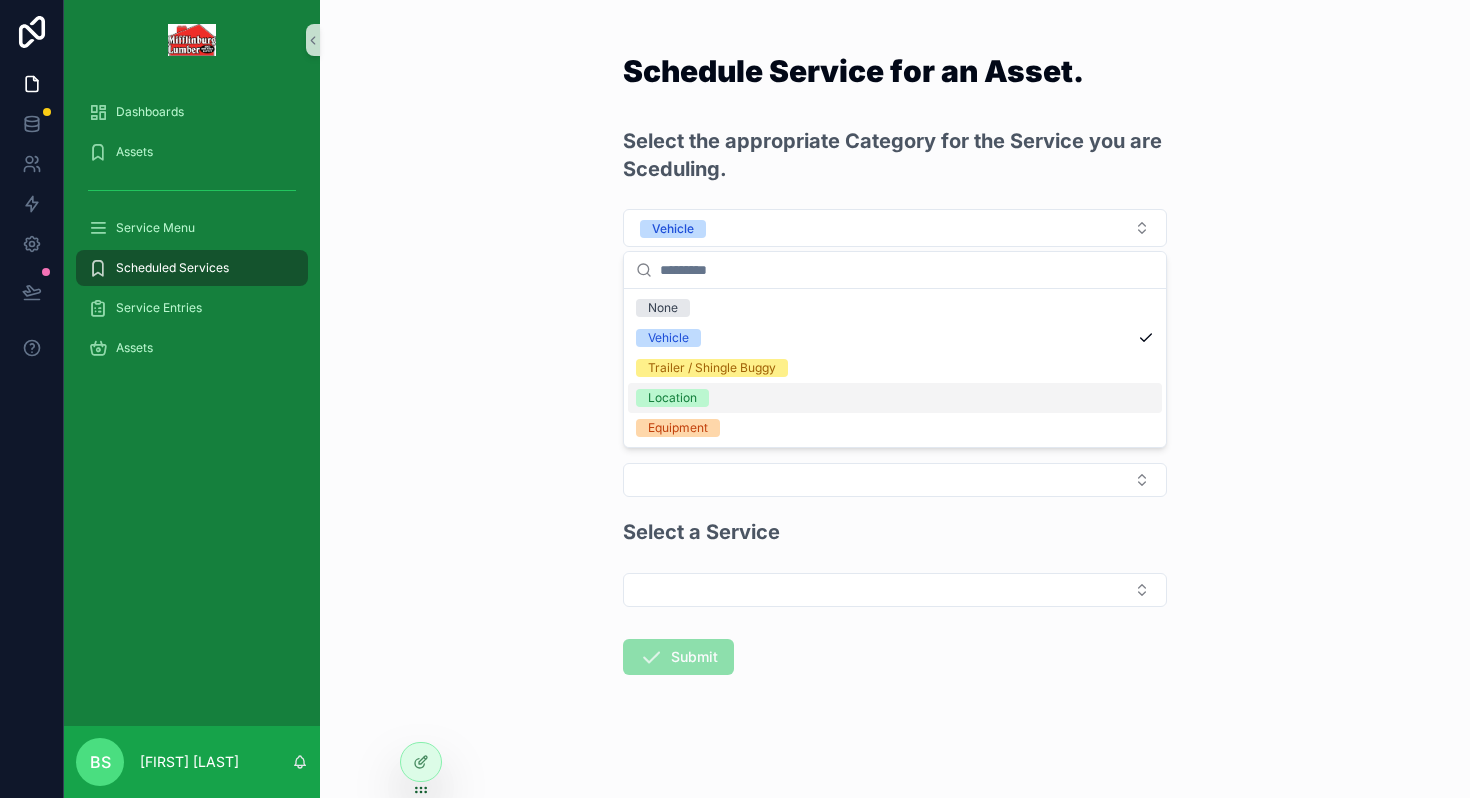 click on "Location" at bounding box center (672, 398) 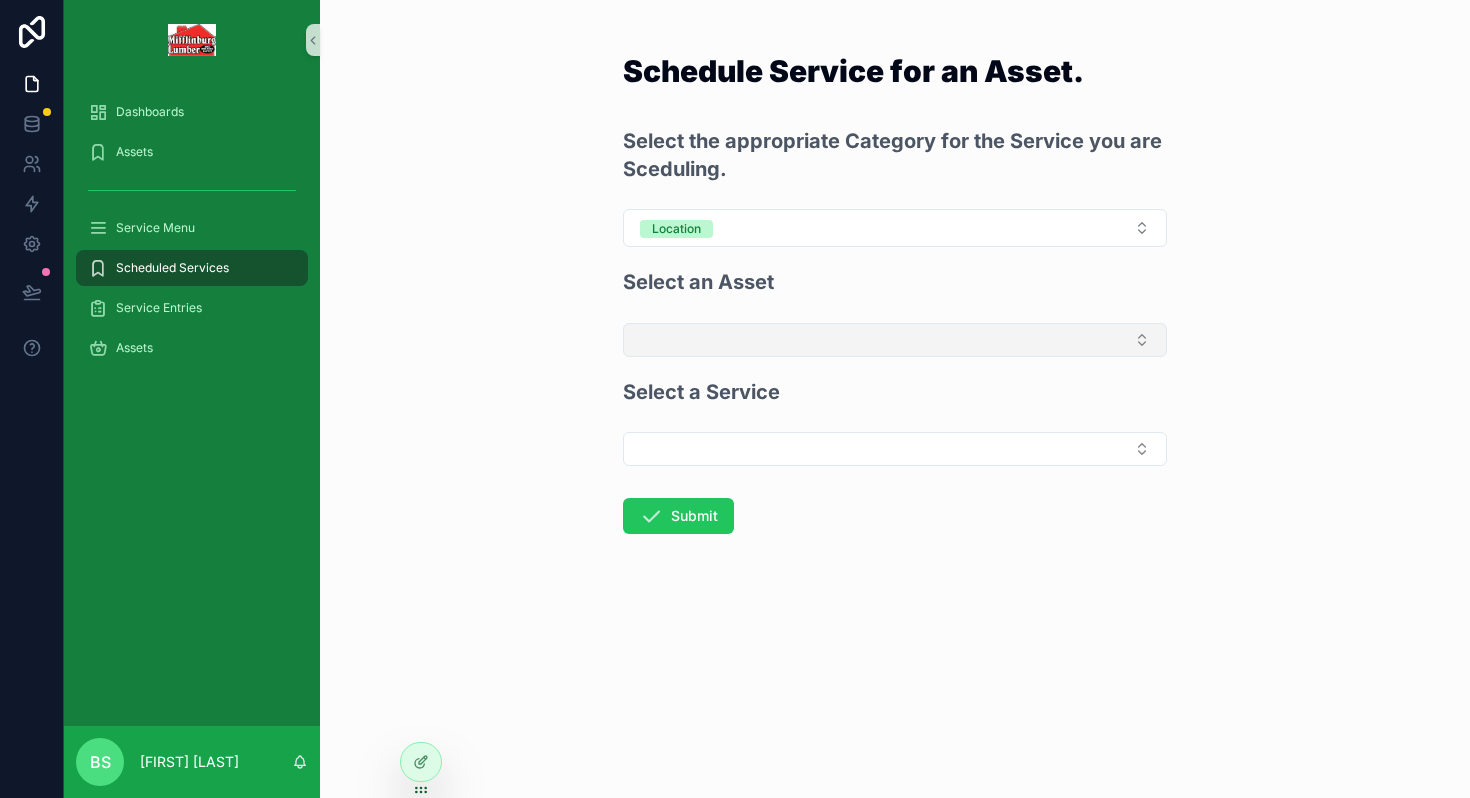 click at bounding box center (895, 340) 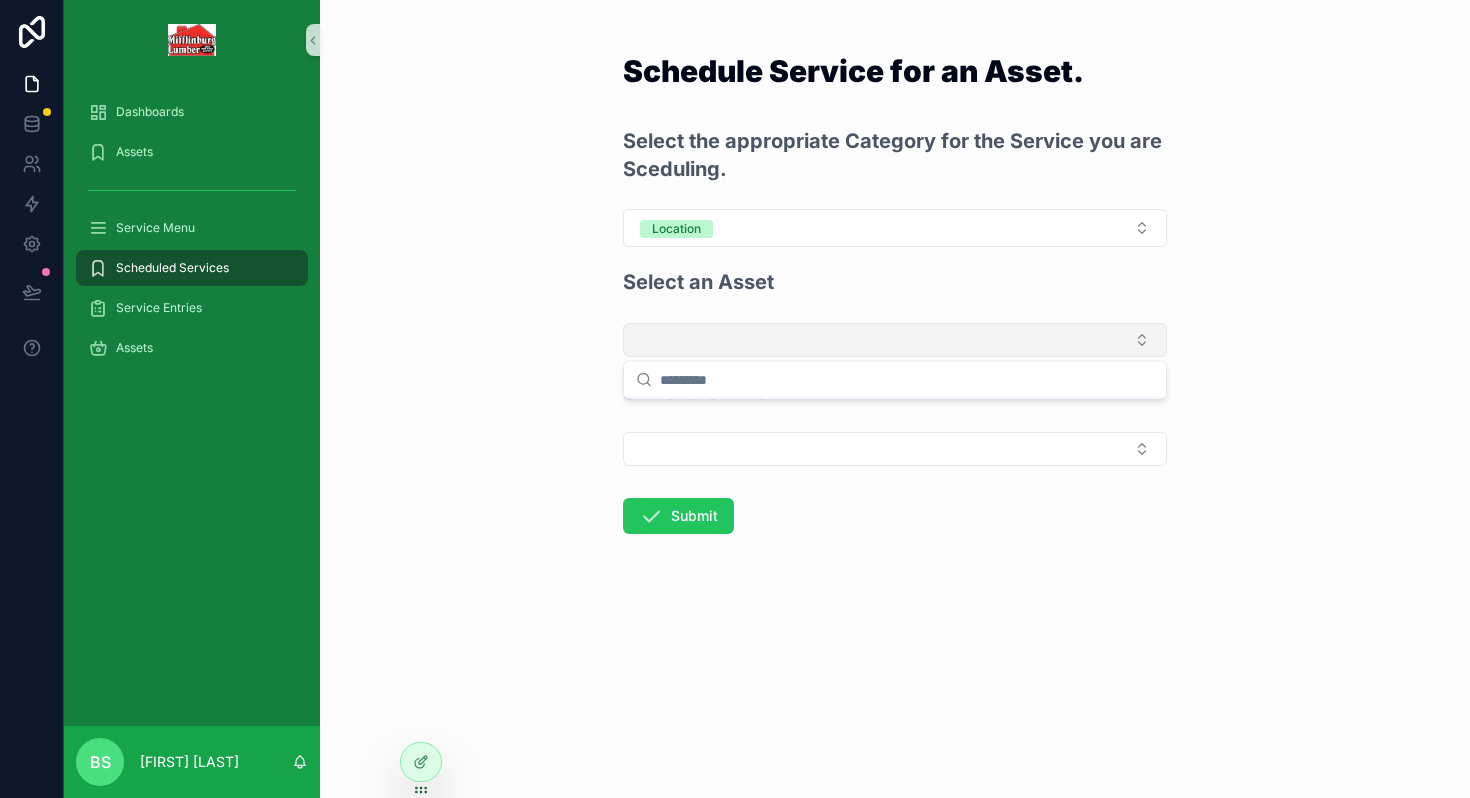 click at bounding box center (895, 340) 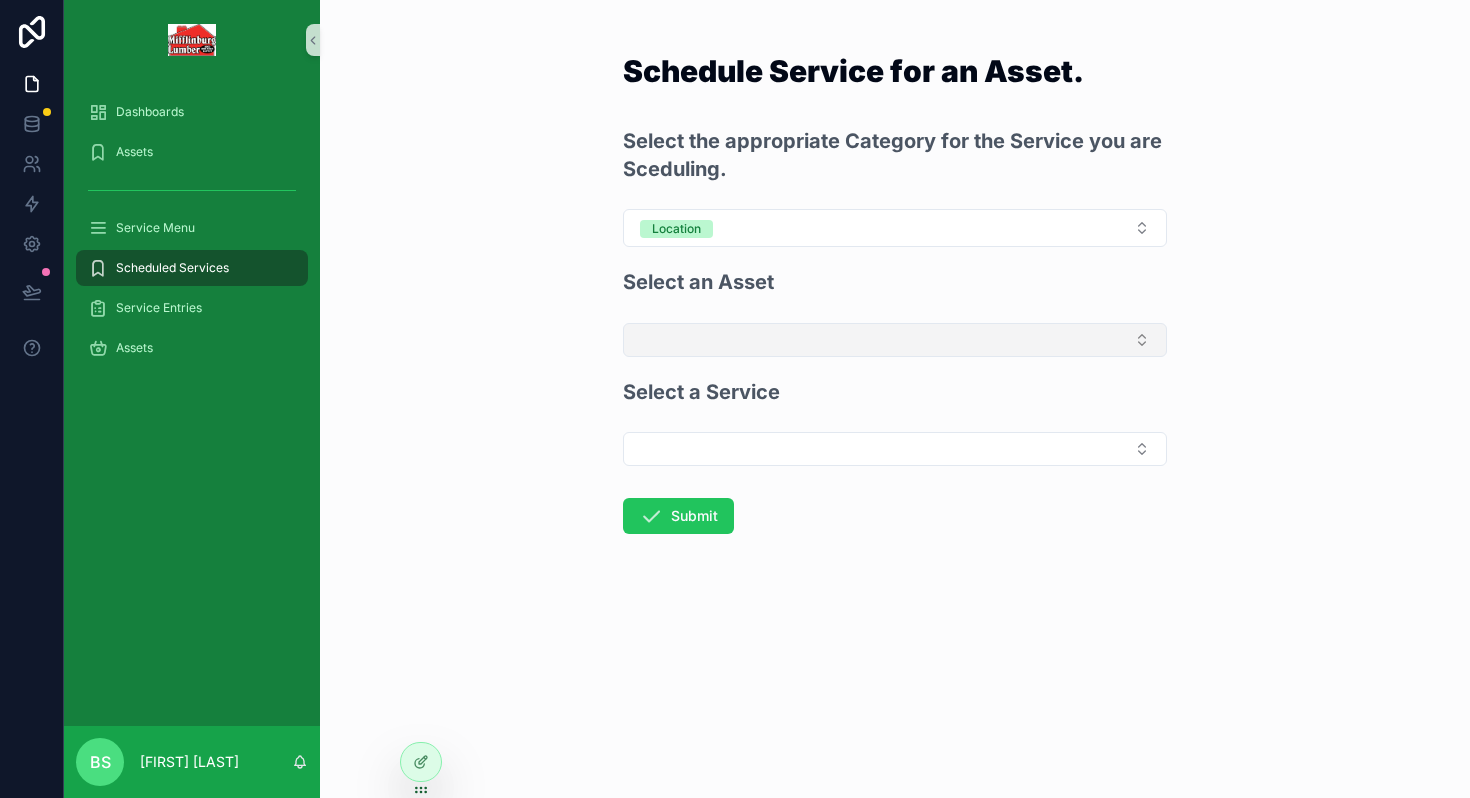 click at bounding box center [895, 340] 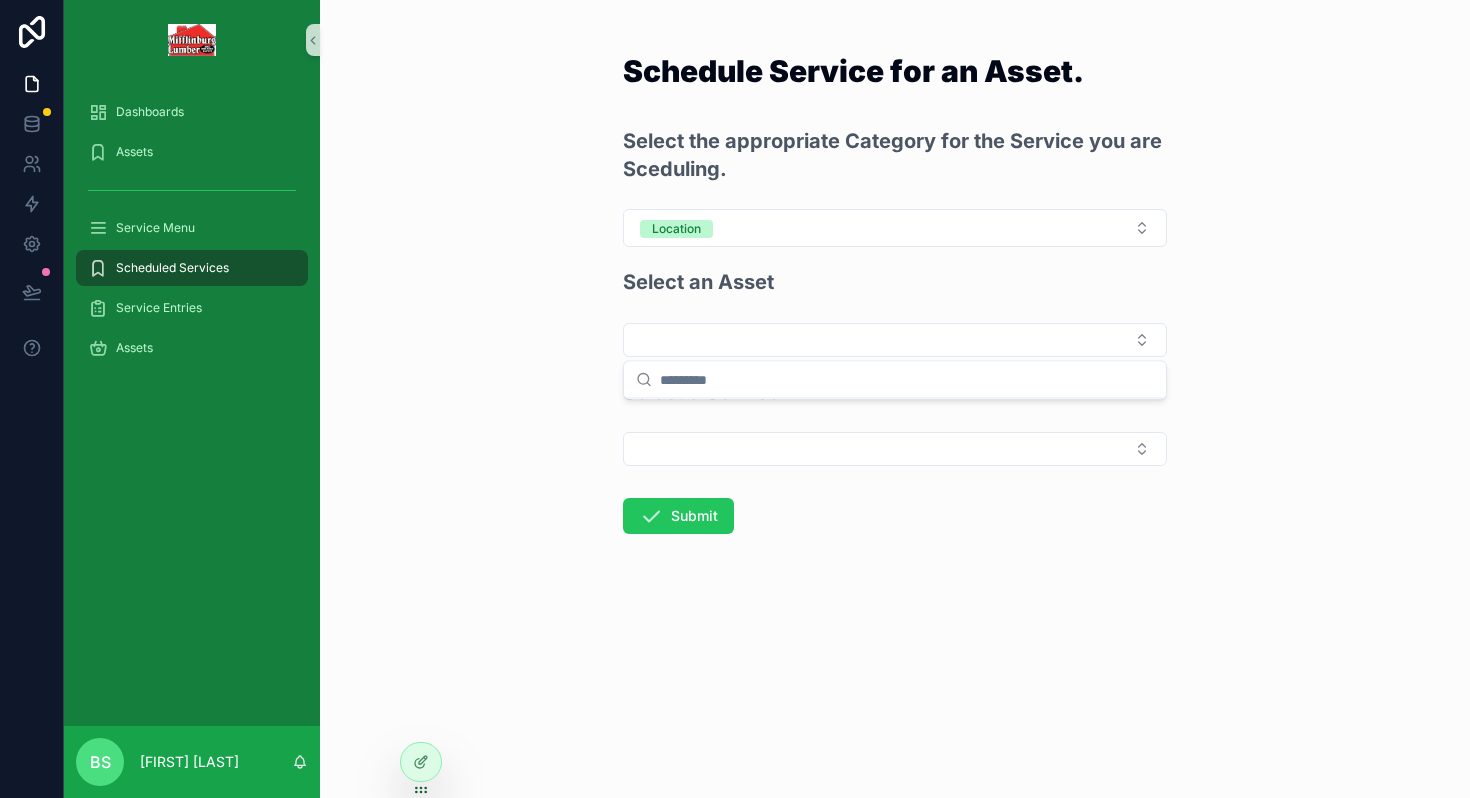 click on "Schedule Service for an Asset. Select the appropriate Category for the Service you are Sceduling. Location Select an Asset Select a Service Submit" at bounding box center (895, 399) 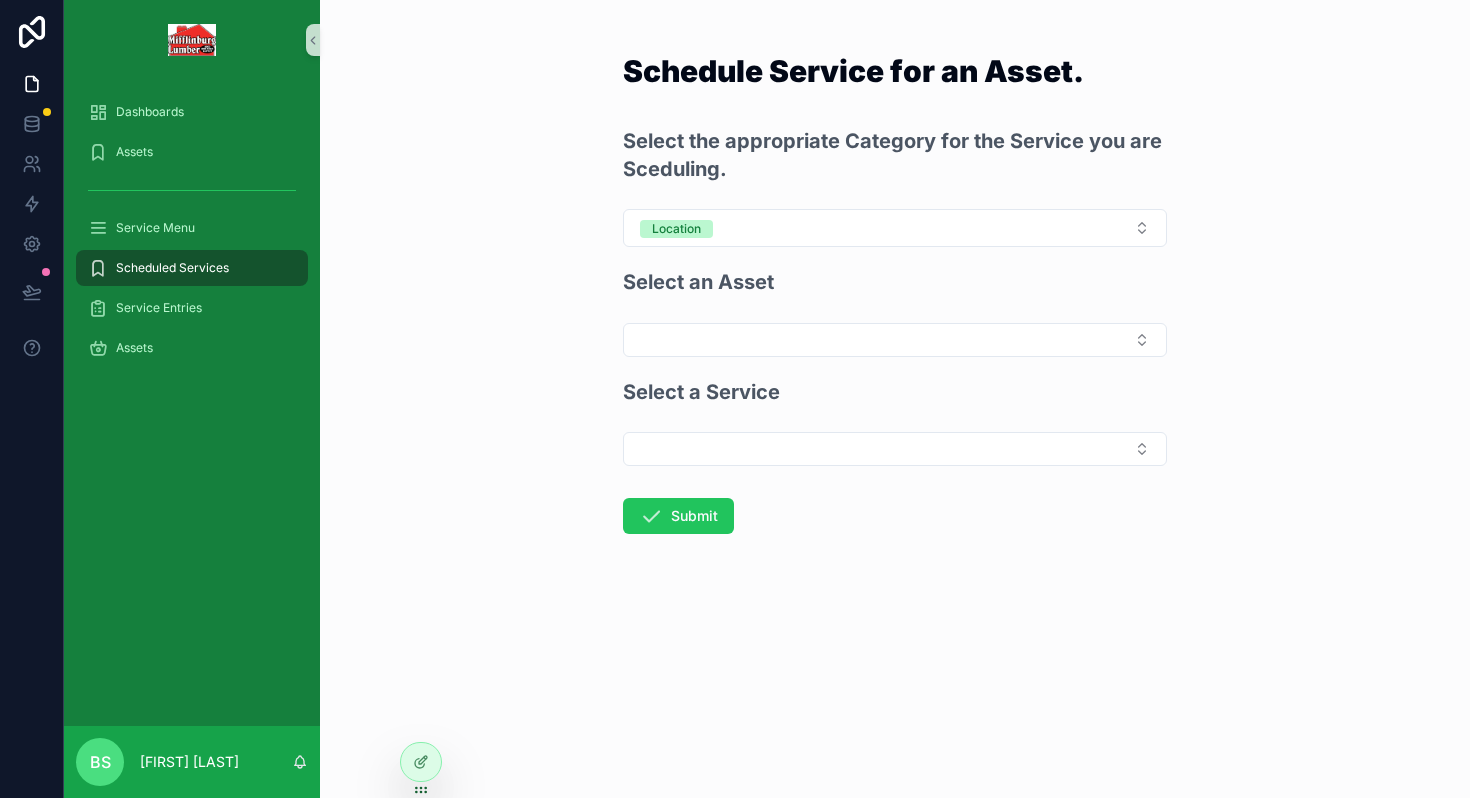 click on "Select an Asset" at bounding box center [895, 312] 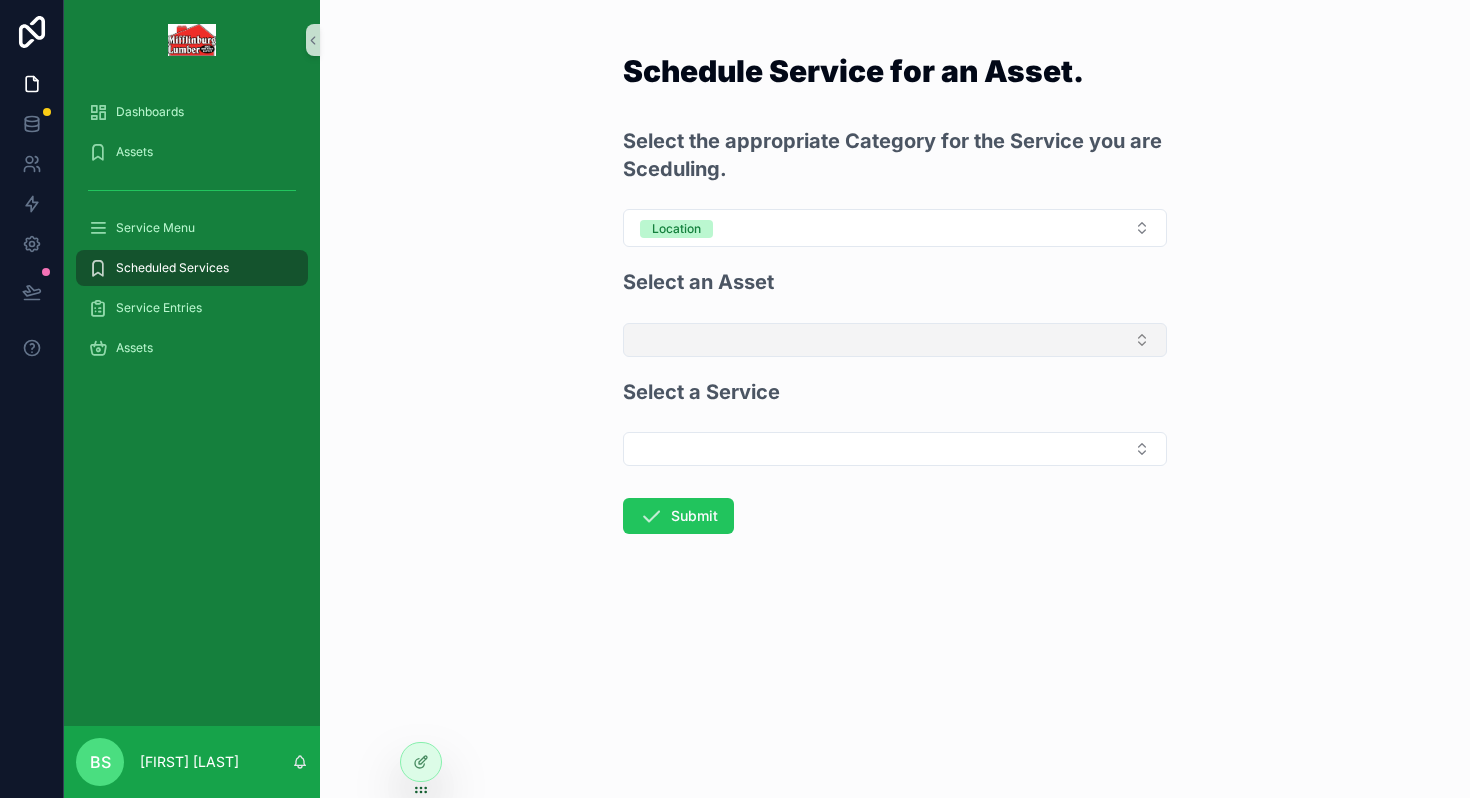 click at bounding box center [895, 340] 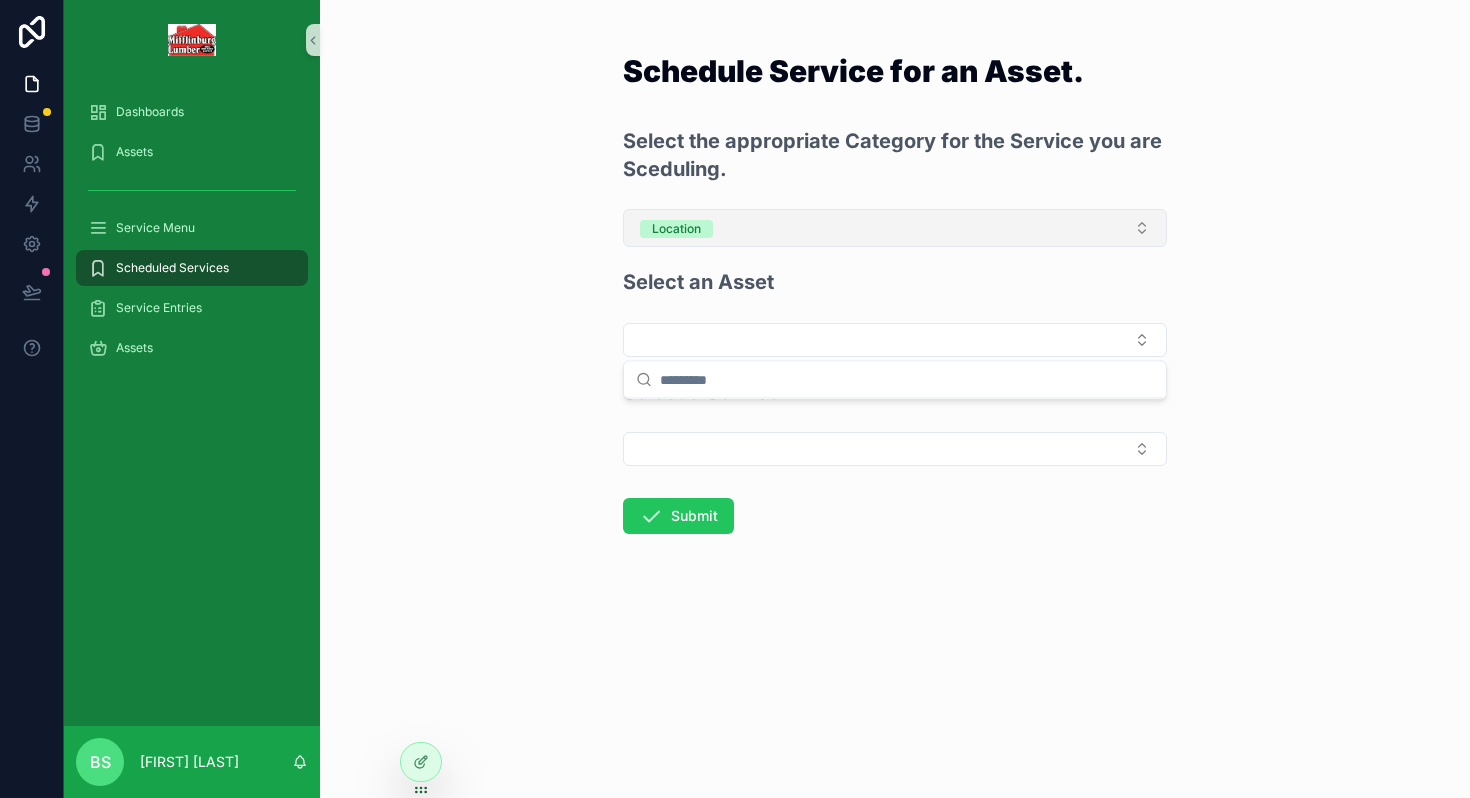 click on "Location" at bounding box center [895, 228] 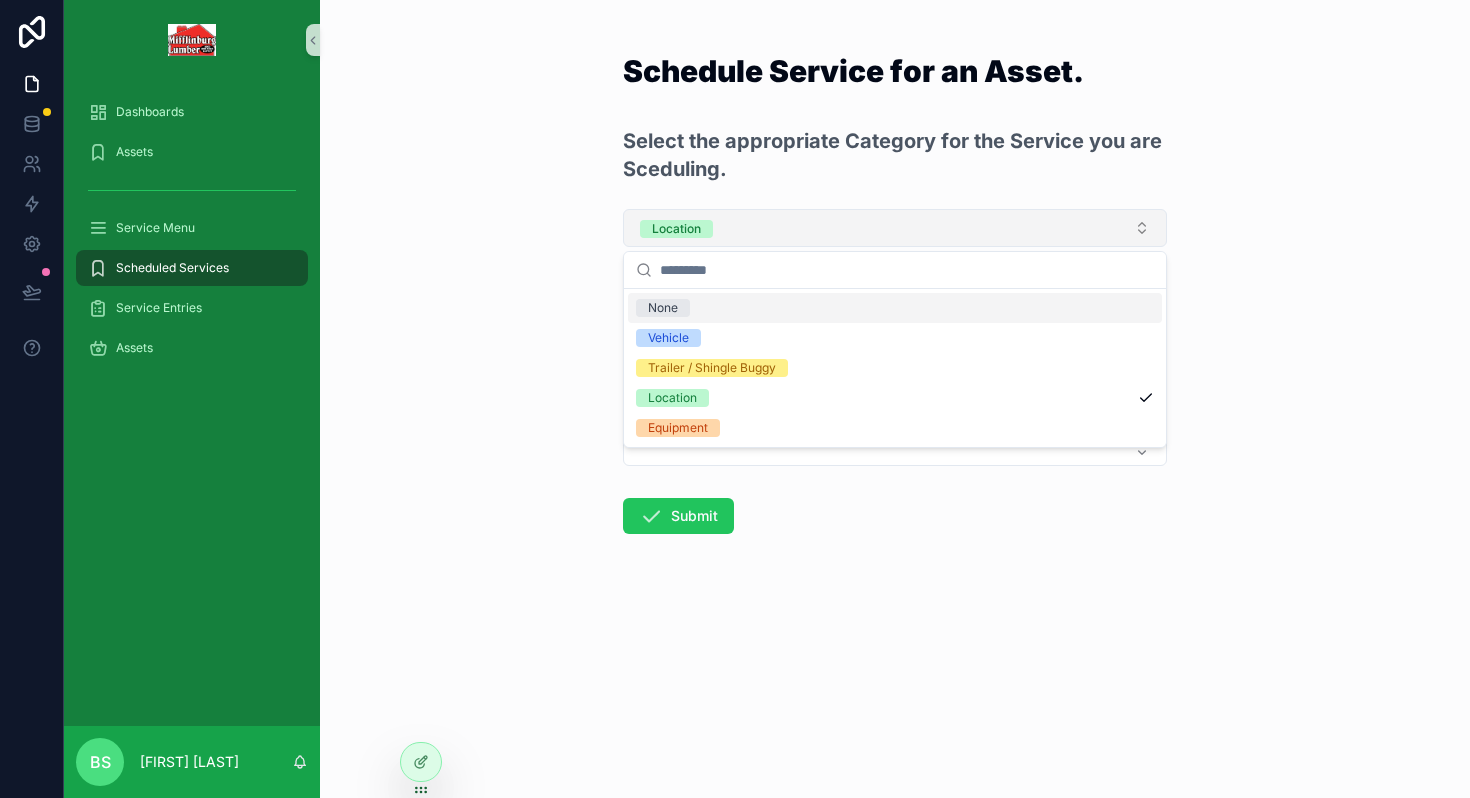 click on "Location" at bounding box center [895, 228] 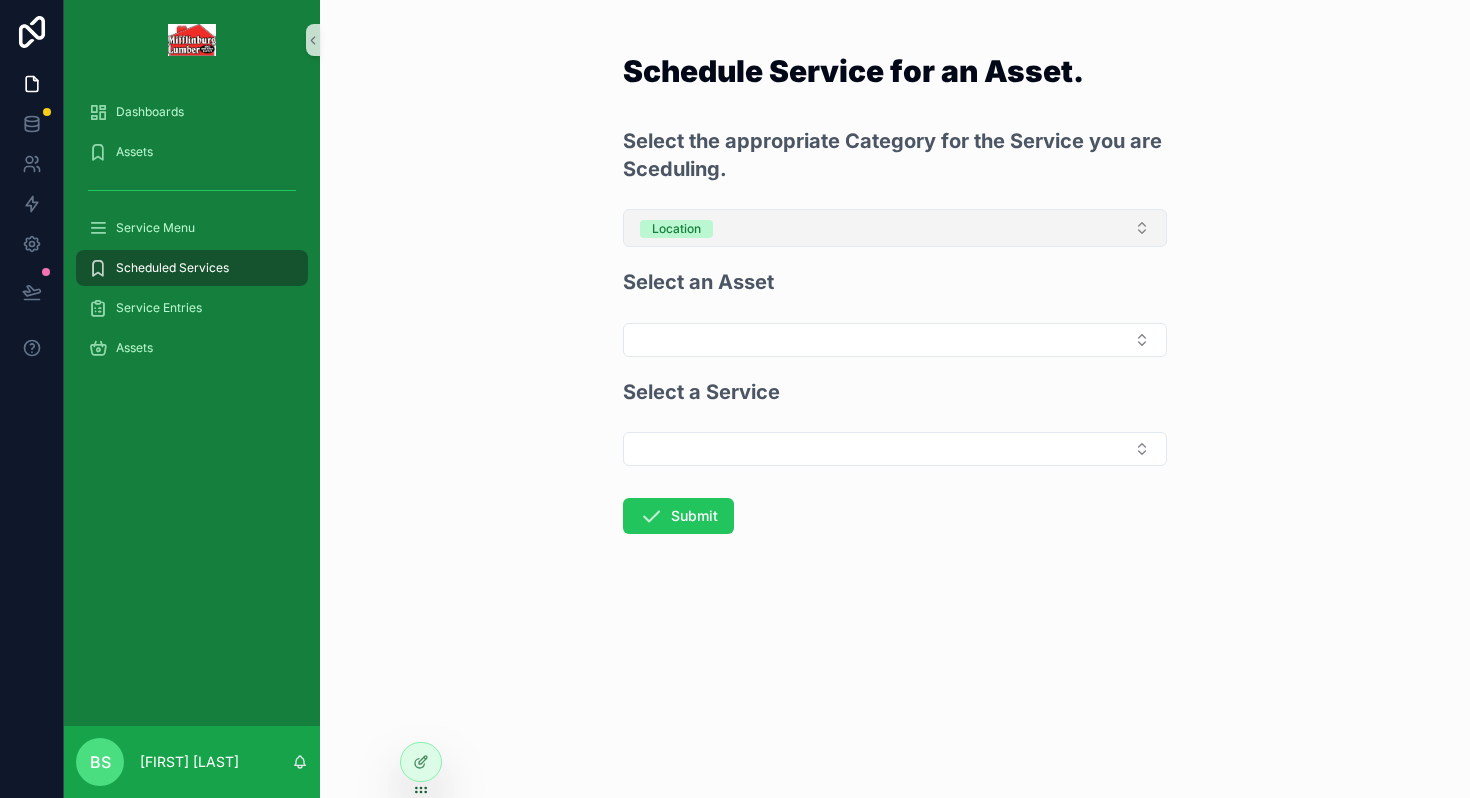 click on "Location" at bounding box center [895, 228] 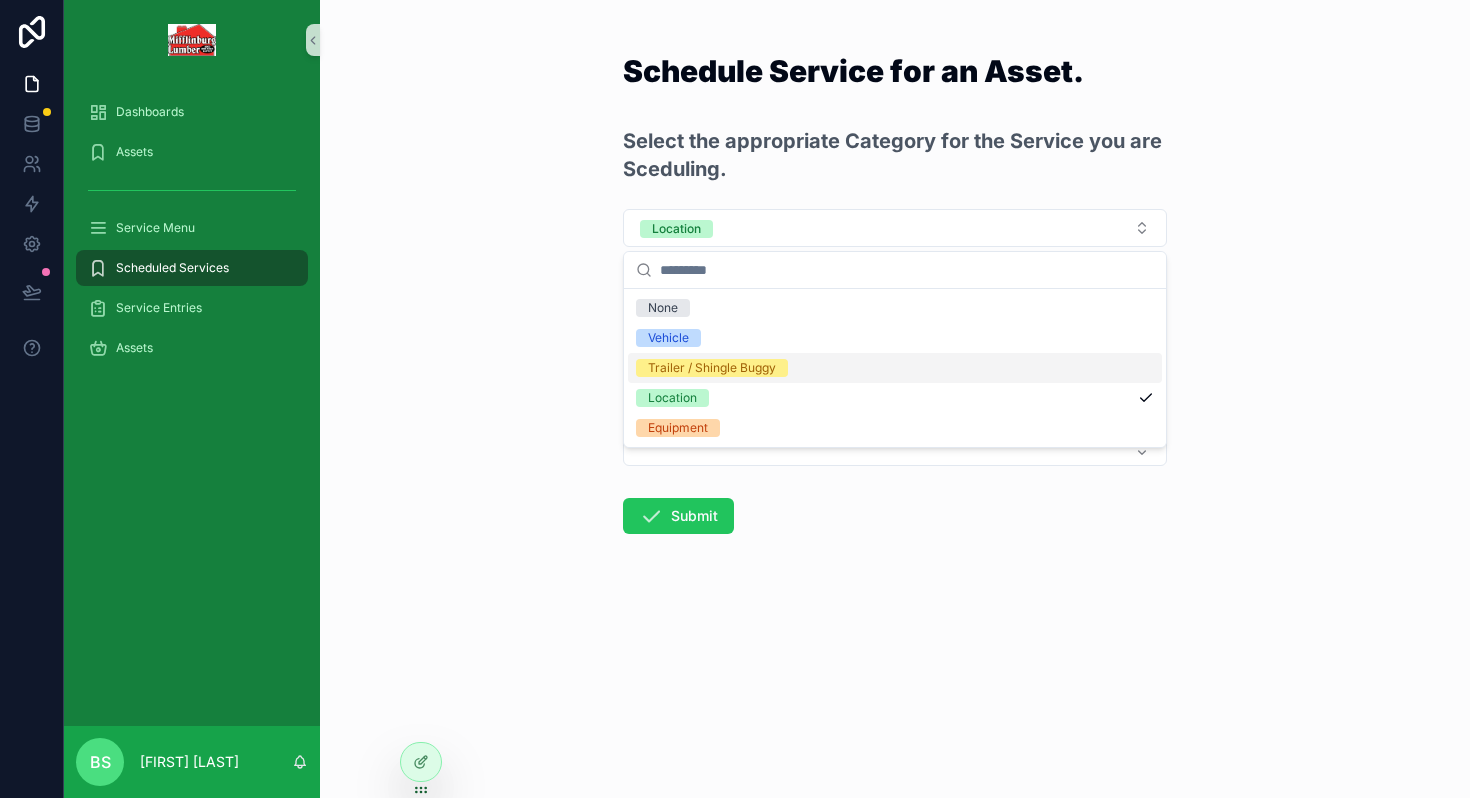 click on "Trailer / Shingle Buggy" at bounding box center (712, 368) 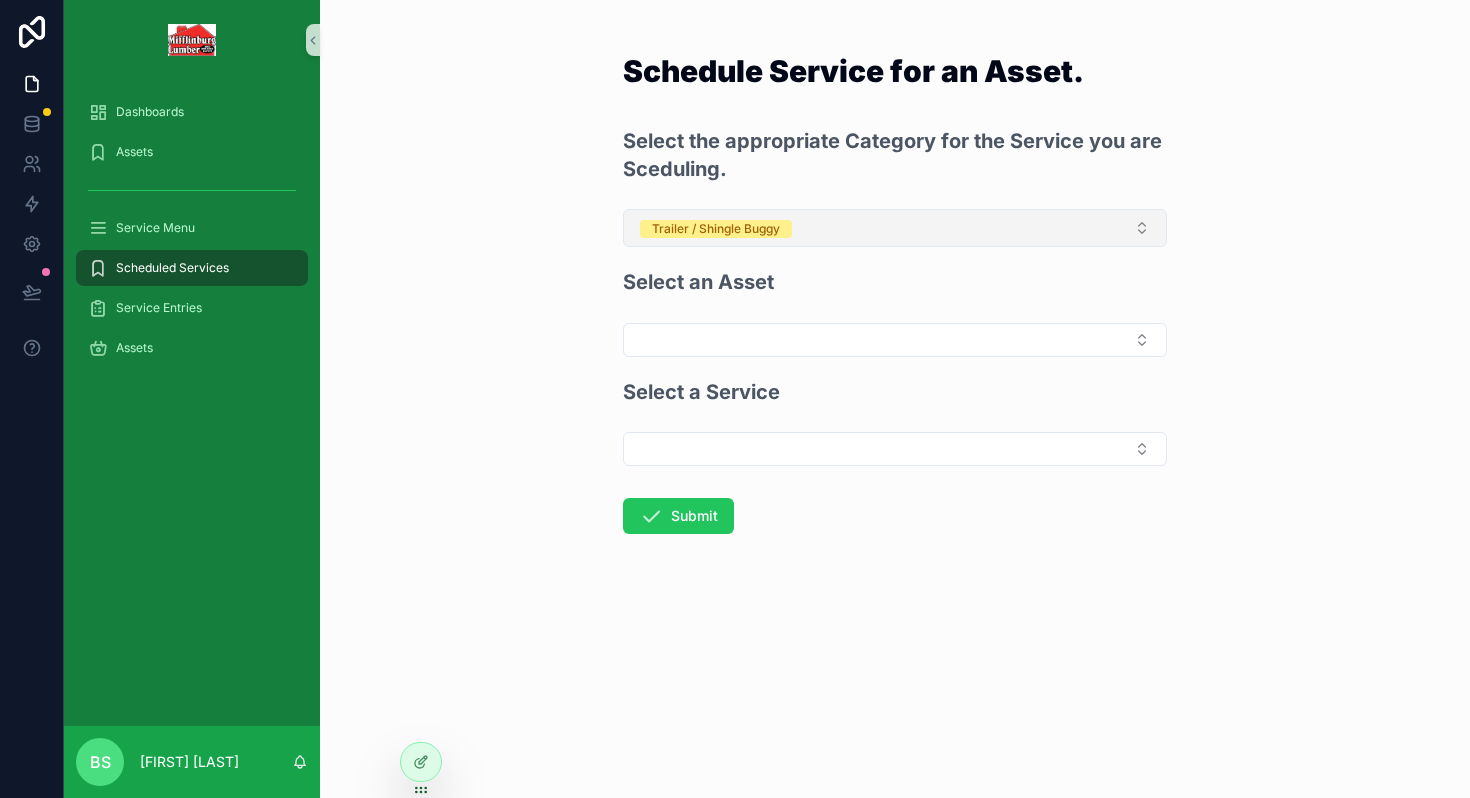 click on "Trailer / Shingle Buggy" at bounding box center (716, 229) 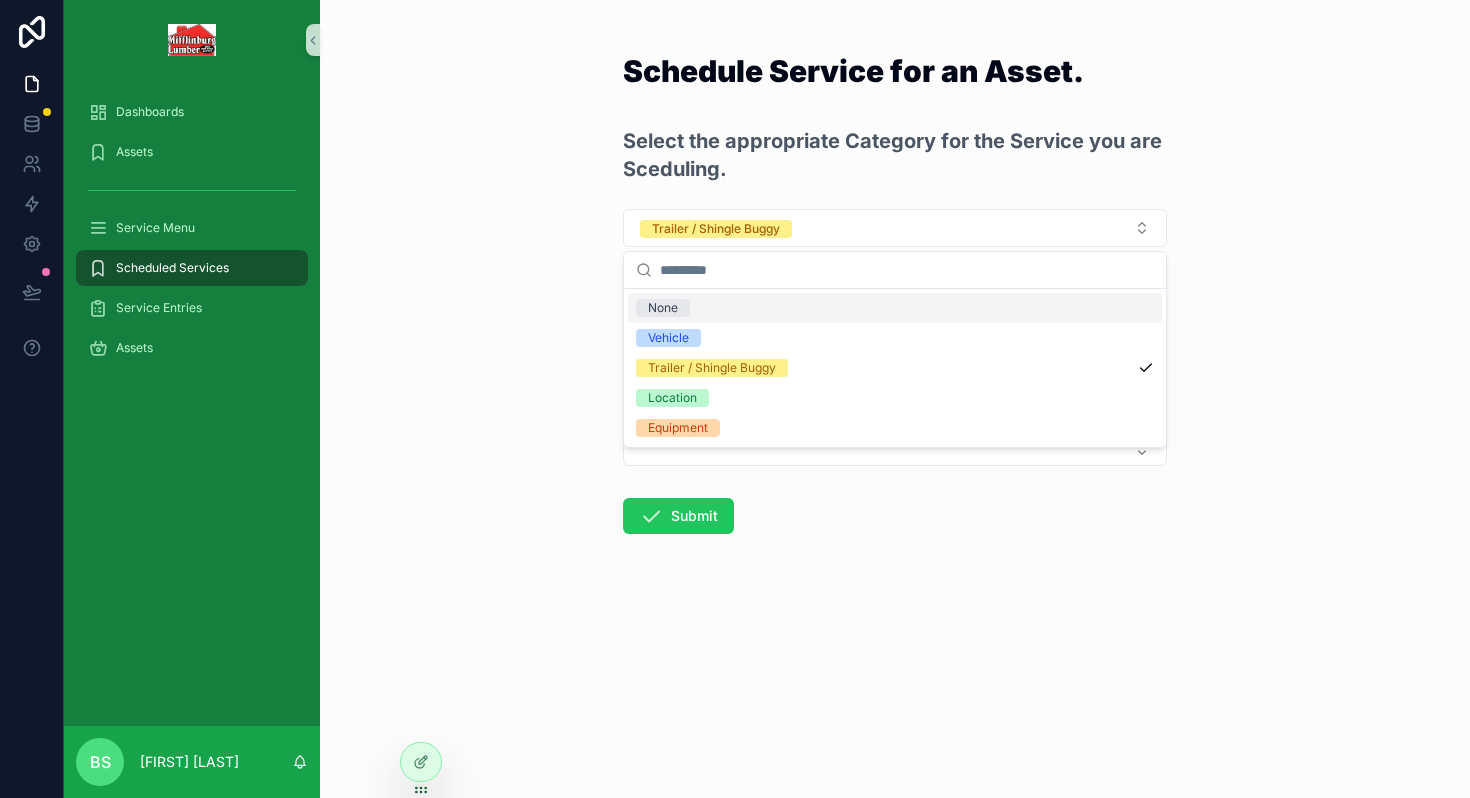 click on "Vehicle" at bounding box center [668, 338] 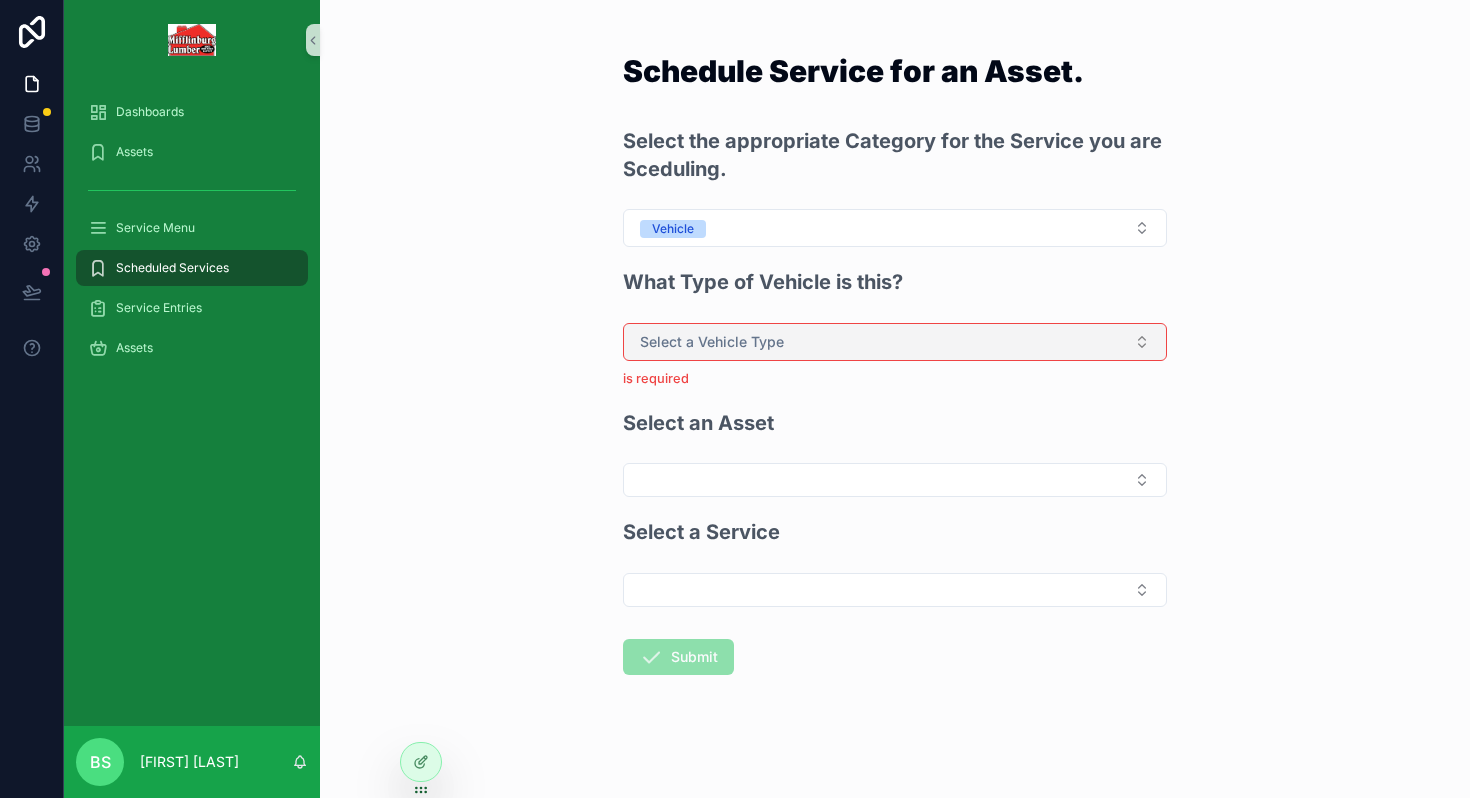 click on "Select a Vehicle Type" at bounding box center [712, 342] 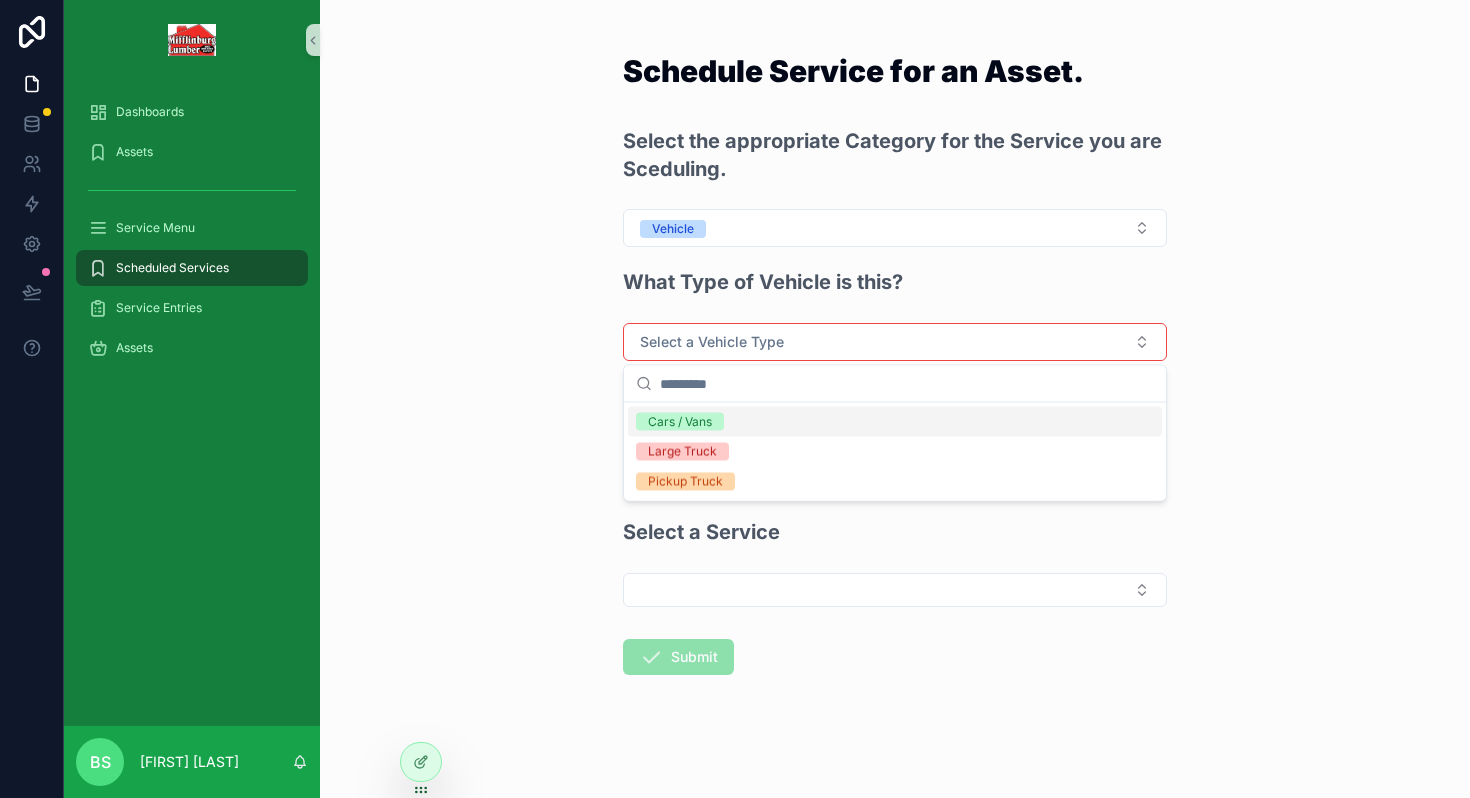click at bounding box center (907, 384) 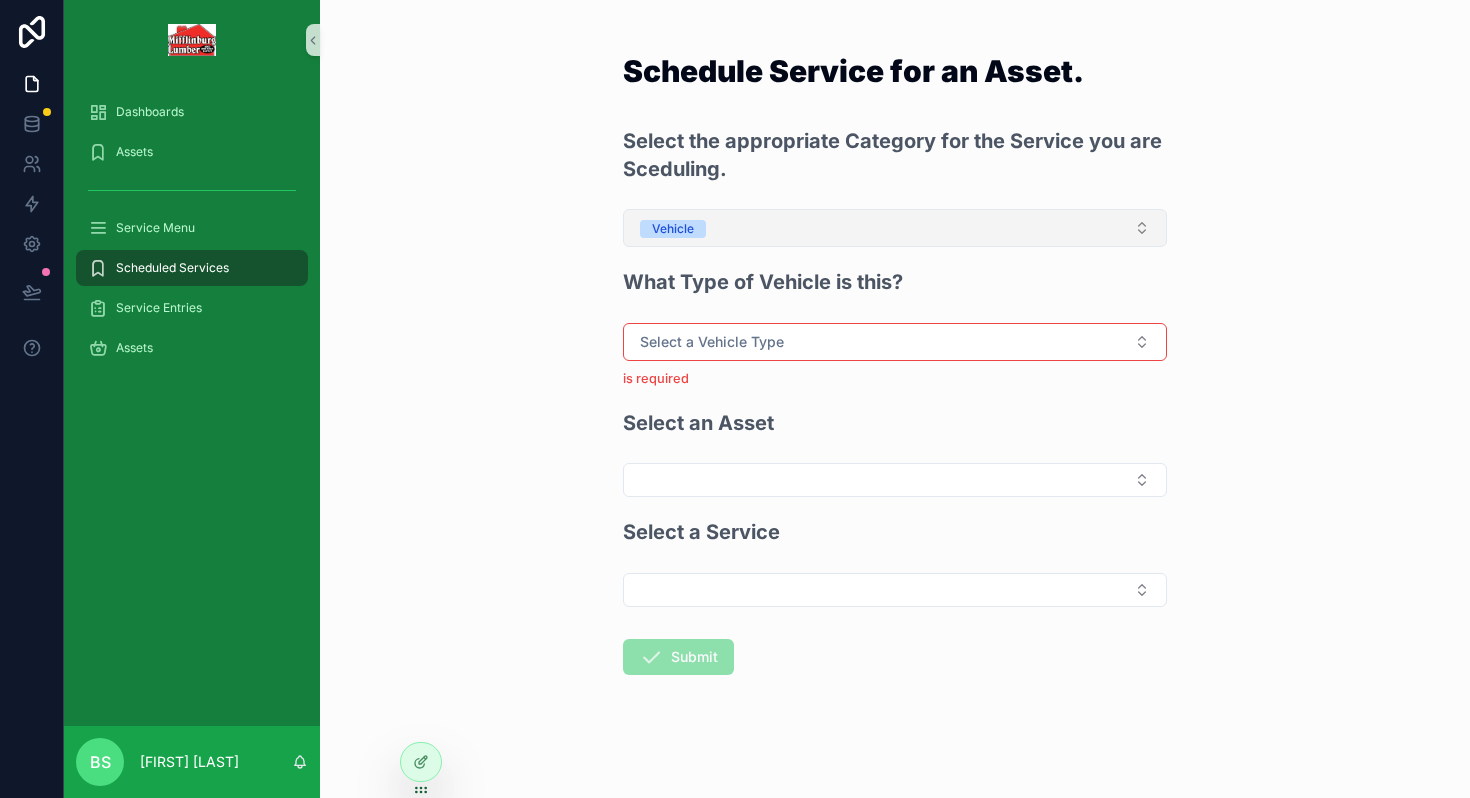 click on "Vehicle" at bounding box center (895, 228) 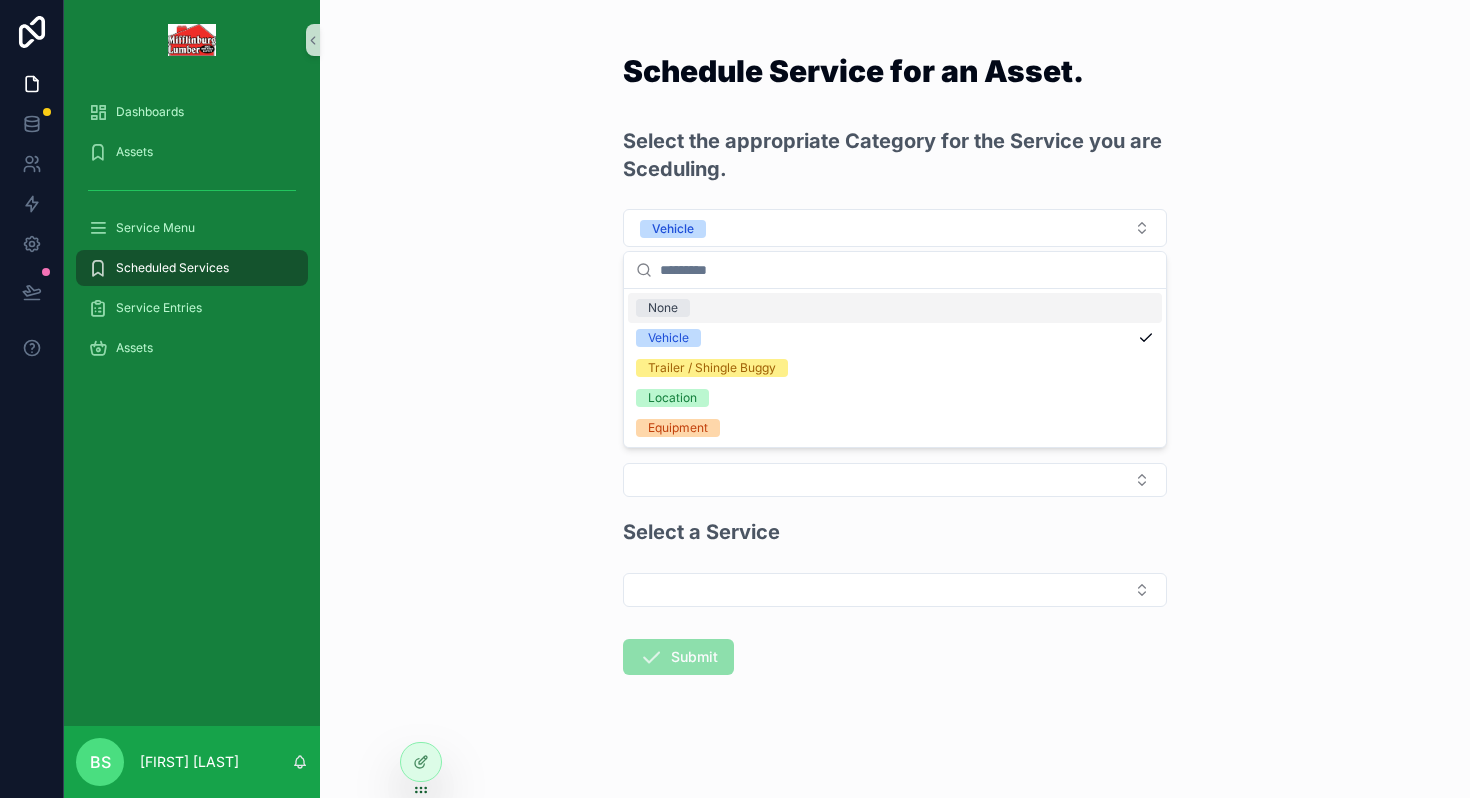 click on "None" at bounding box center (663, 308) 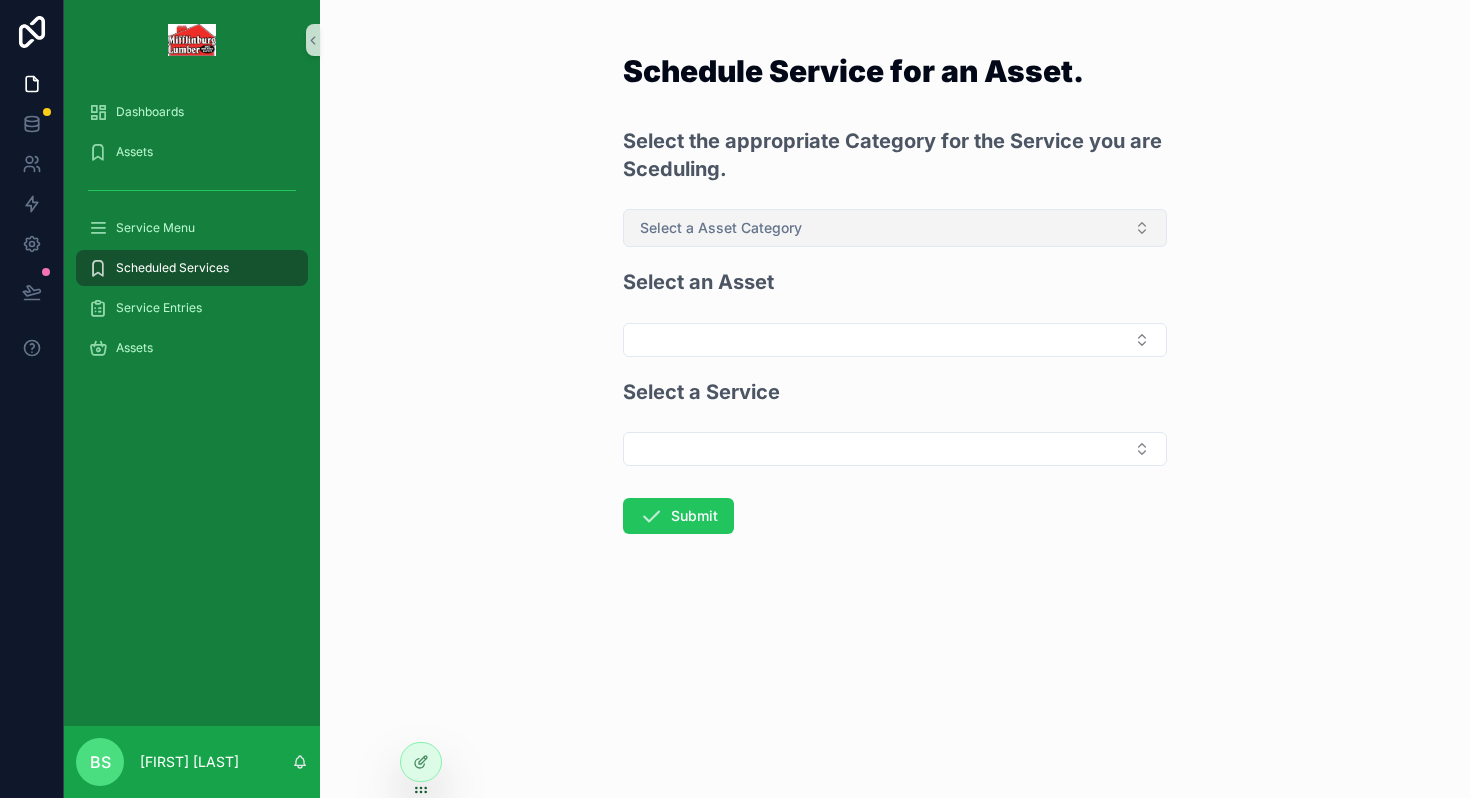 click on "Select a Asset Category" at bounding box center [721, 228] 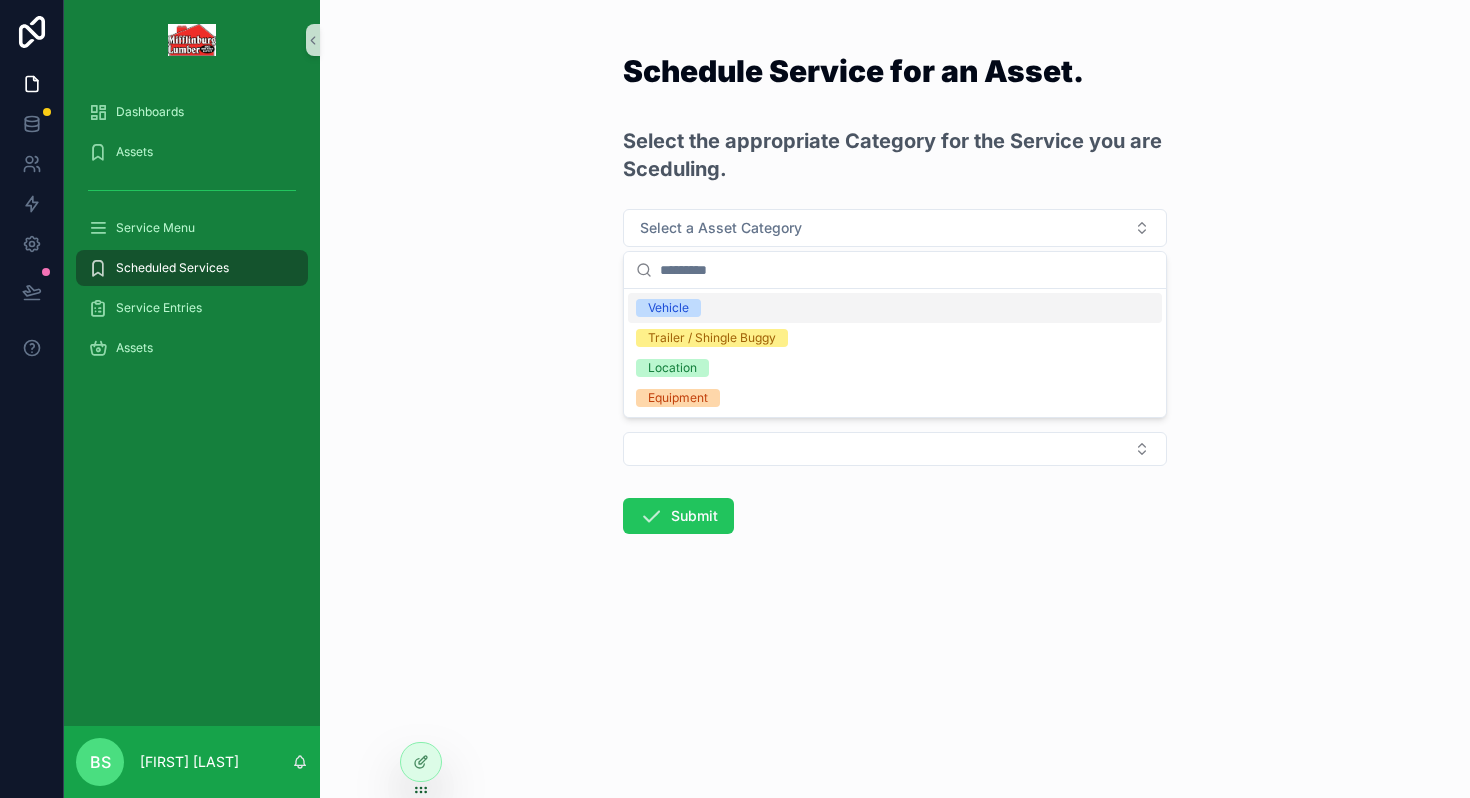 click on "Vehicle" at bounding box center (668, 308) 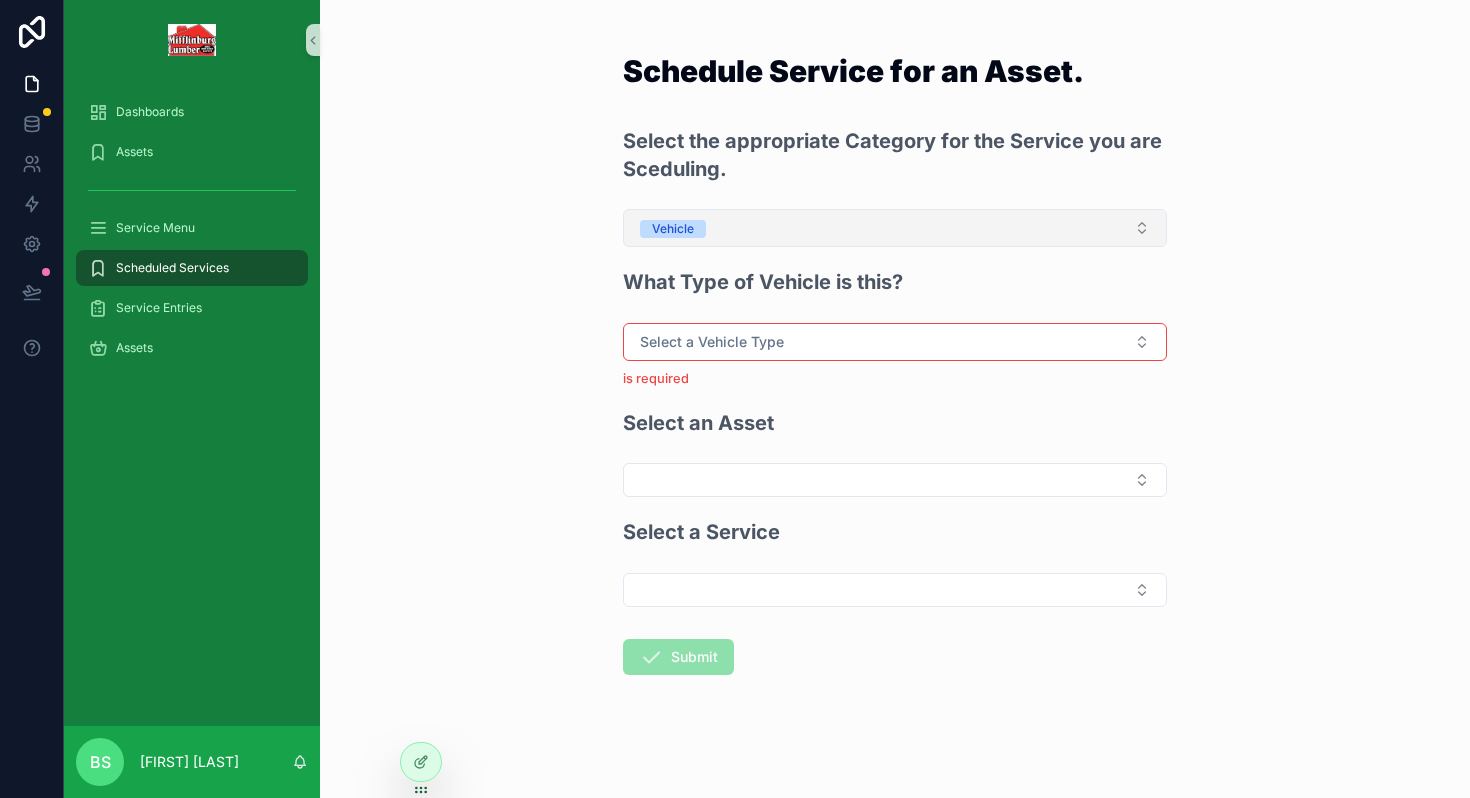 click on "Vehicle" at bounding box center (673, 228) 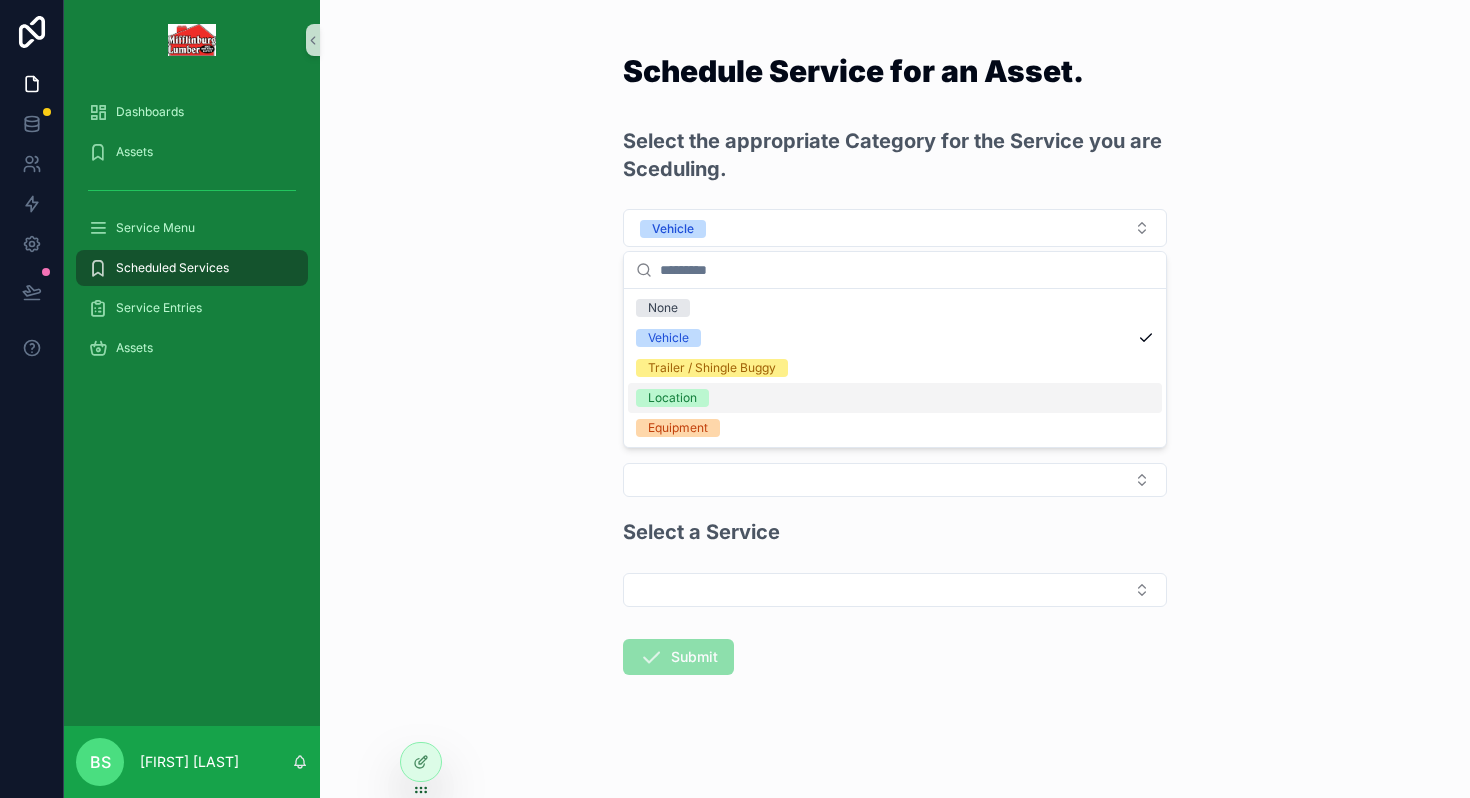 click on "Location" at bounding box center (672, 398) 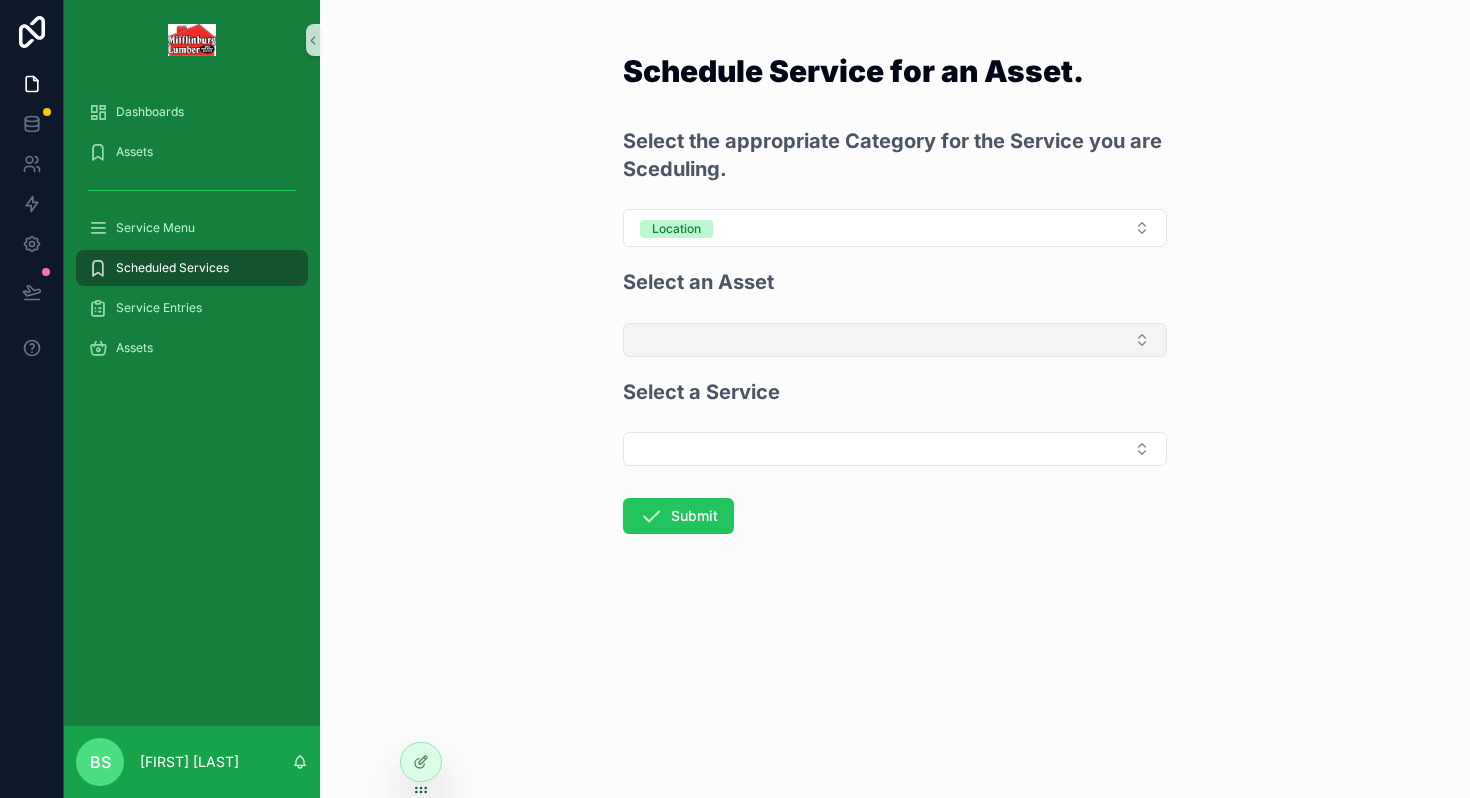 click at bounding box center (895, 340) 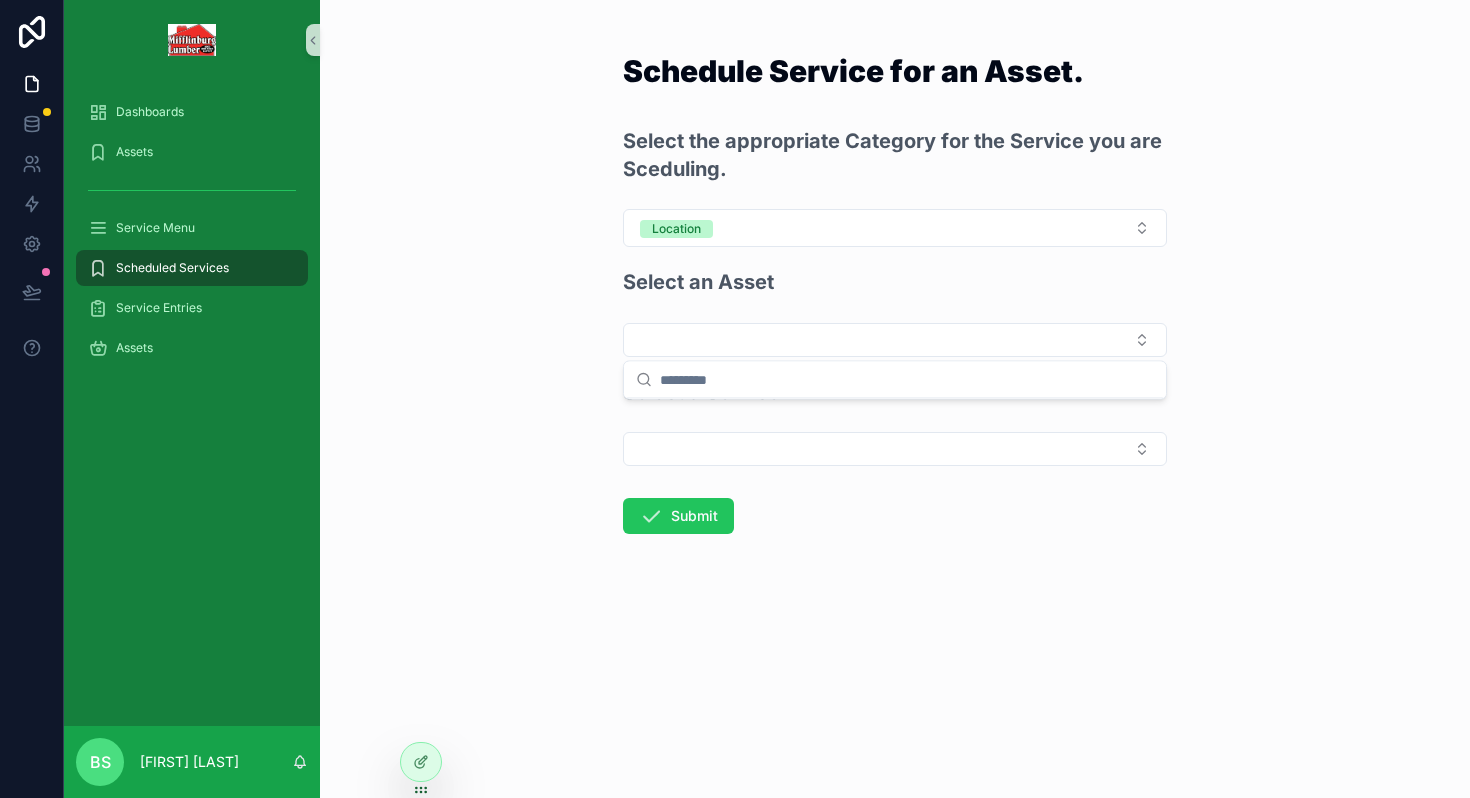 click on "Schedule Service for an Asset. Select the appropriate Category for the Service you are Sceduling. Location Select an Asset Select a Service Submit" at bounding box center (895, 399) 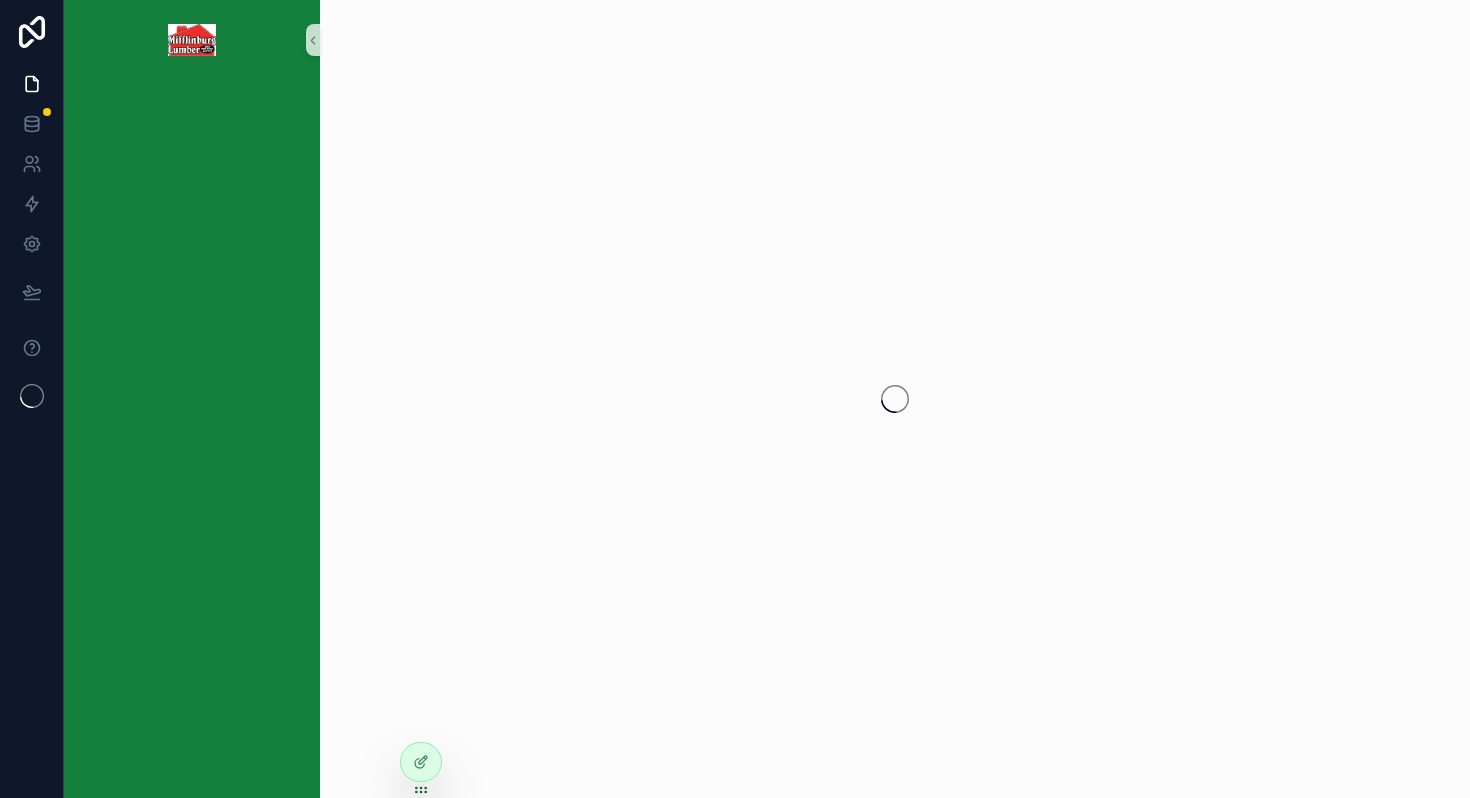 scroll, scrollTop: 0, scrollLeft: 0, axis: both 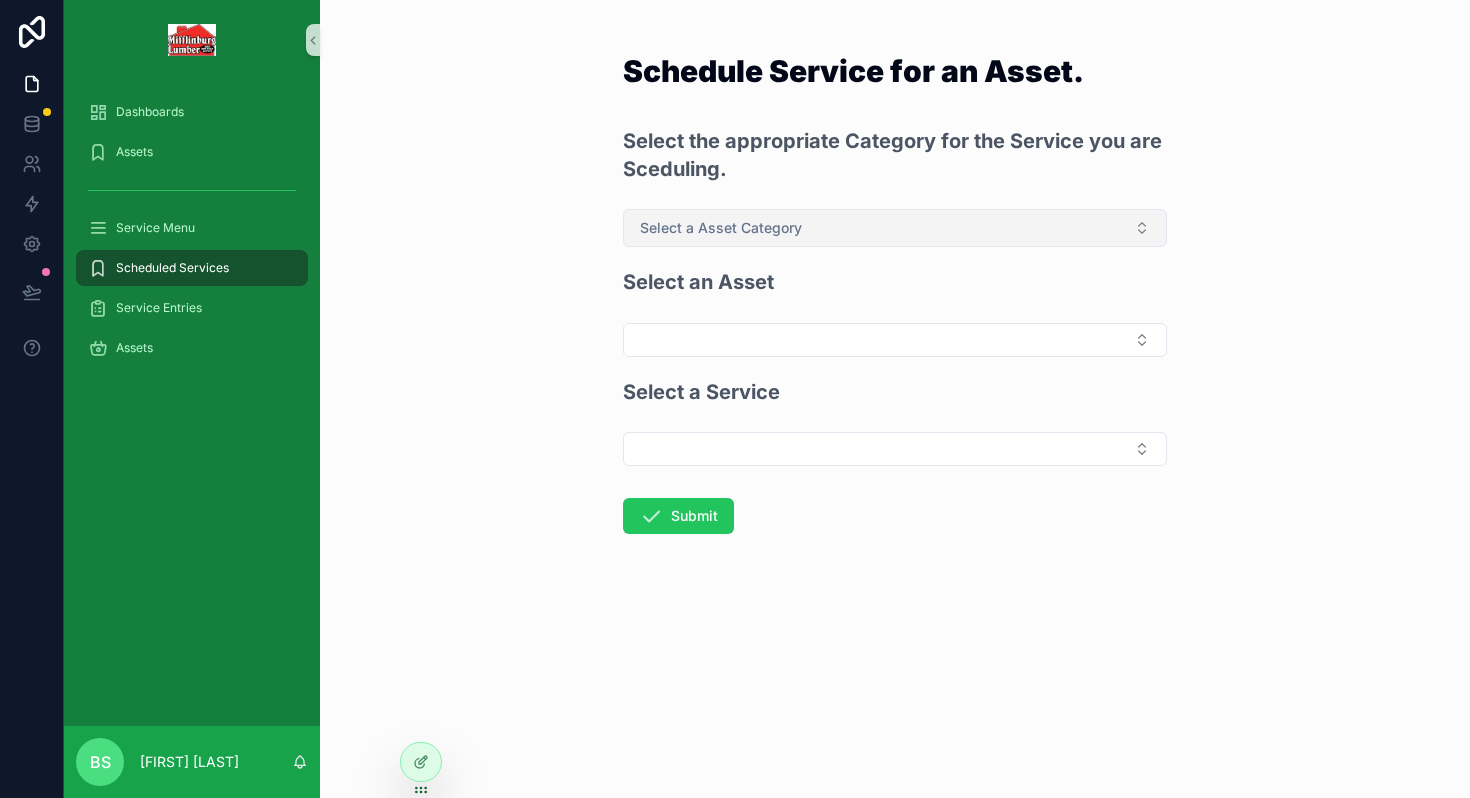 click on "Select a Asset Category" at bounding box center [721, 228] 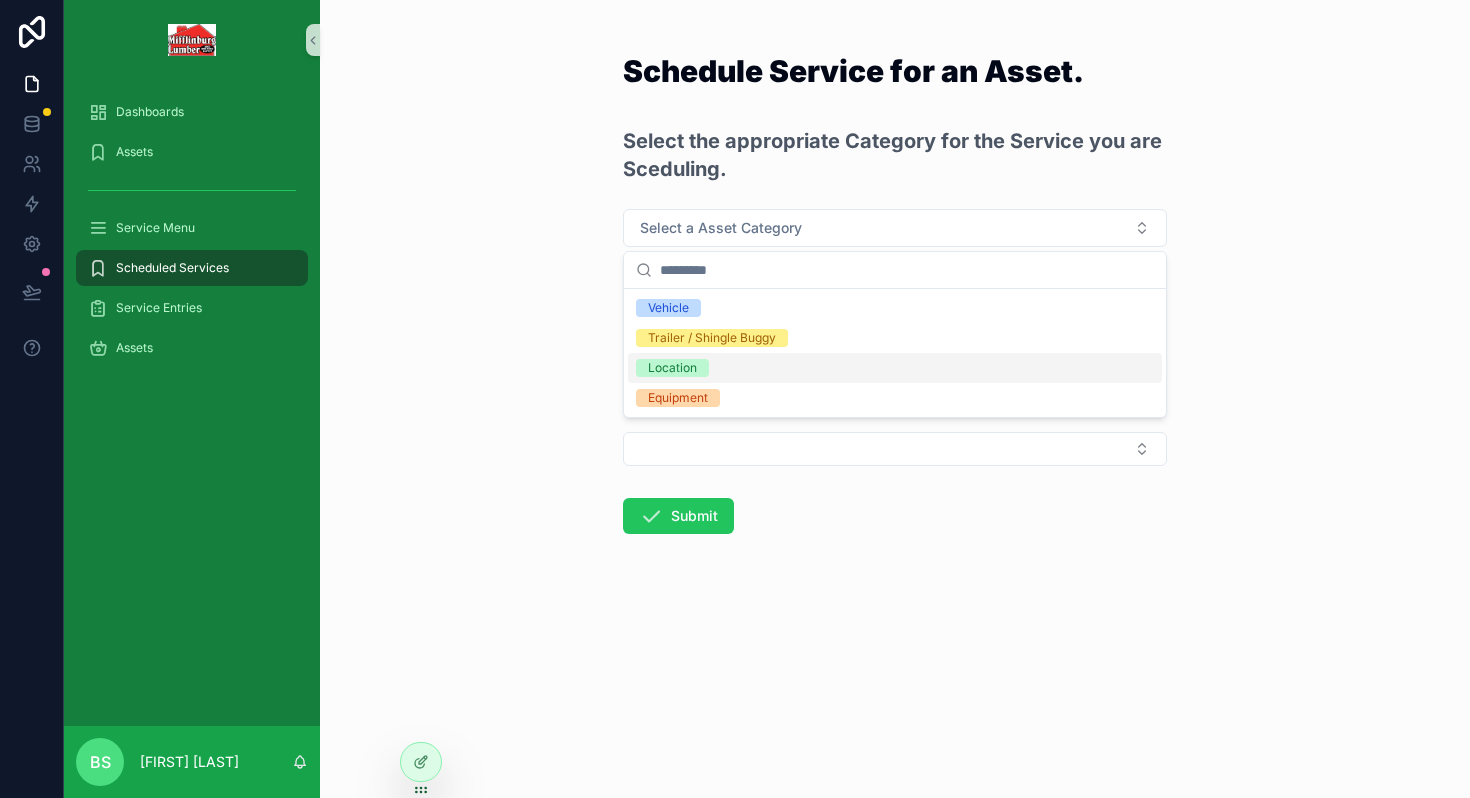 click on "Equipment" at bounding box center [895, 398] 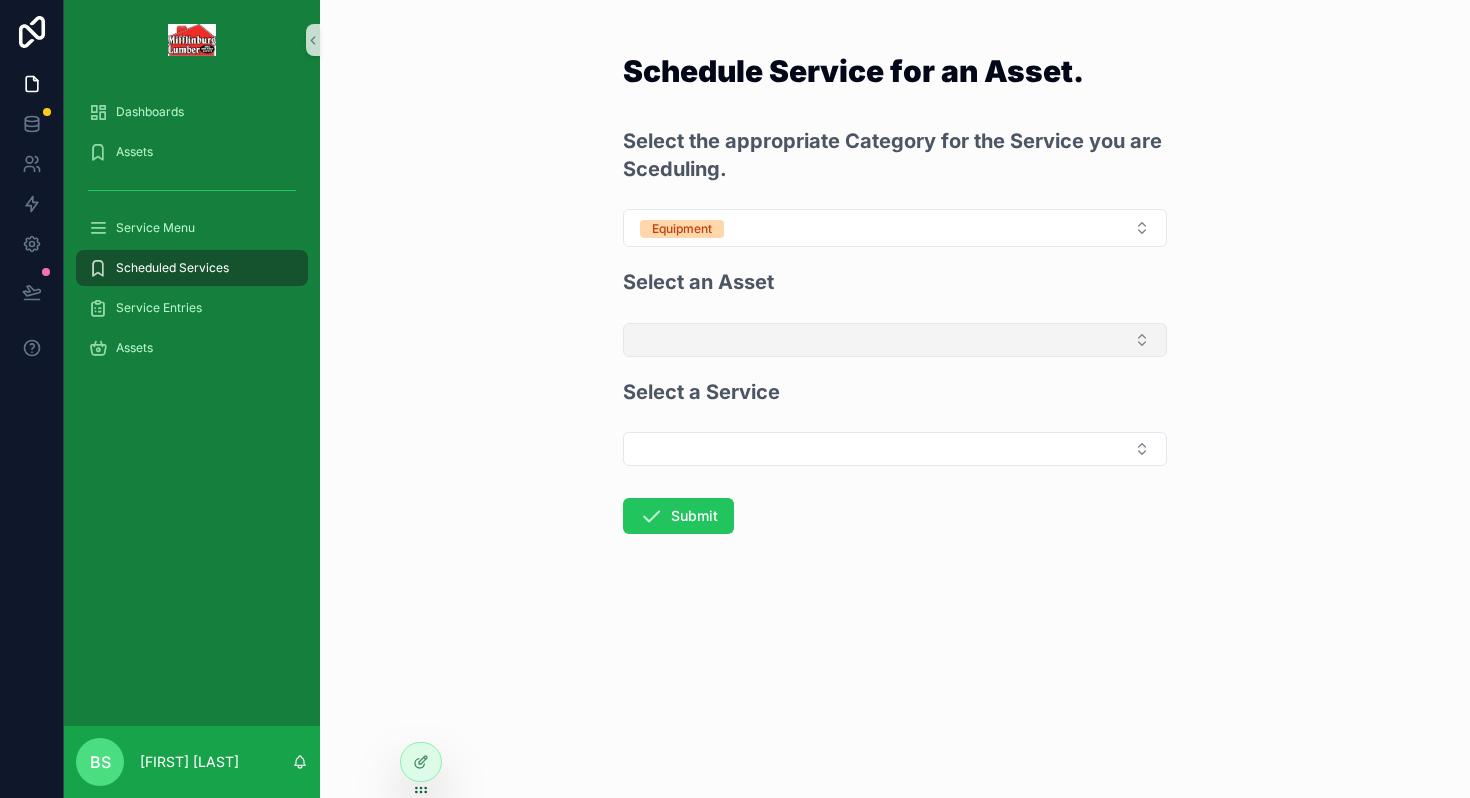 click at bounding box center (895, 340) 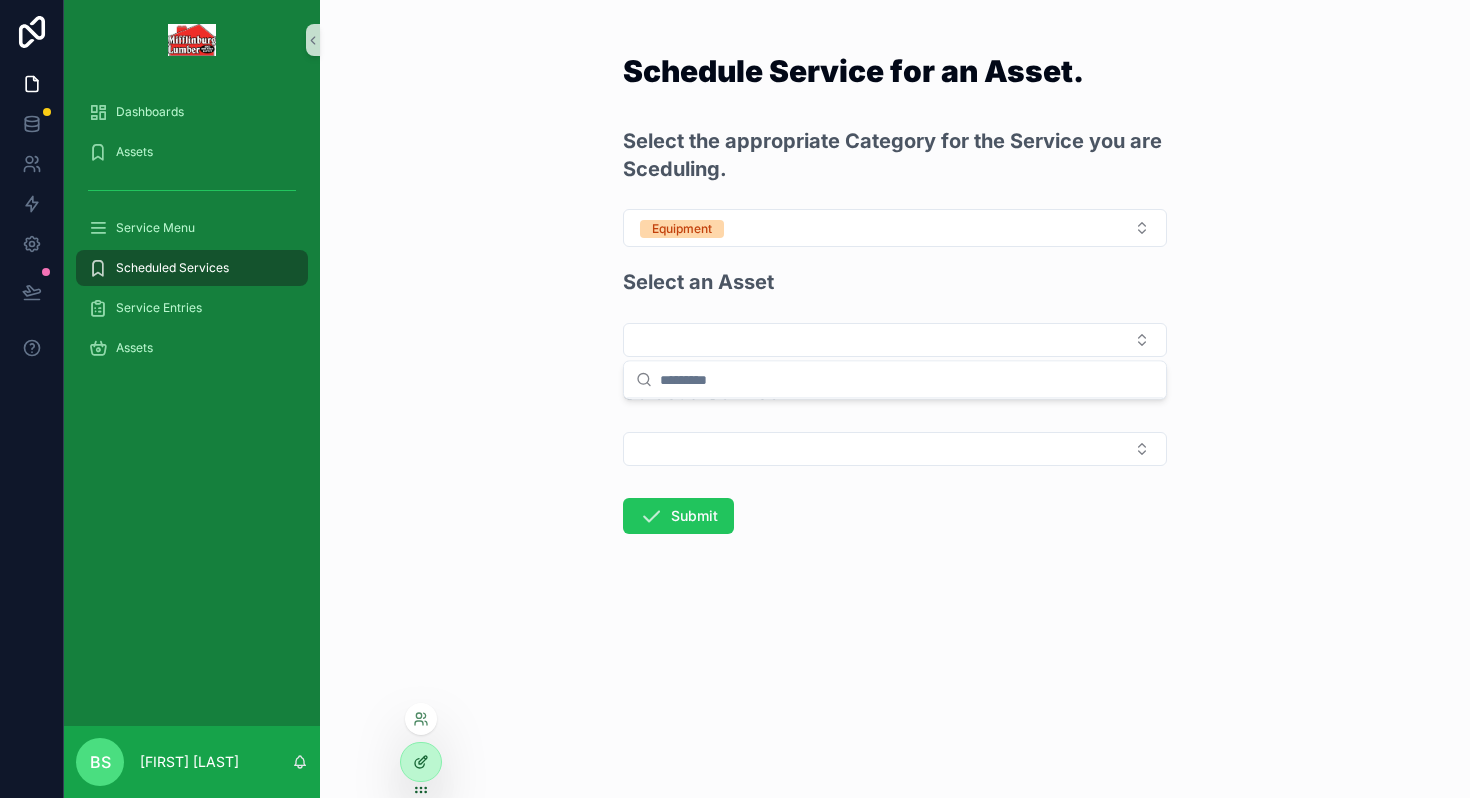 click 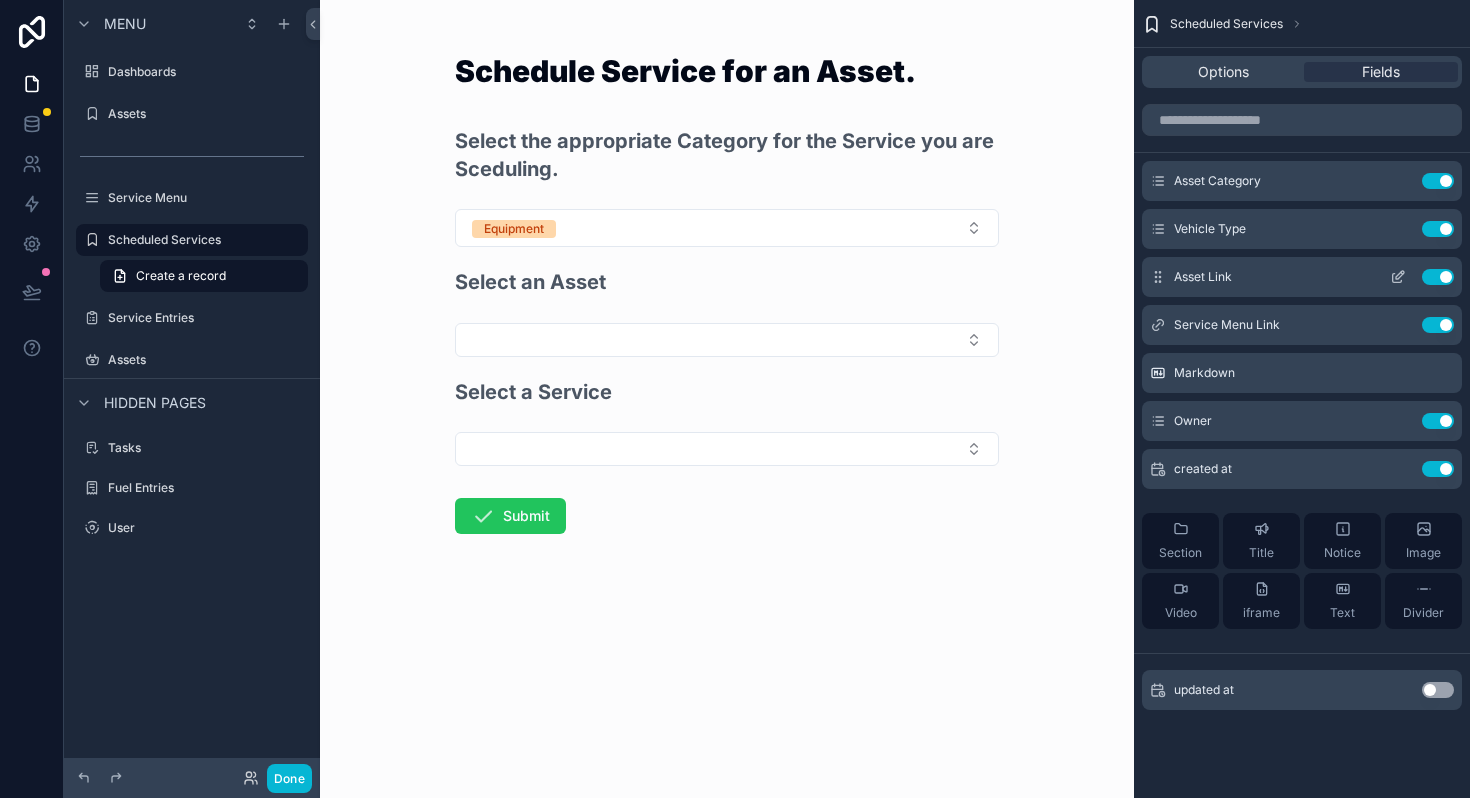 click 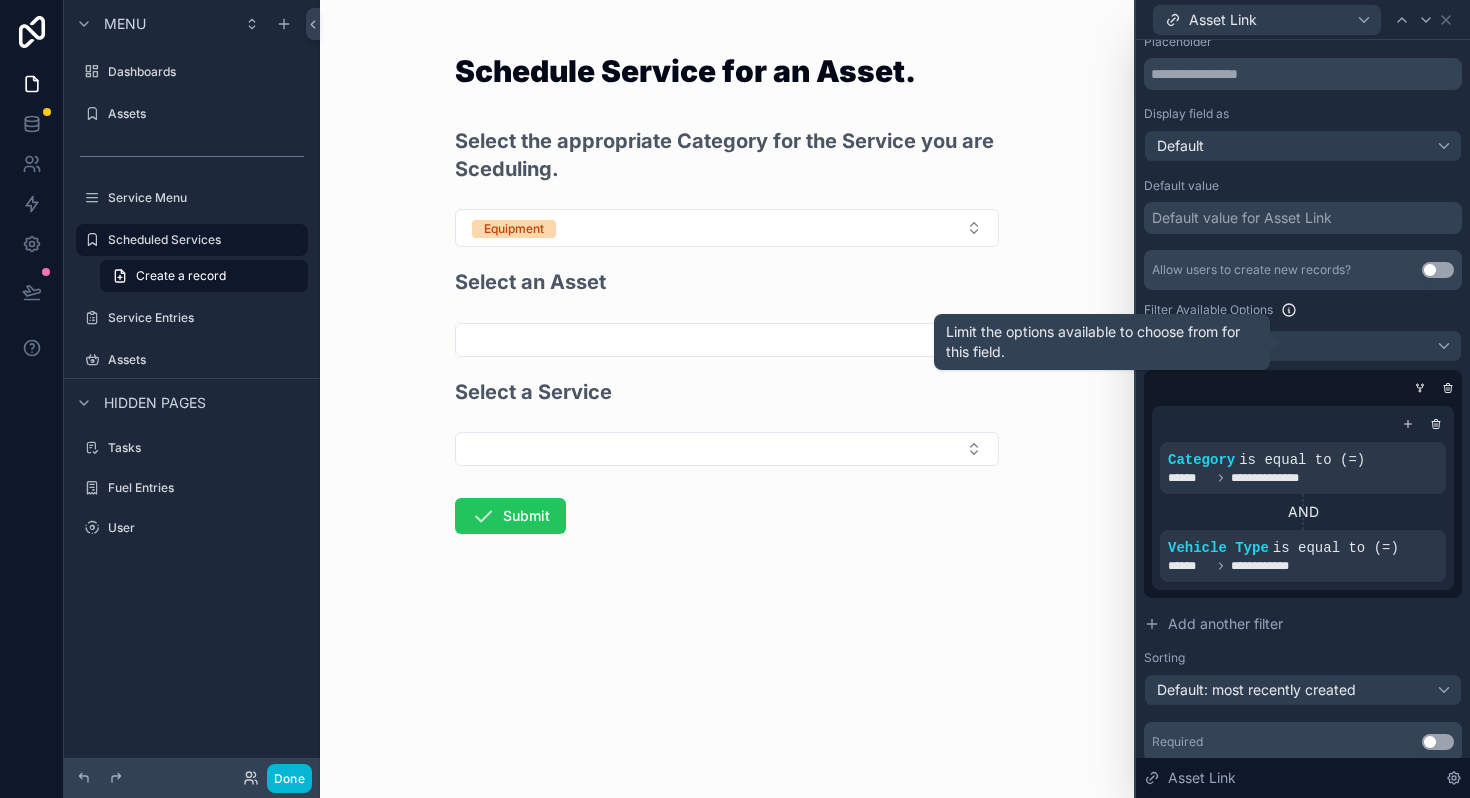 scroll, scrollTop: 261, scrollLeft: 0, axis: vertical 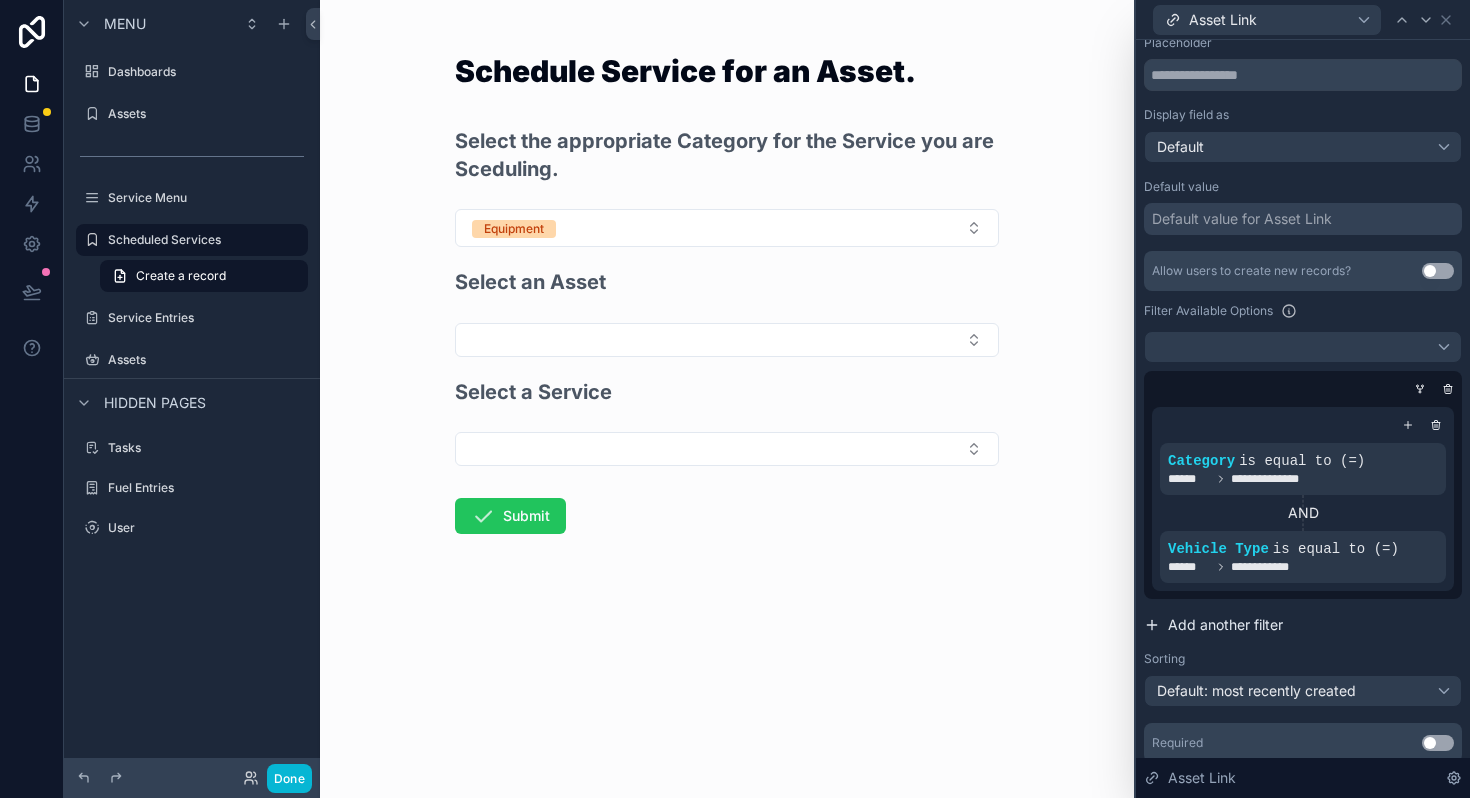 click on "Add another filter" at bounding box center [1225, 625] 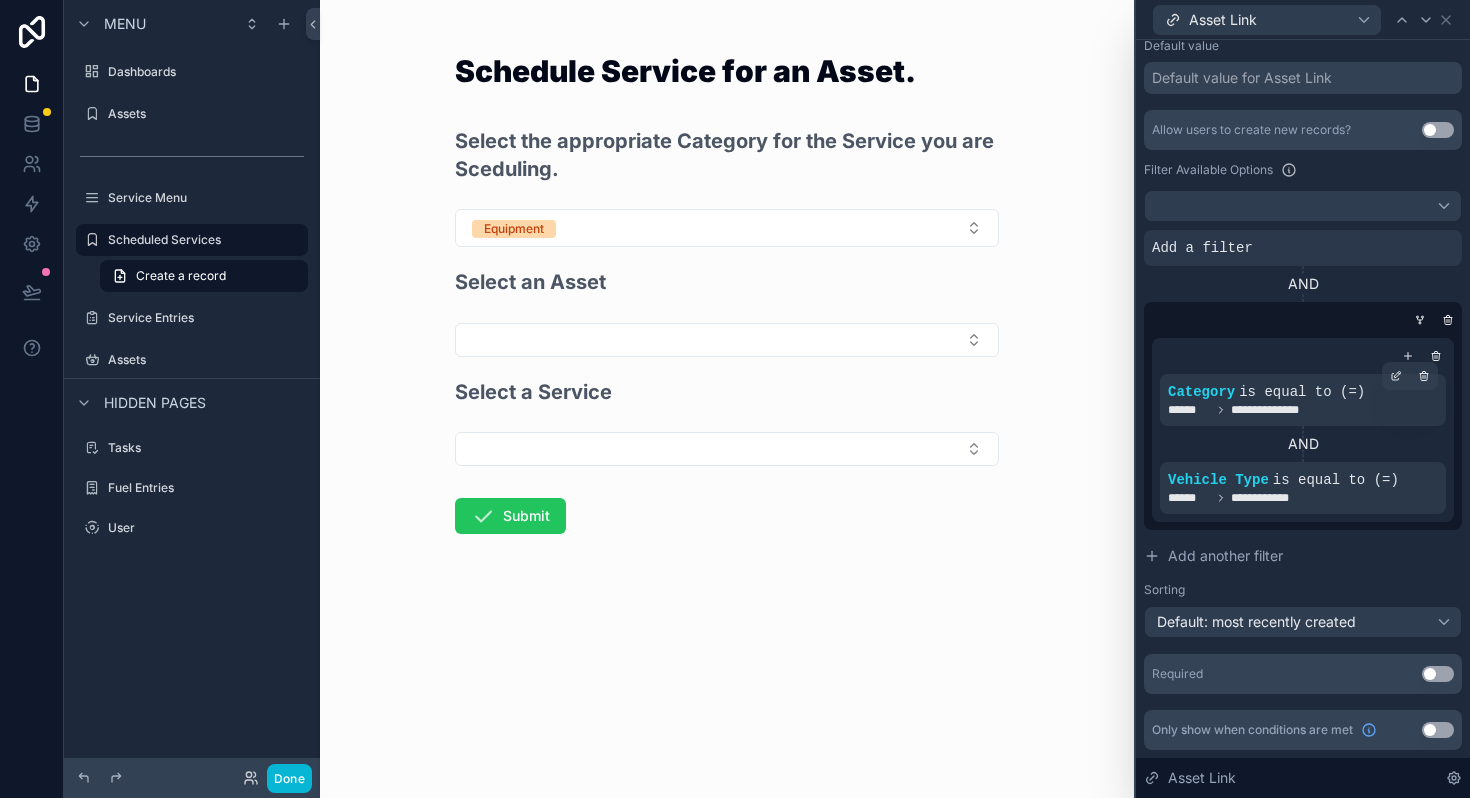 scroll, scrollTop: 341, scrollLeft: 0, axis: vertical 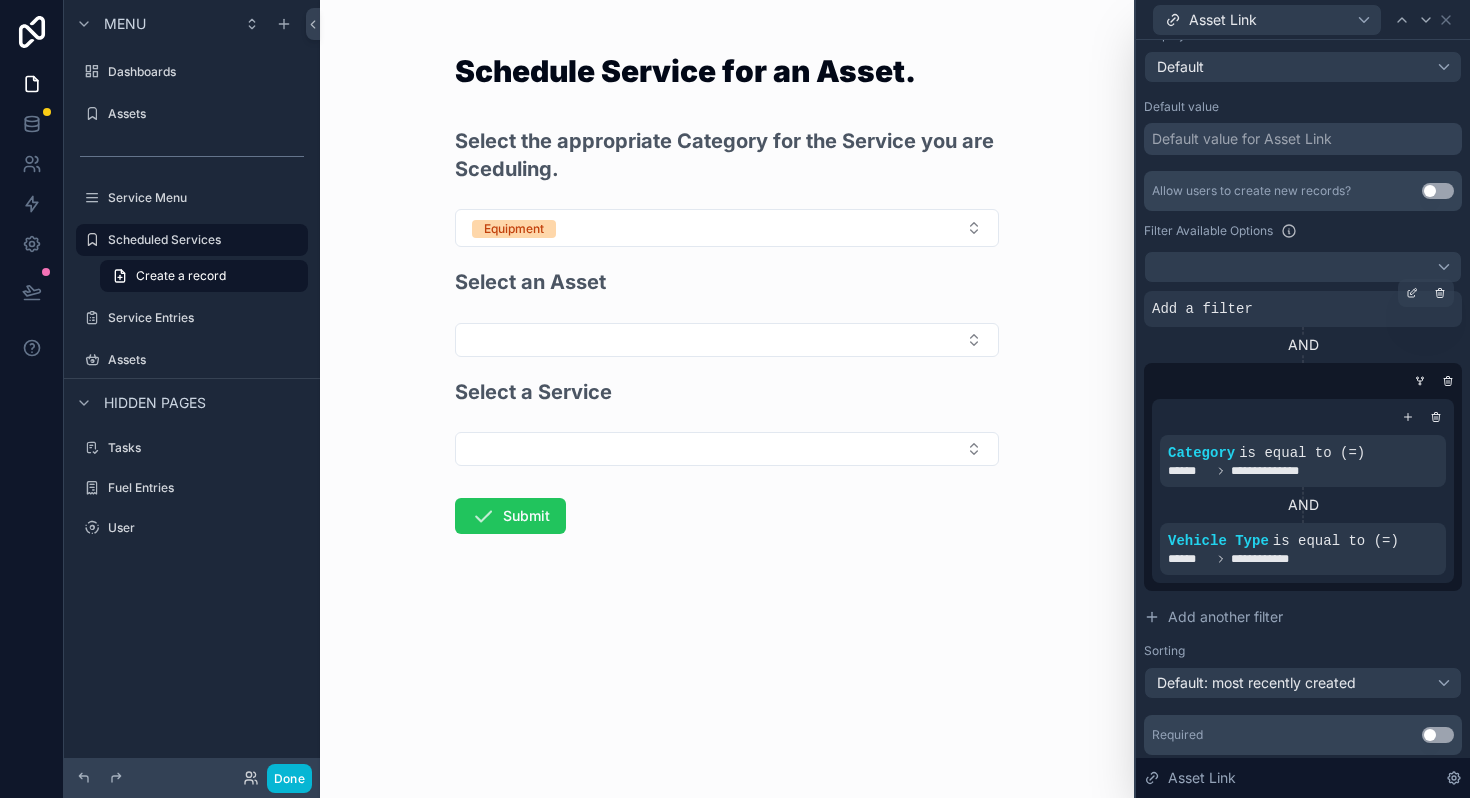 click on "Add a filter" at bounding box center (1202, 309) 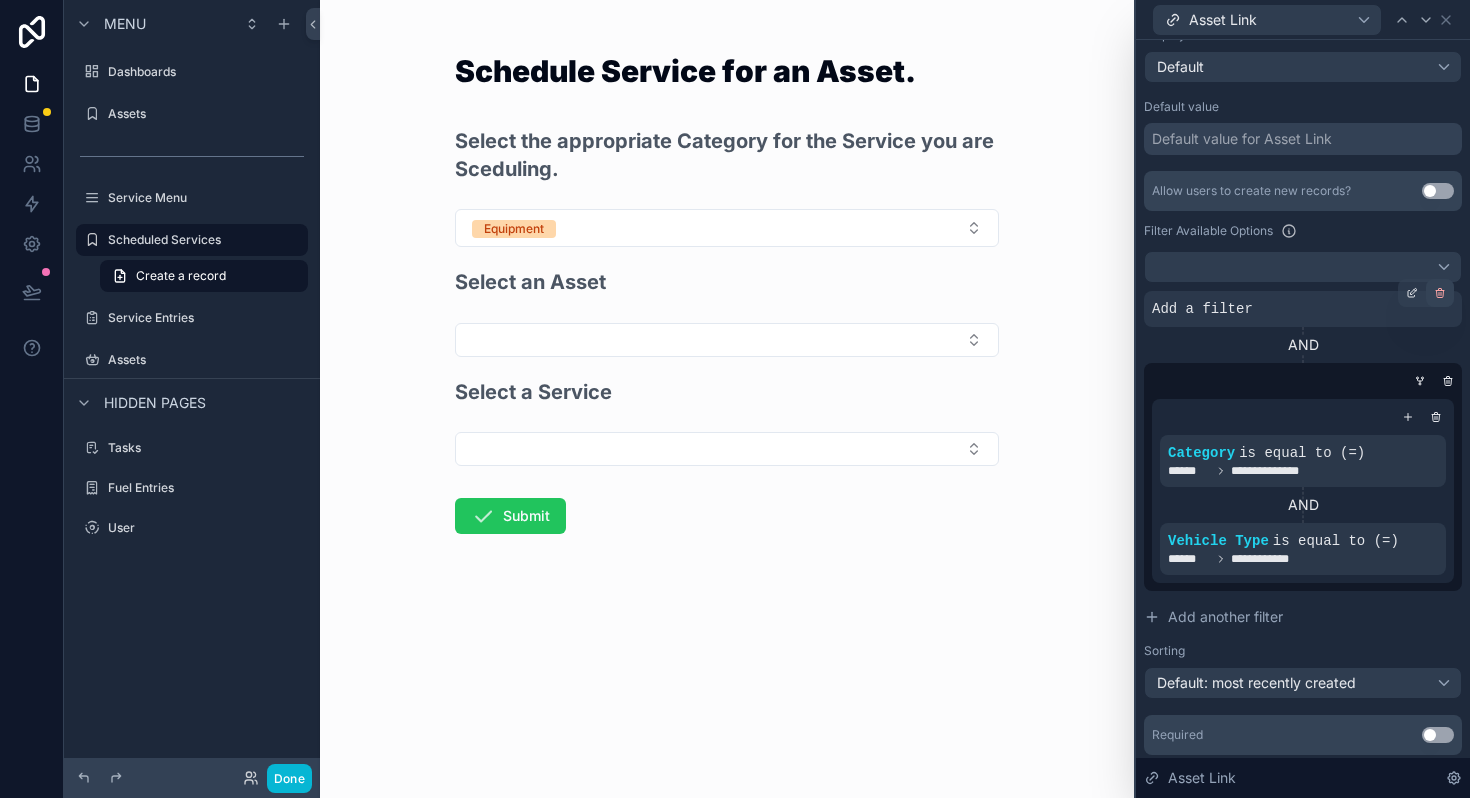 click 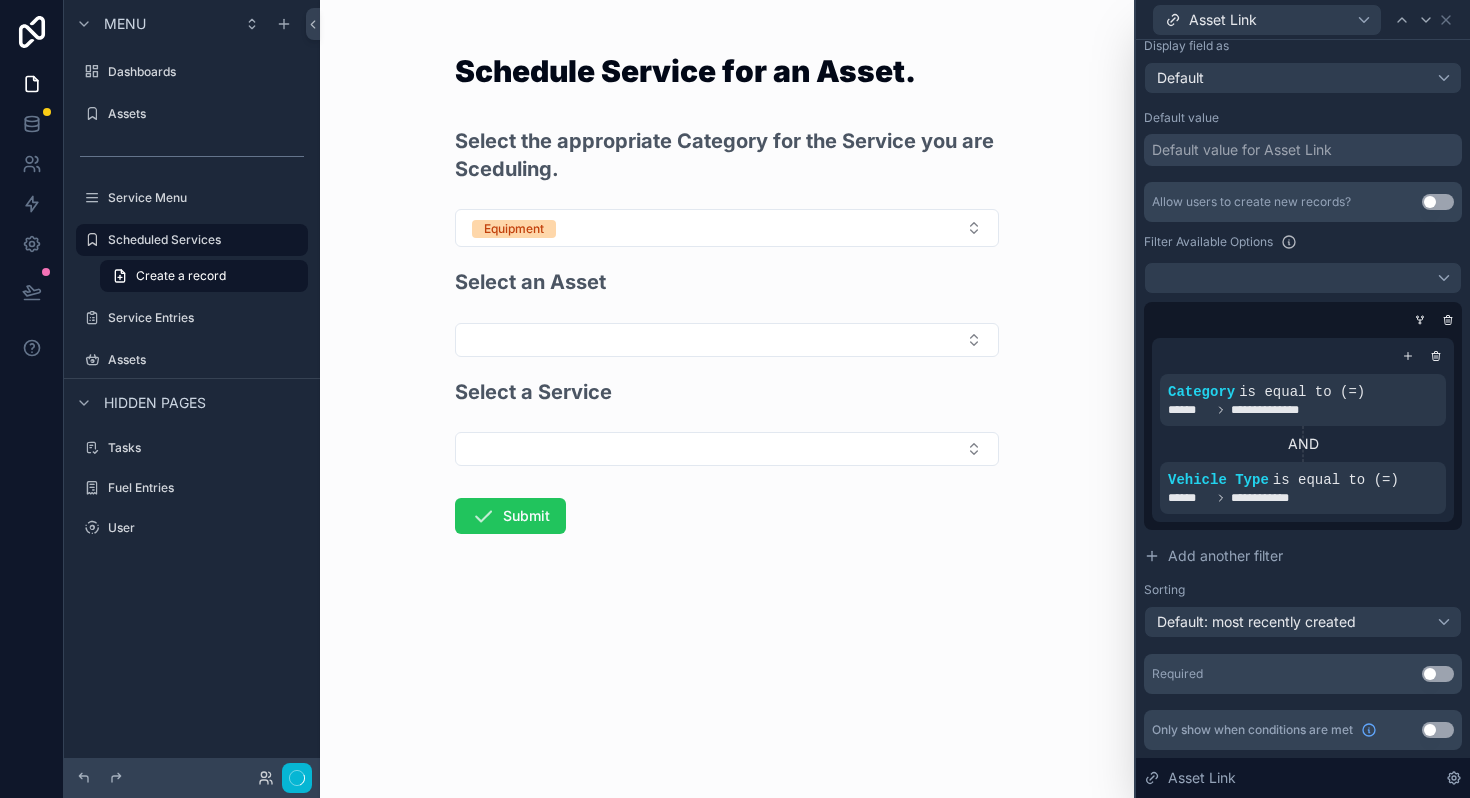 scroll, scrollTop: 330, scrollLeft: 0, axis: vertical 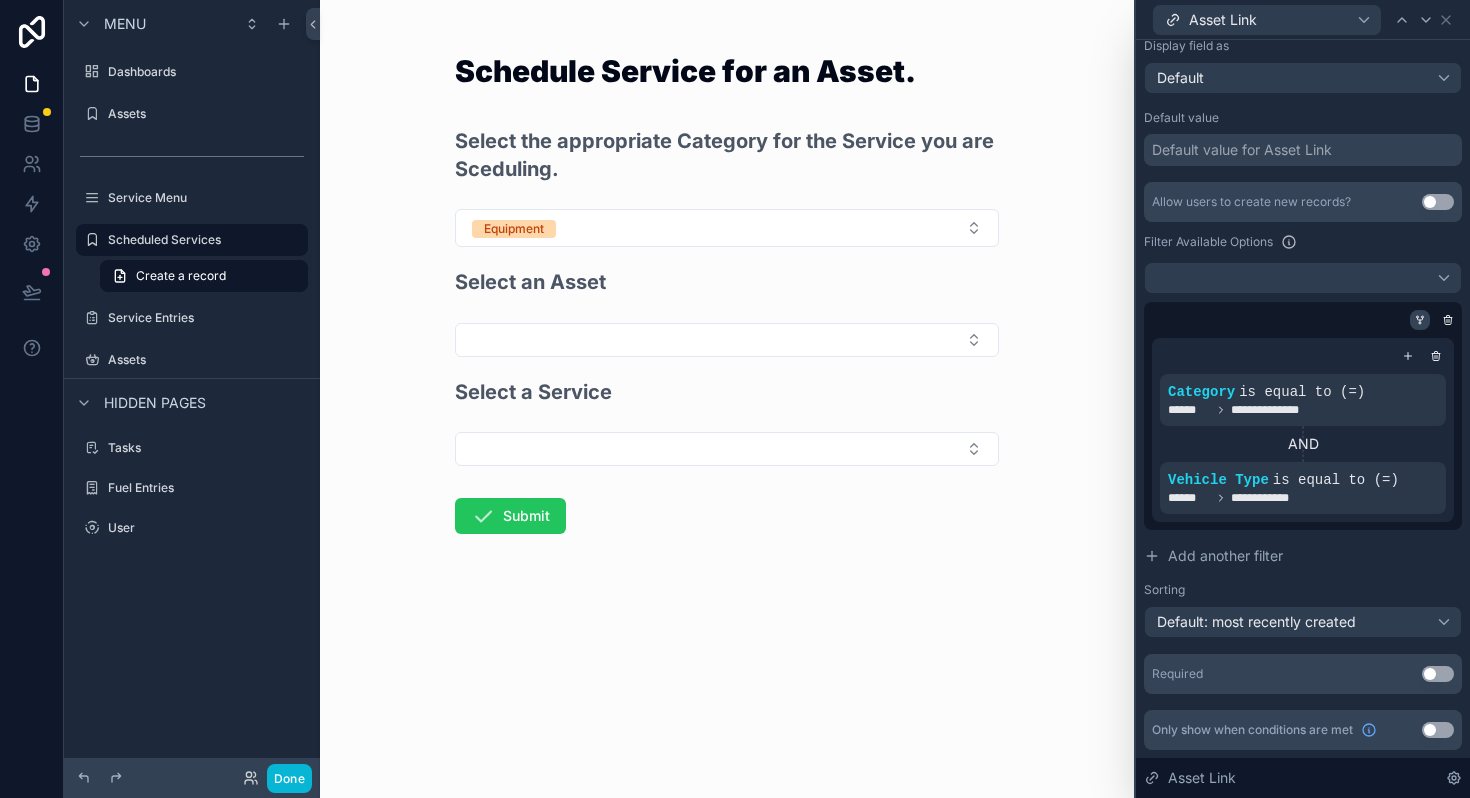 click 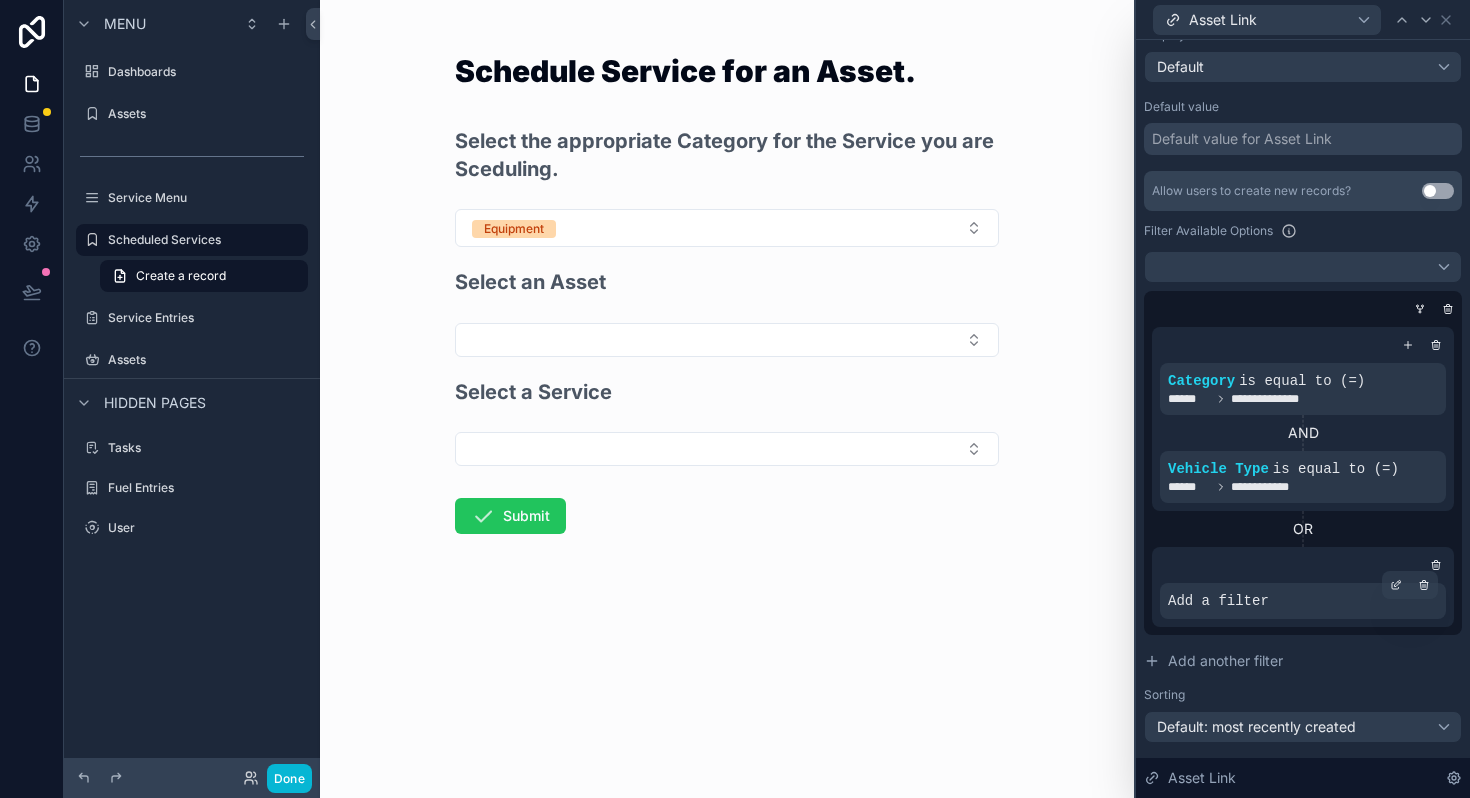click on "Add a filter" at bounding box center [1218, 601] 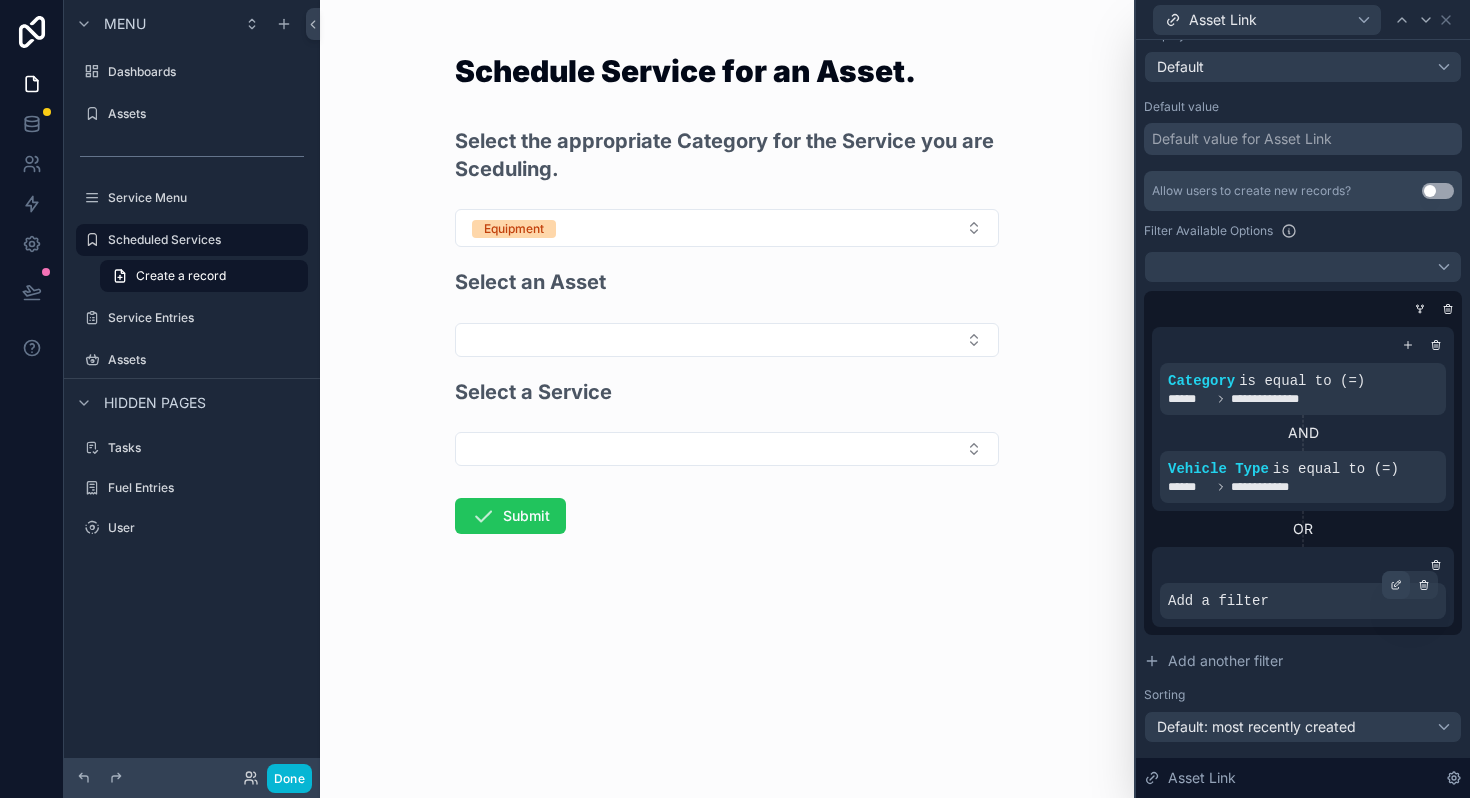 click 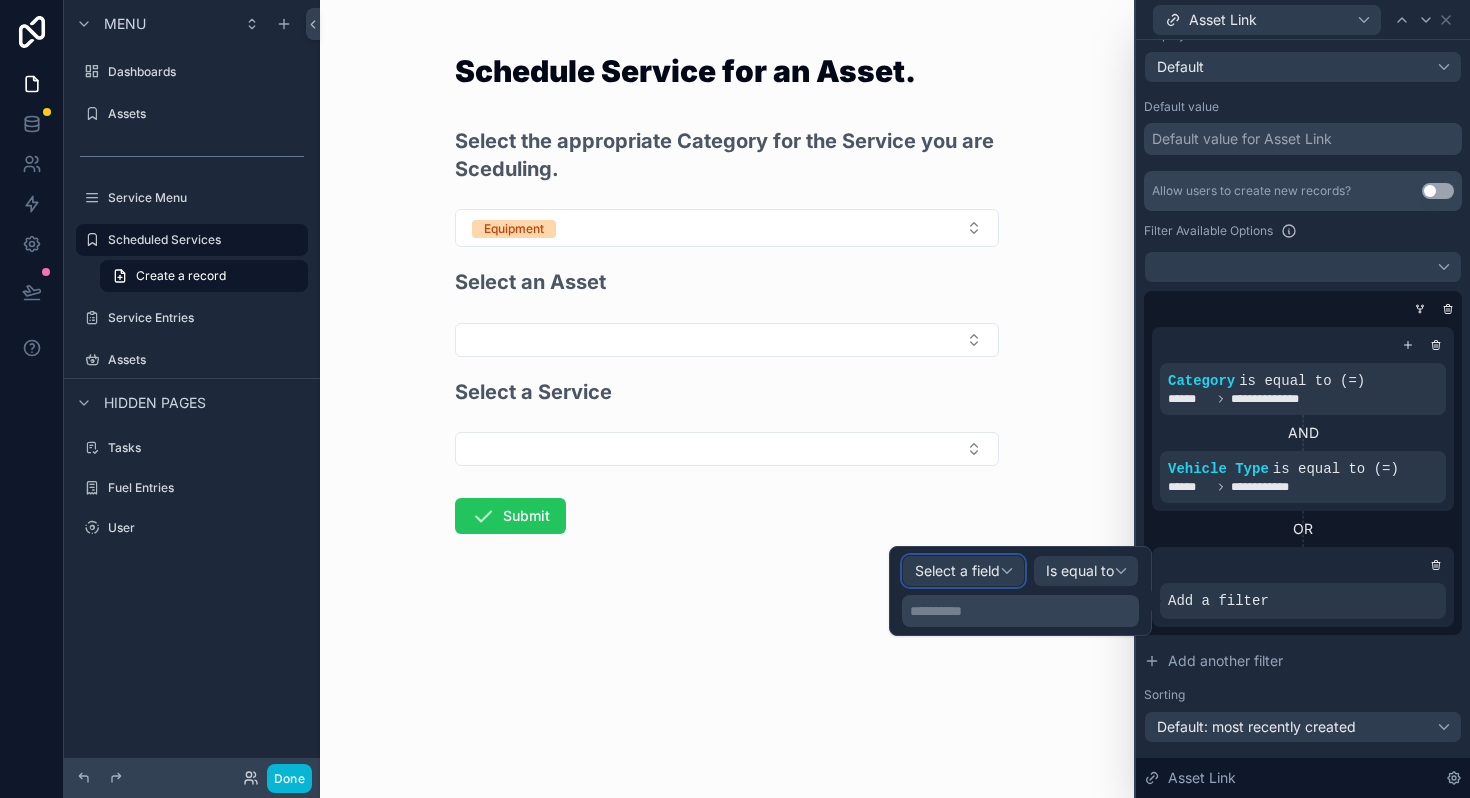 click on "Select a field" at bounding box center [963, 571] 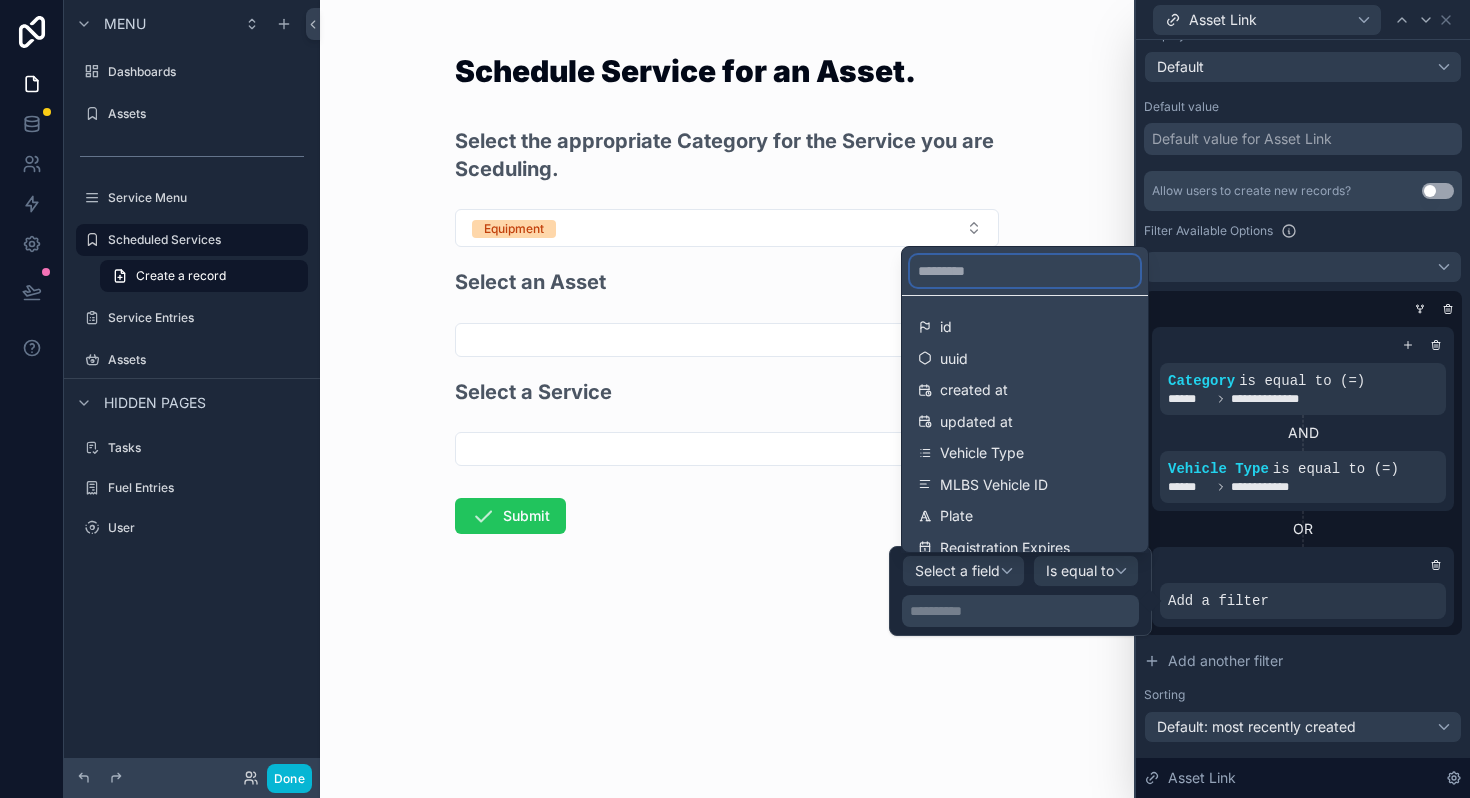 click at bounding box center (1025, 271) 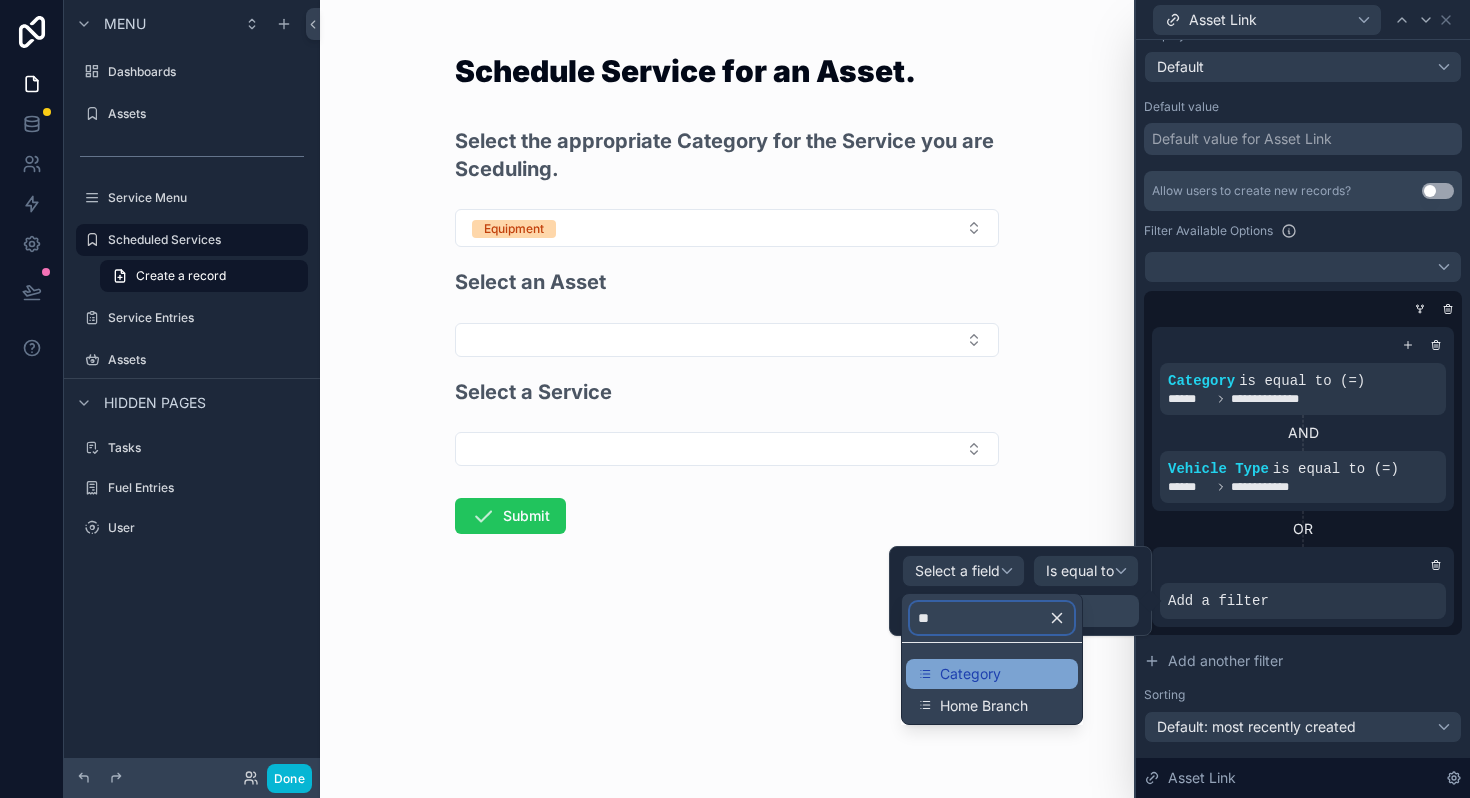 type on "**" 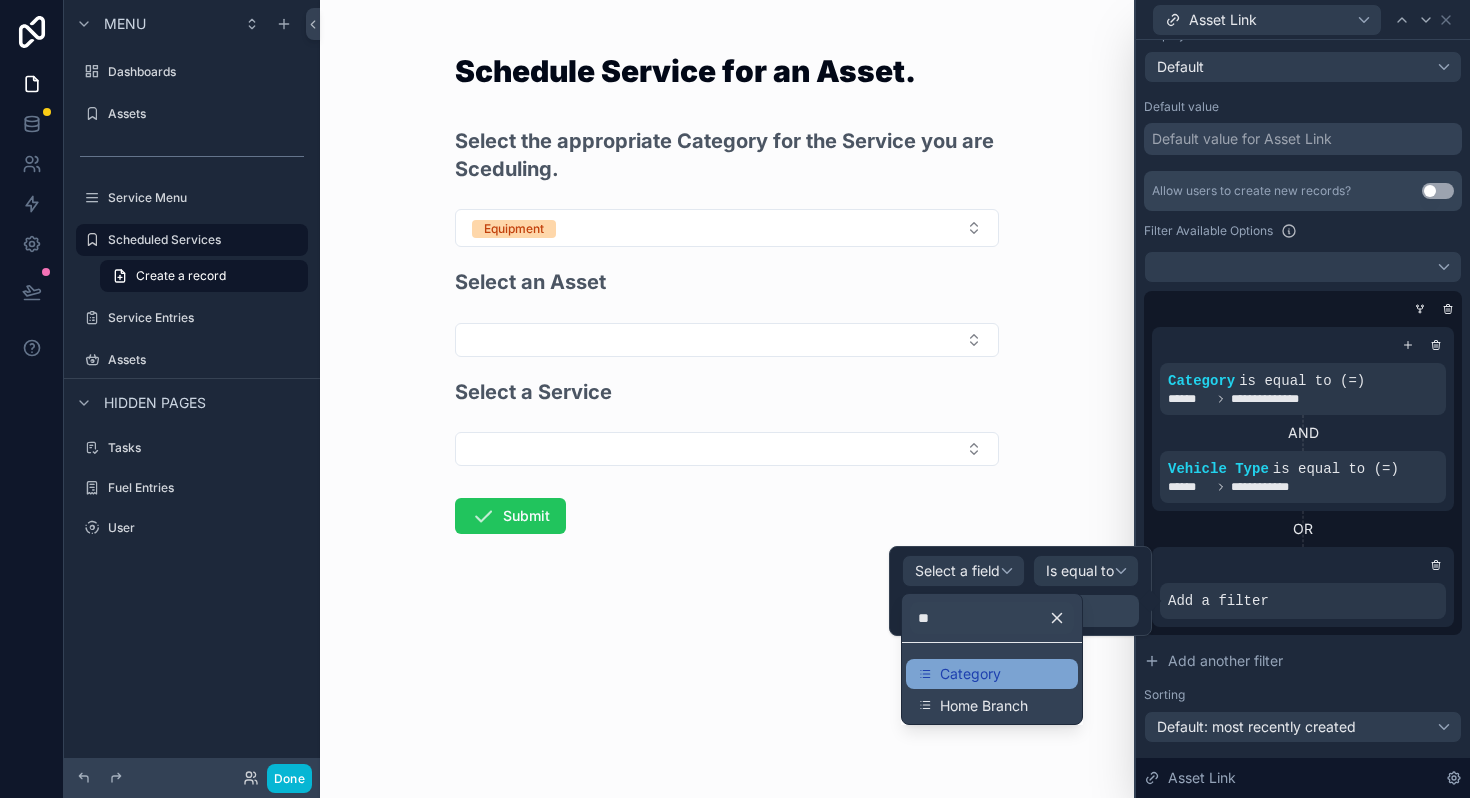 click on "Category" at bounding box center [970, 674] 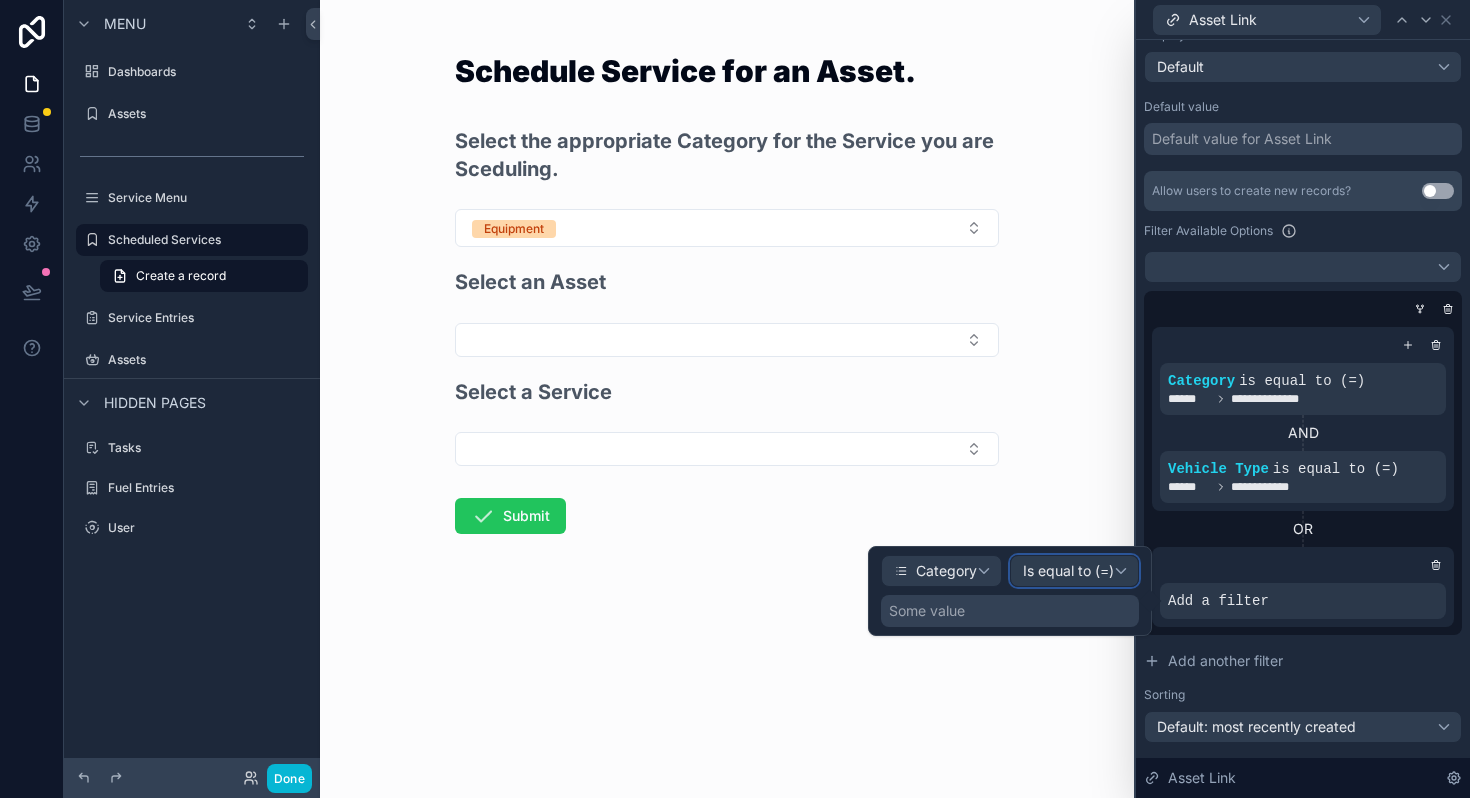 click on "Is equal to (=)" at bounding box center [1068, 571] 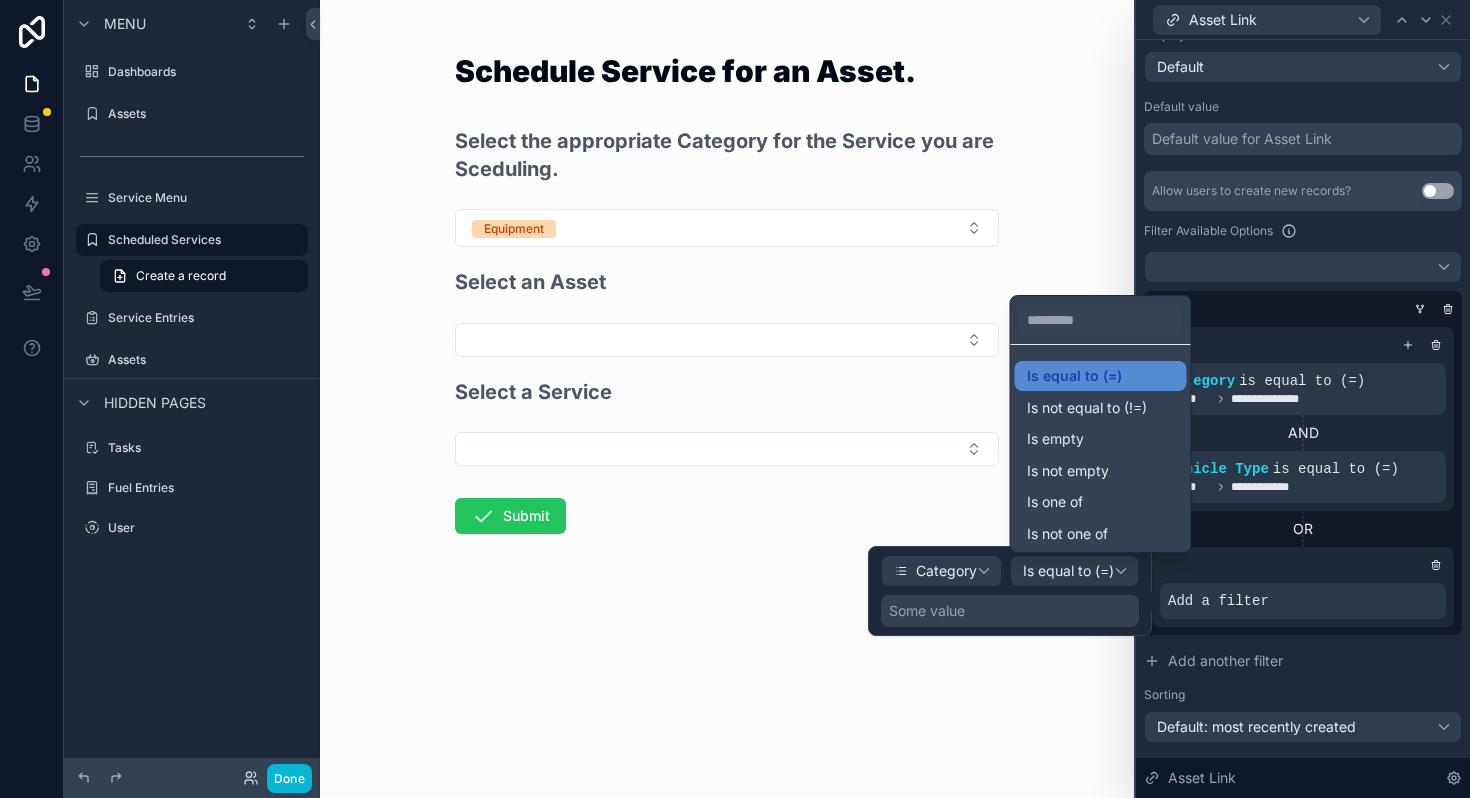 click at bounding box center (1010, 591) 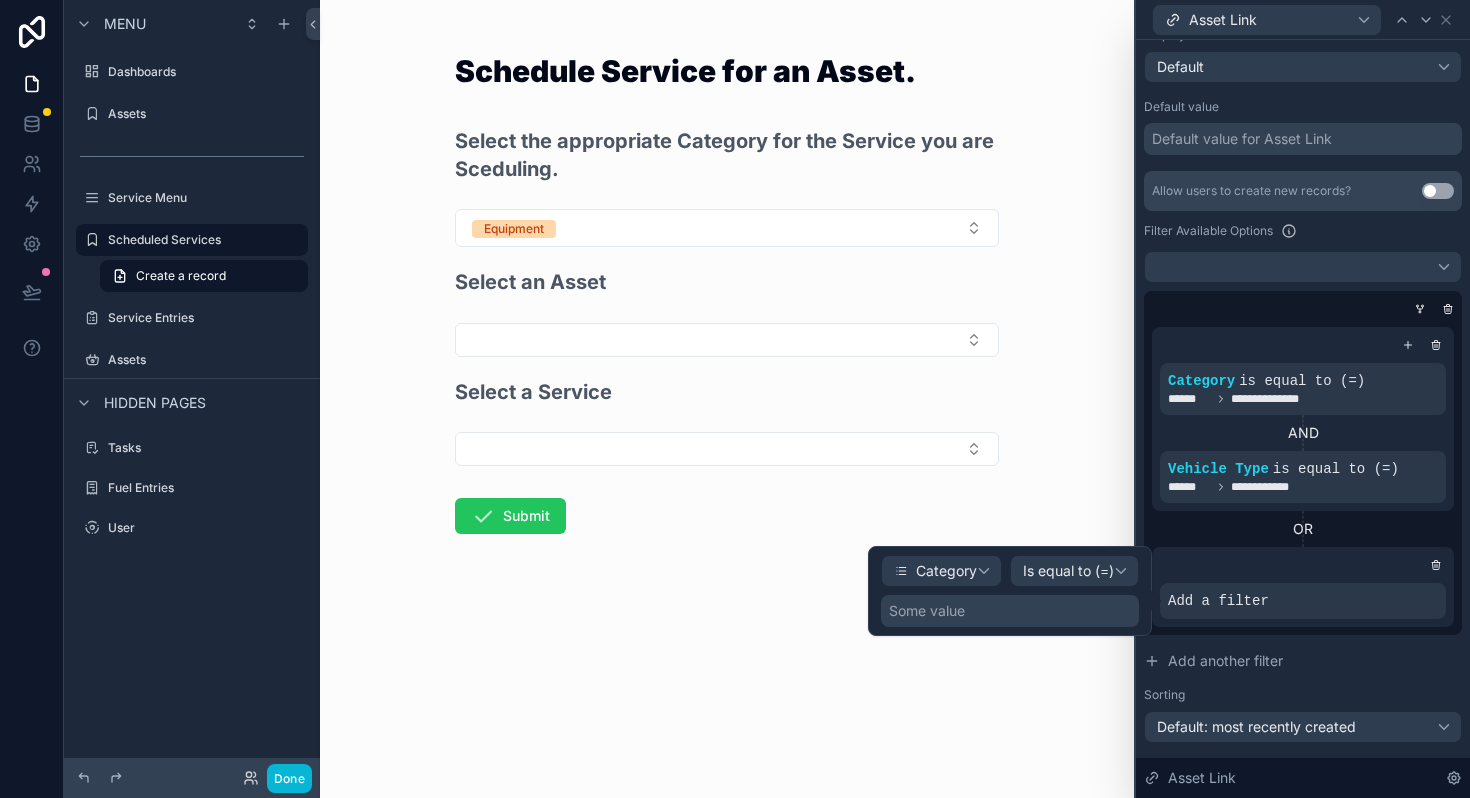 click on "Some value" at bounding box center [1010, 611] 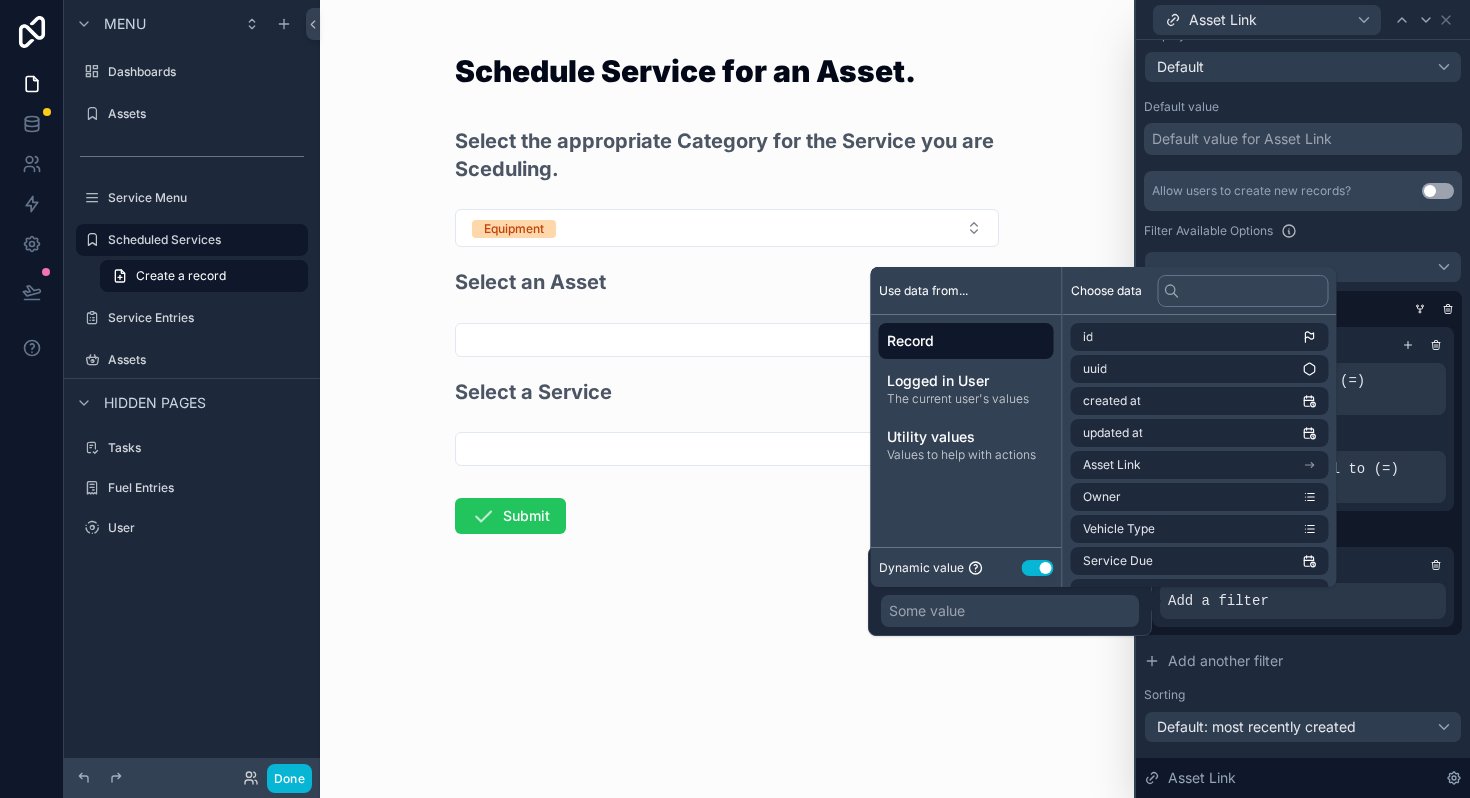 click on "Use setting" at bounding box center [1038, 568] 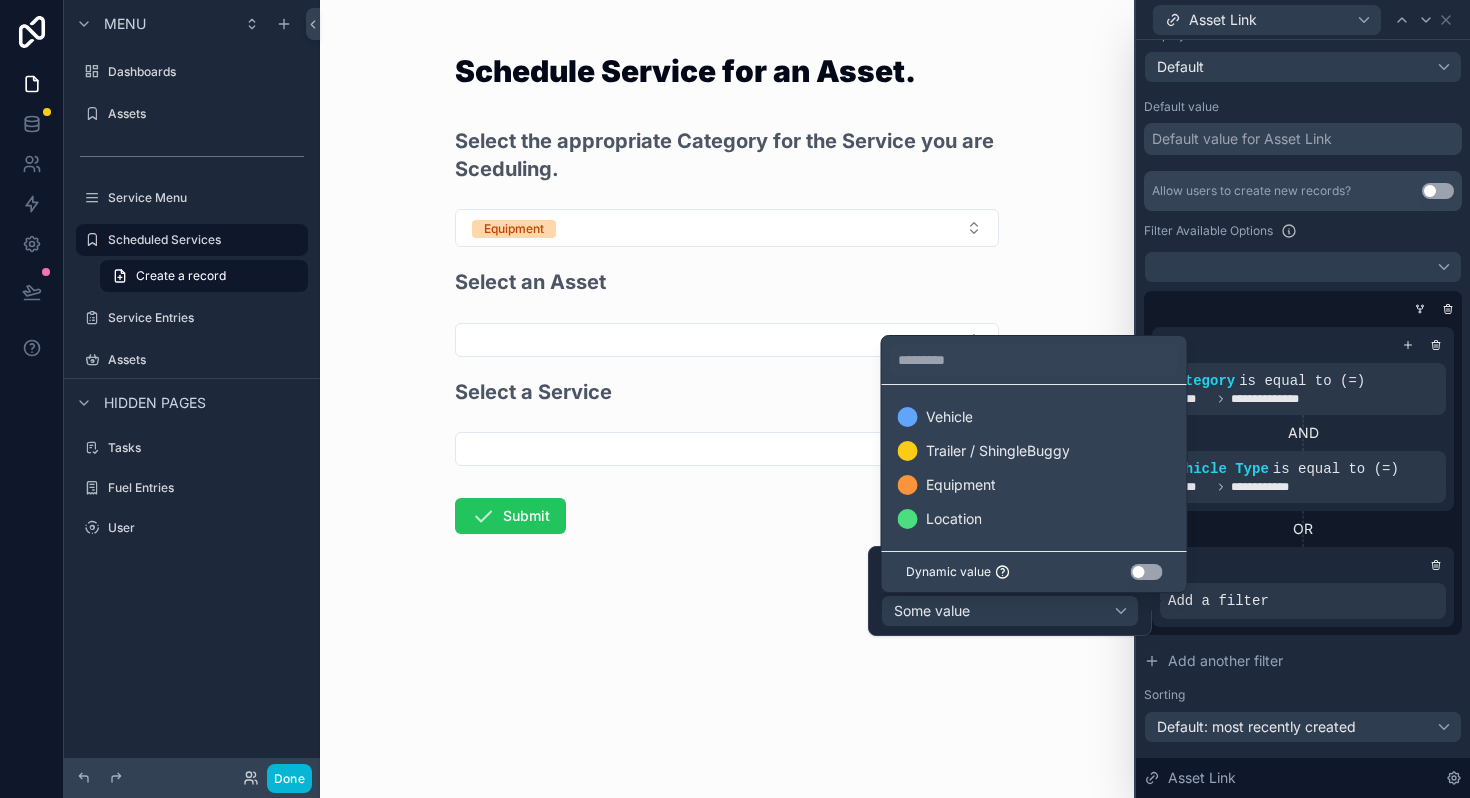 click on "Use setting" at bounding box center (1147, 572) 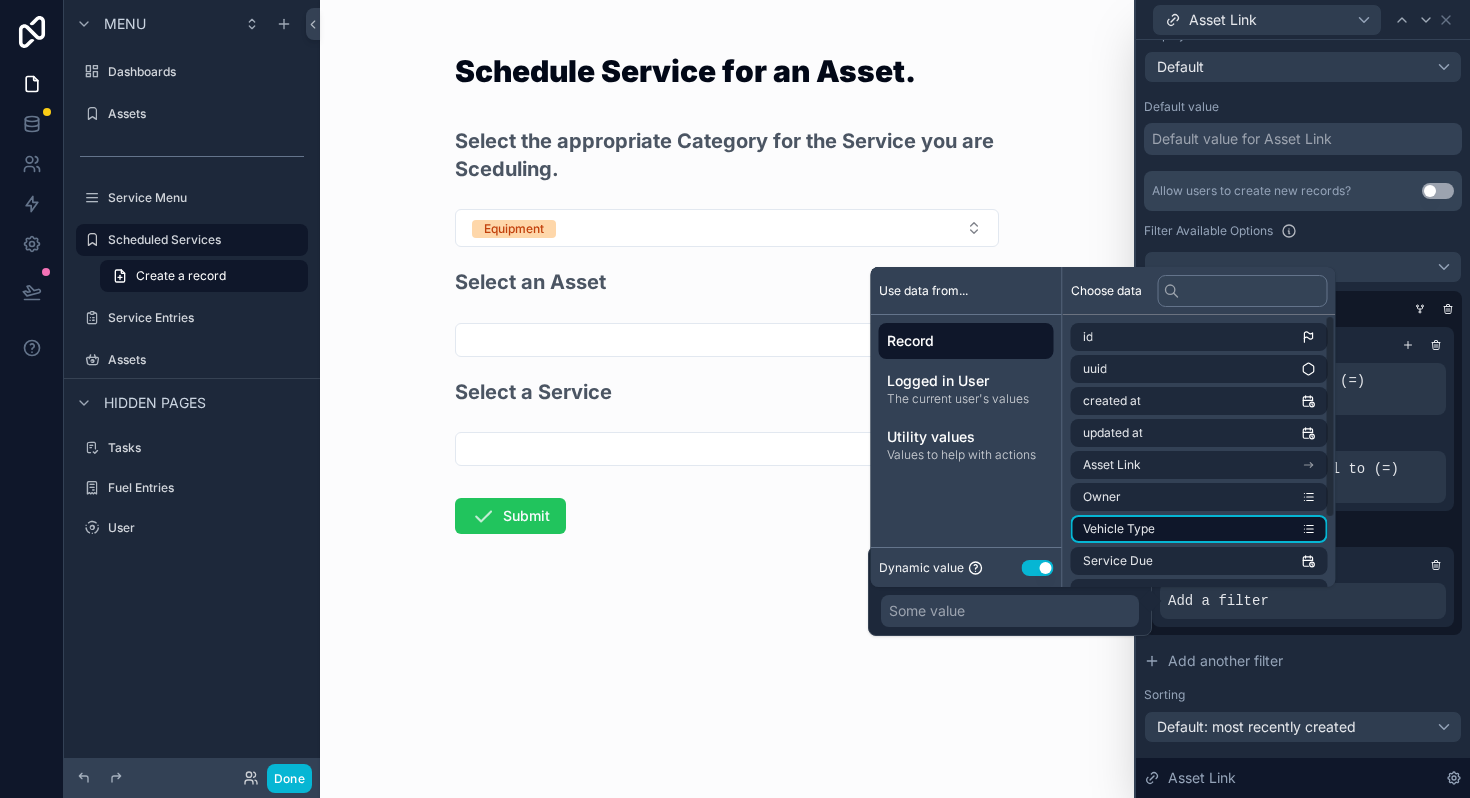 scroll, scrollTop: 92, scrollLeft: 0, axis: vertical 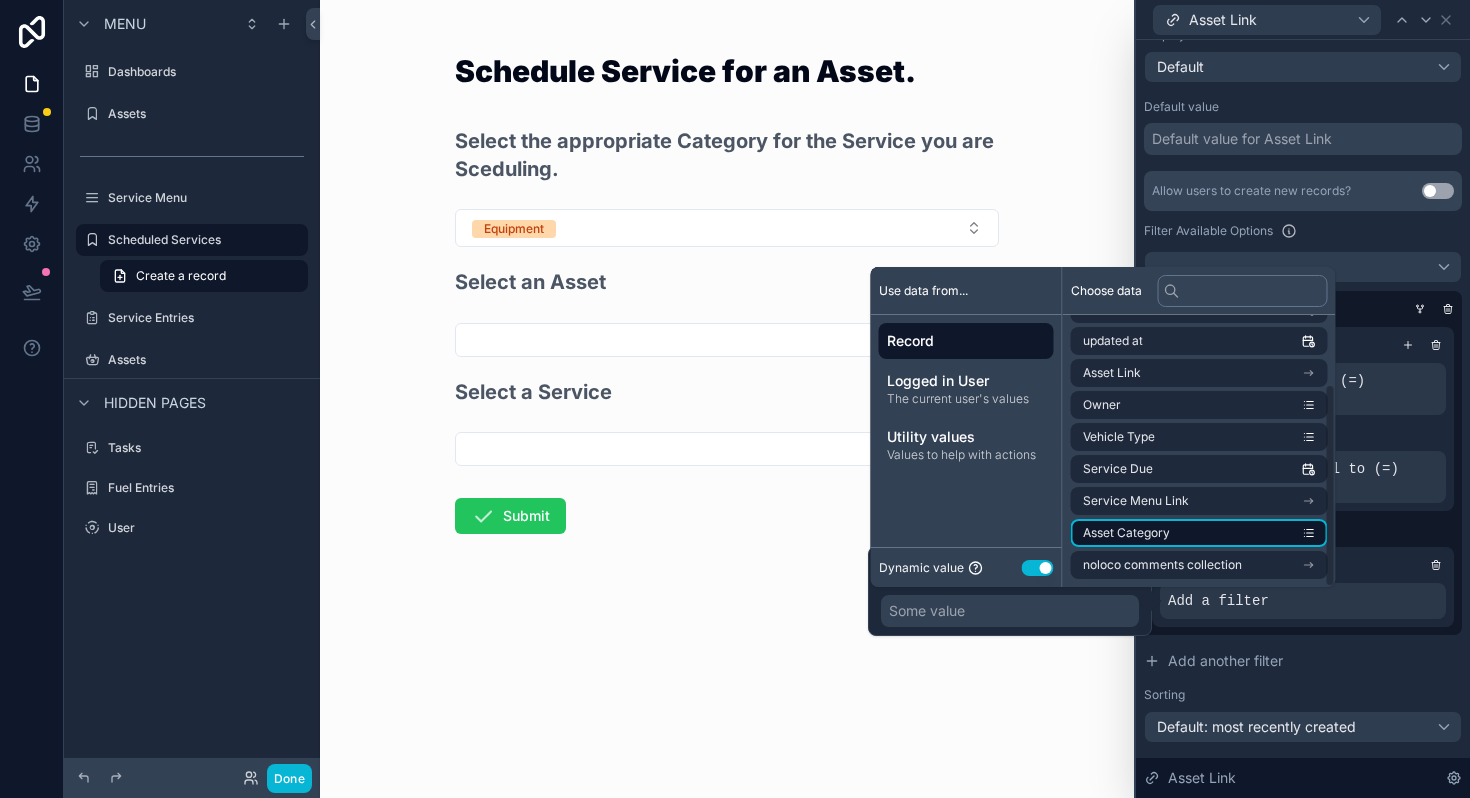 click on "Asset Category" at bounding box center (1126, 533) 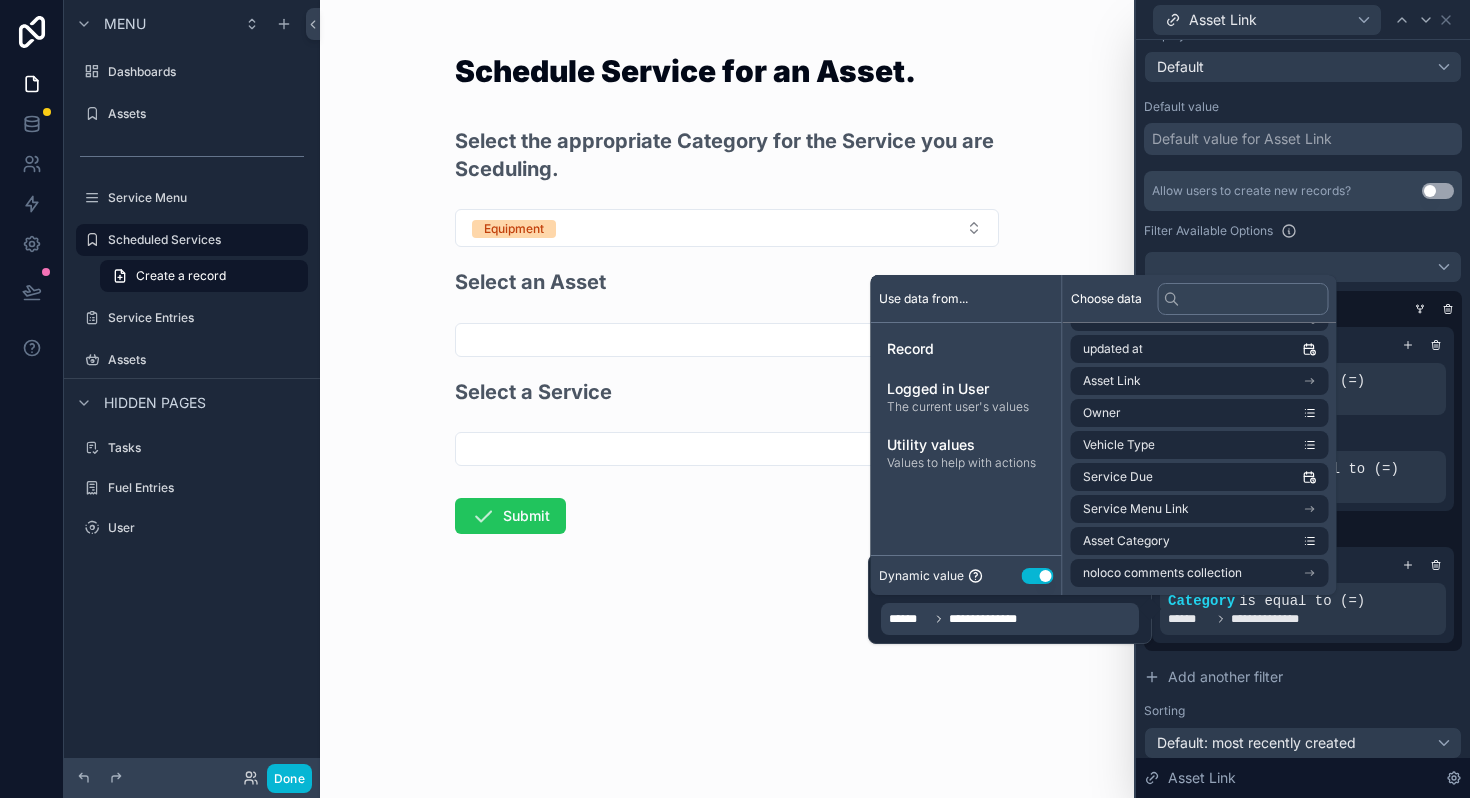 click on "Schedule Service for an Asset. Select the appropriate Category for the Service you are Sceduling. Equipment Select an Asset Select a Service Submit" at bounding box center (727, 399) 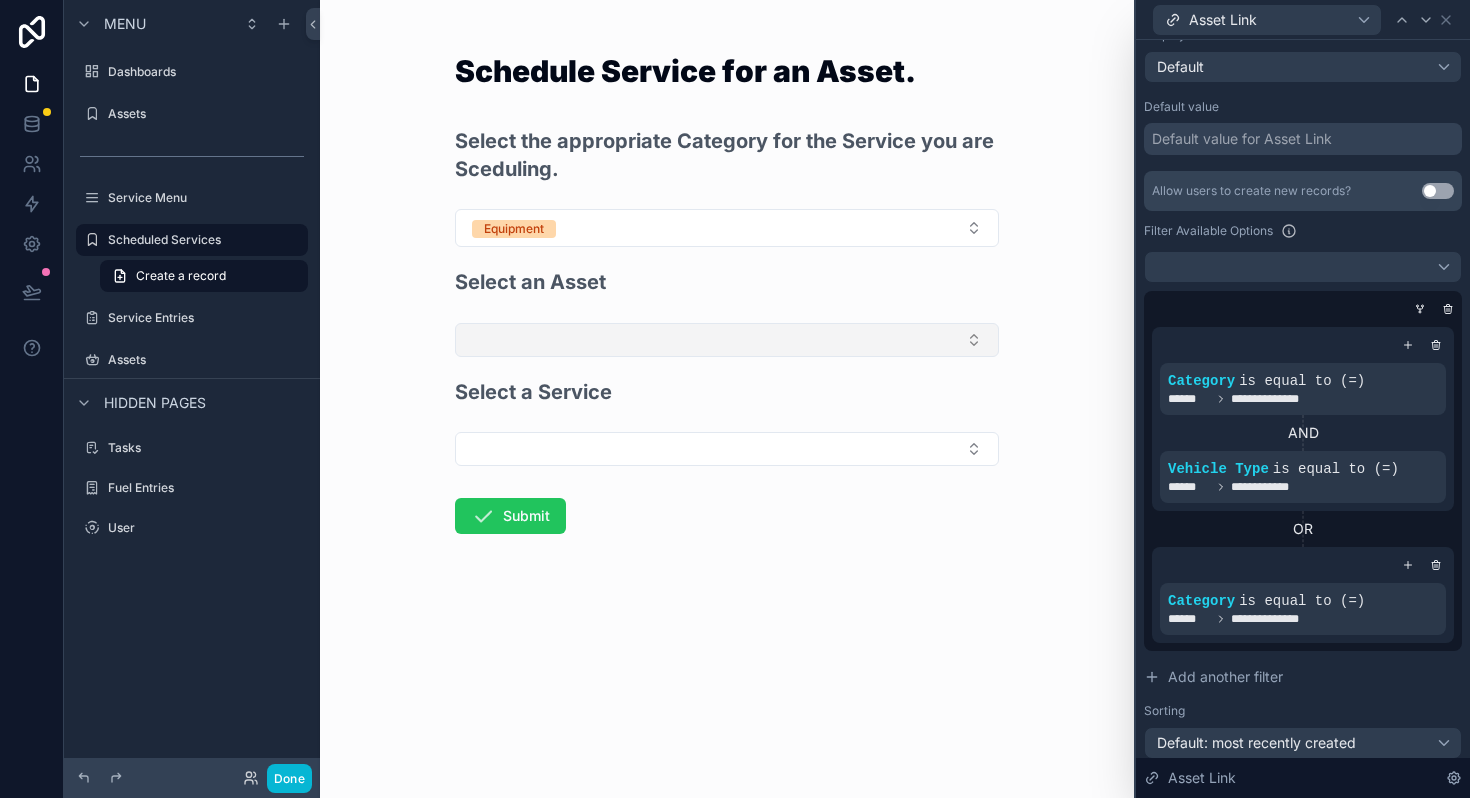 click at bounding box center (727, 340) 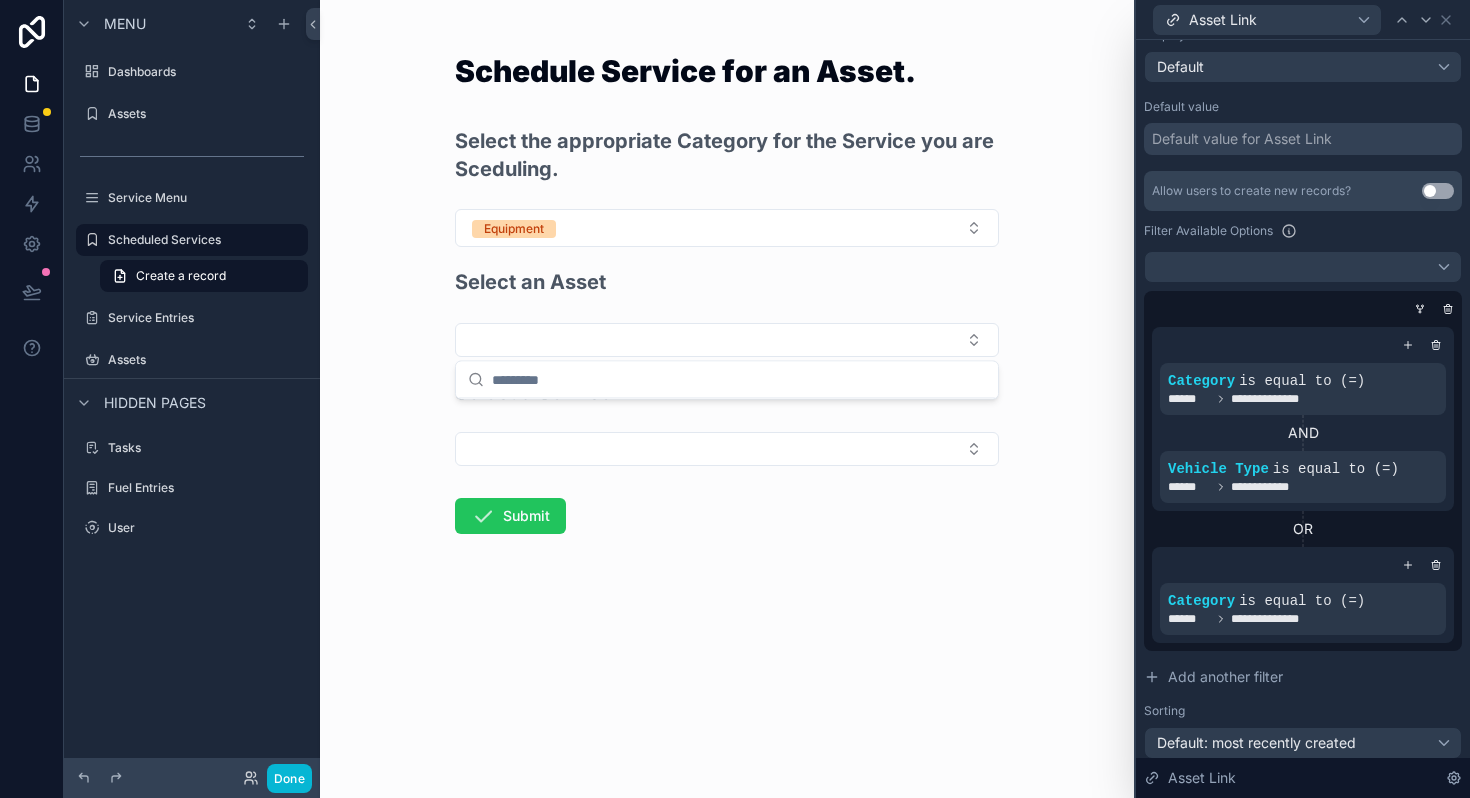 click on "Select an Asset" at bounding box center (530, 283) 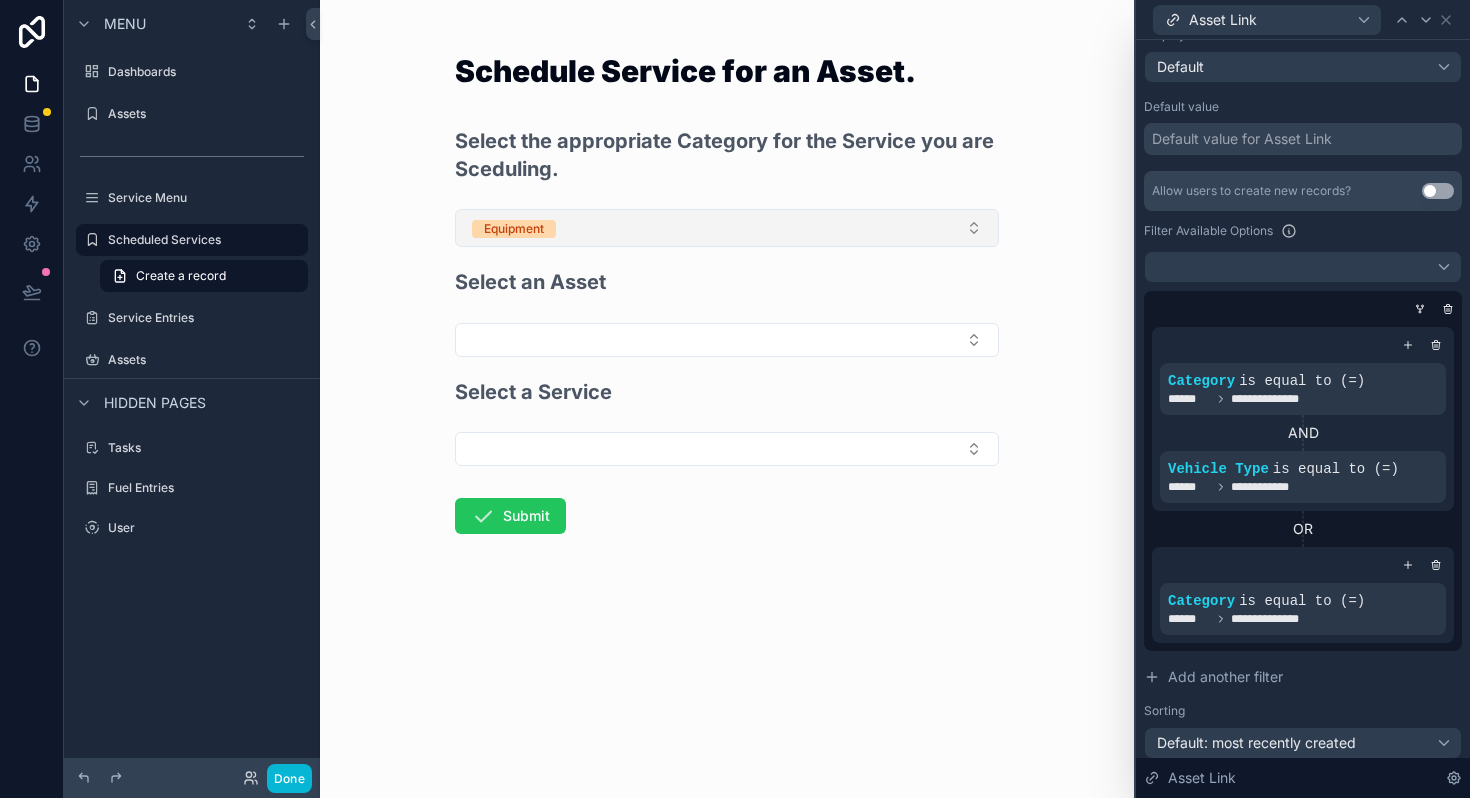 click on "Equipment" at bounding box center [727, 228] 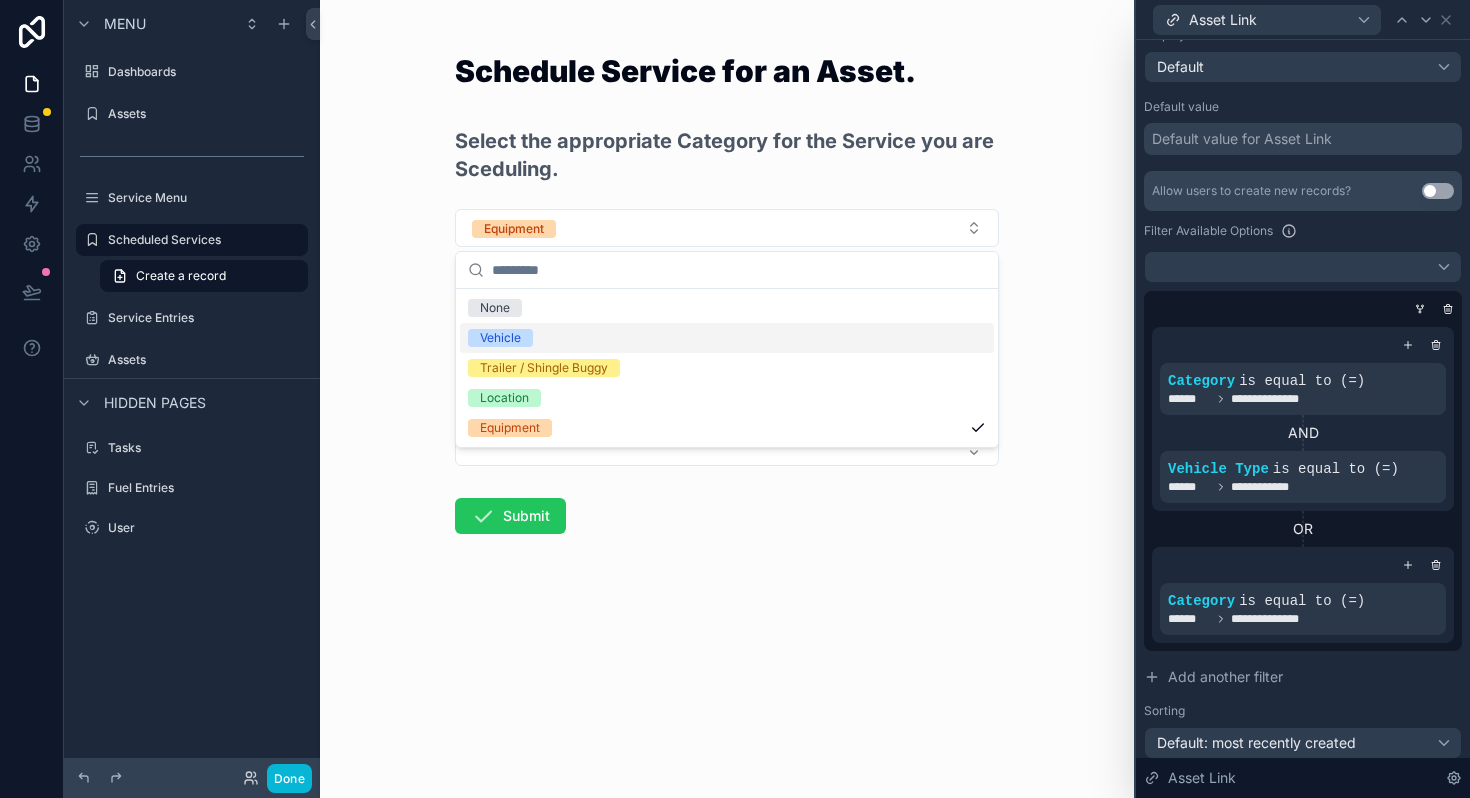 click on "Vehicle" at bounding box center (500, 338) 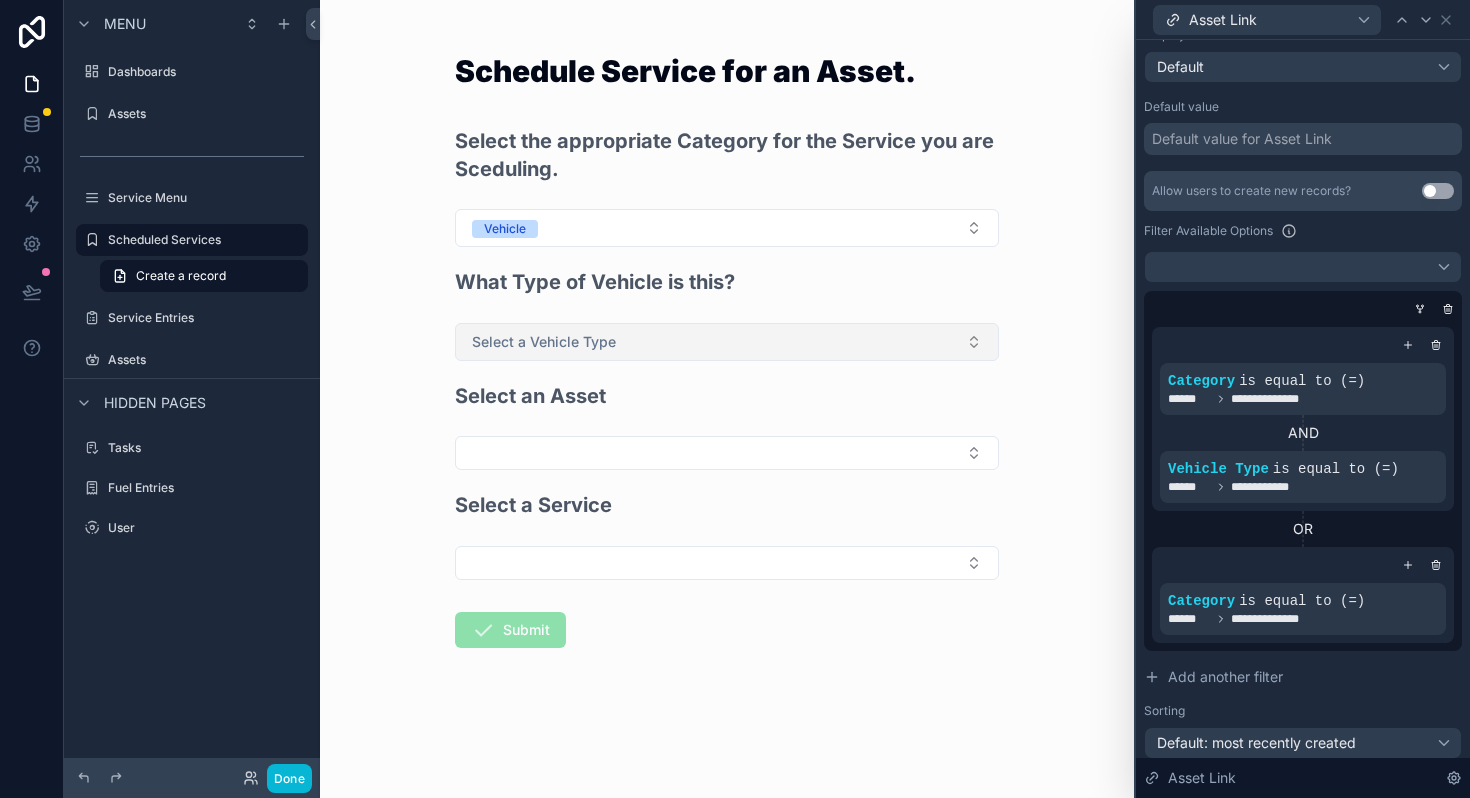 click on "Select a Vehicle Type" at bounding box center (544, 342) 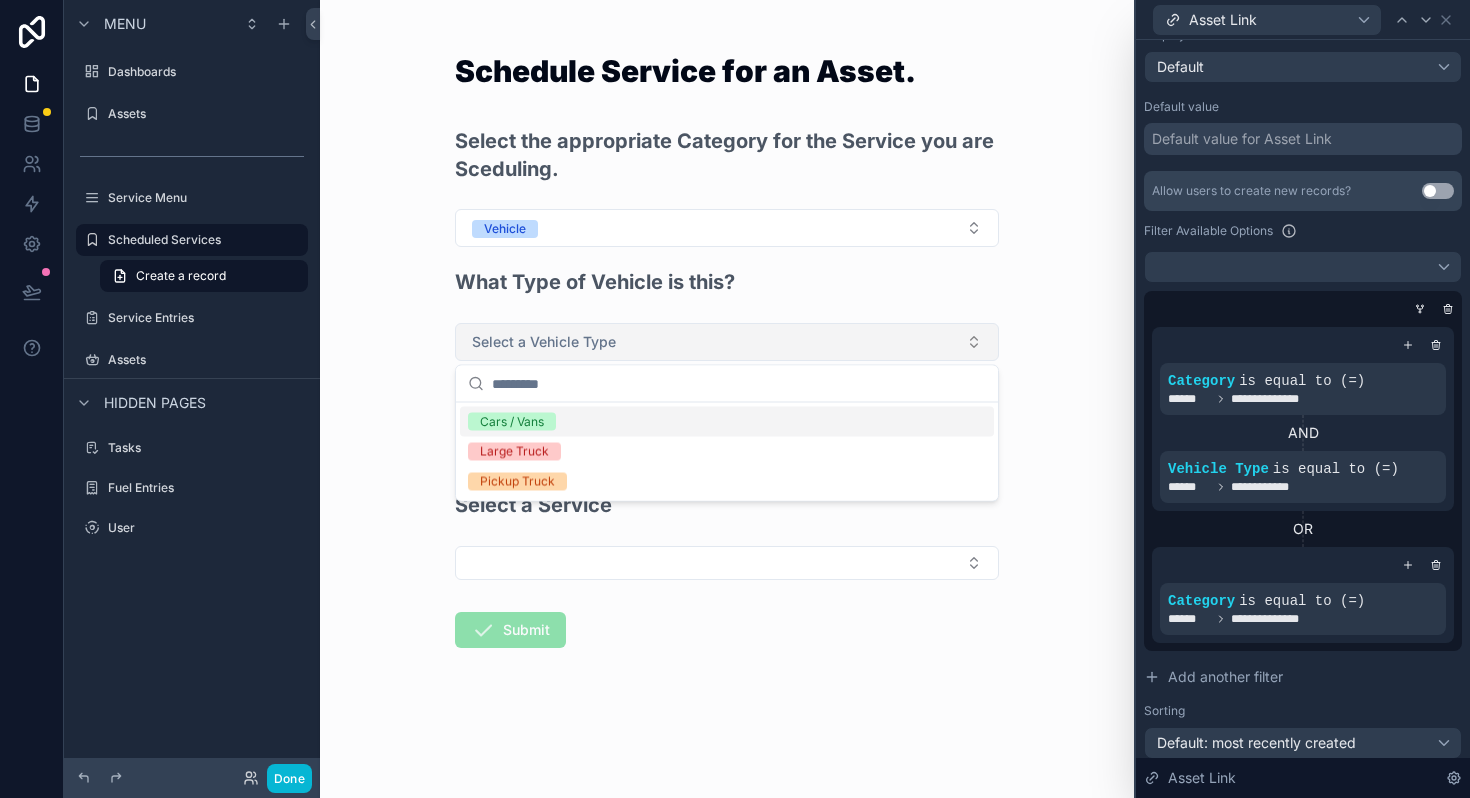 click on "Select a Vehicle Type" at bounding box center [544, 342] 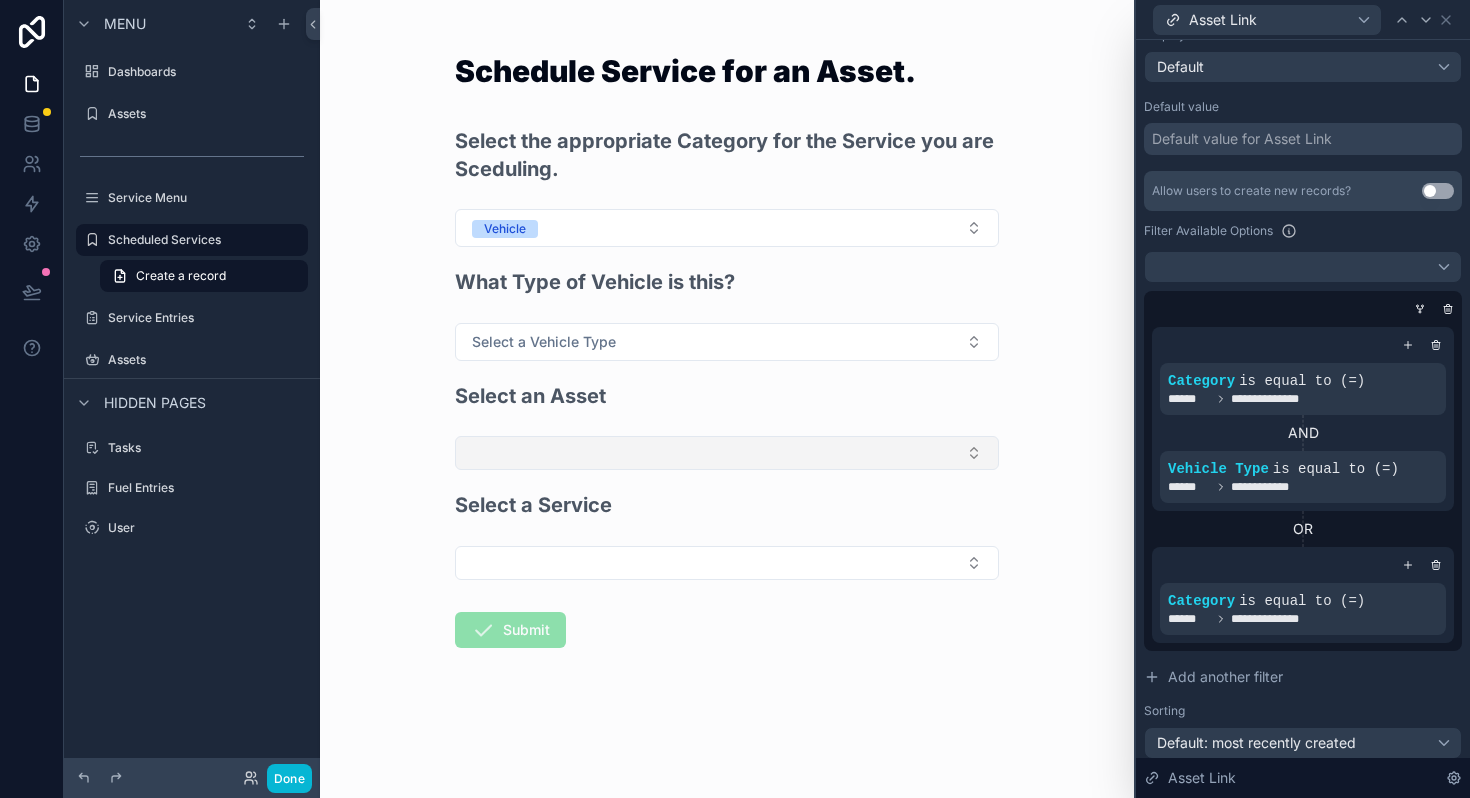 click at bounding box center (727, 453) 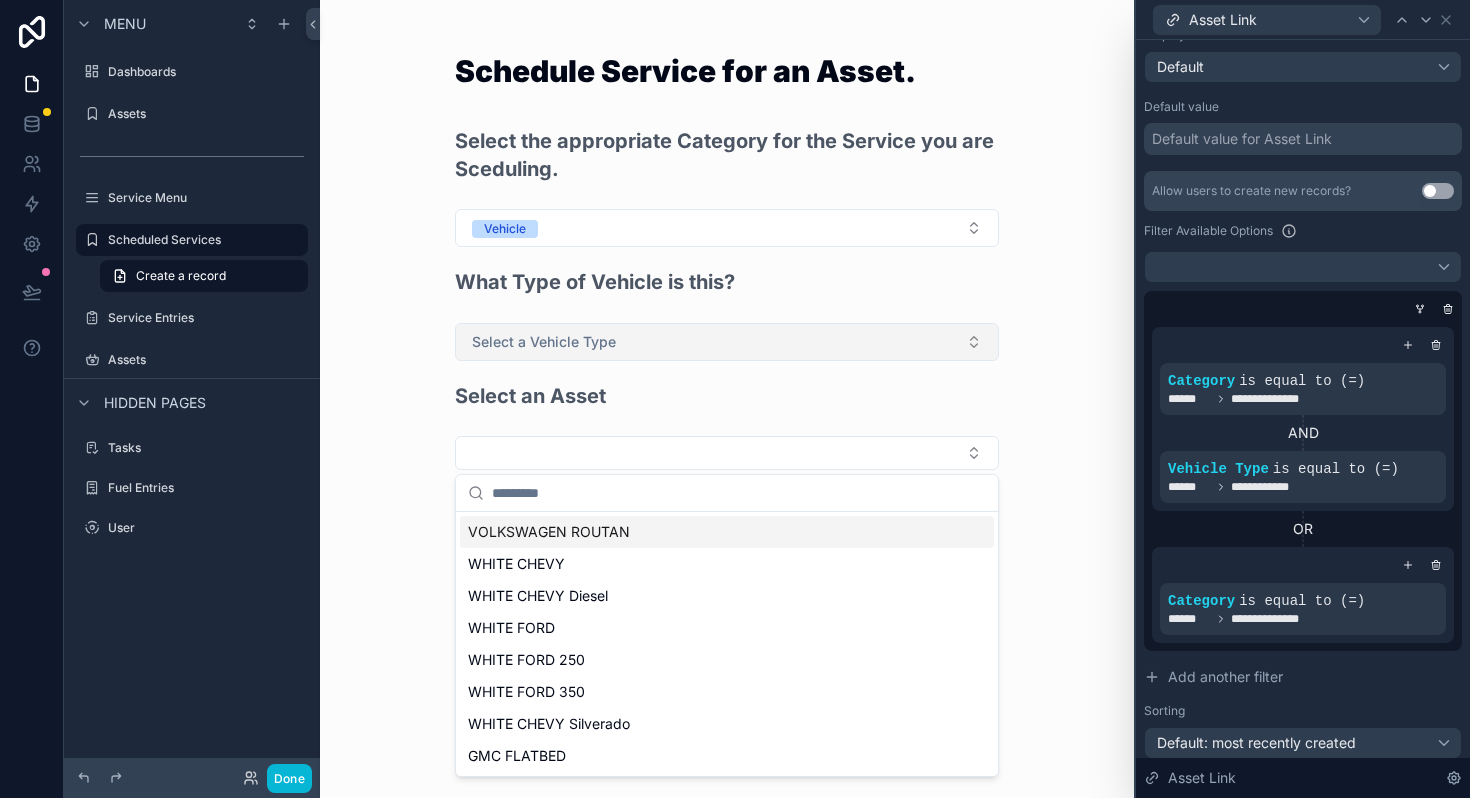 click on "Select a Vehicle Type" at bounding box center [544, 342] 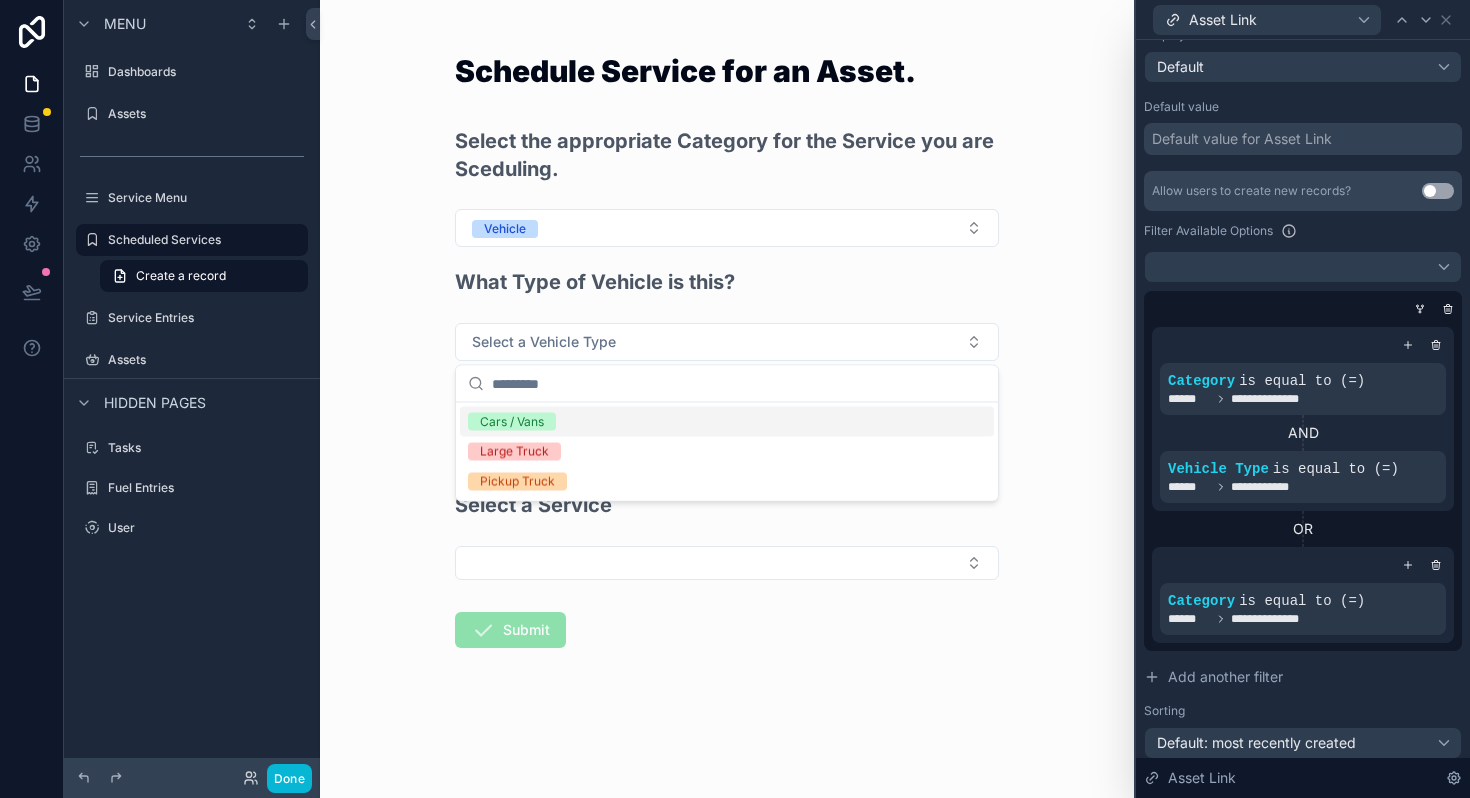 click on "Cars / Vans" at bounding box center (512, 422) 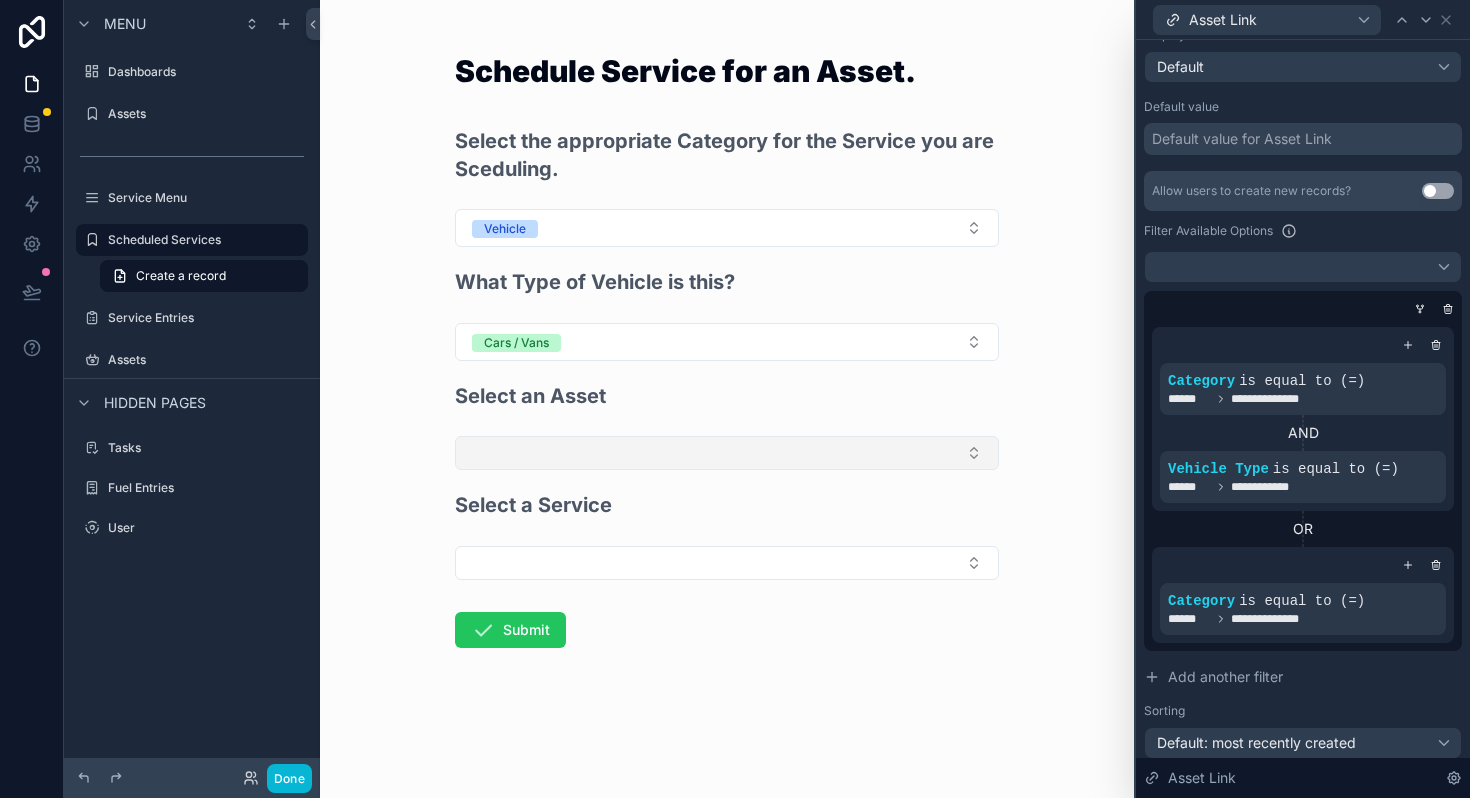 click at bounding box center (727, 453) 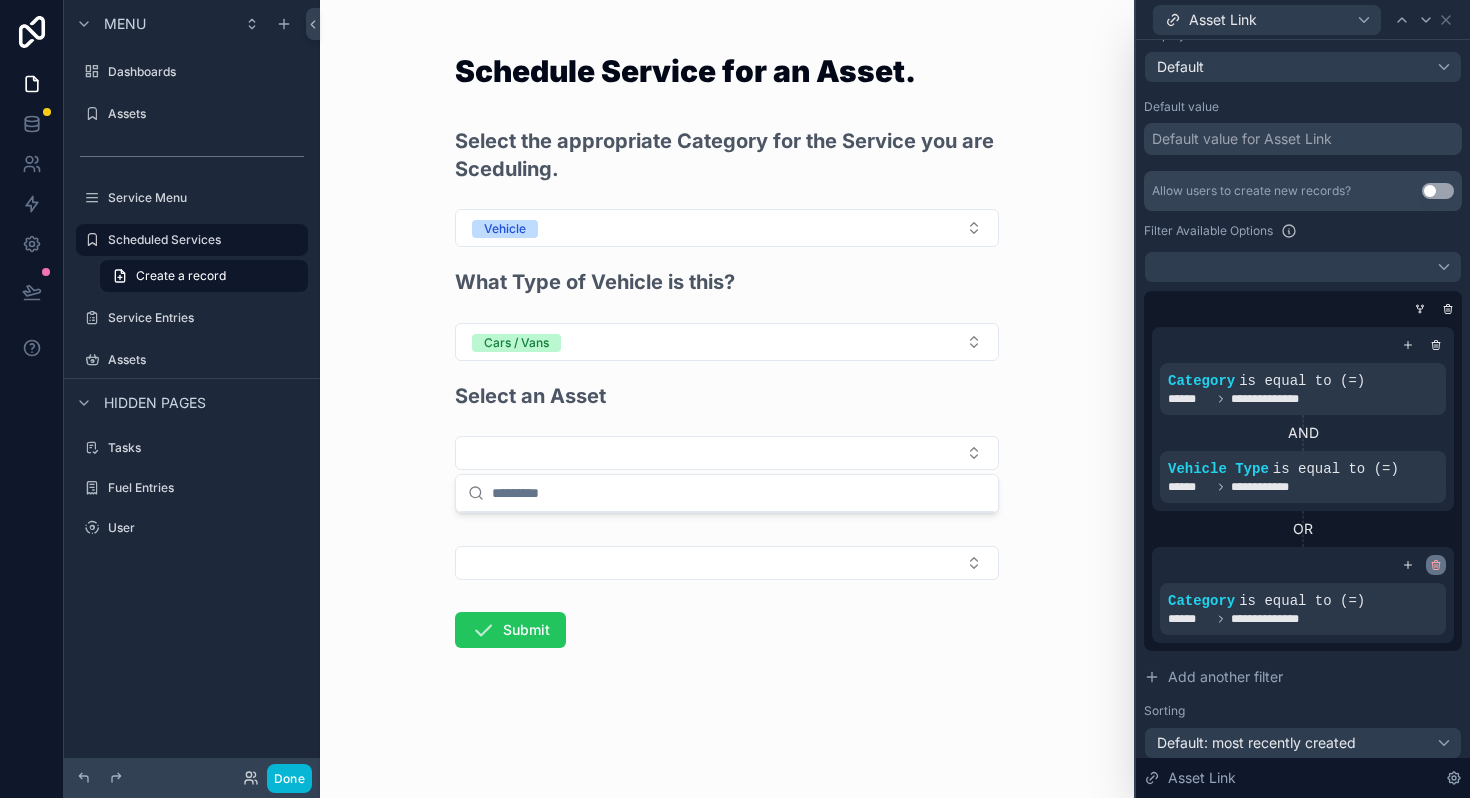 click 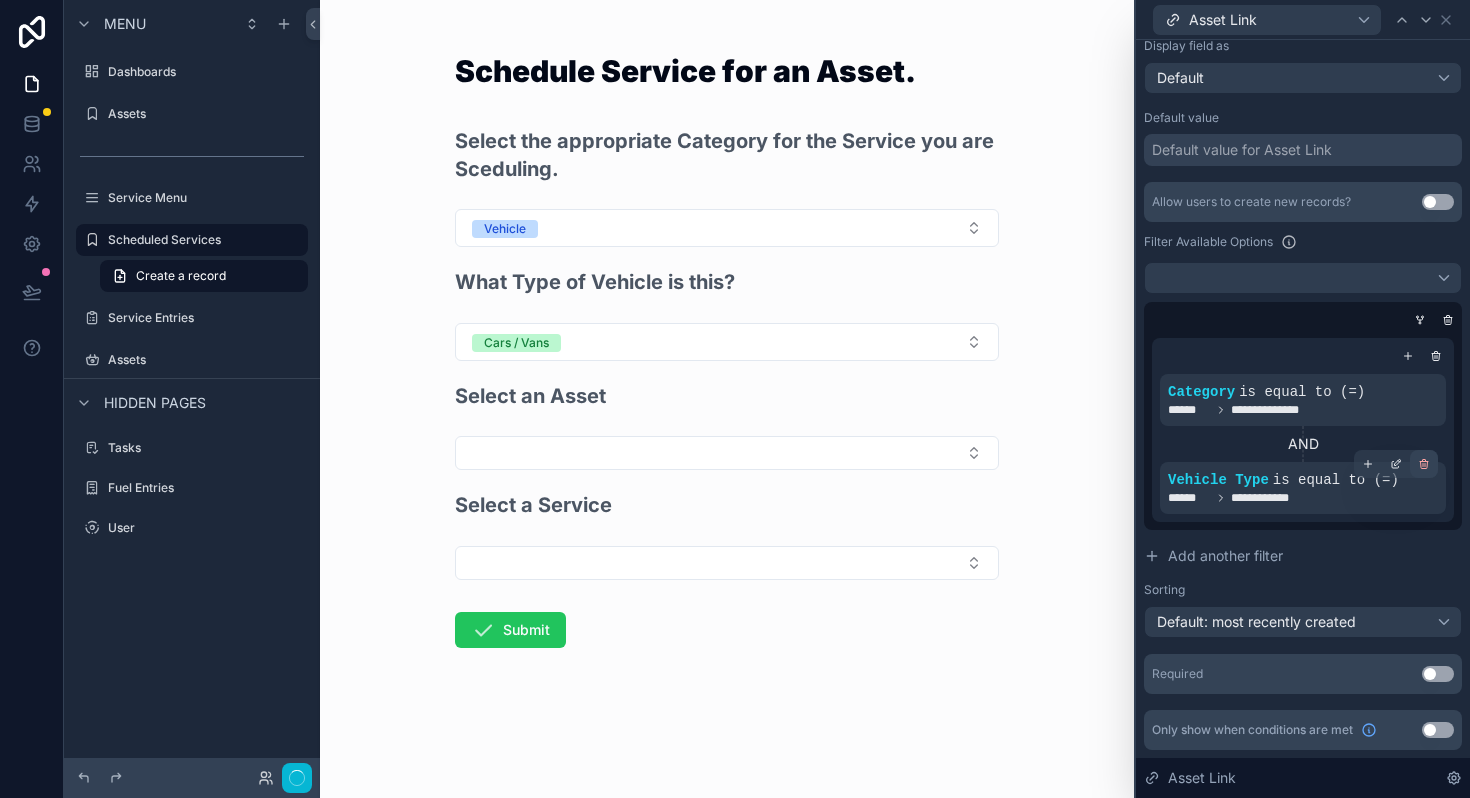 click 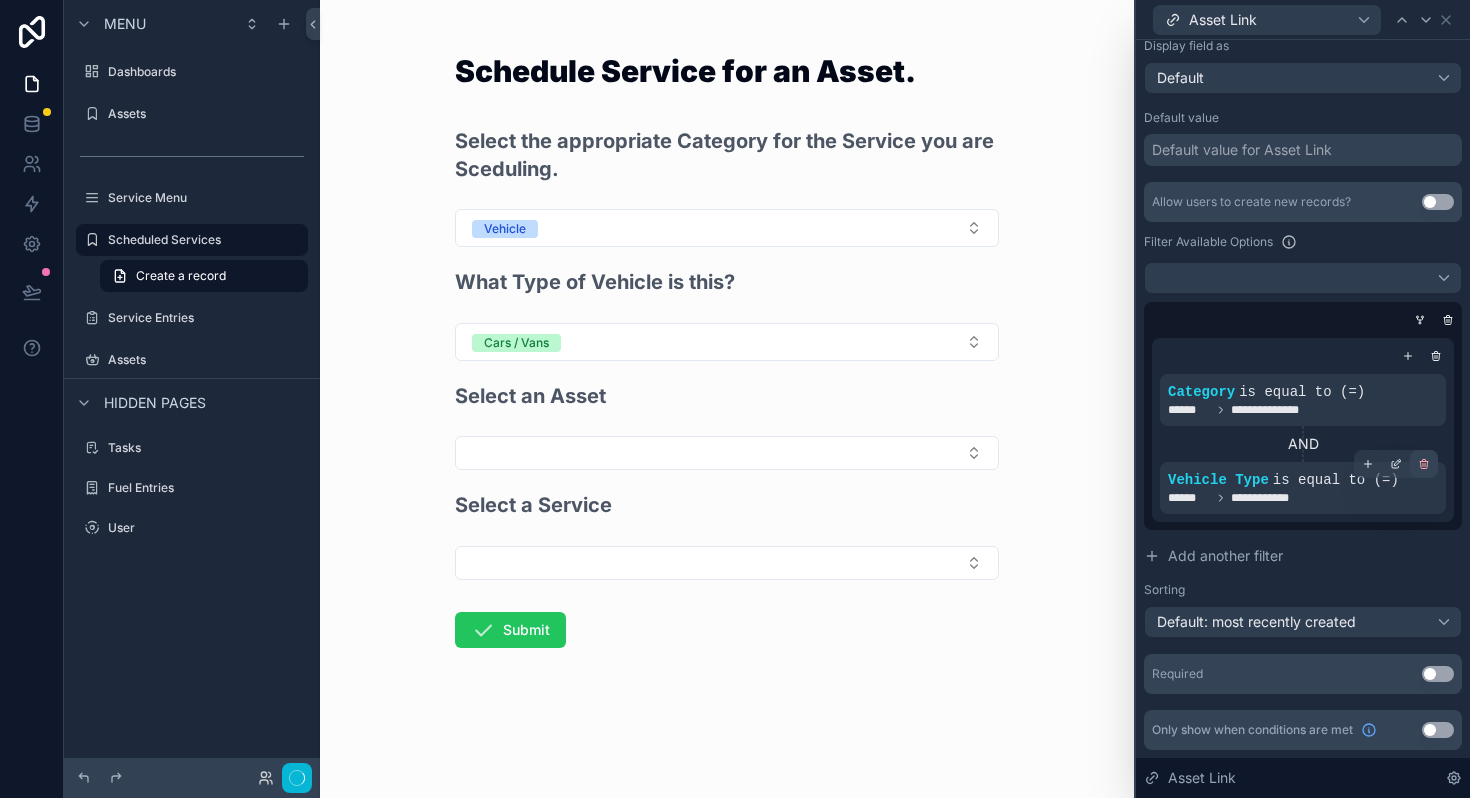 scroll, scrollTop: 242, scrollLeft: 0, axis: vertical 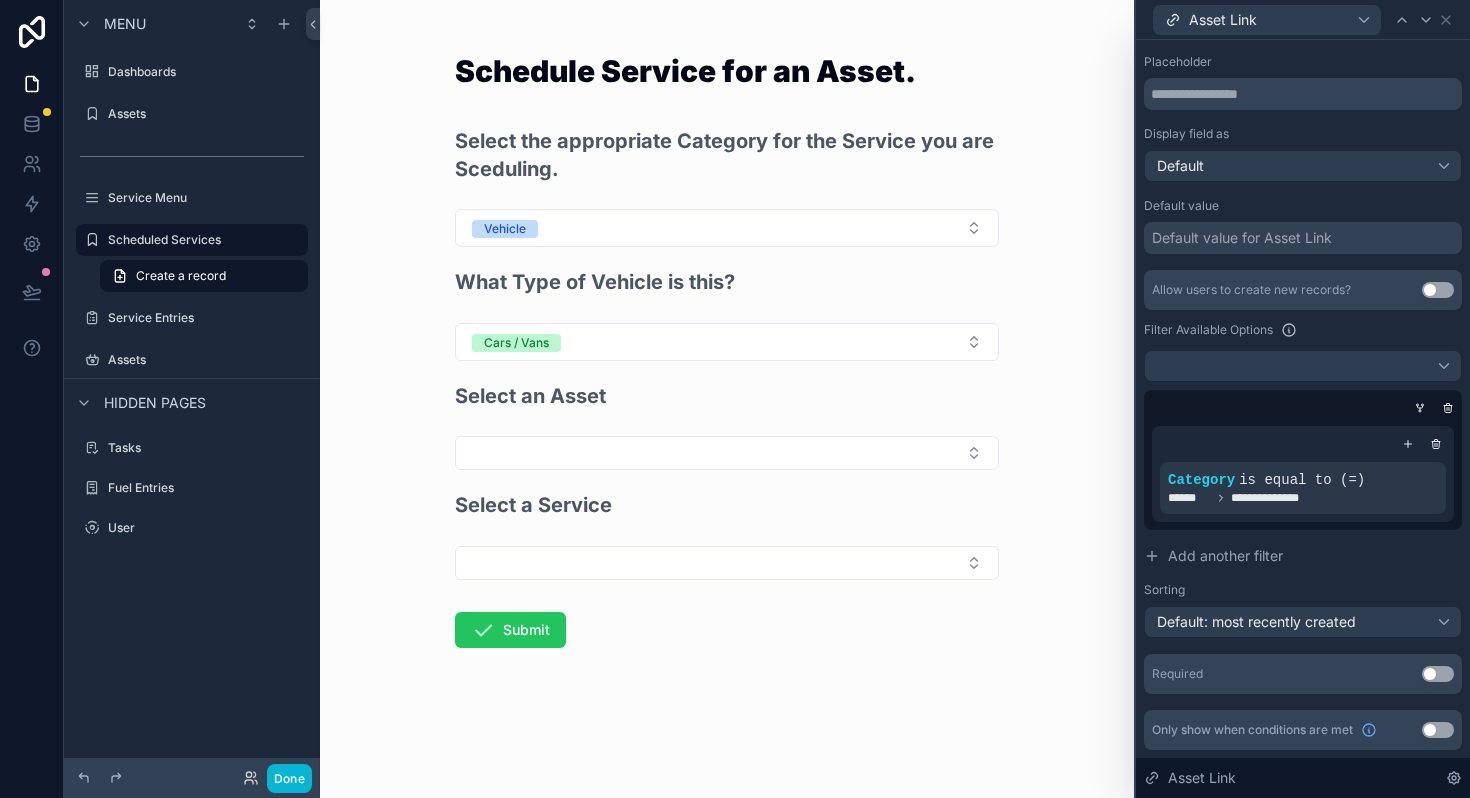 click on "Schedule Service for an Asset. Select the appropriate Category for the Service you are Sceduling. Vehicle What Type of Vehicle is this? Cars / Vans Select an Asset Select a Service Submit" at bounding box center [727, 399] 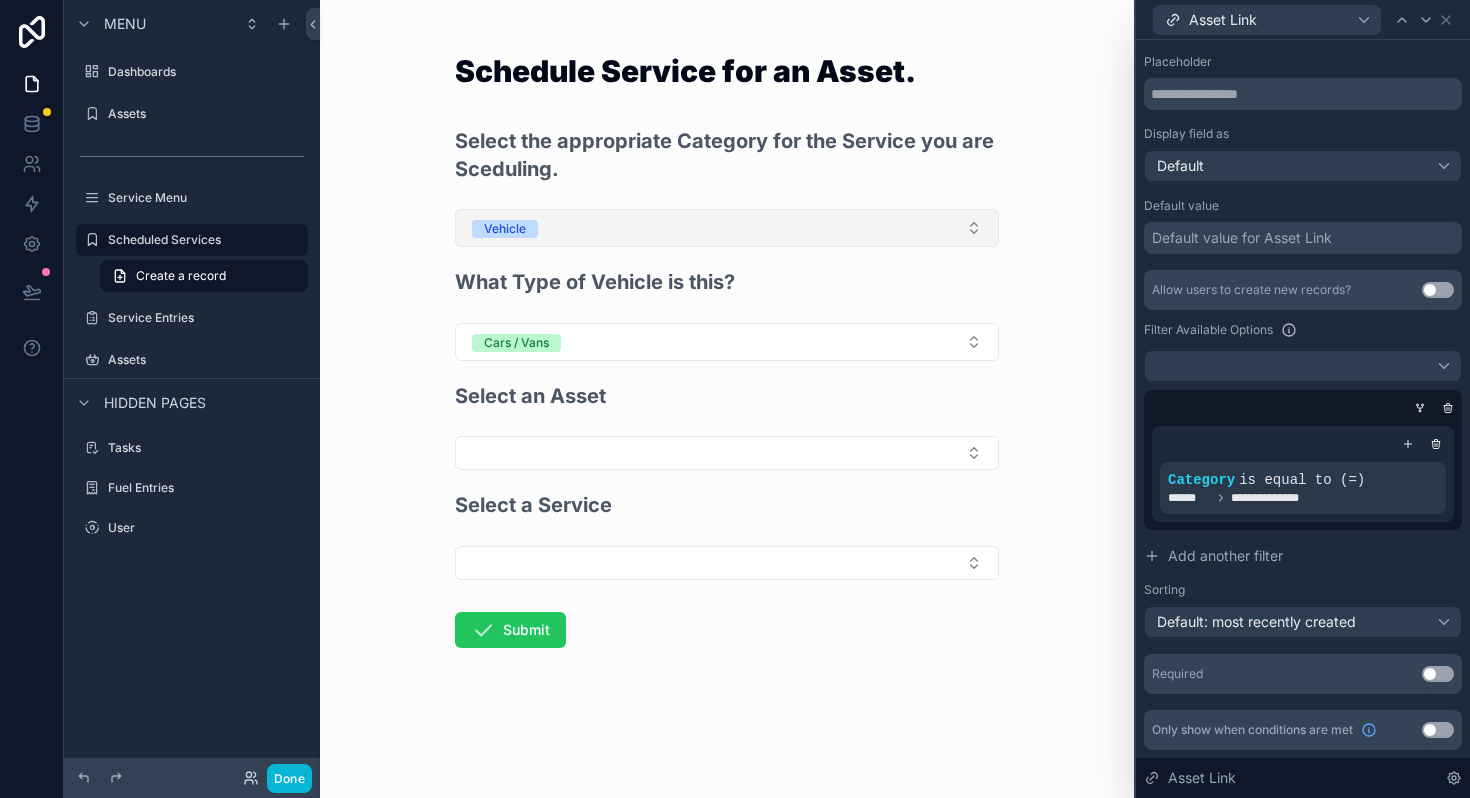 click on "Vehicle" at bounding box center [727, 228] 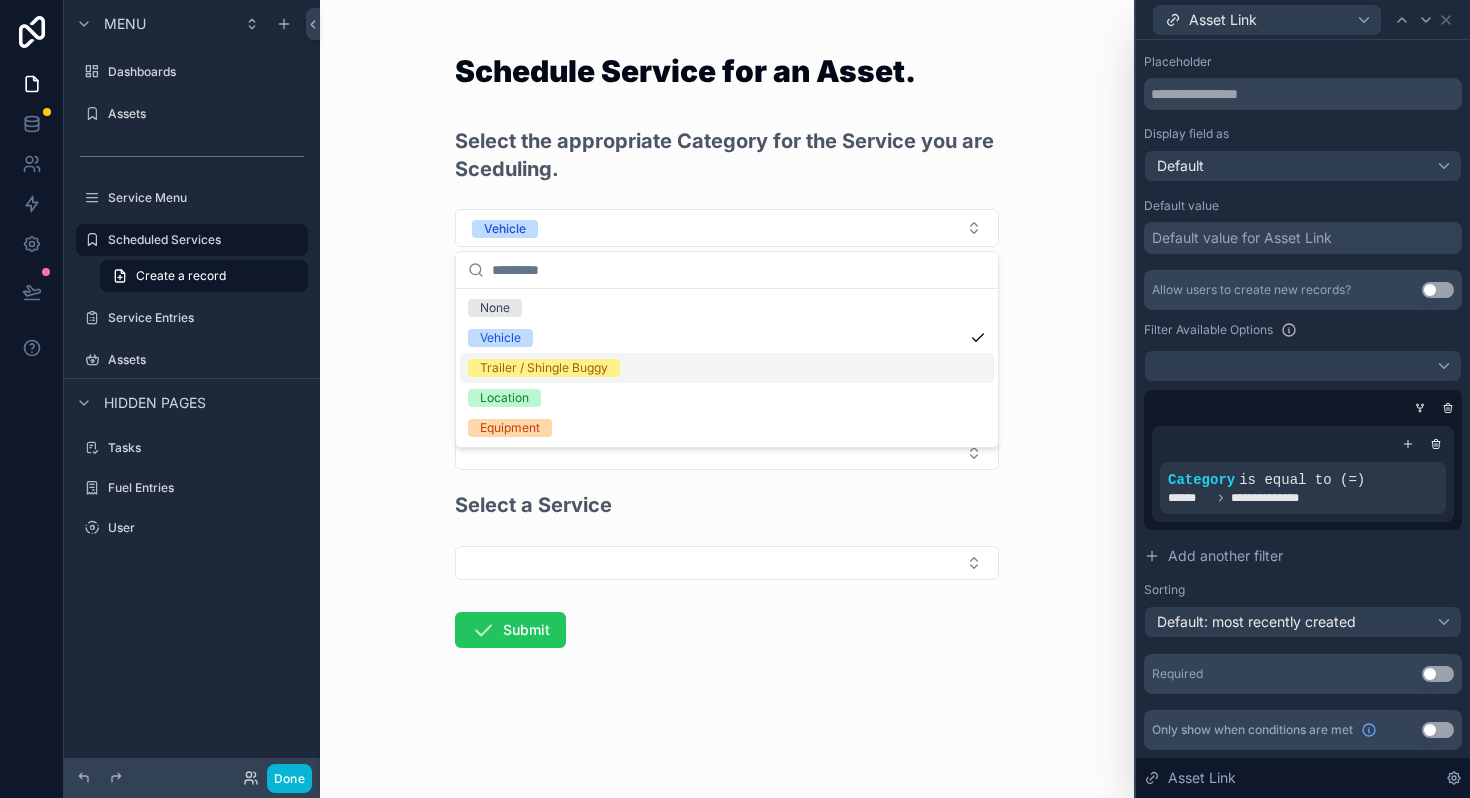 click on "Trailer / Shingle Buggy" at bounding box center [544, 368] 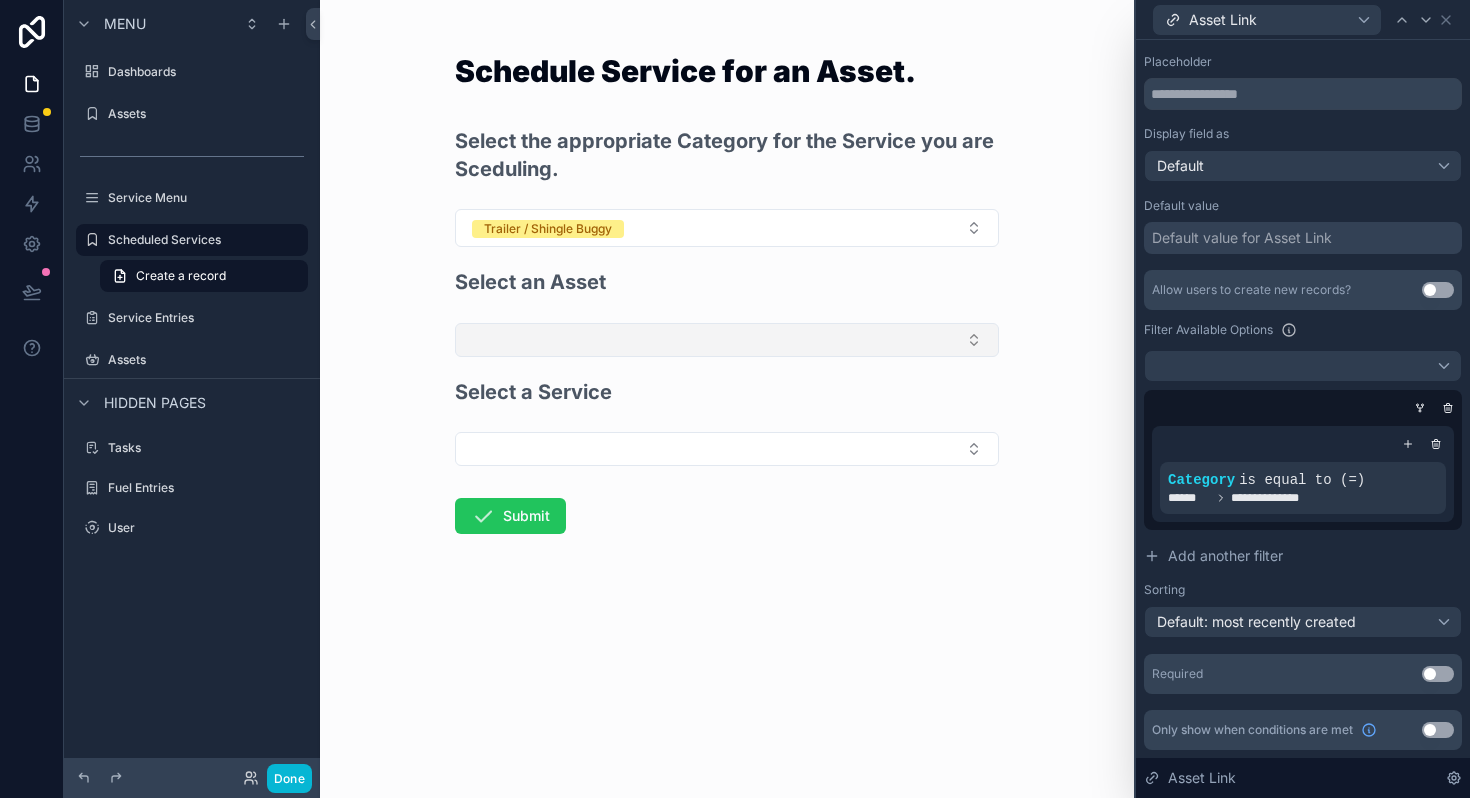 click at bounding box center [727, 340] 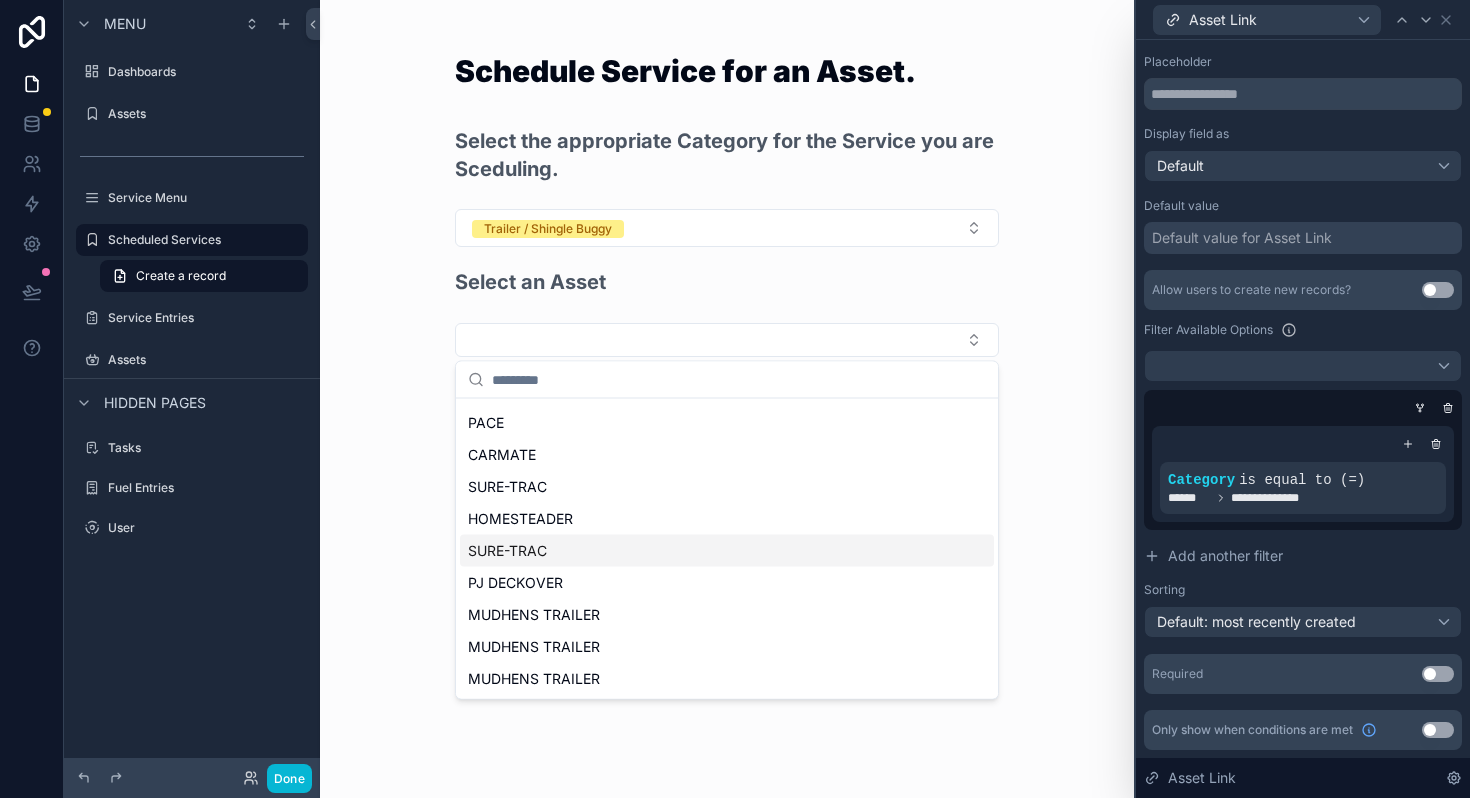 scroll, scrollTop: 0, scrollLeft: 0, axis: both 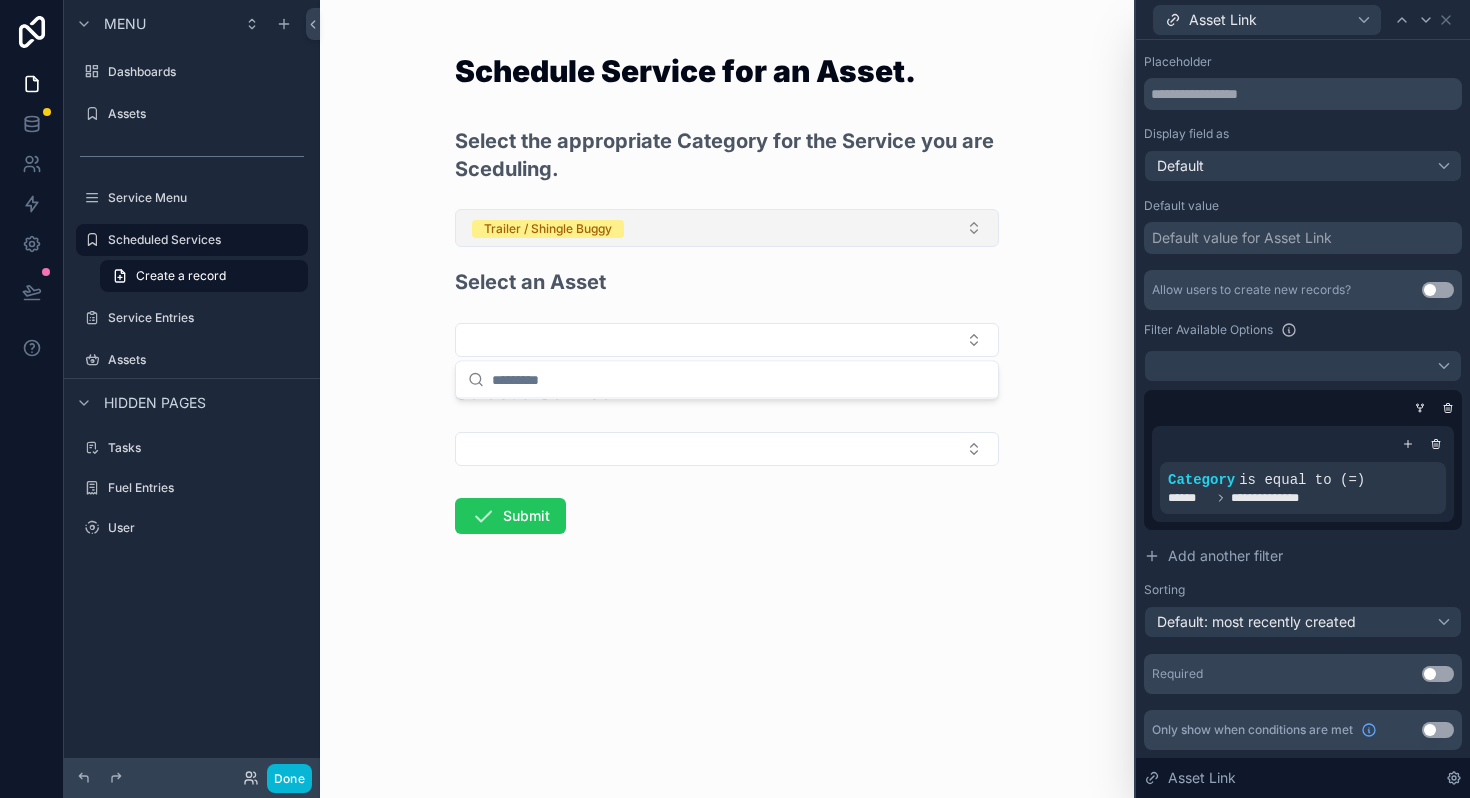 click on "Trailer / Shingle Buggy" at bounding box center [548, 229] 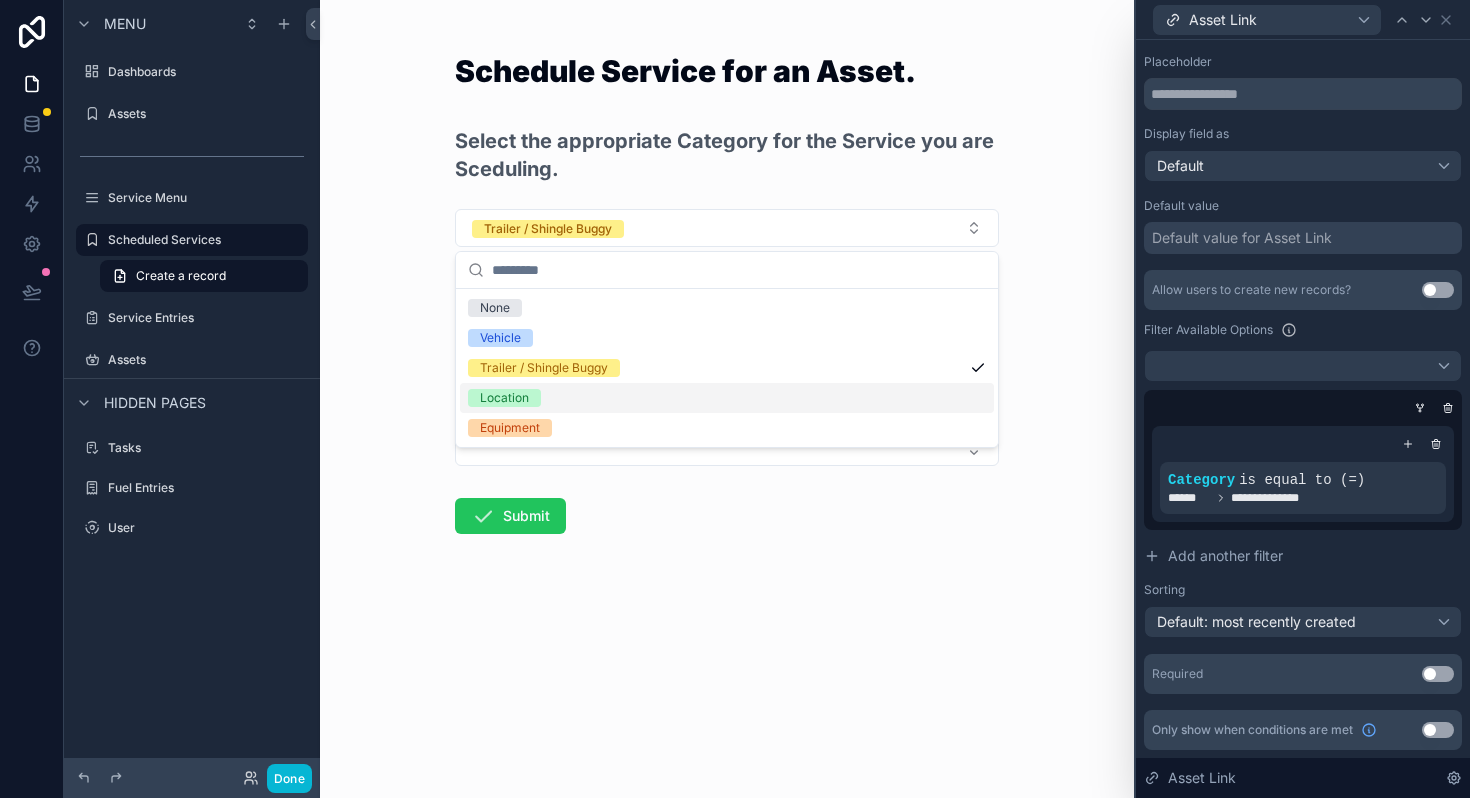 click on "Location" at bounding box center [504, 398] 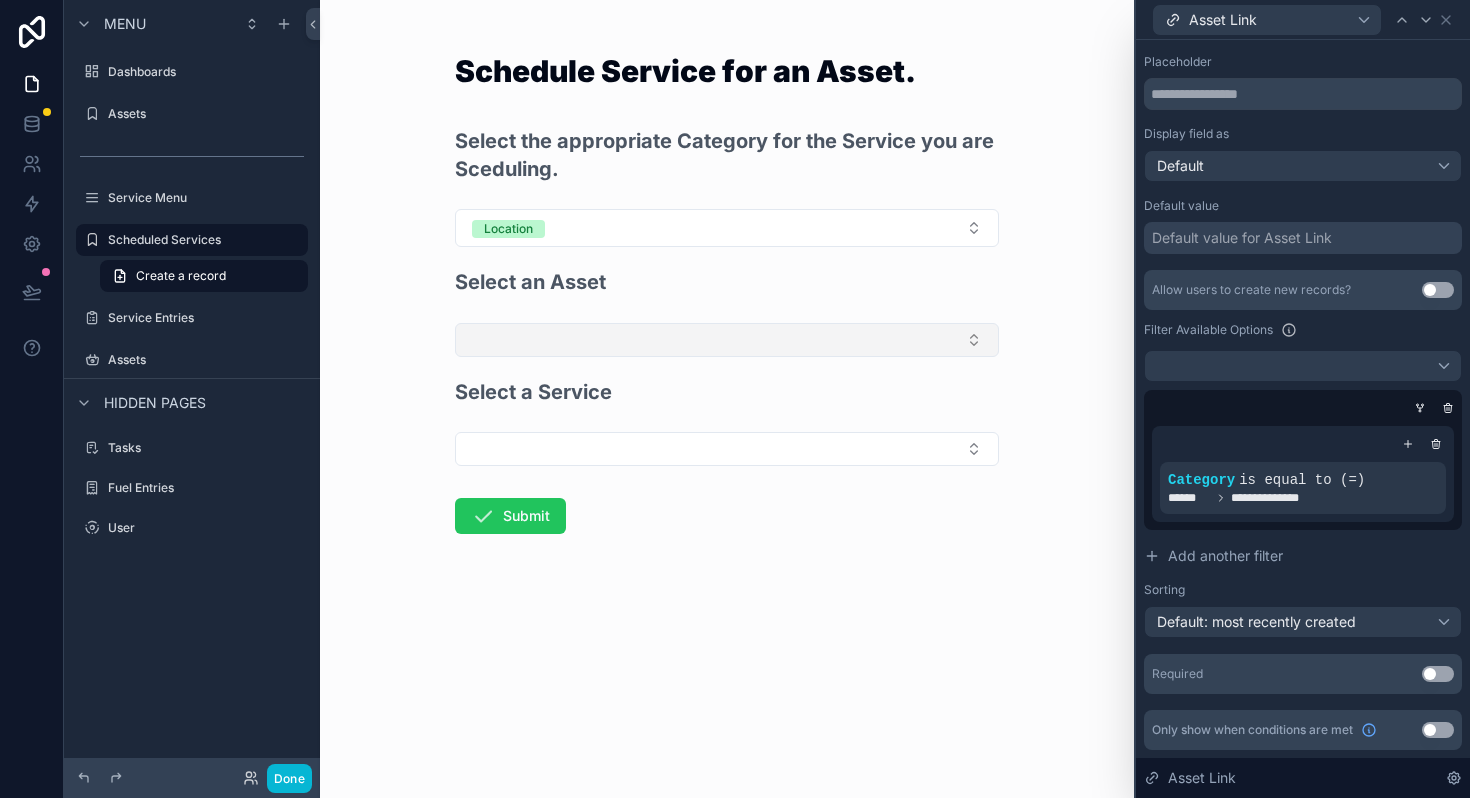 click at bounding box center (727, 340) 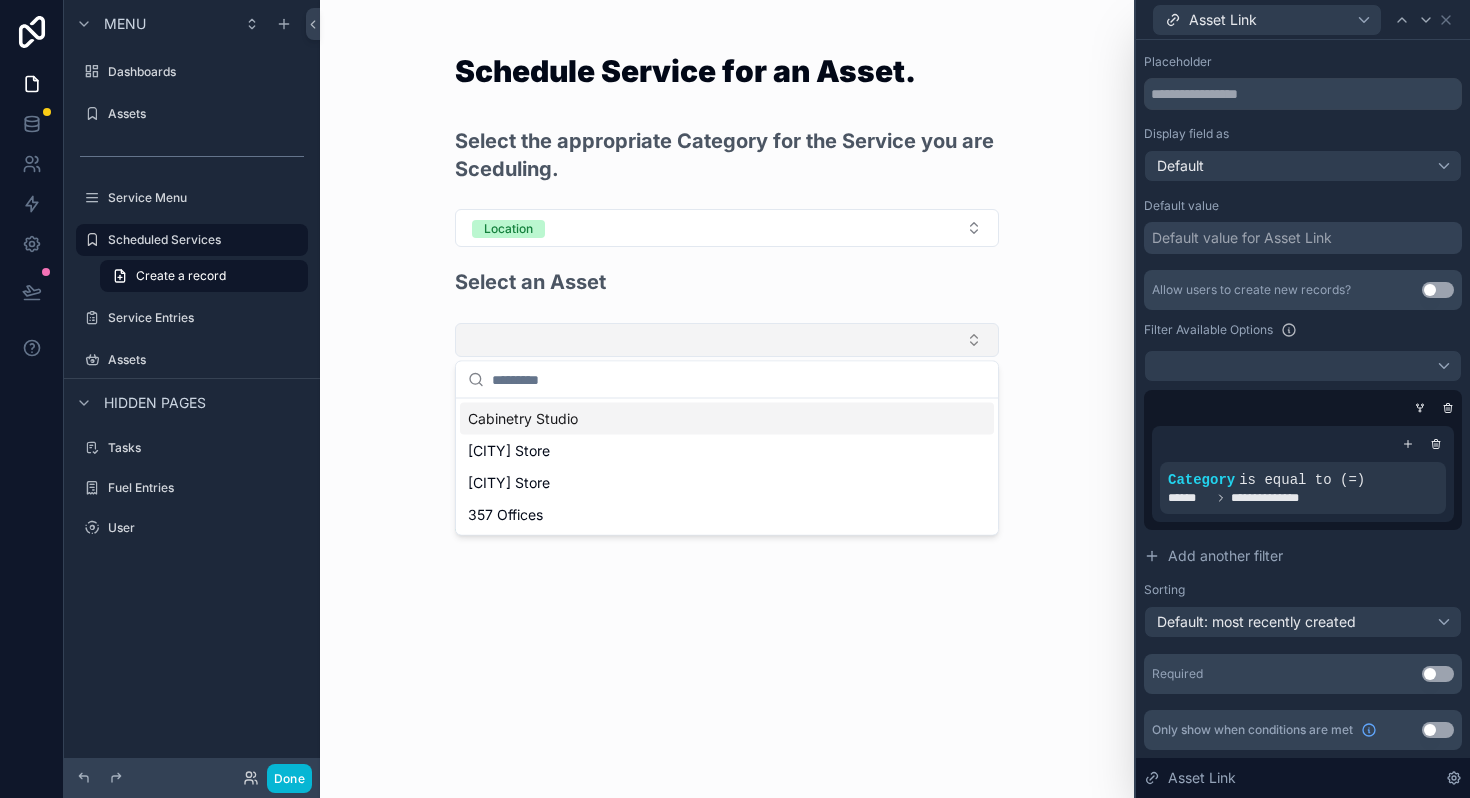 click at bounding box center (727, 340) 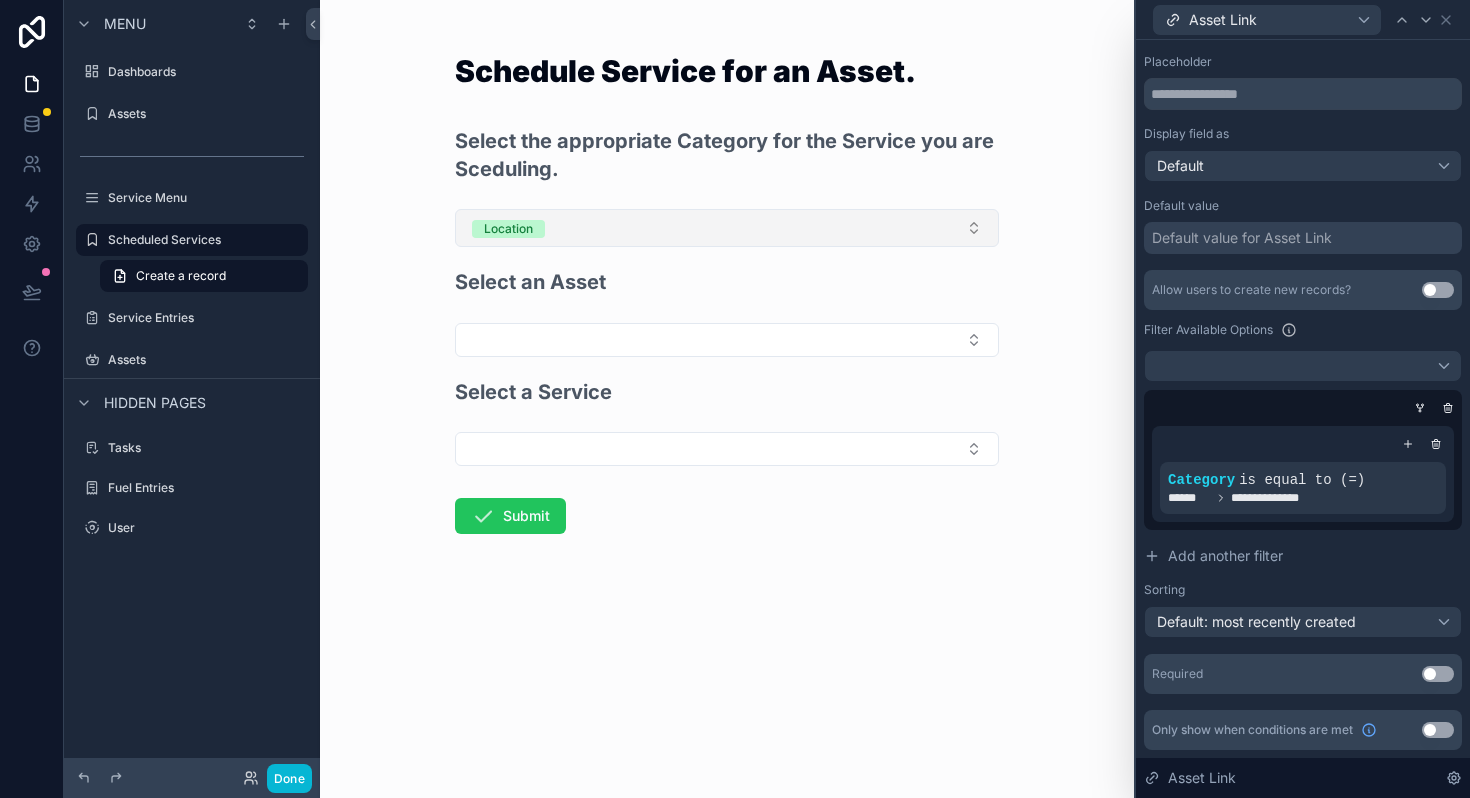 click on "Location" at bounding box center (727, 228) 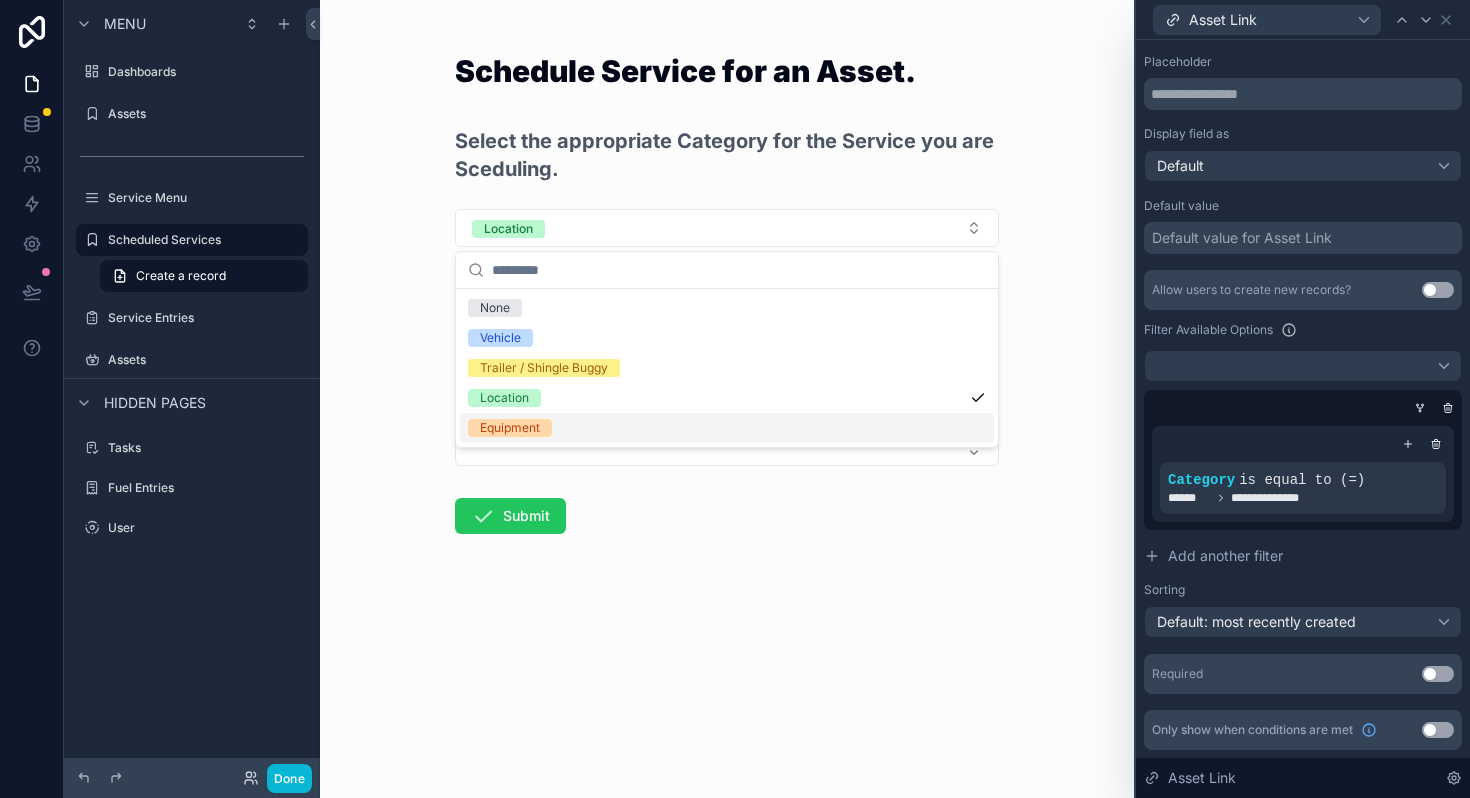 click on "Equipment" at bounding box center (510, 428) 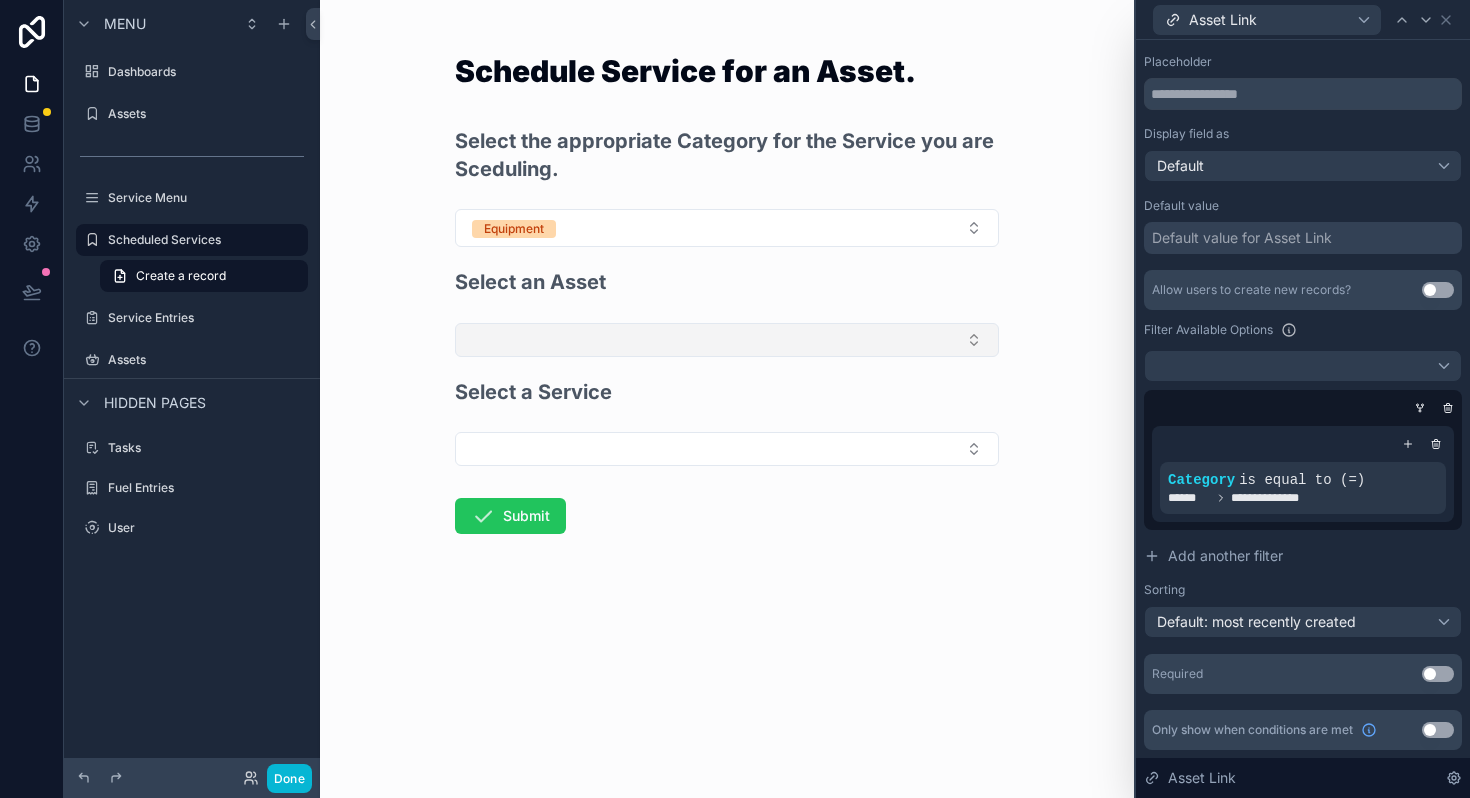 click at bounding box center [727, 340] 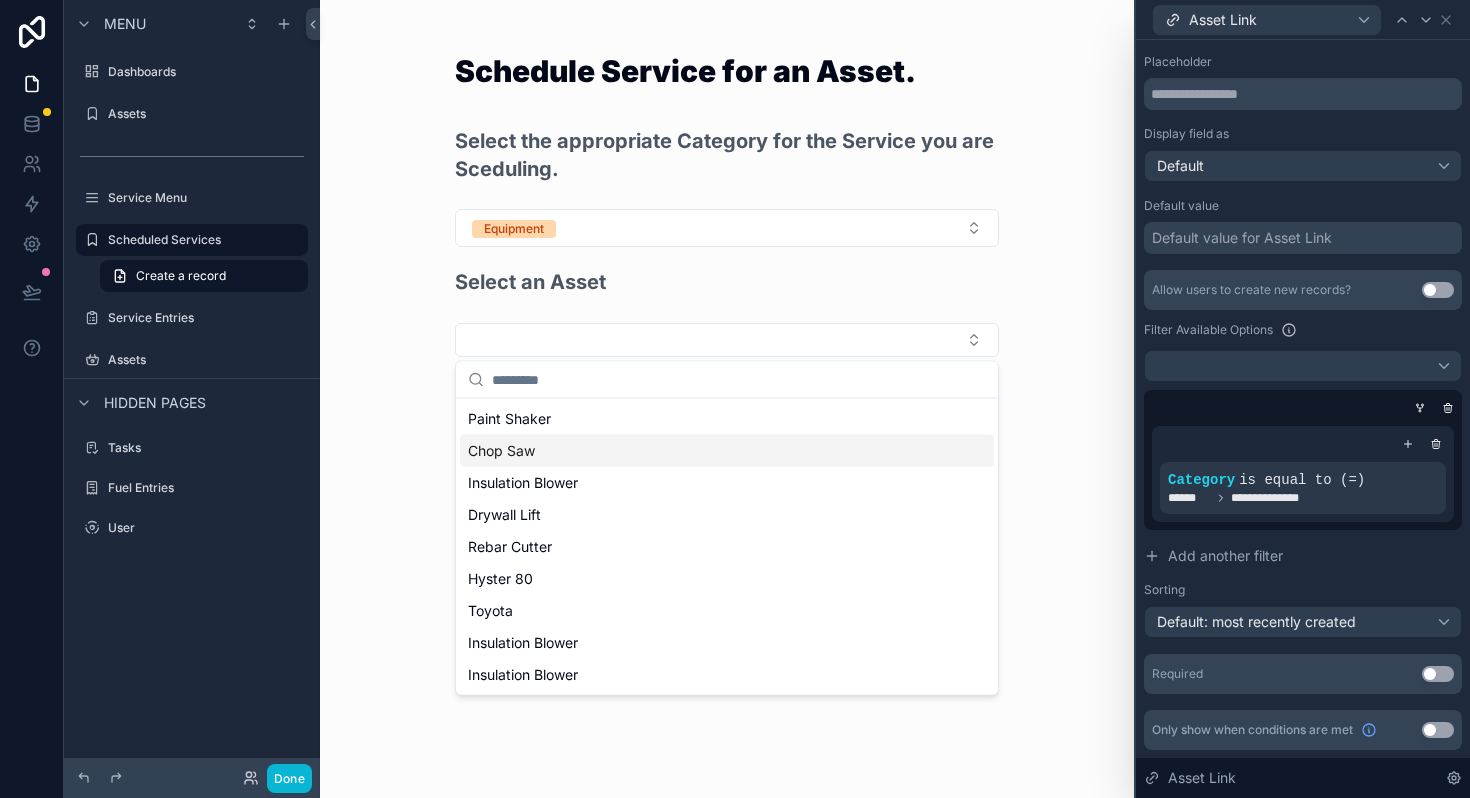 click on "Schedule Service for an Asset. Select the appropriate Category for the Service you are Sceduling. Equipment Select an Asset Select a Service Submit" at bounding box center (727, 399) 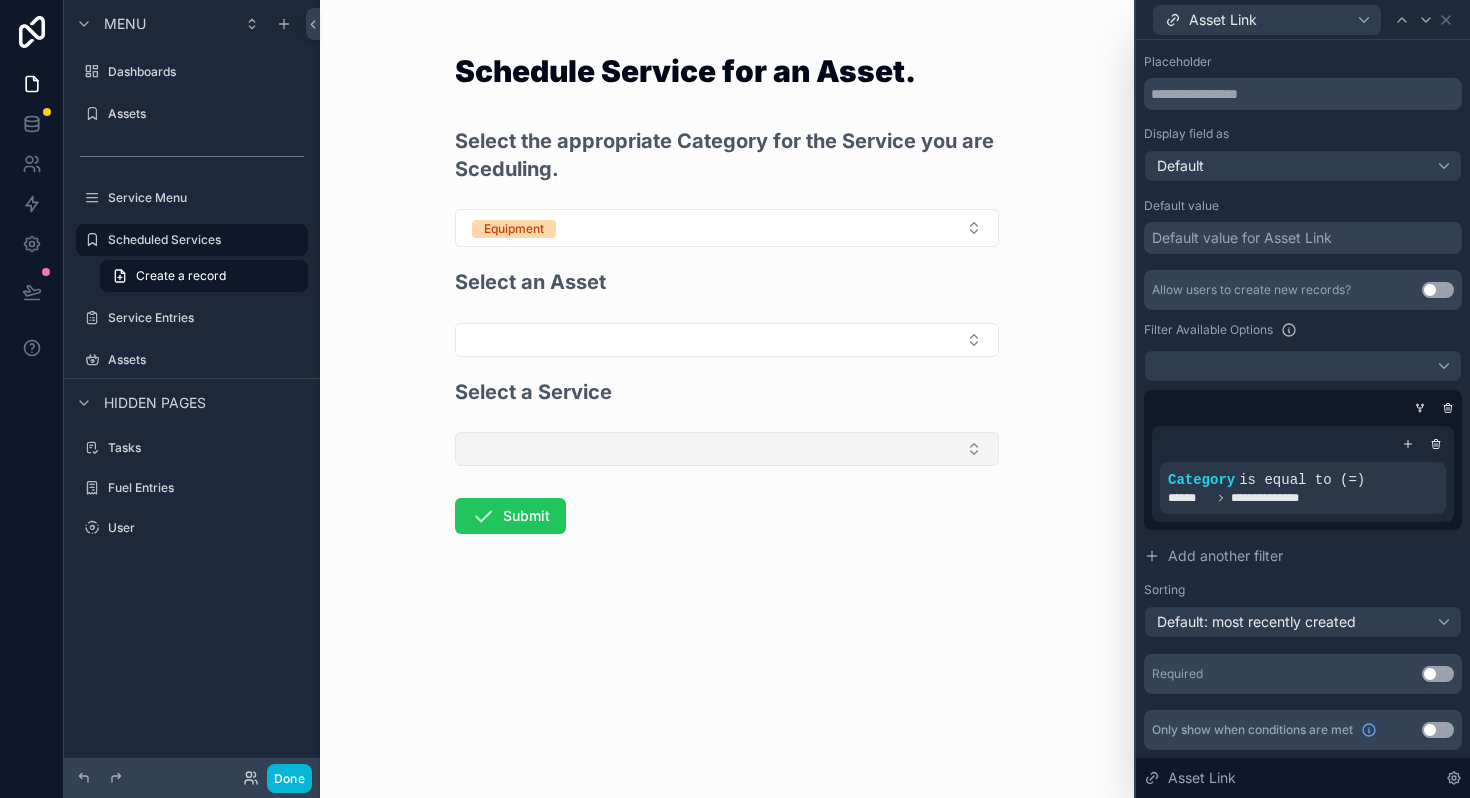 click at bounding box center (727, 449) 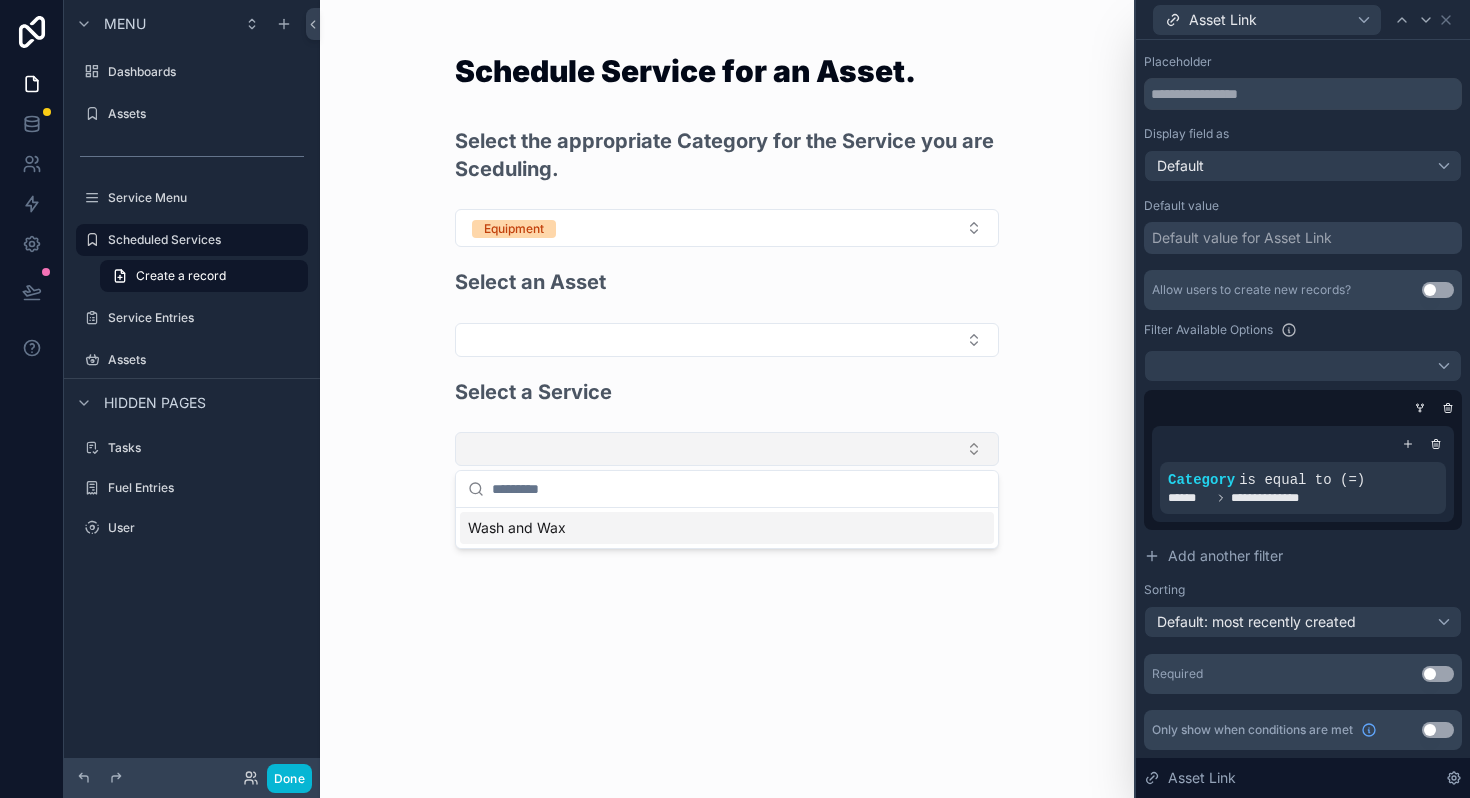 click at bounding box center [727, 449] 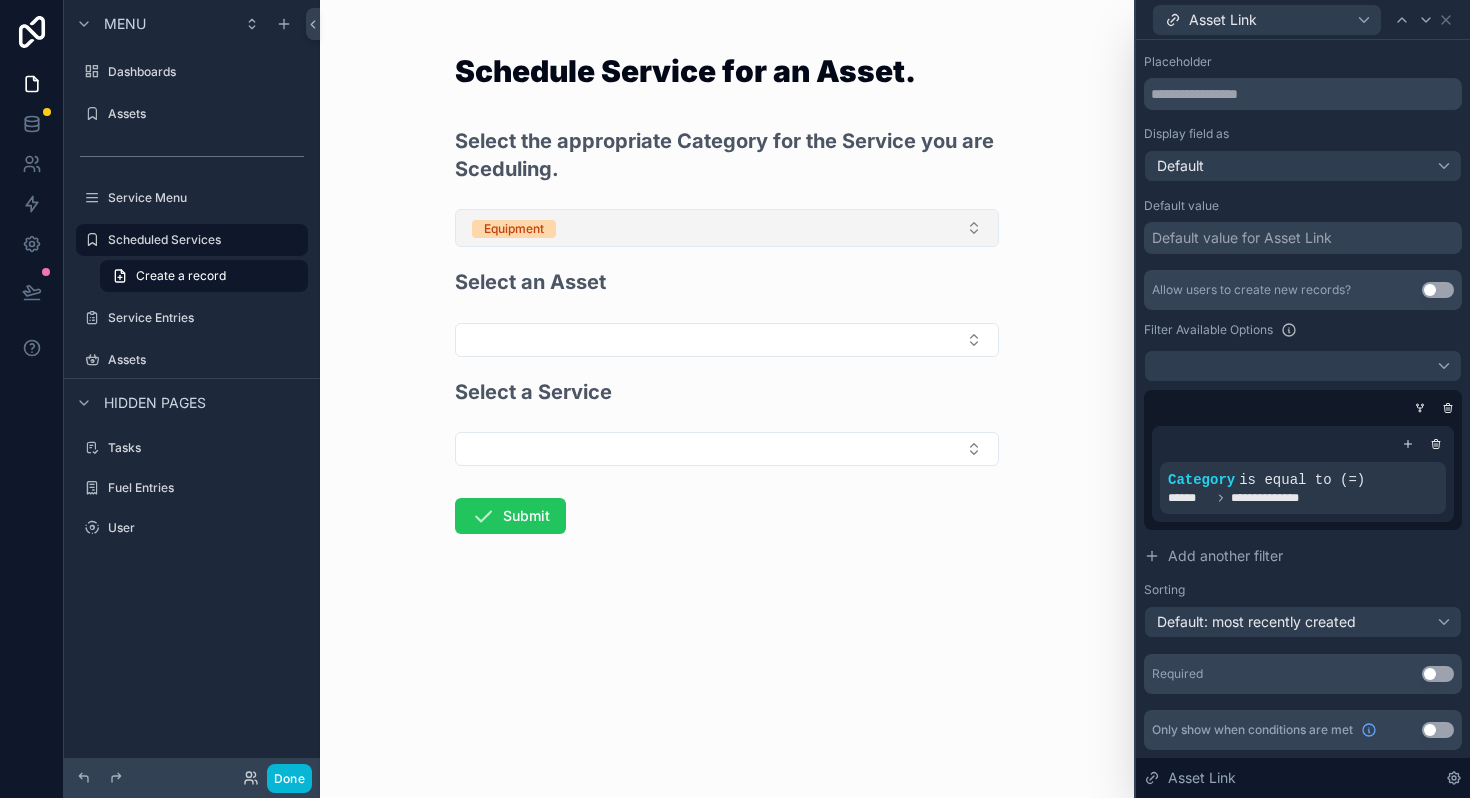 click on "Equipment" at bounding box center (727, 228) 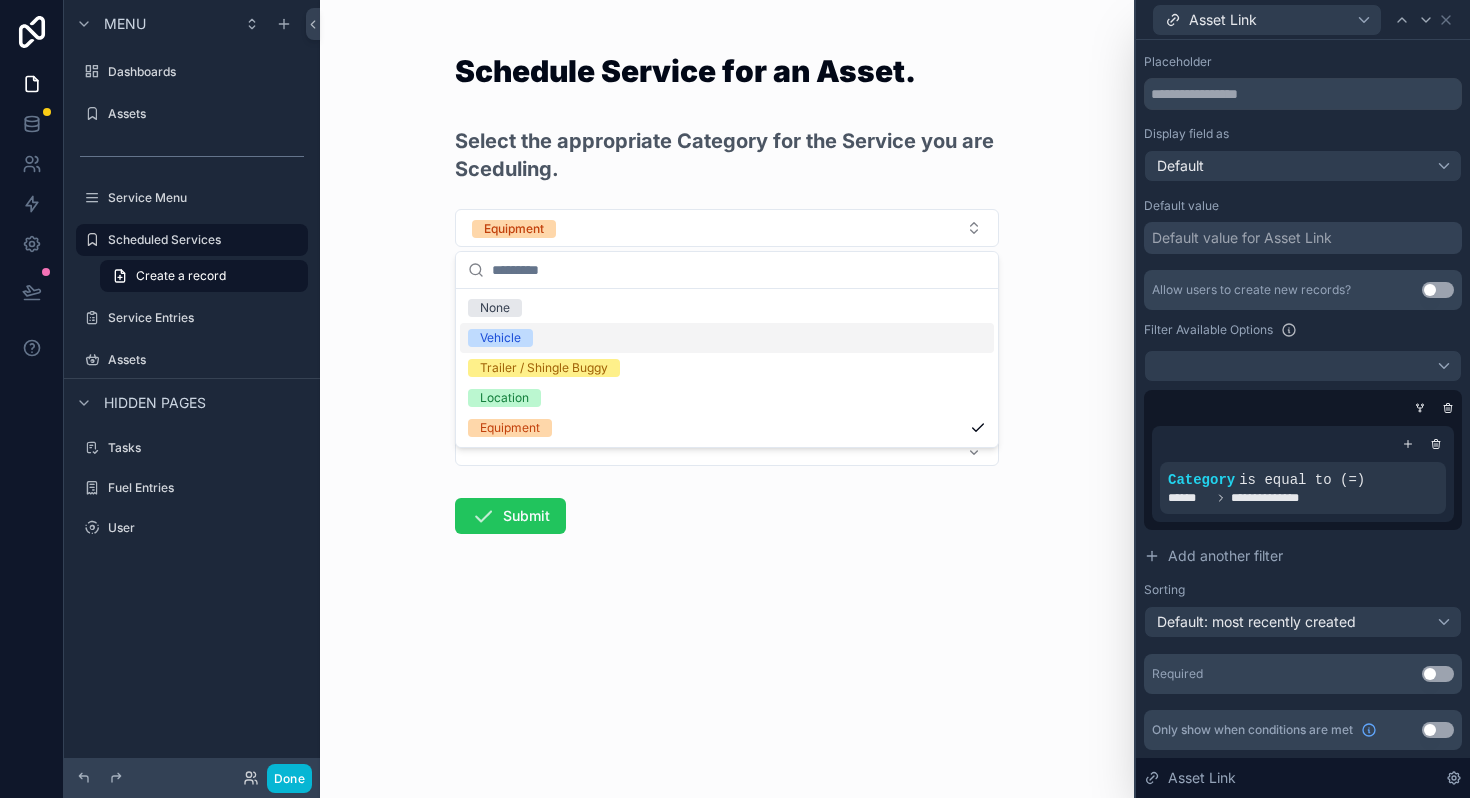 click on "Vehicle" at bounding box center [727, 338] 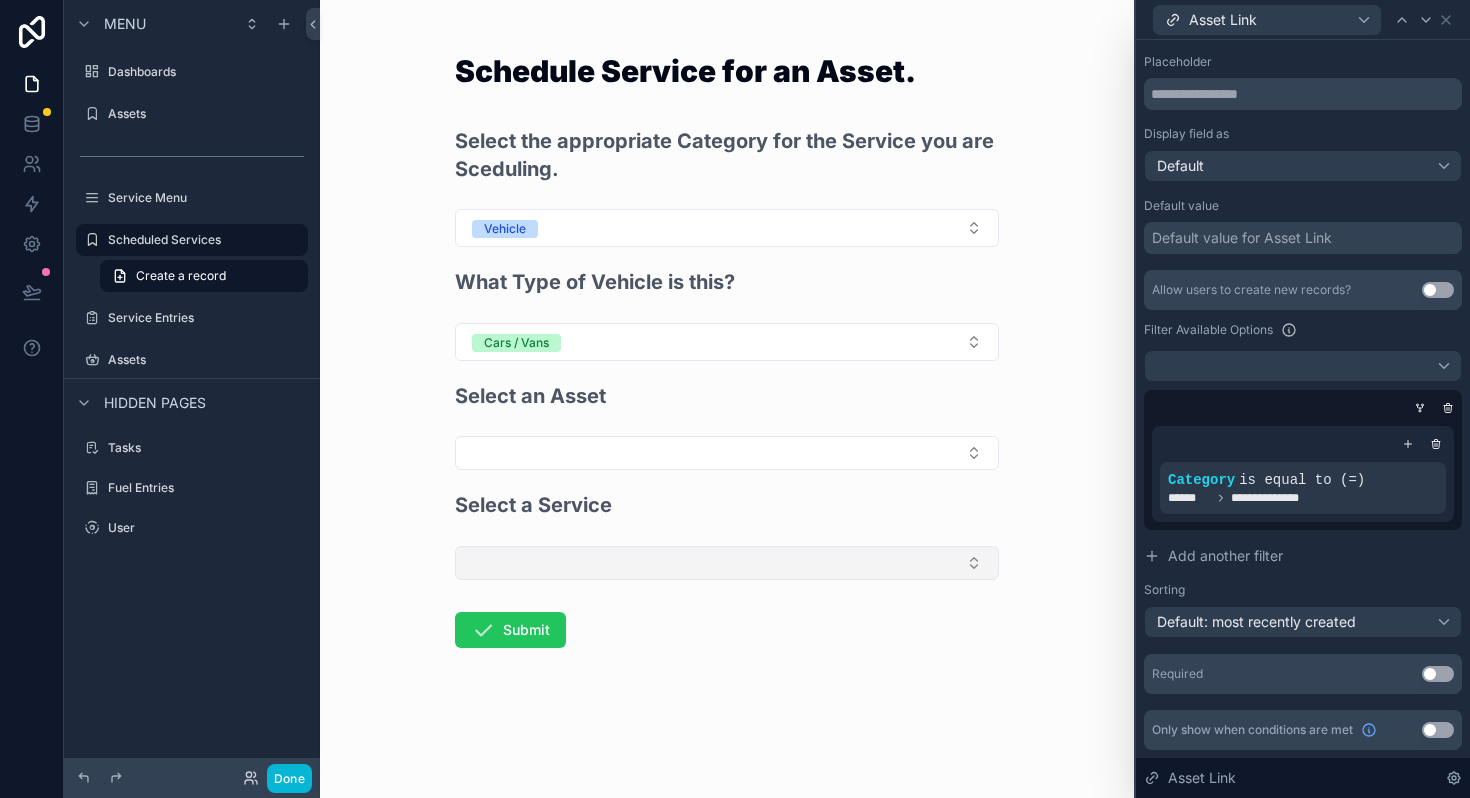 click at bounding box center (727, 563) 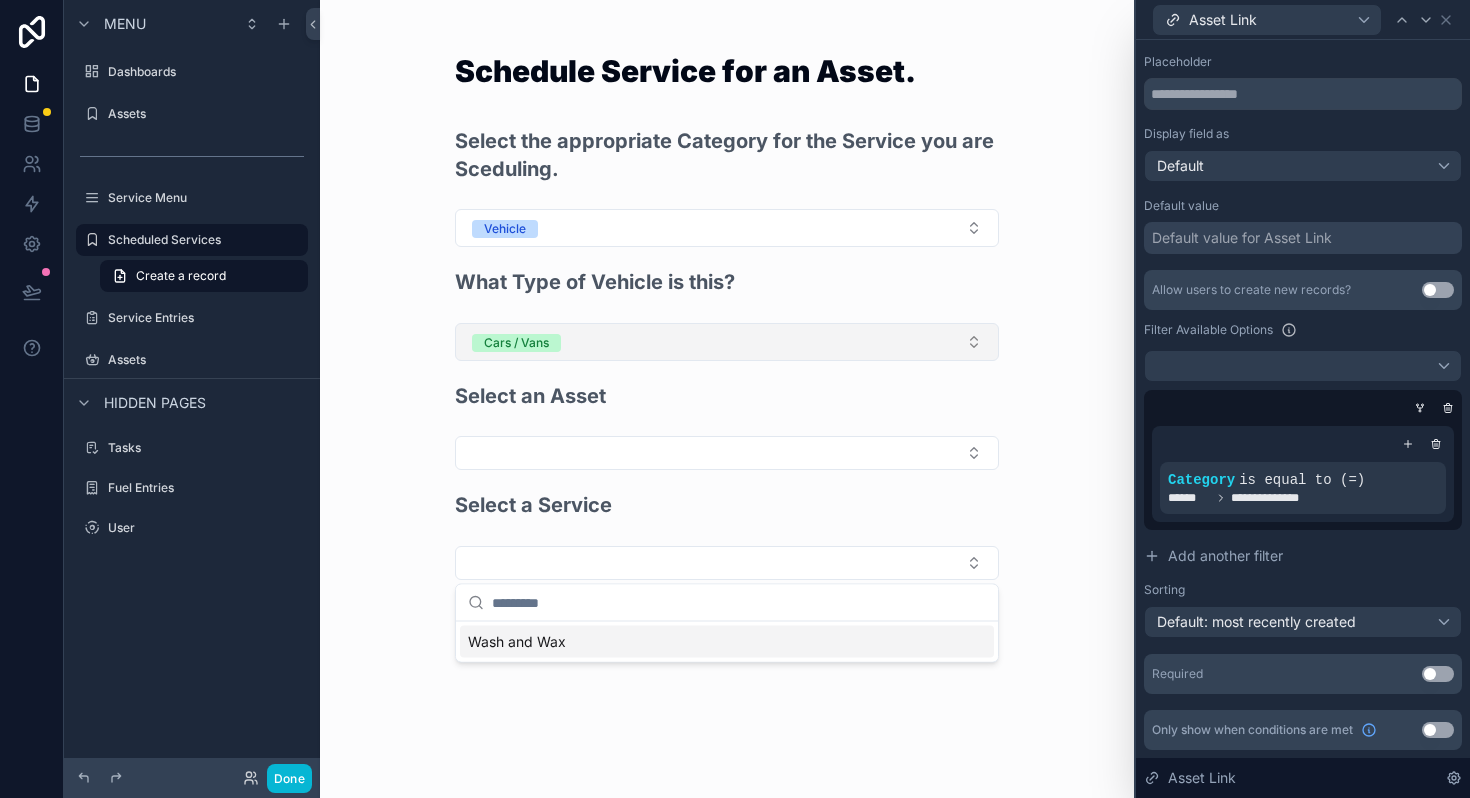click on "Cars / Vans" at bounding box center (727, 342) 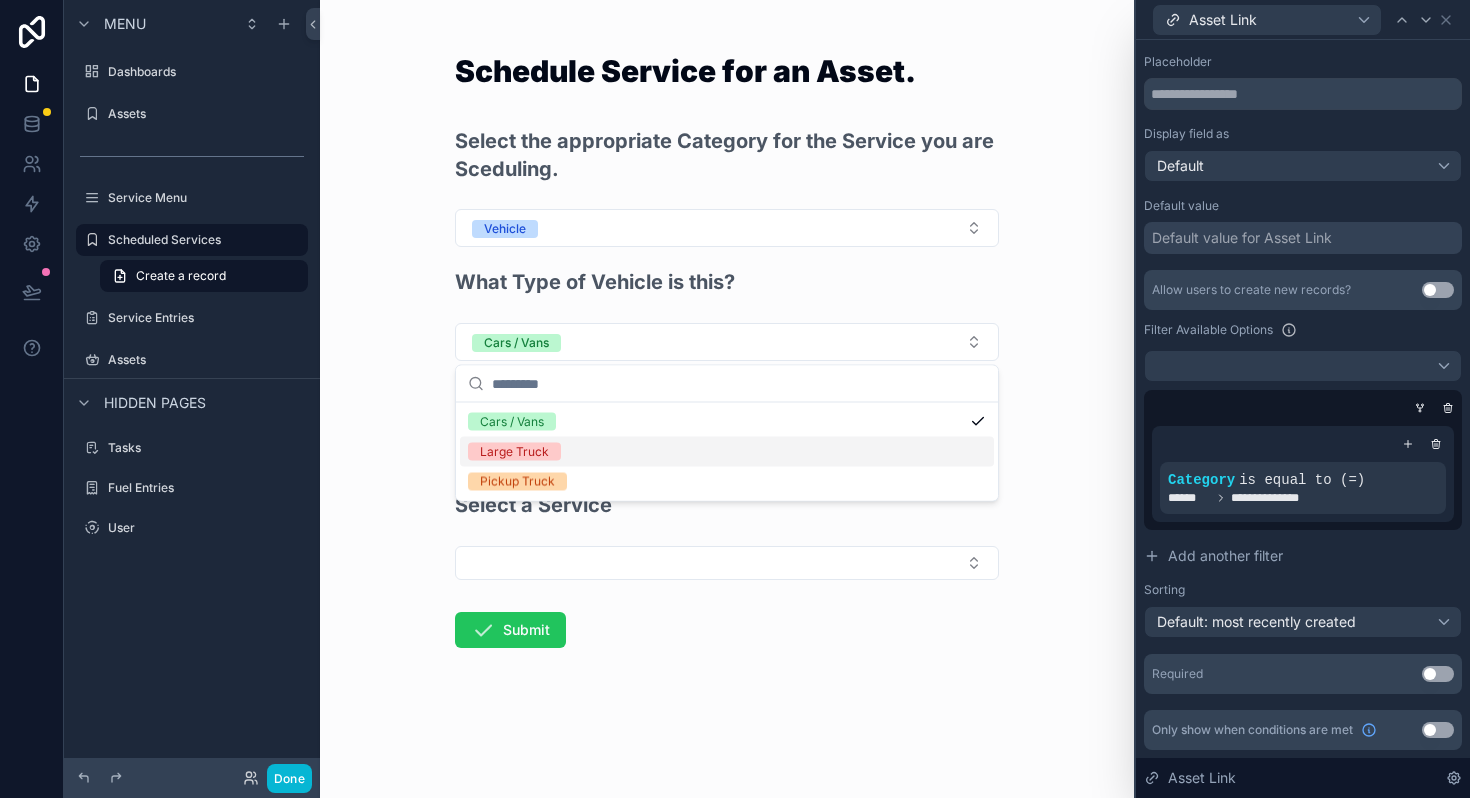 click on "Large Truck" at bounding box center (514, 452) 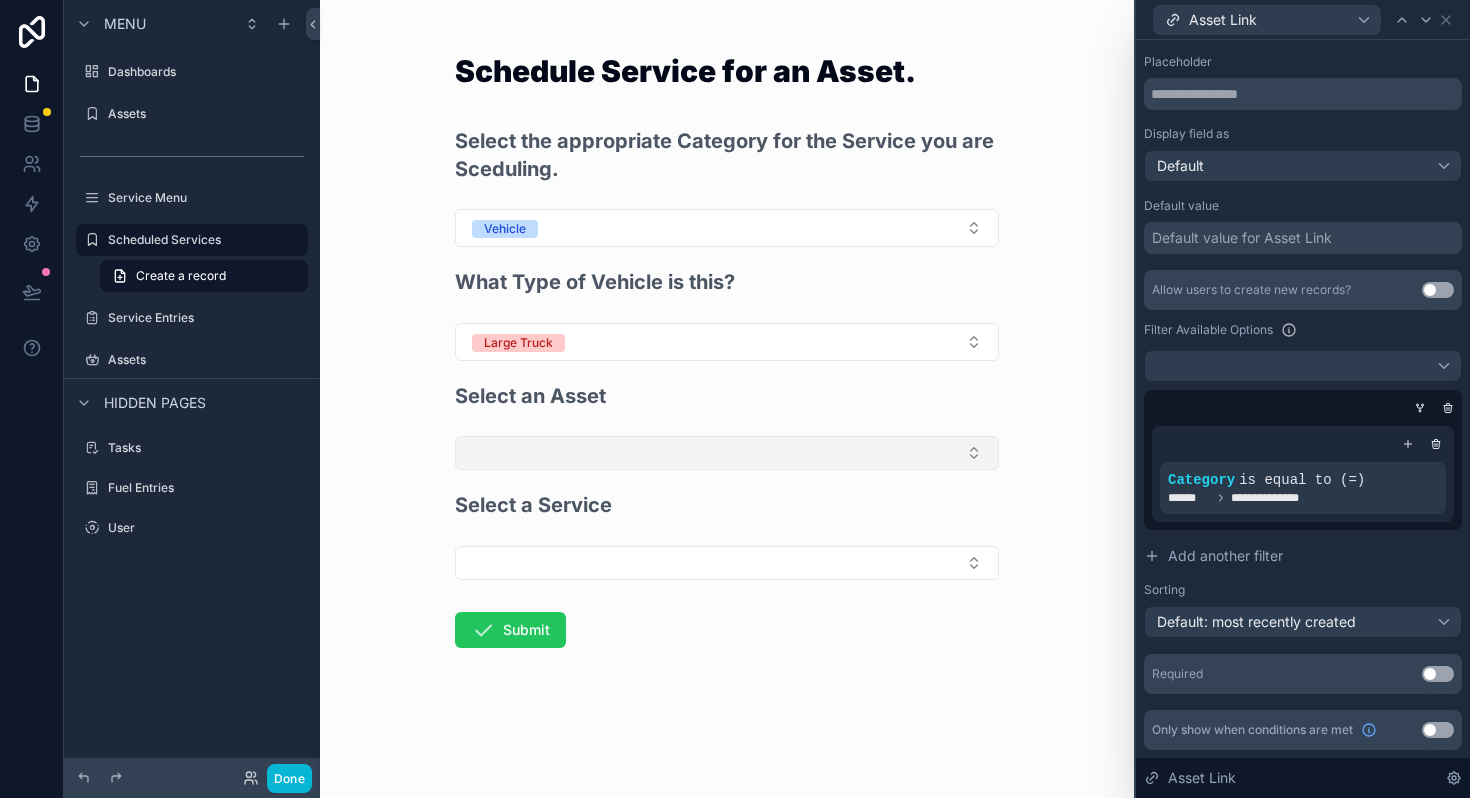 click at bounding box center [727, 453] 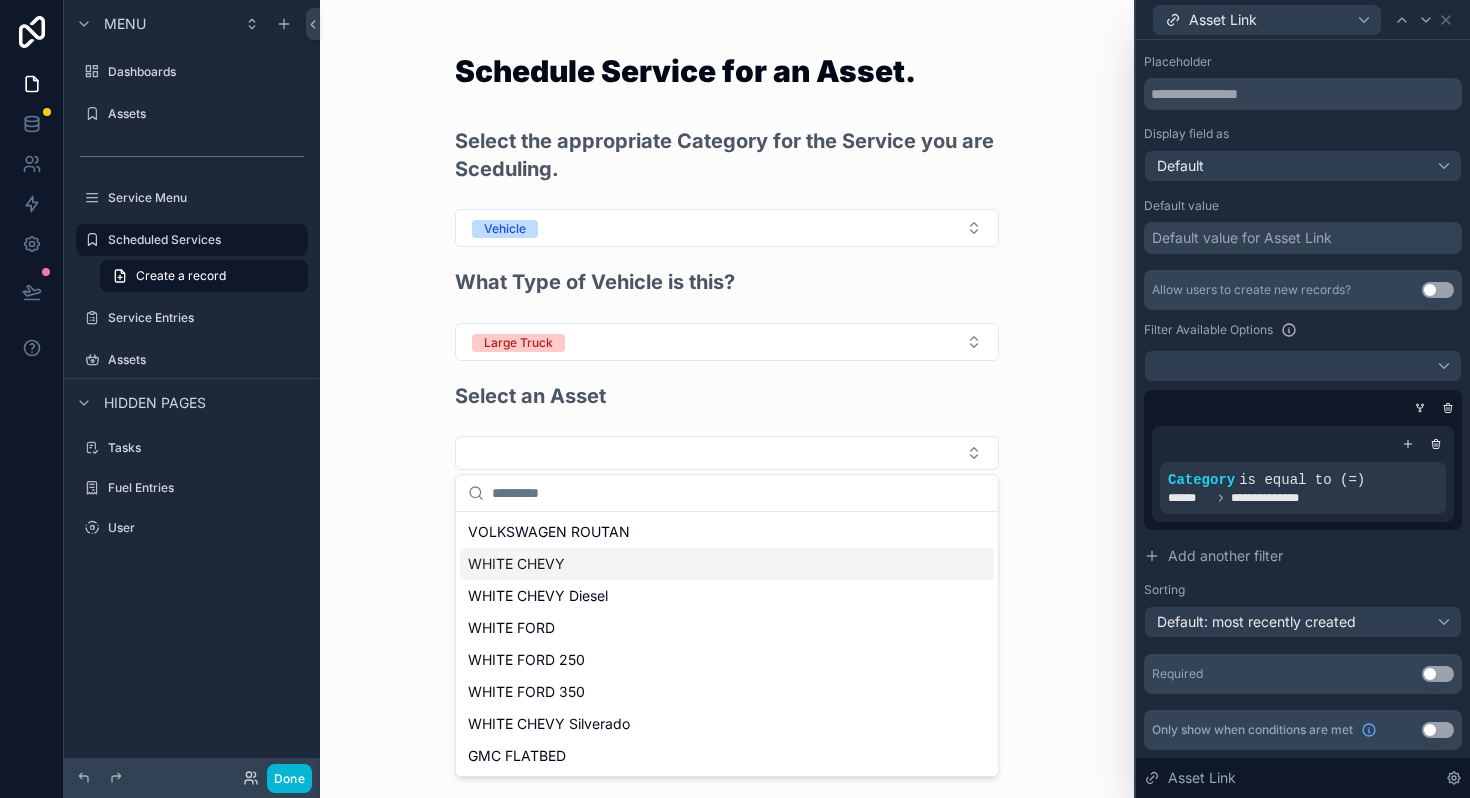 click on "WHITE CHEVY" at bounding box center [516, 564] 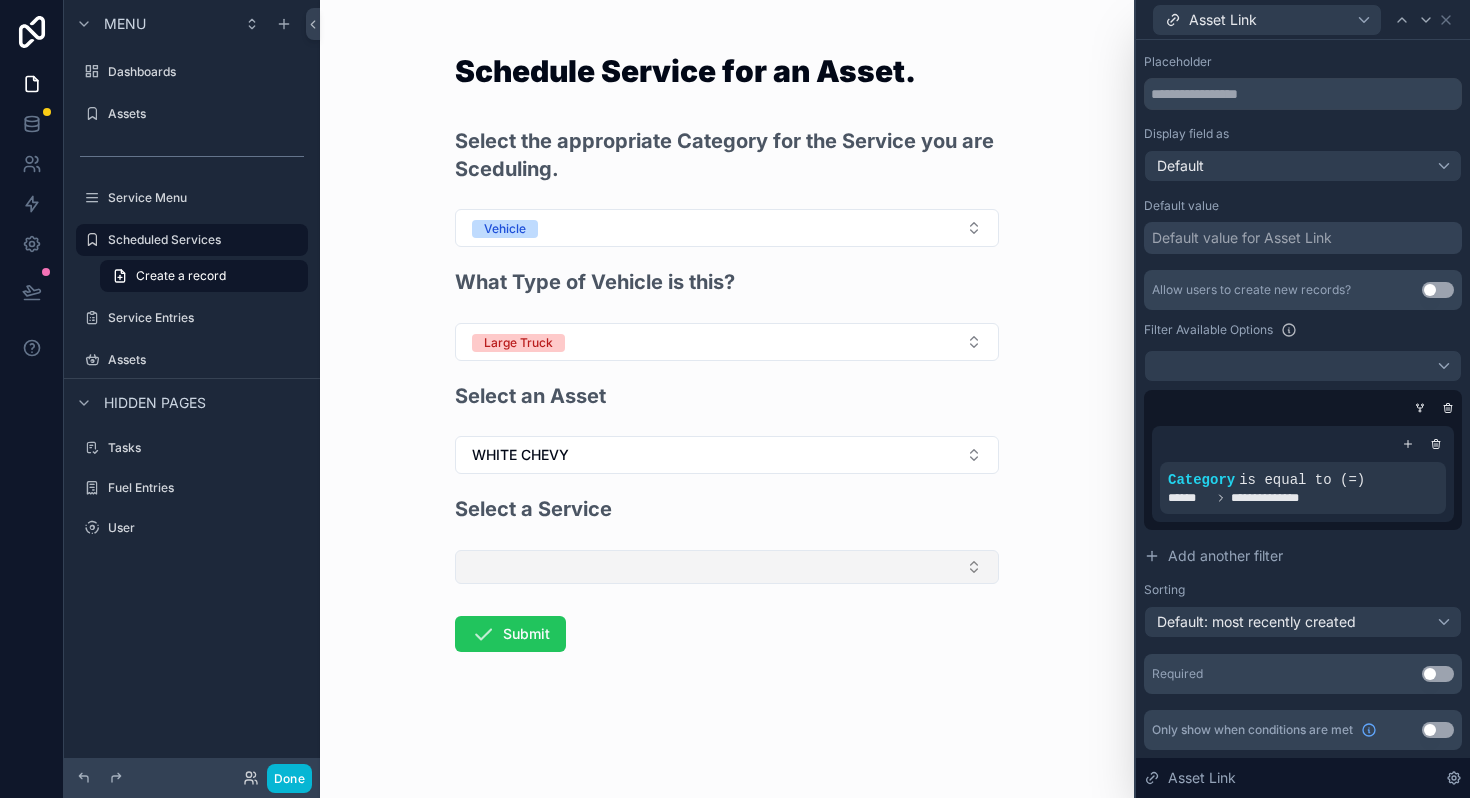 click at bounding box center [727, 567] 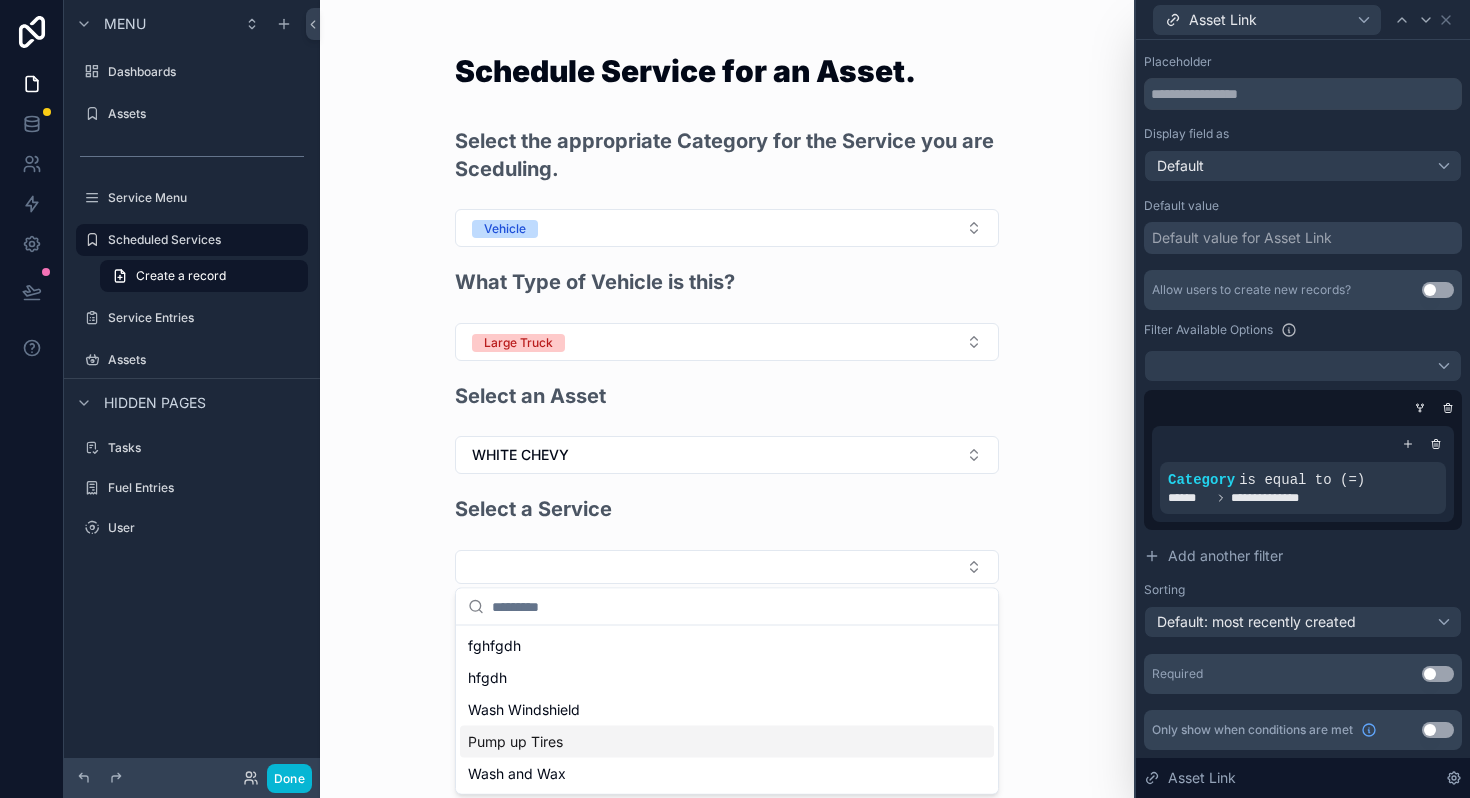 click on "Pump up Tires" at bounding box center (515, 742) 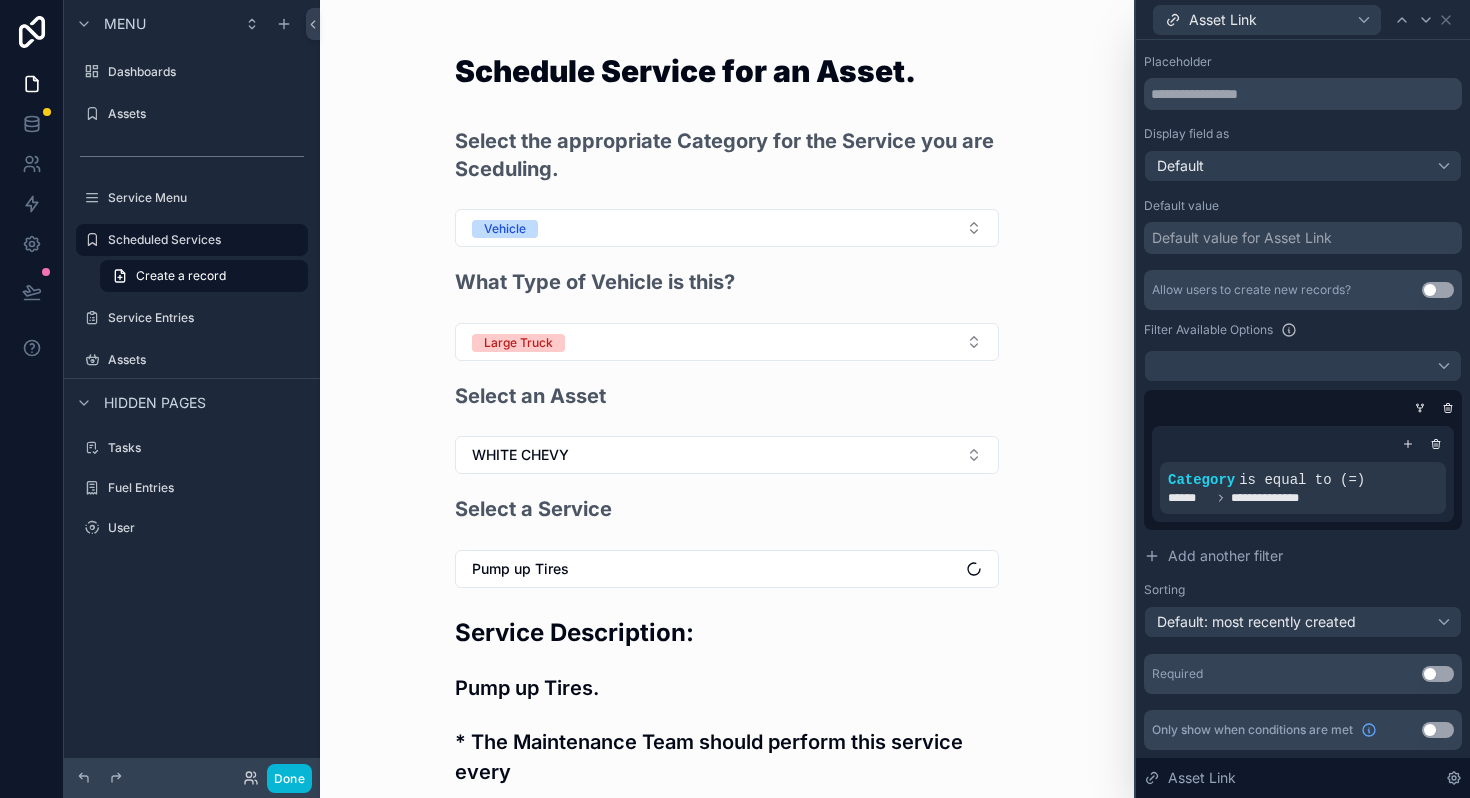 scroll, scrollTop: 180, scrollLeft: 0, axis: vertical 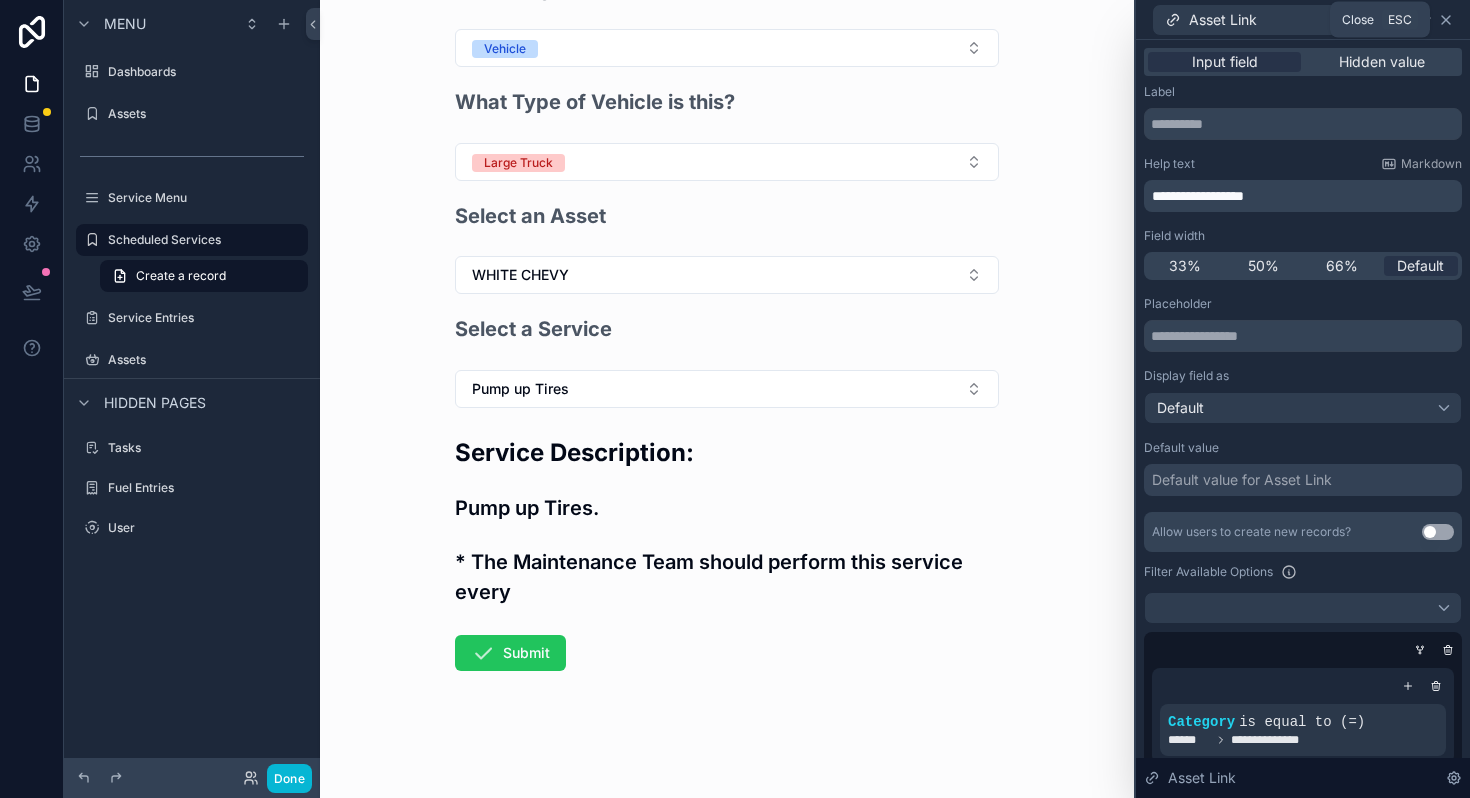 click 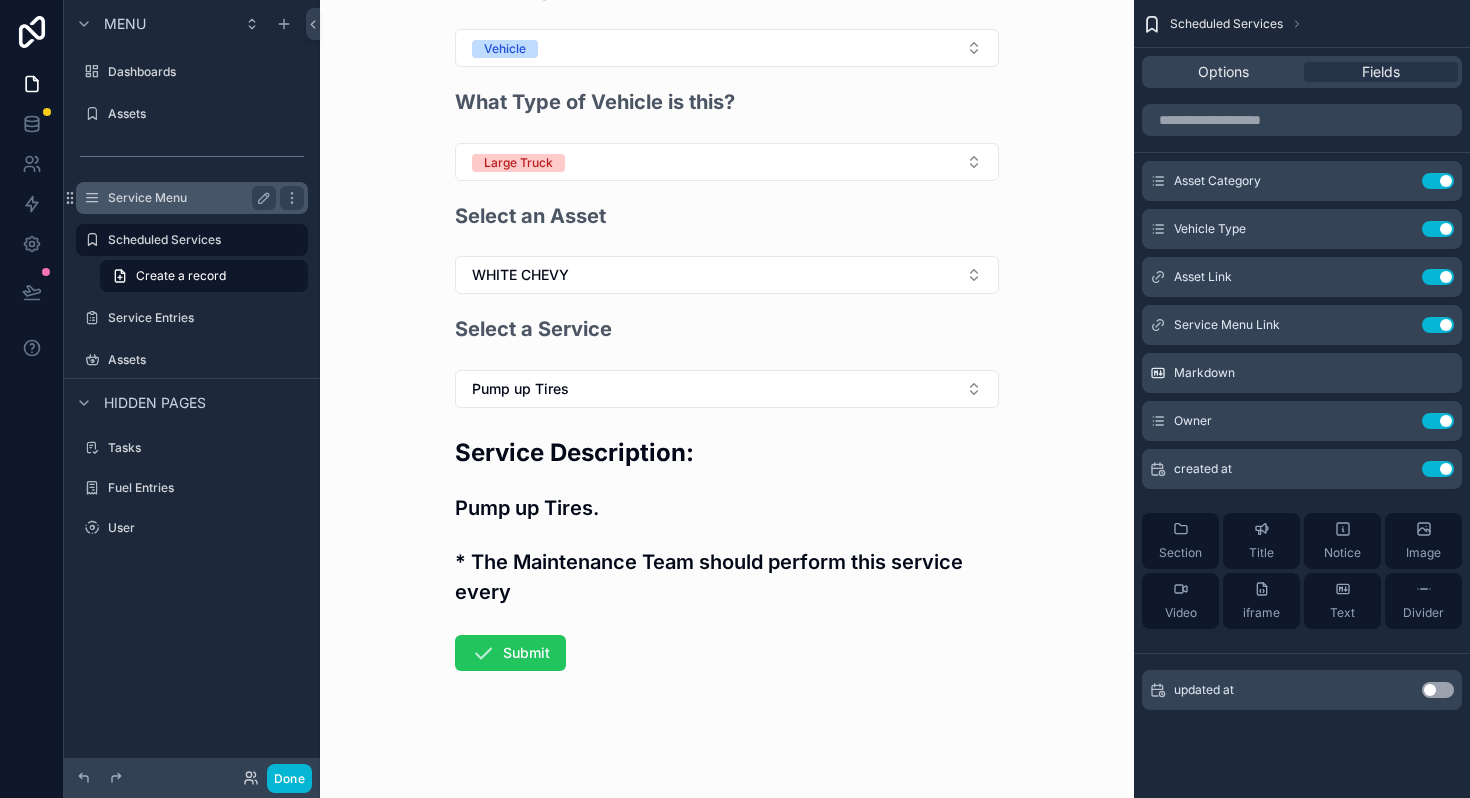 click on "Service Menu" at bounding box center [188, 198] 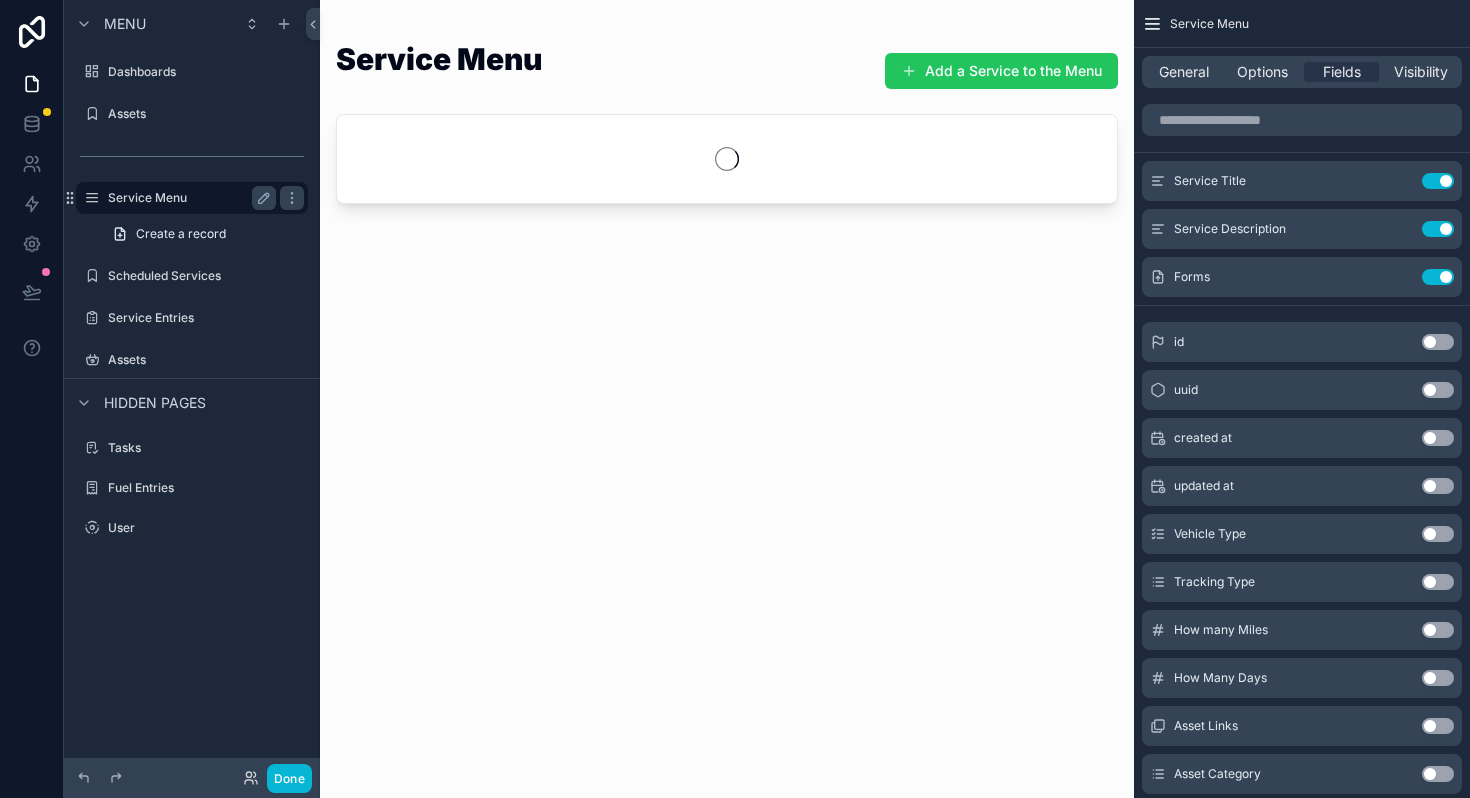 scroll, scrollTop: 0, scrollLeft: 0, axis: both 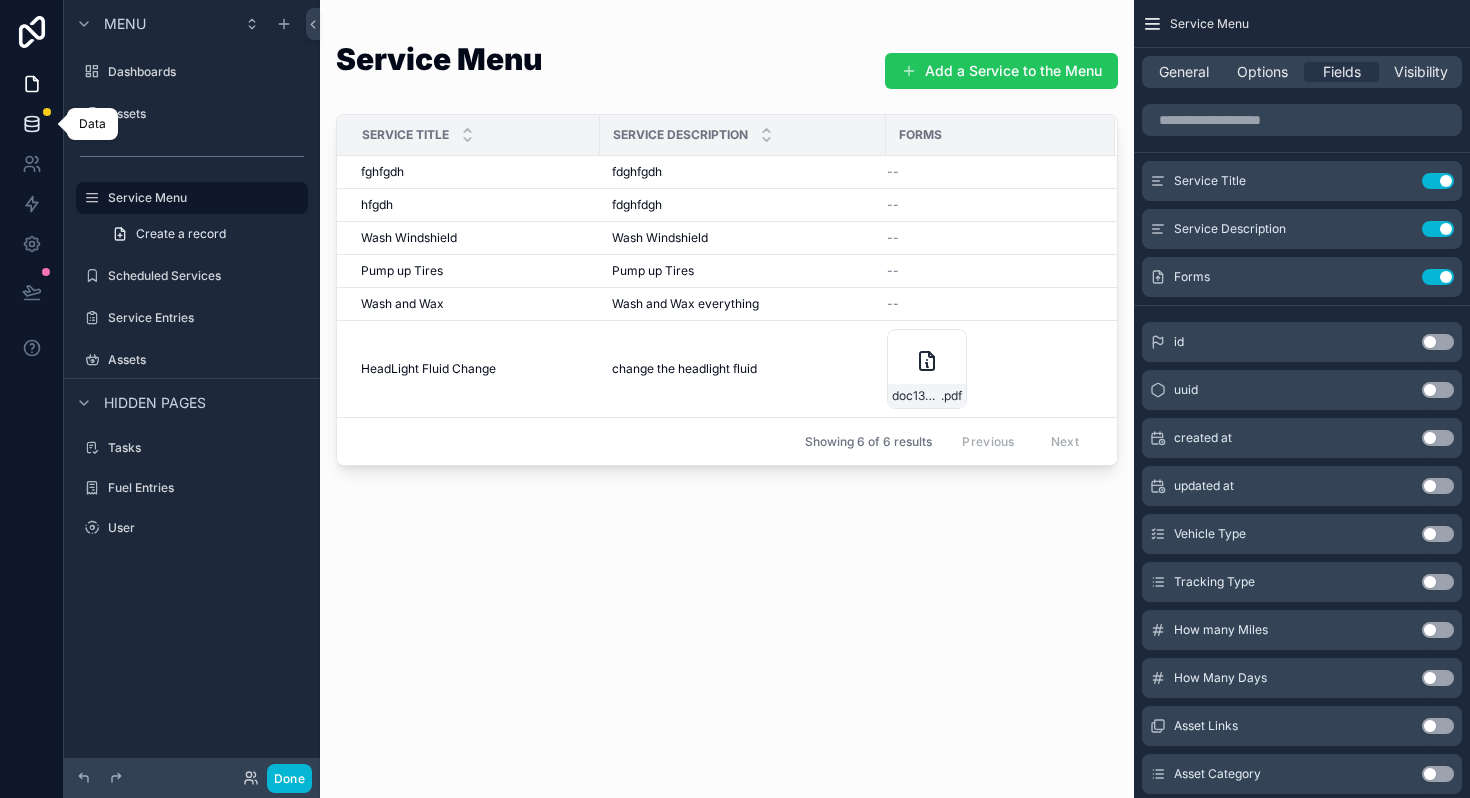 click 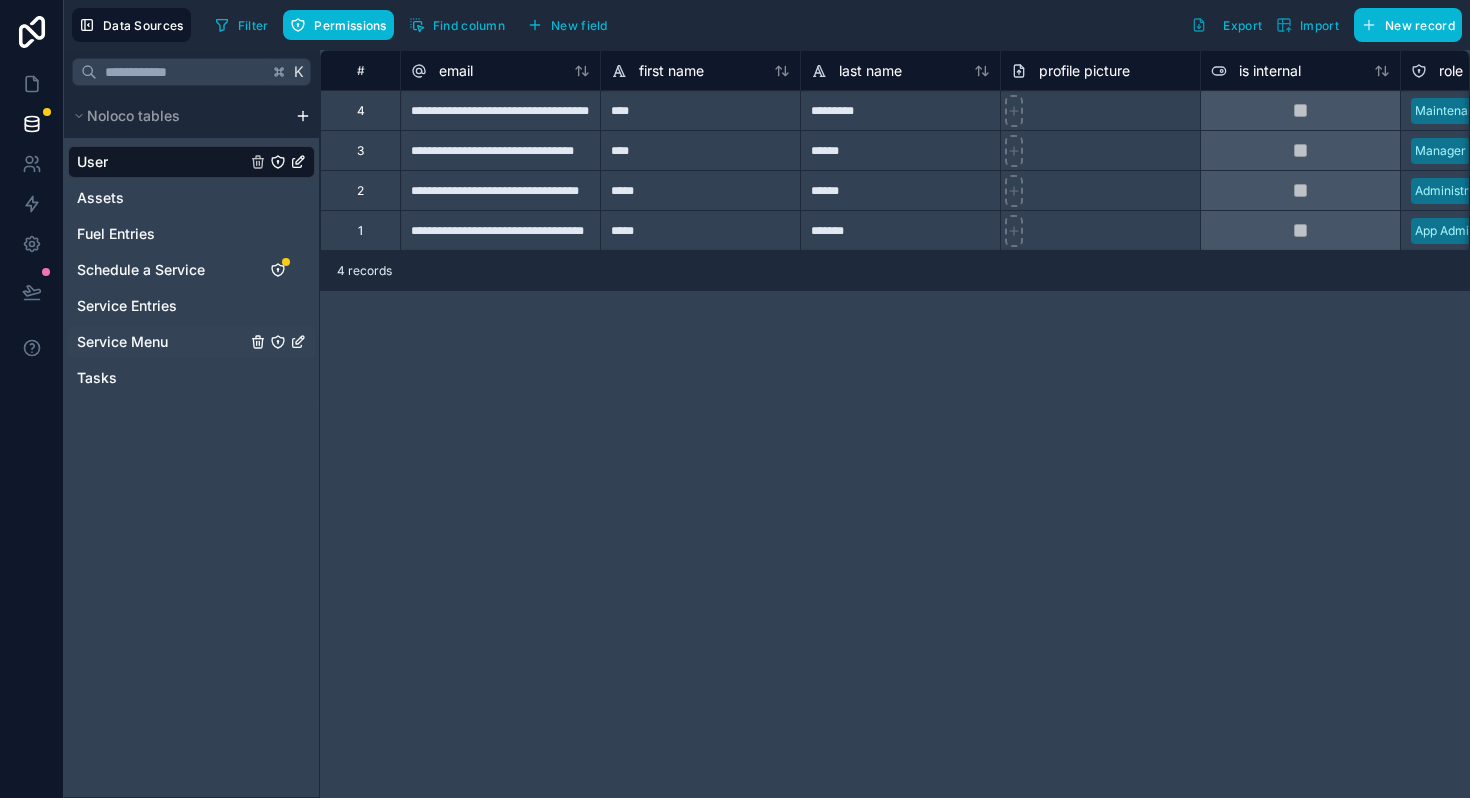 click on "Service Menu" at bounding box center [122, 342] 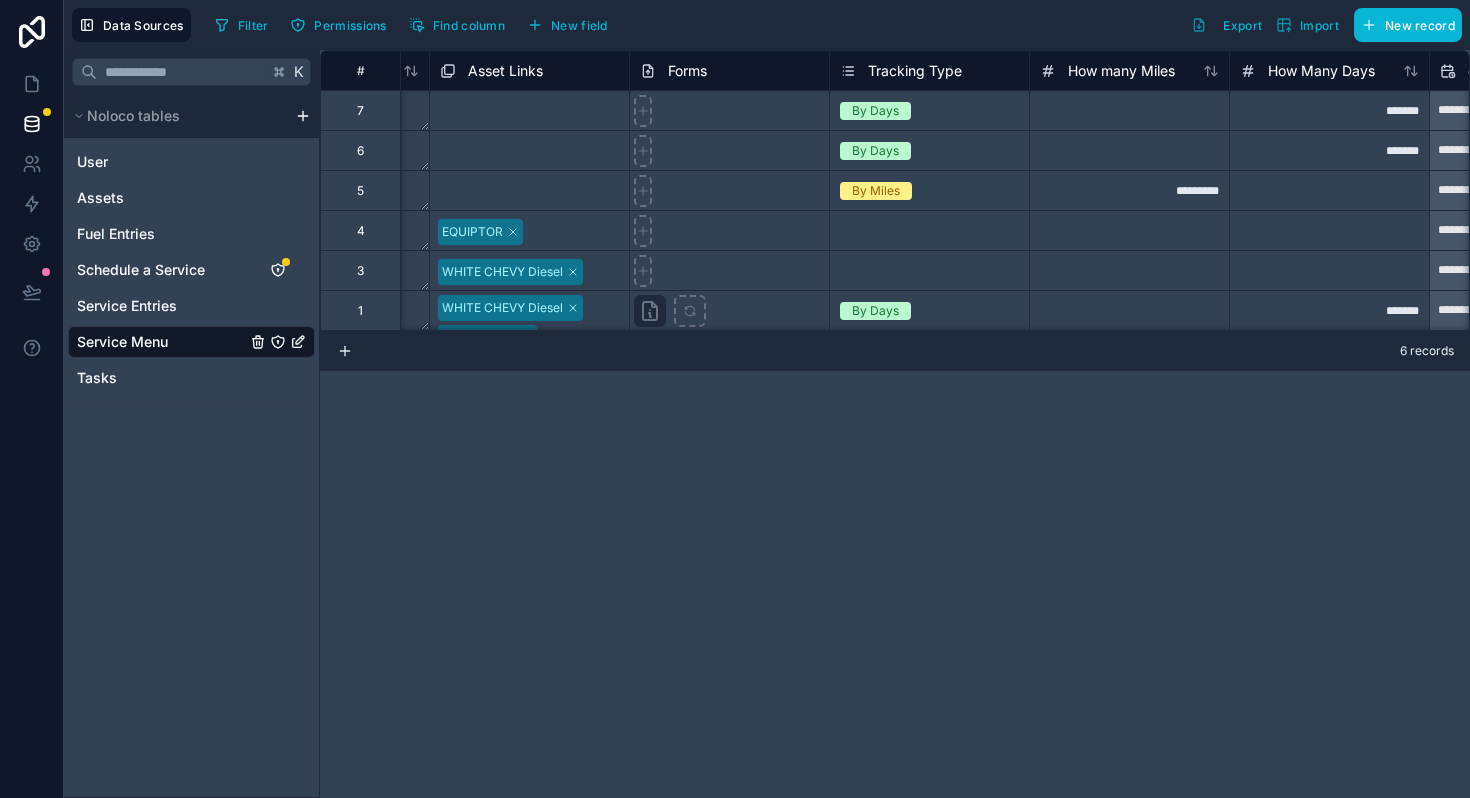 scroll, scrollTop: 0, scrollLeft: 996, axis: horizontal 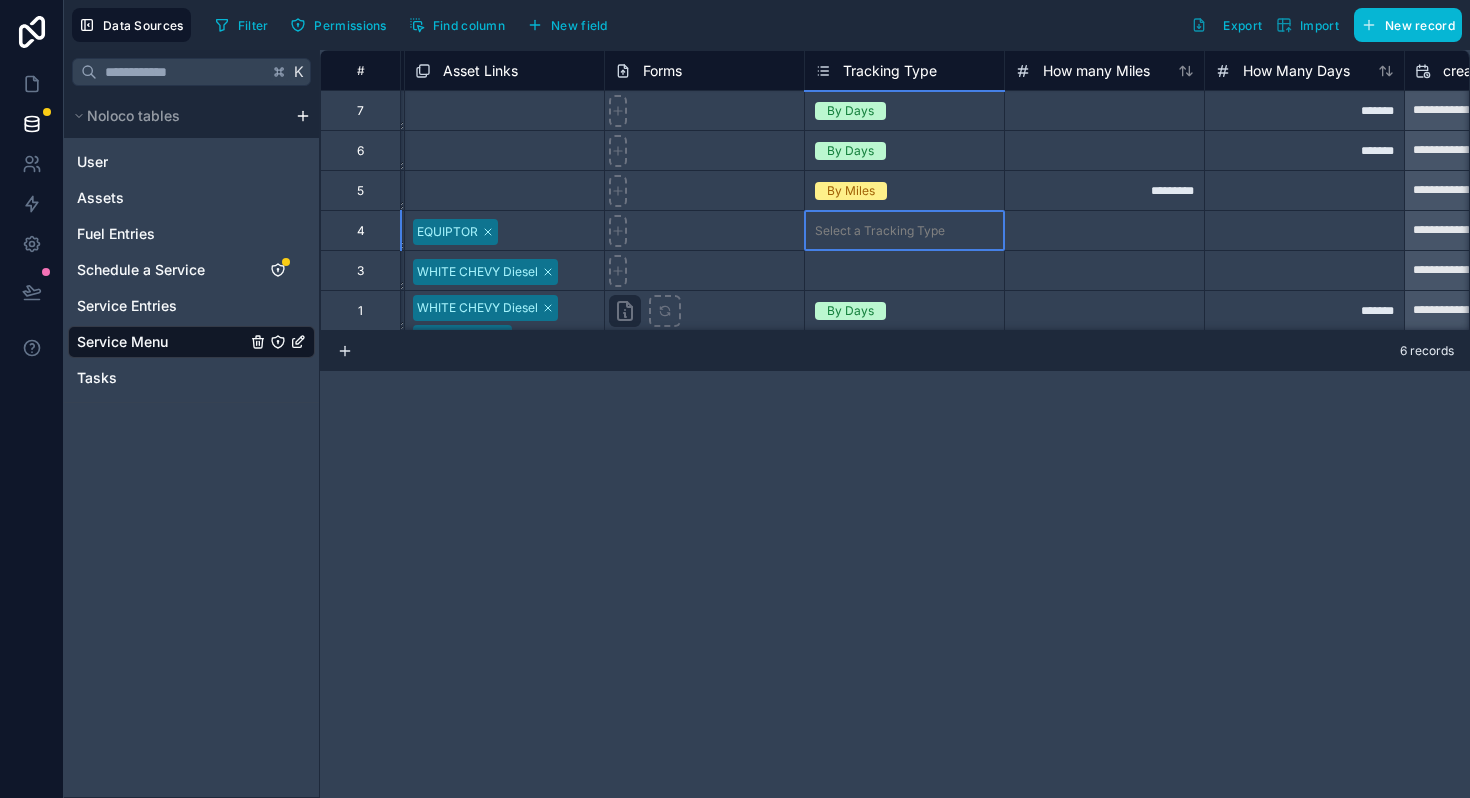 click on "Select a Tracking Type" at bounding box center (880, 231) 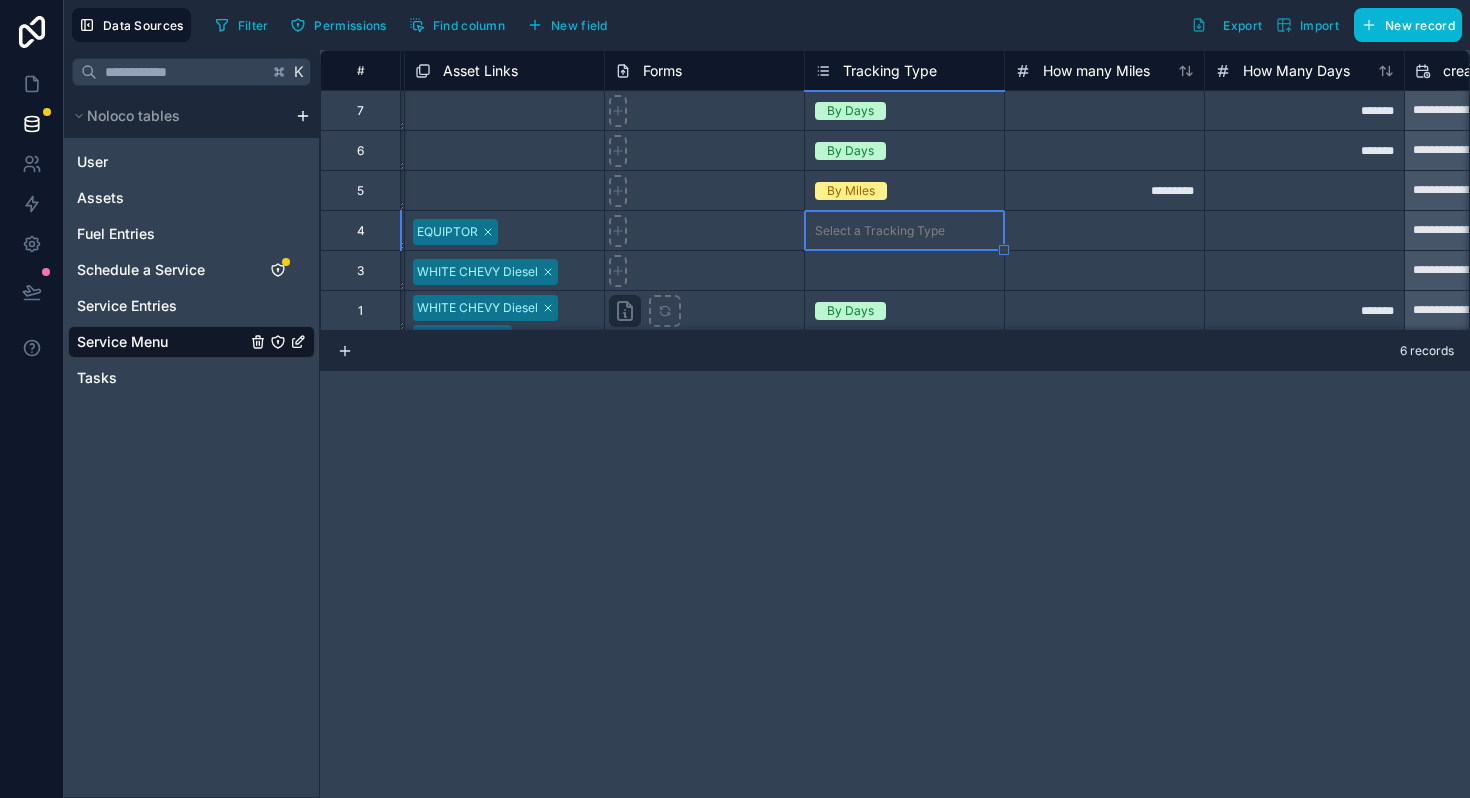 click on "Select a Tracking Type" at bounding box center [880, 231] 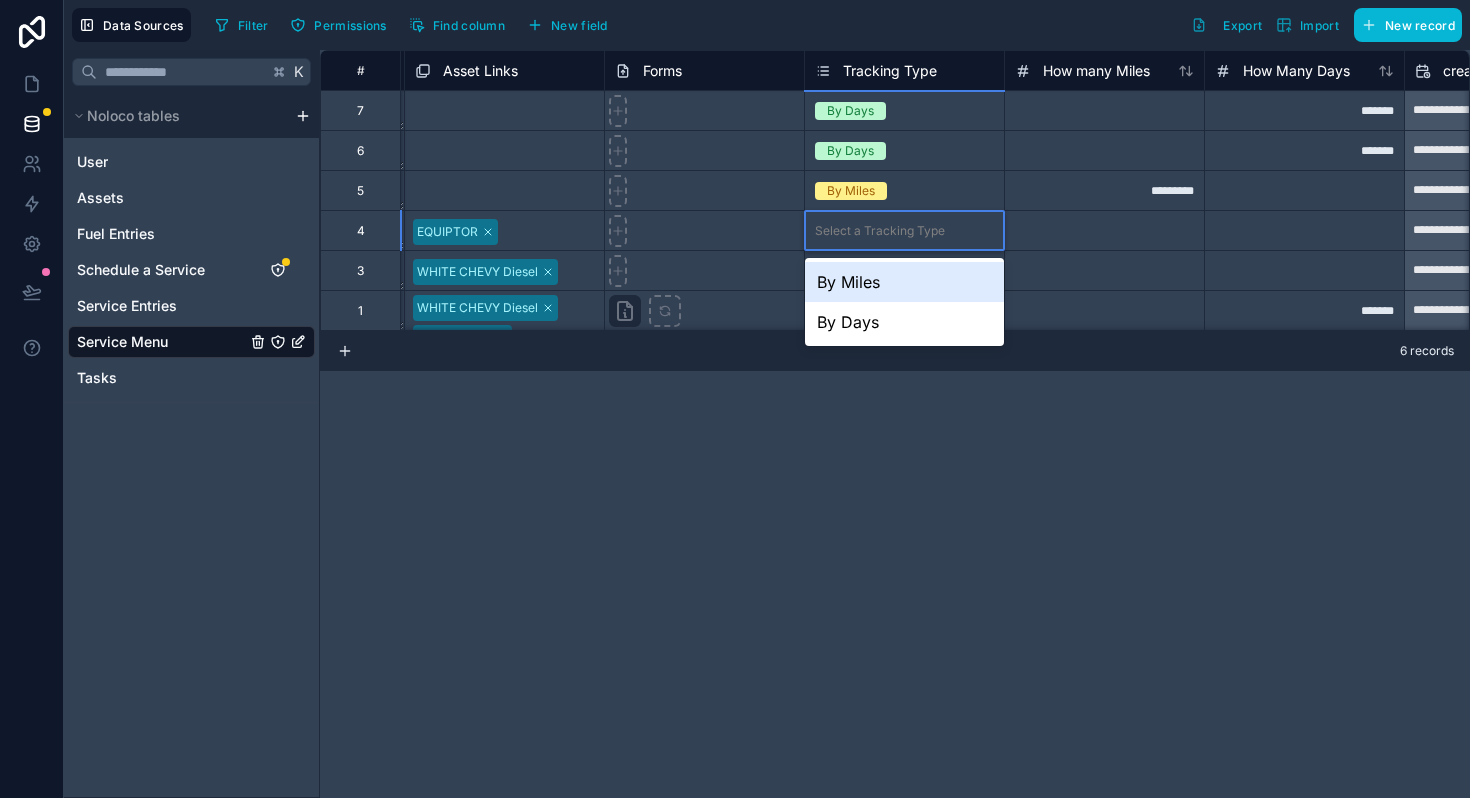click on "Select a Tracking Type" at bounding box center [880, 231] 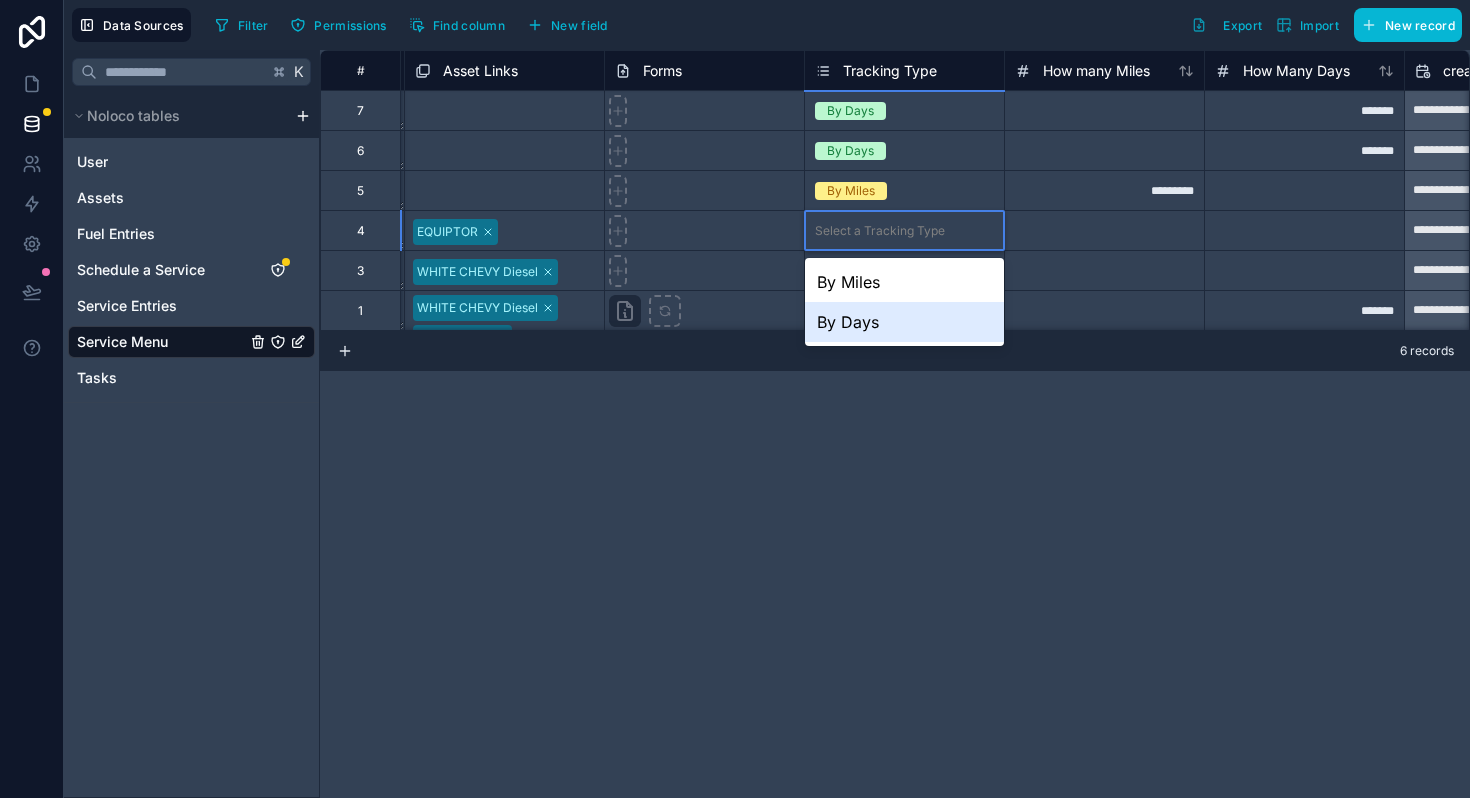 click on "By Days" at bounding box center [904, 322] 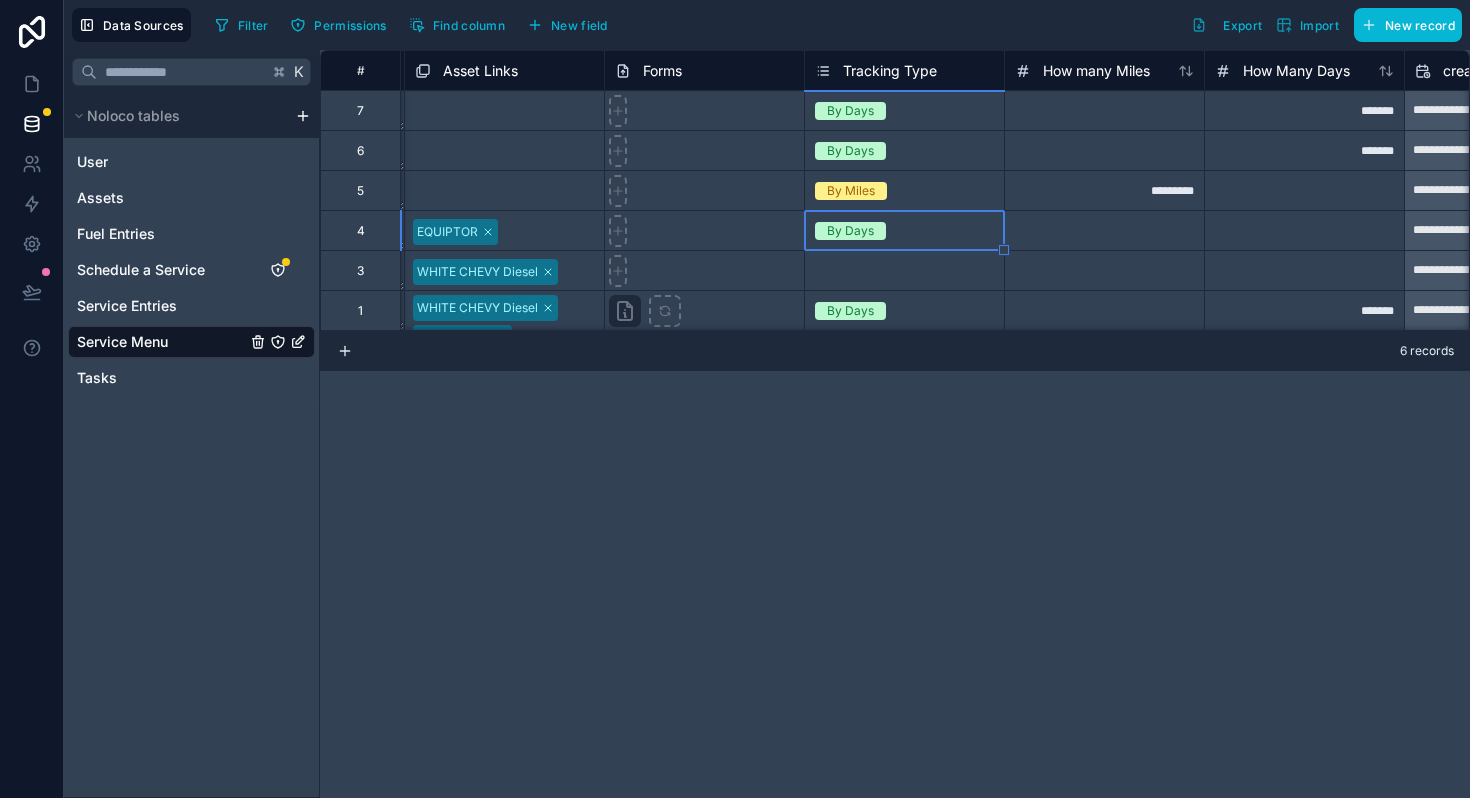 click on "Select a Tracking Type" at bounding box center (880, 271) 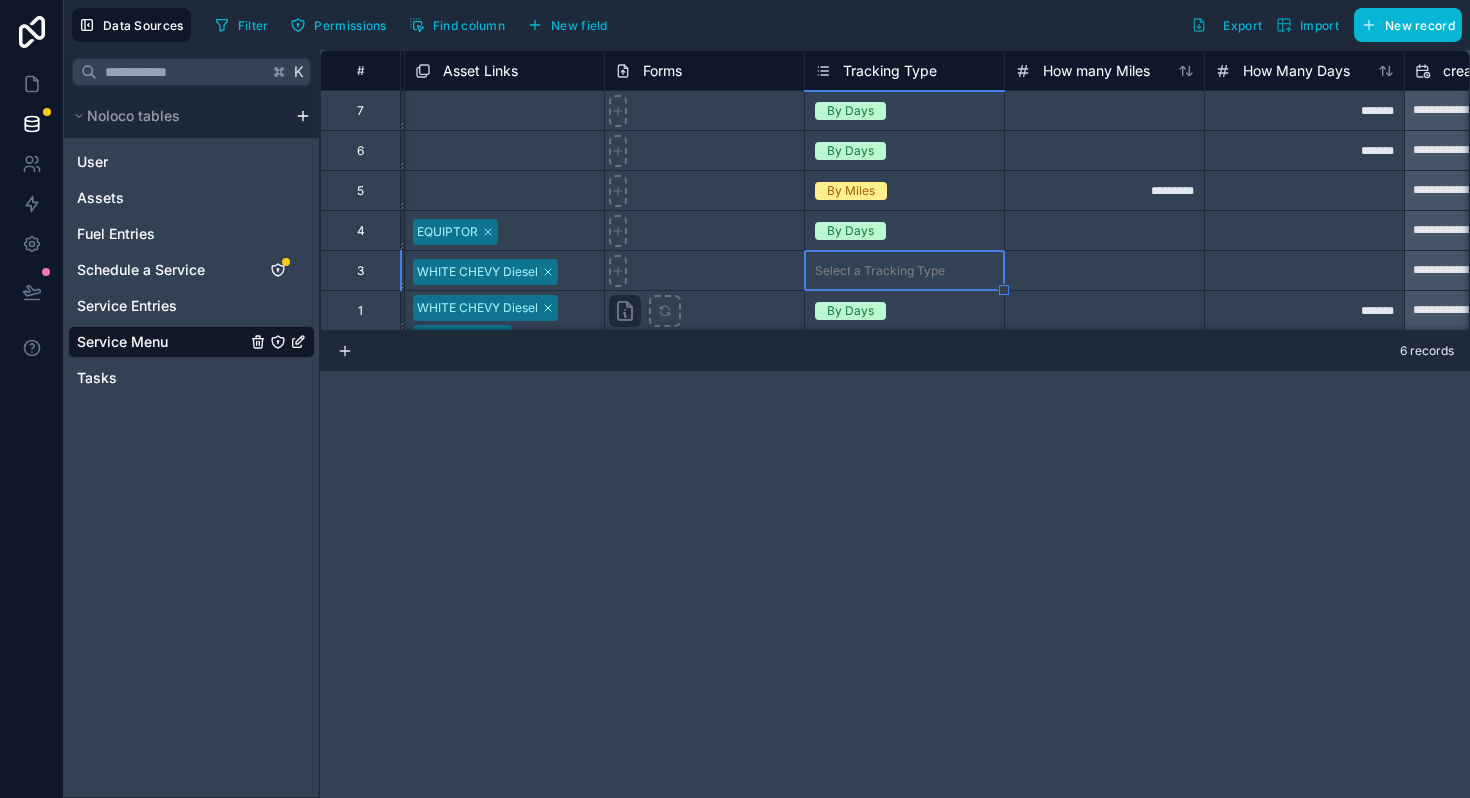 click on "Select a Tracking Type" at bounding box center [880, 271] 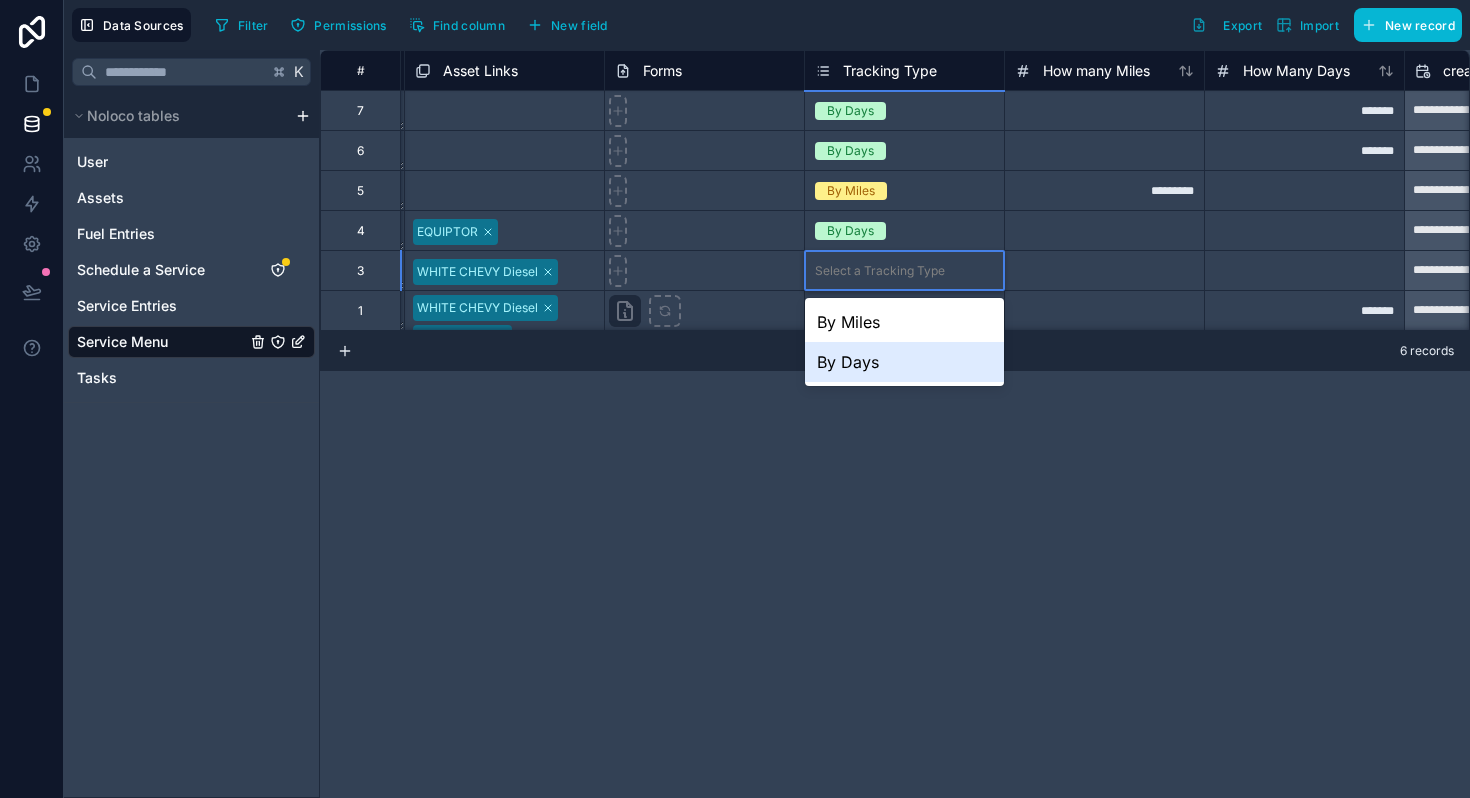 click on "By Days" at bounding box center (904, 362) 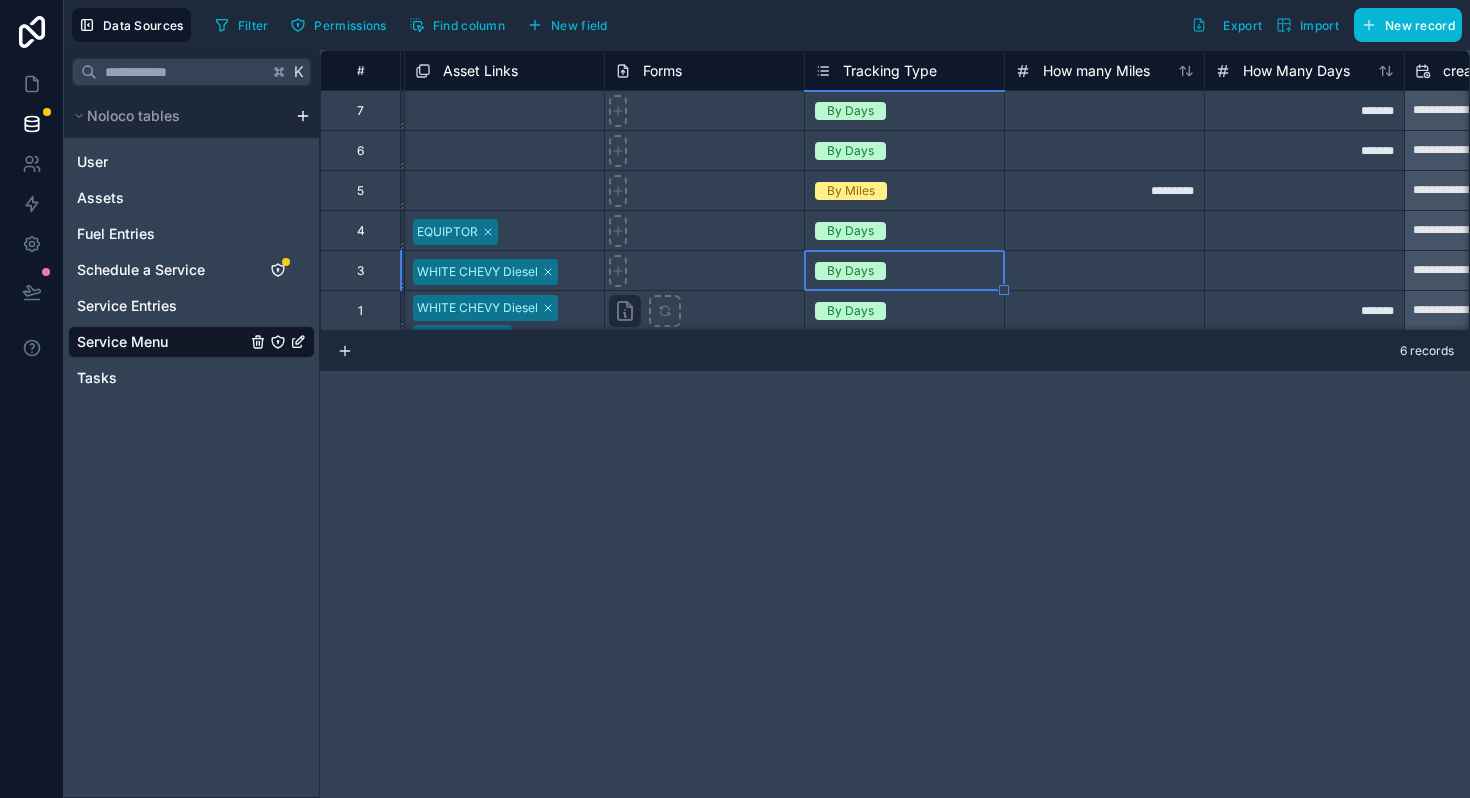 click at bounding box center (1304, 270) 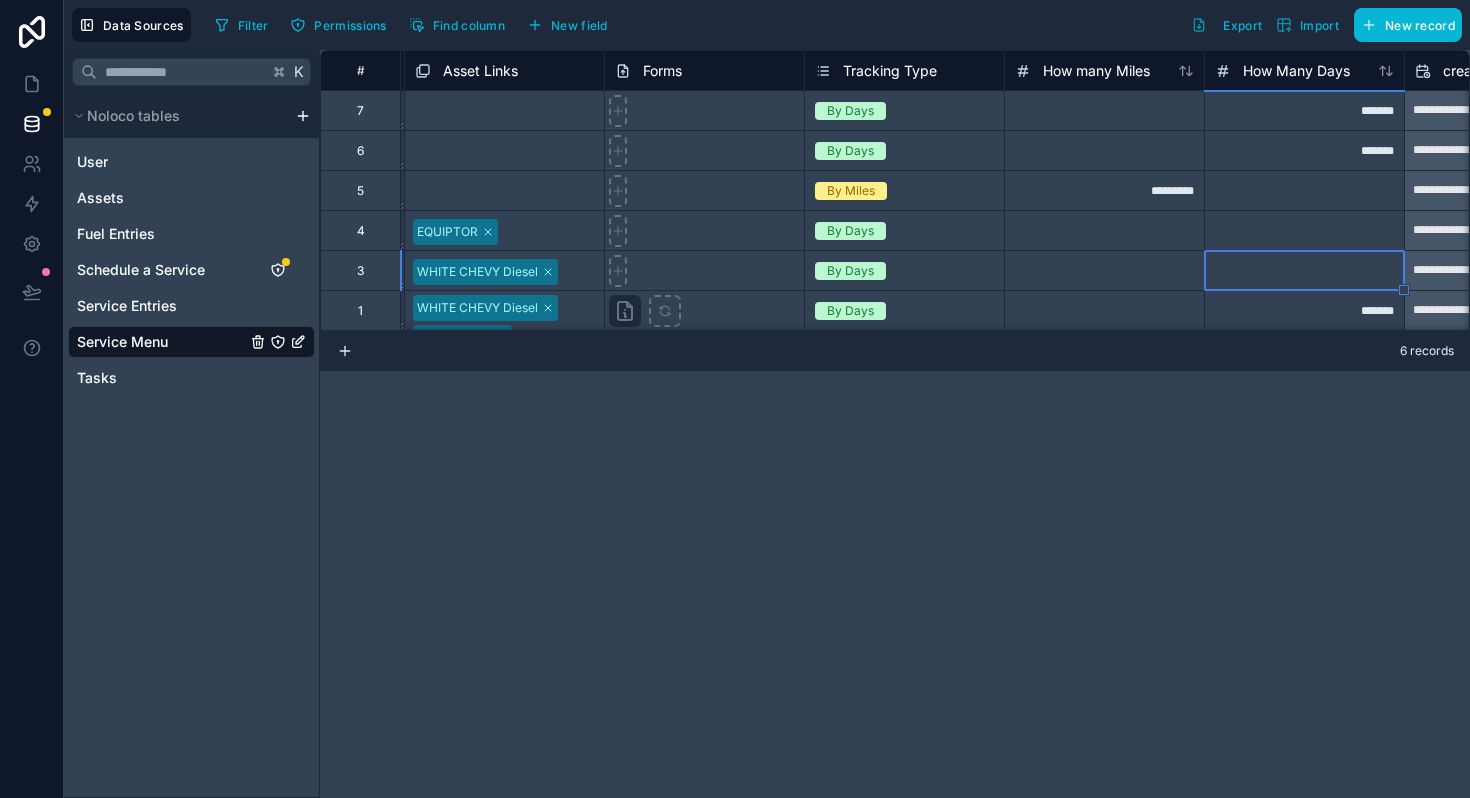 click at bounding box center [1304, 230] 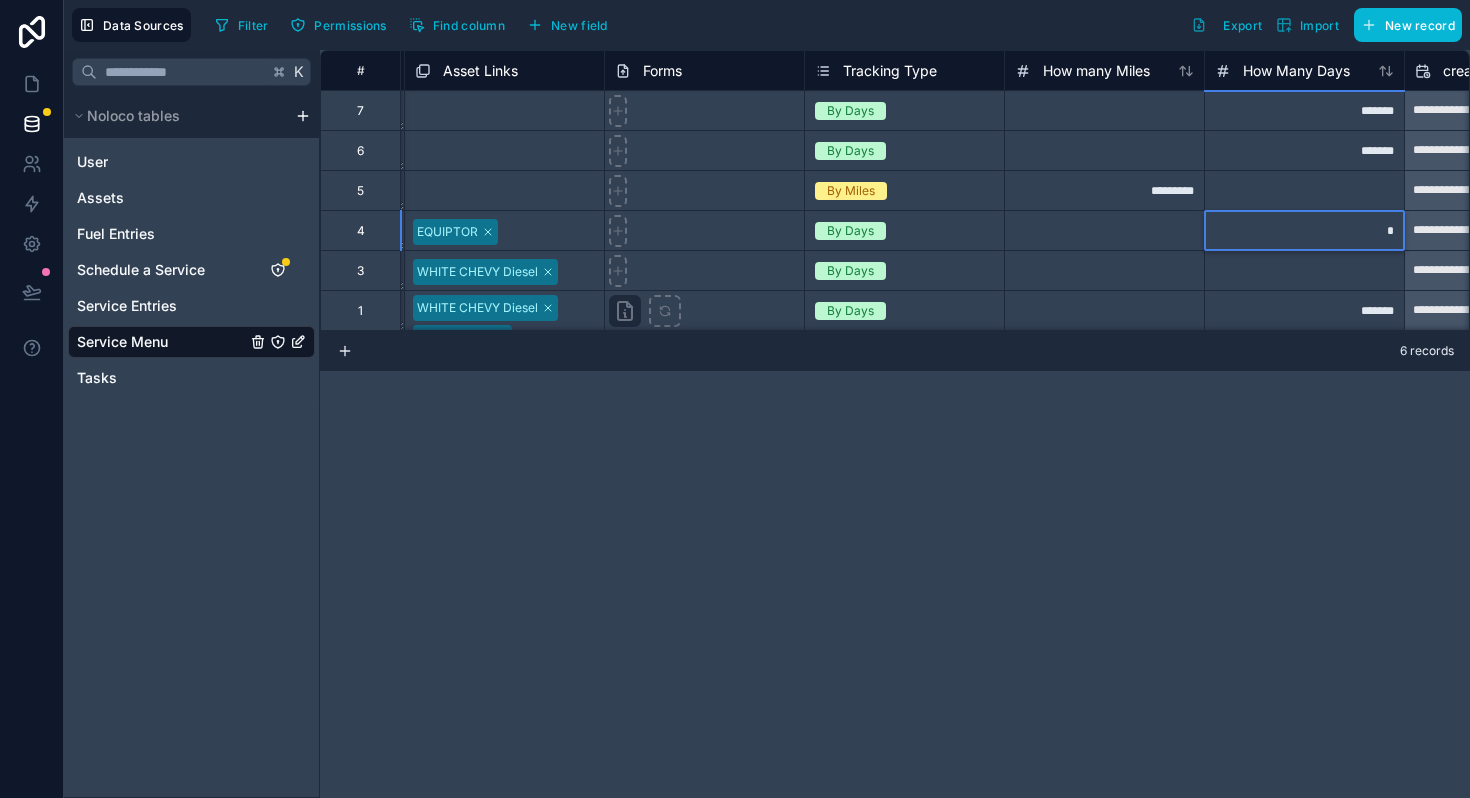 type on "**" 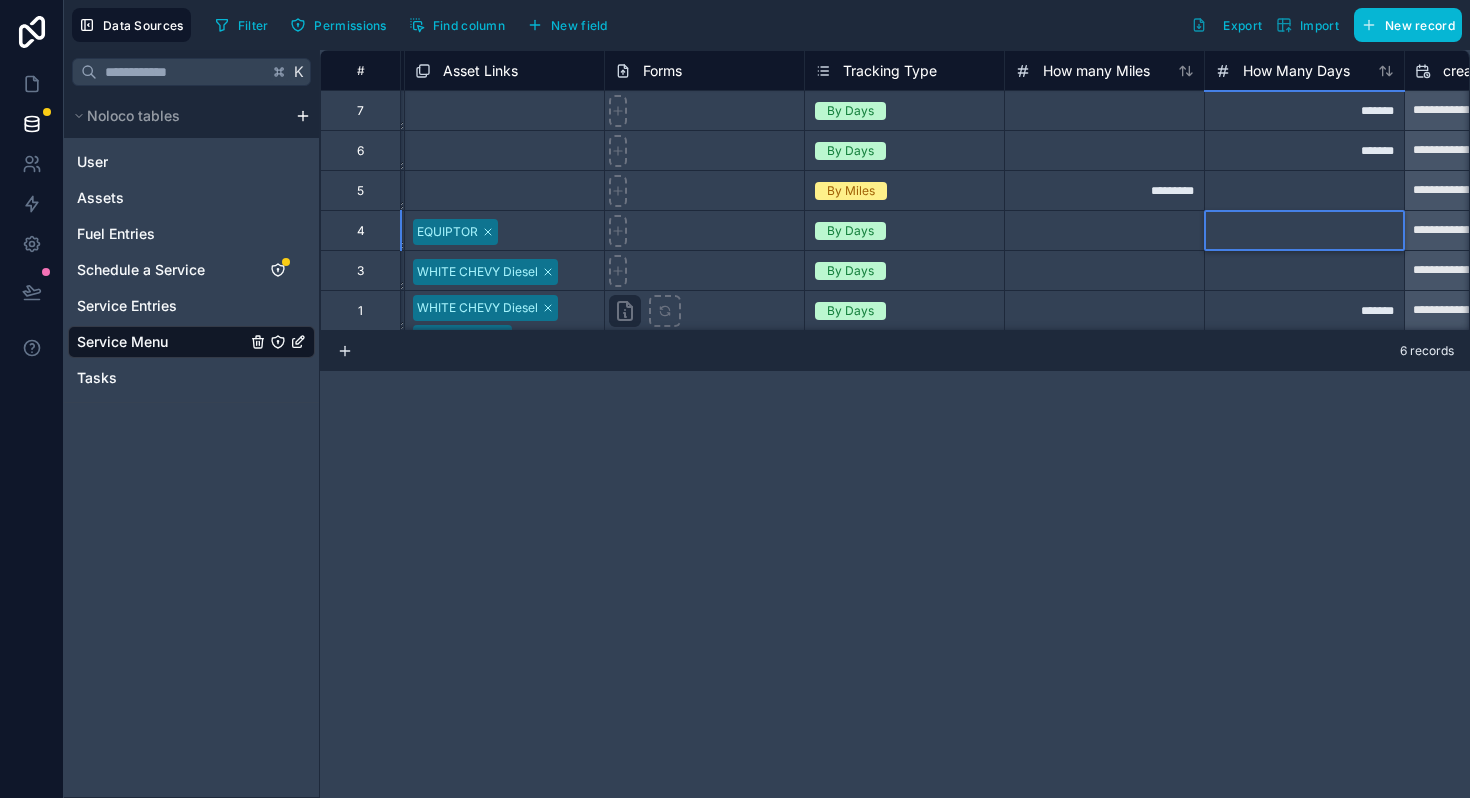 click at bounding box center (1304, 270) 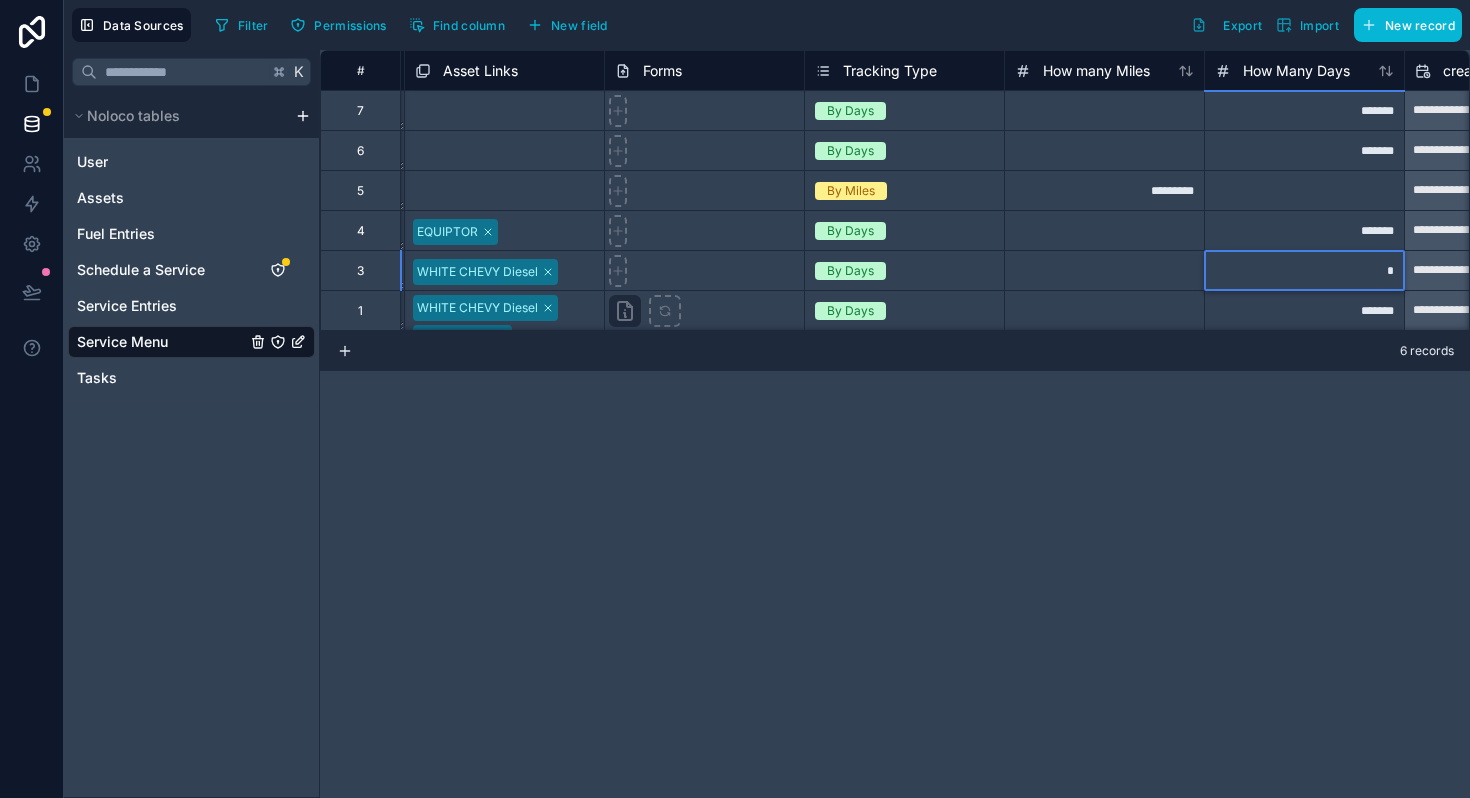 type on "**" 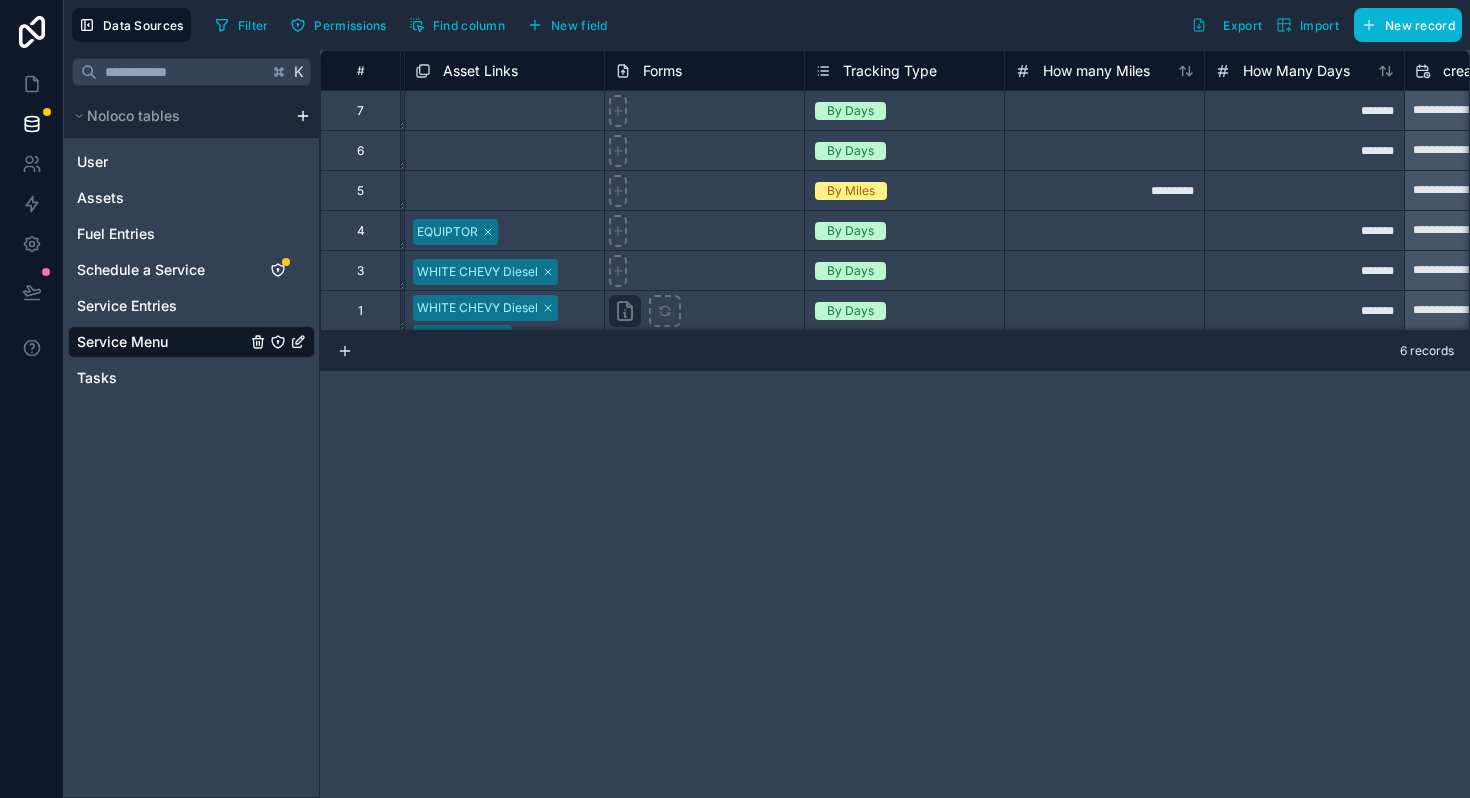 click on "**********" at bounding box center [895, 424] 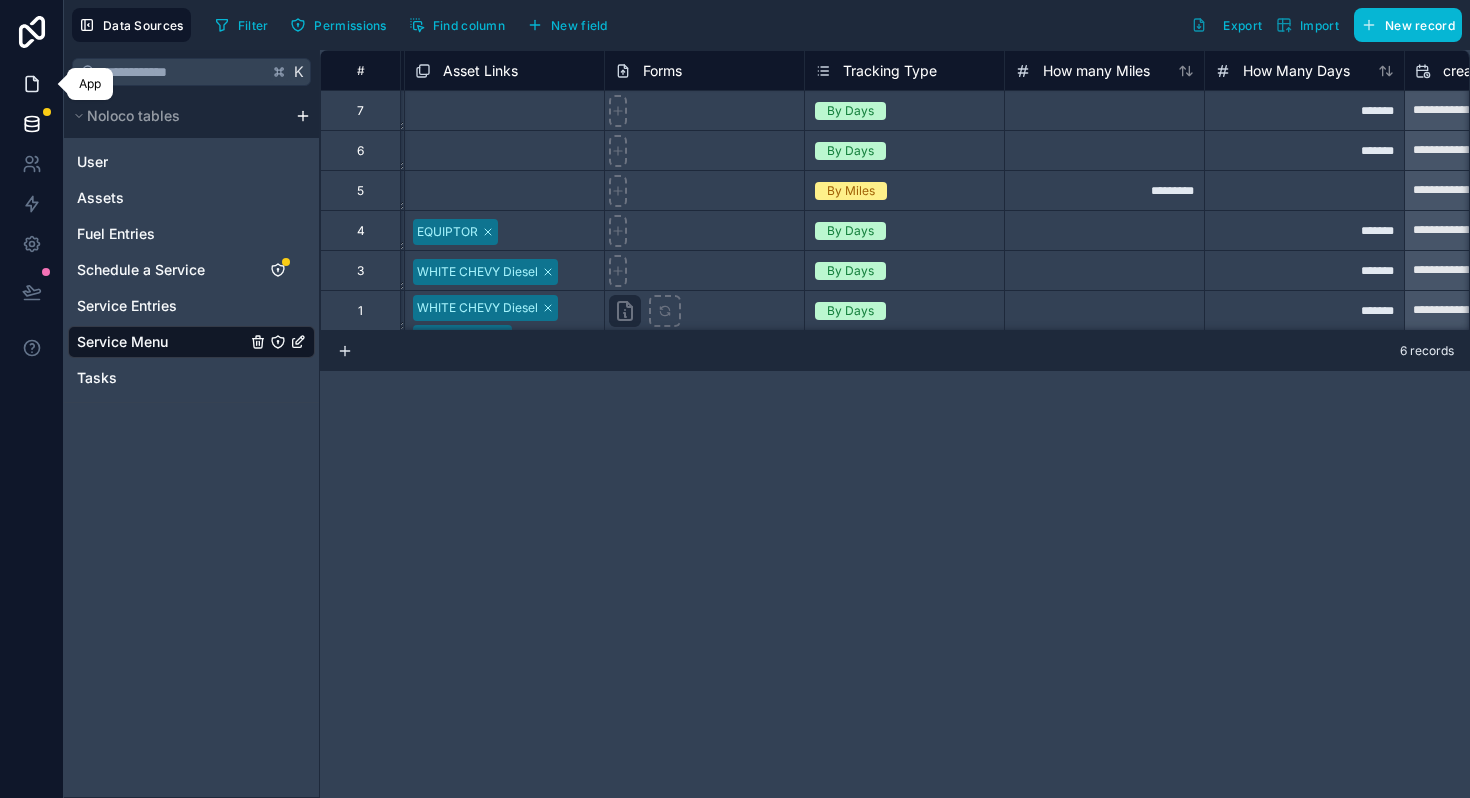 click 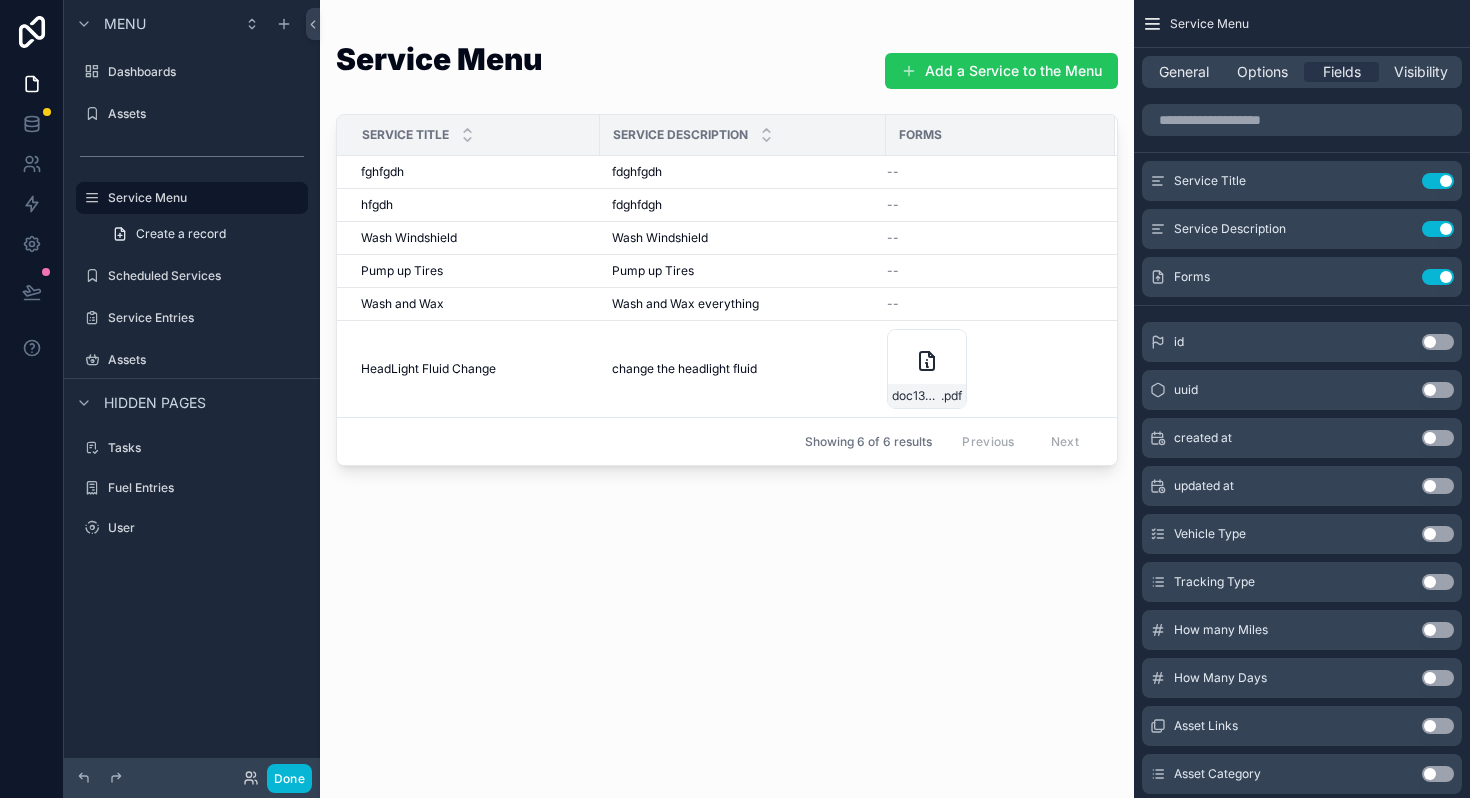 click at bounding box center (727, 387) 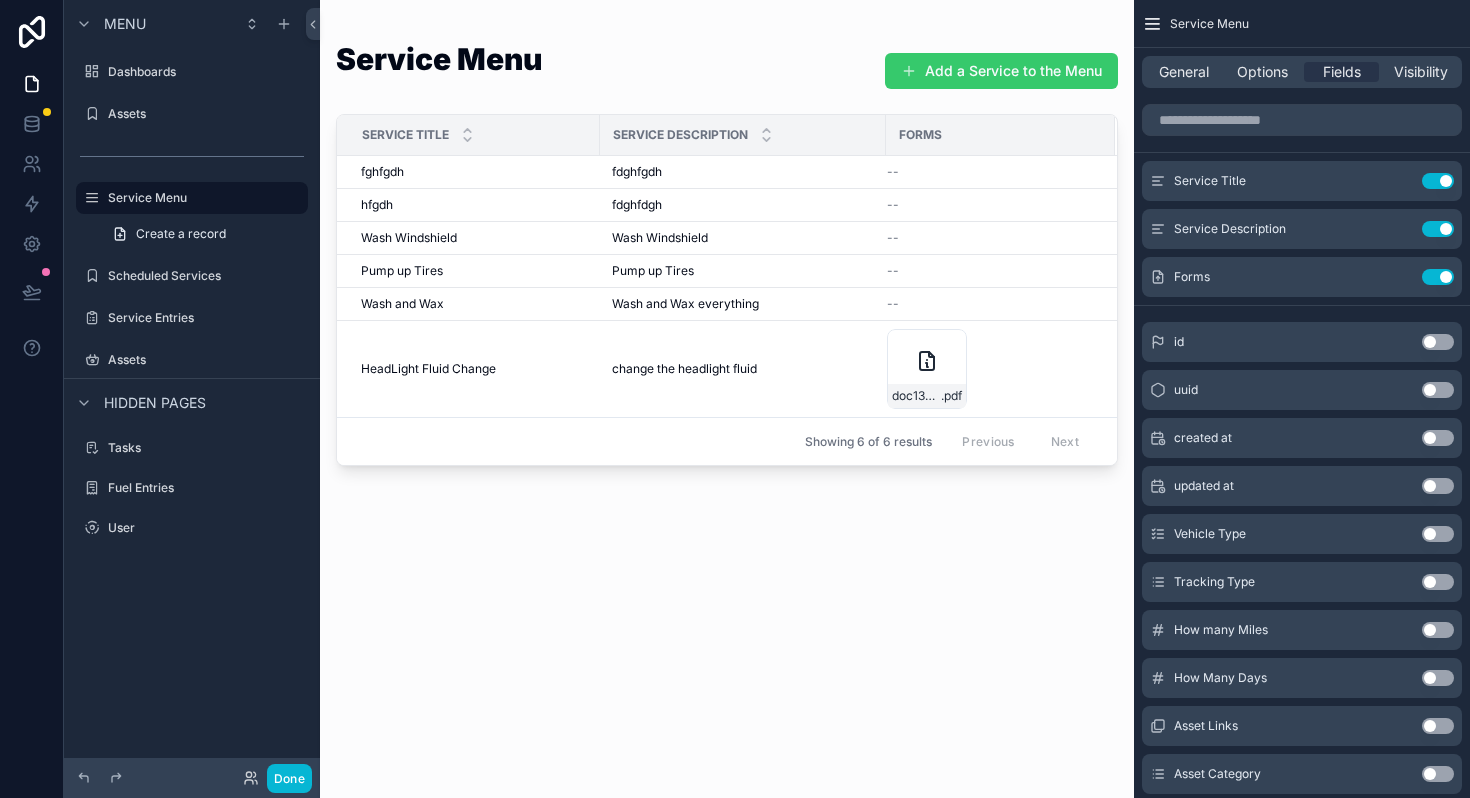 click on "Add a Service to the Menu" at bounding box center (1001, 71) 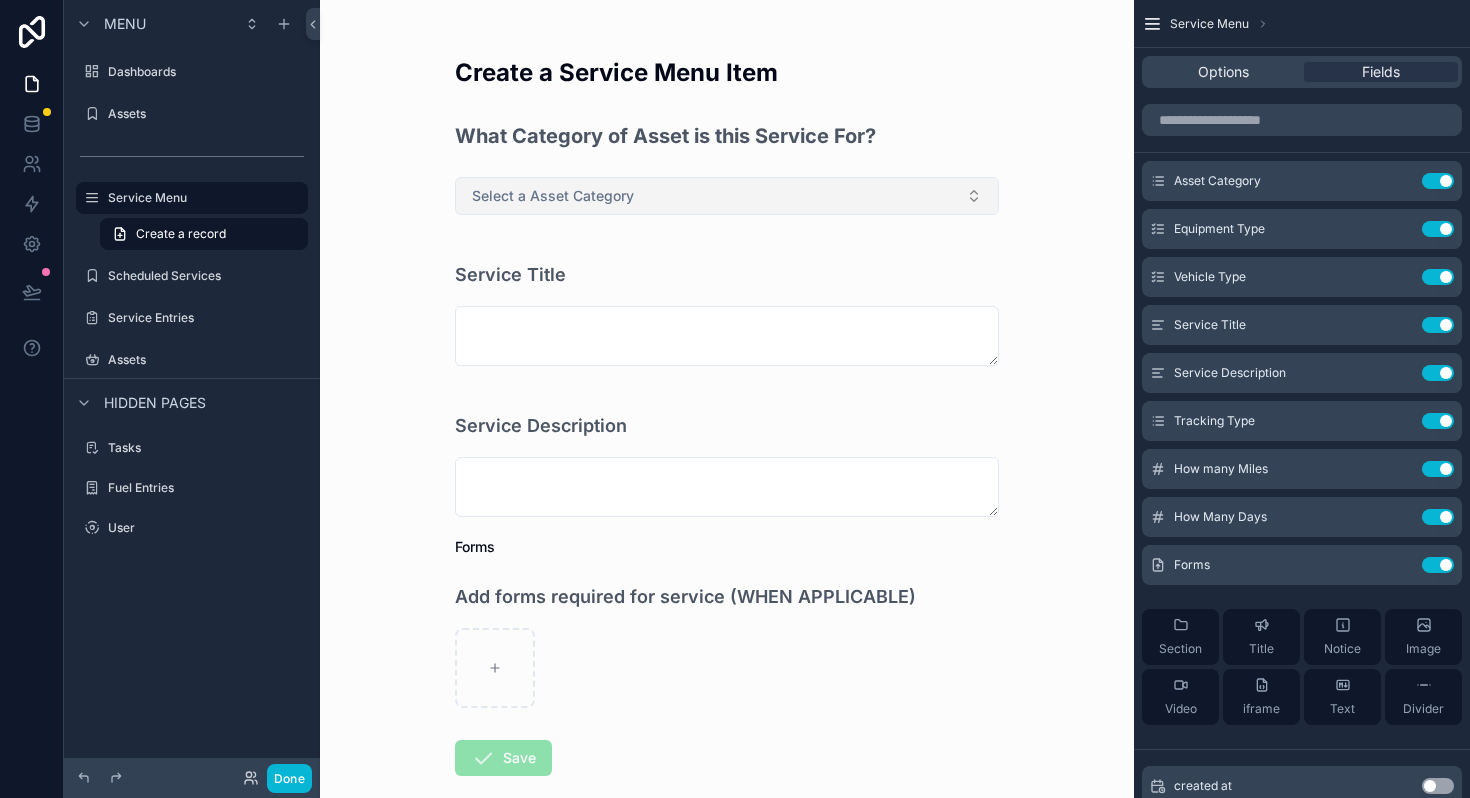 click on "Select a Asset Category" at bounding box center [553, 196] 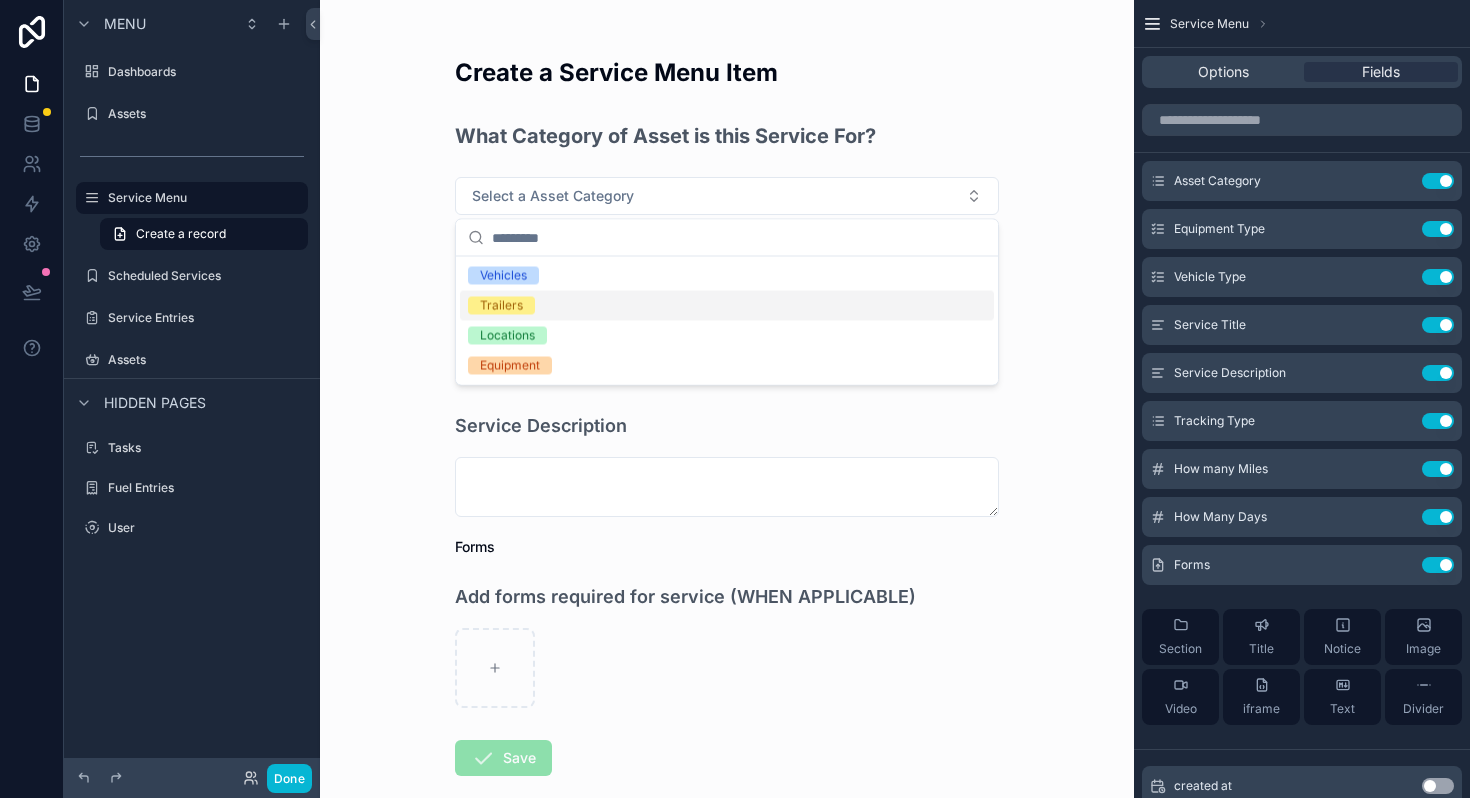 click on "Trailers" at bounding box center [501, 306] 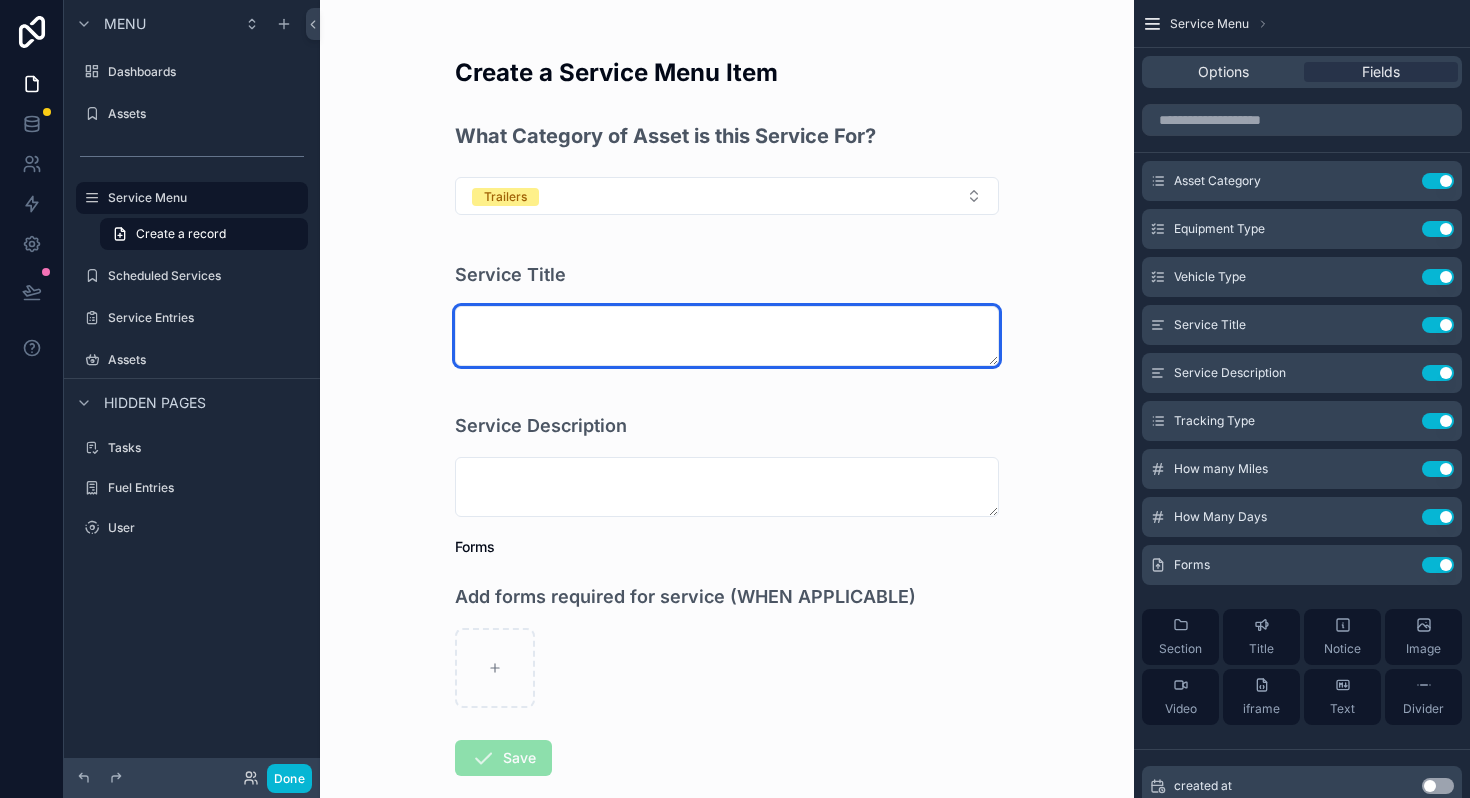click at bounding box center [727, 336] 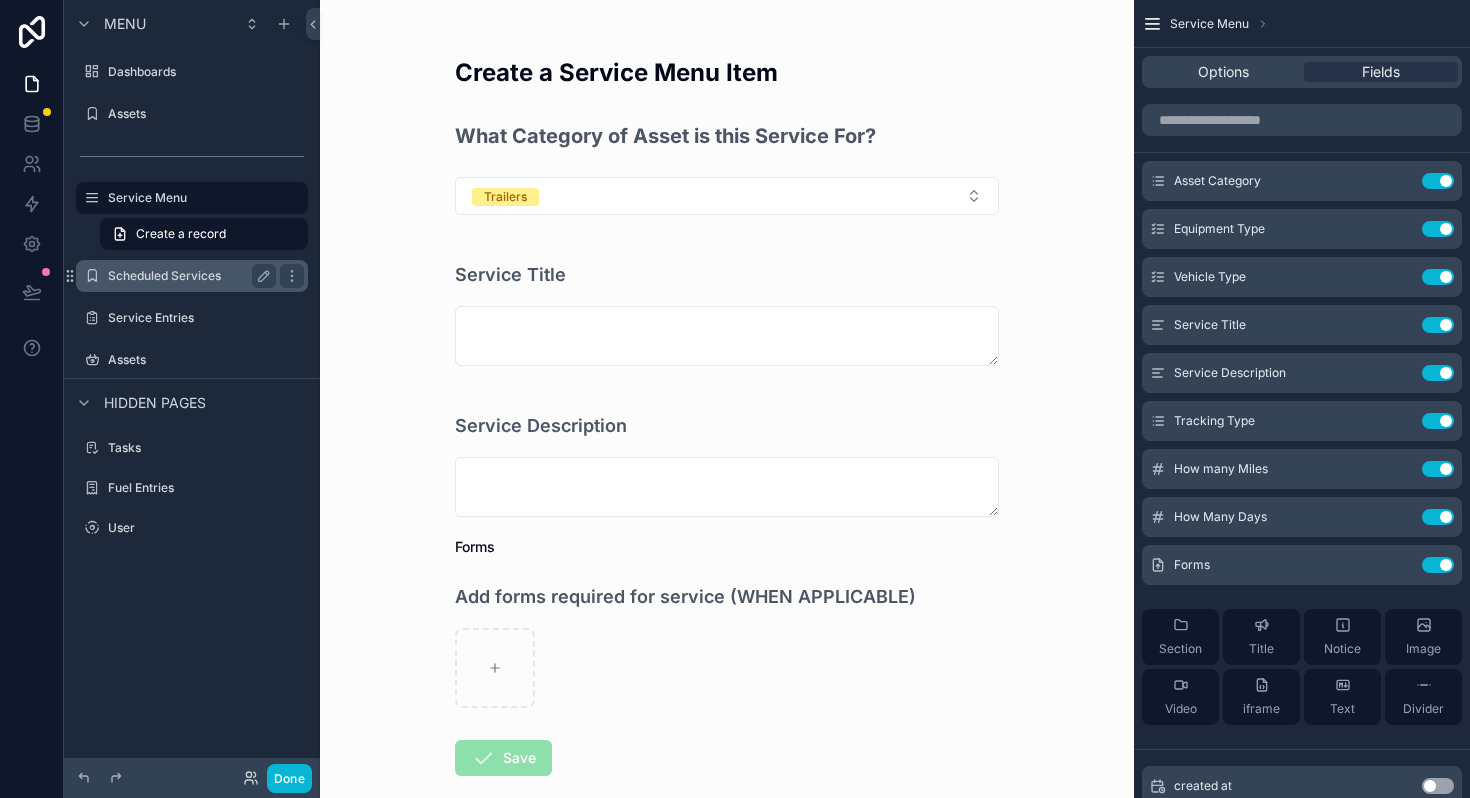 click on "Scheduled Services" at bounding box center (188, 276) 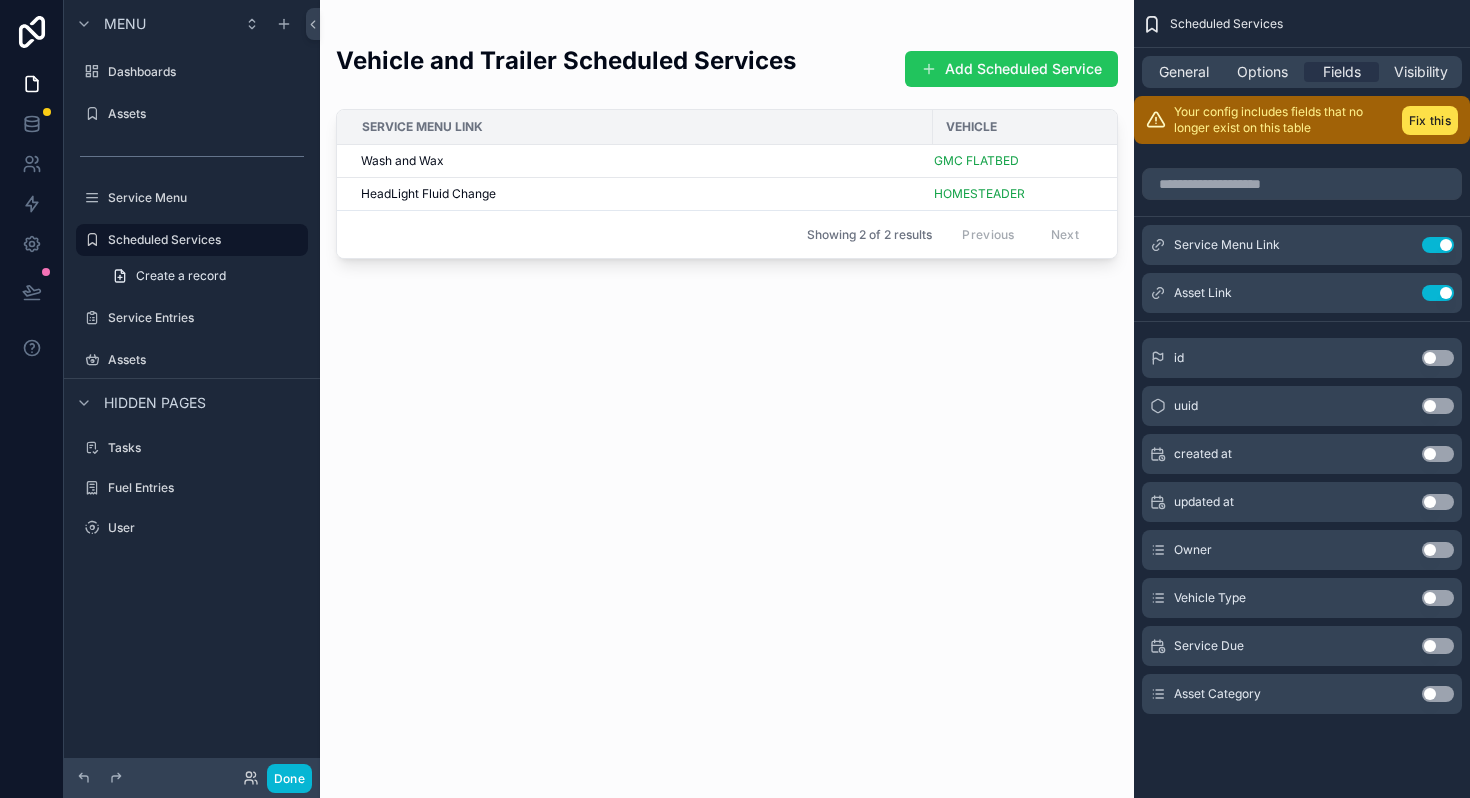 click at bounding box center [727, 387] 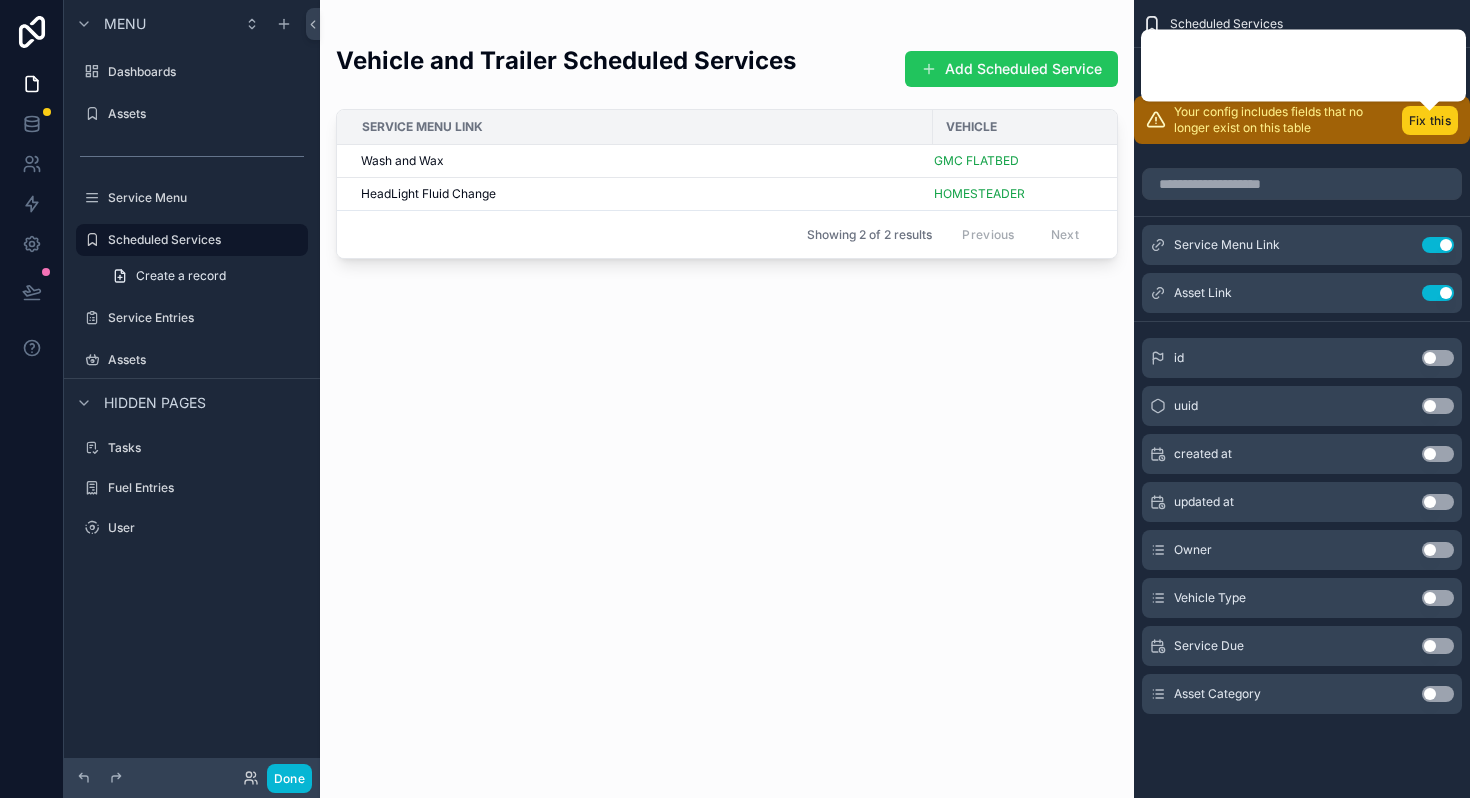 click on "Fix this" at bounding box center (1430, 120) 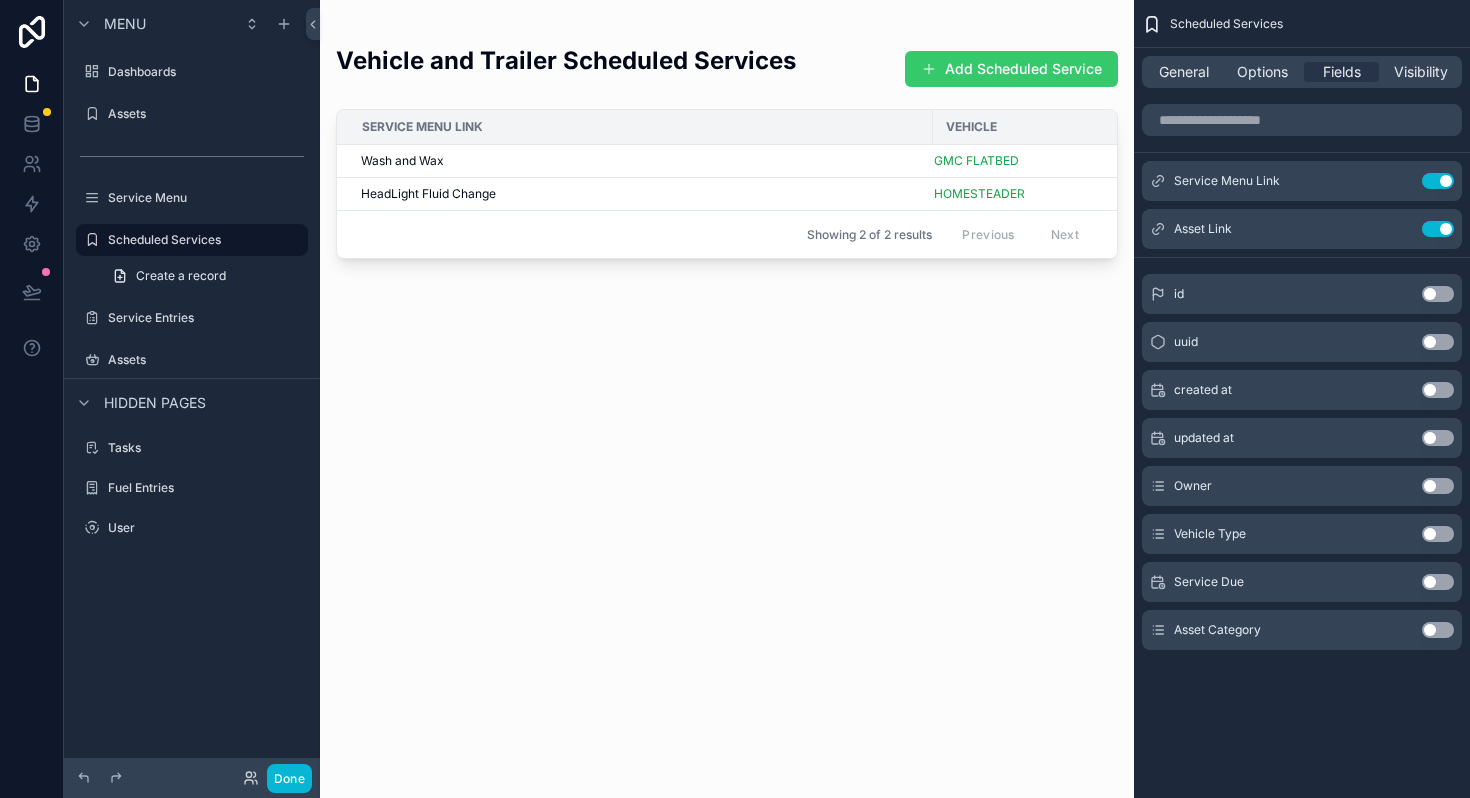 click on "Add Scheduled Service" at bounding box center [1011, 69] 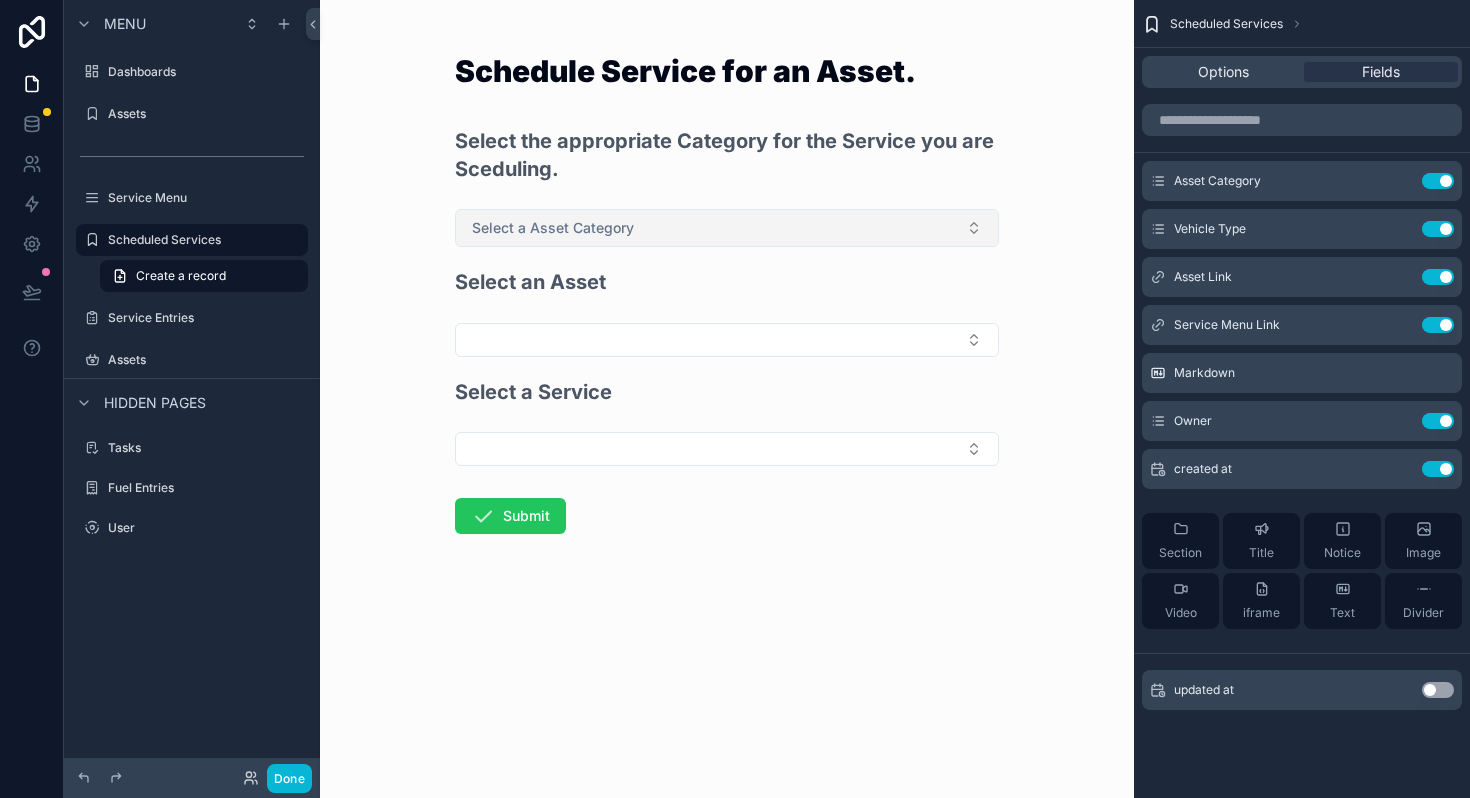click on "Select a Asset Category" at bounding box center [727, 228] 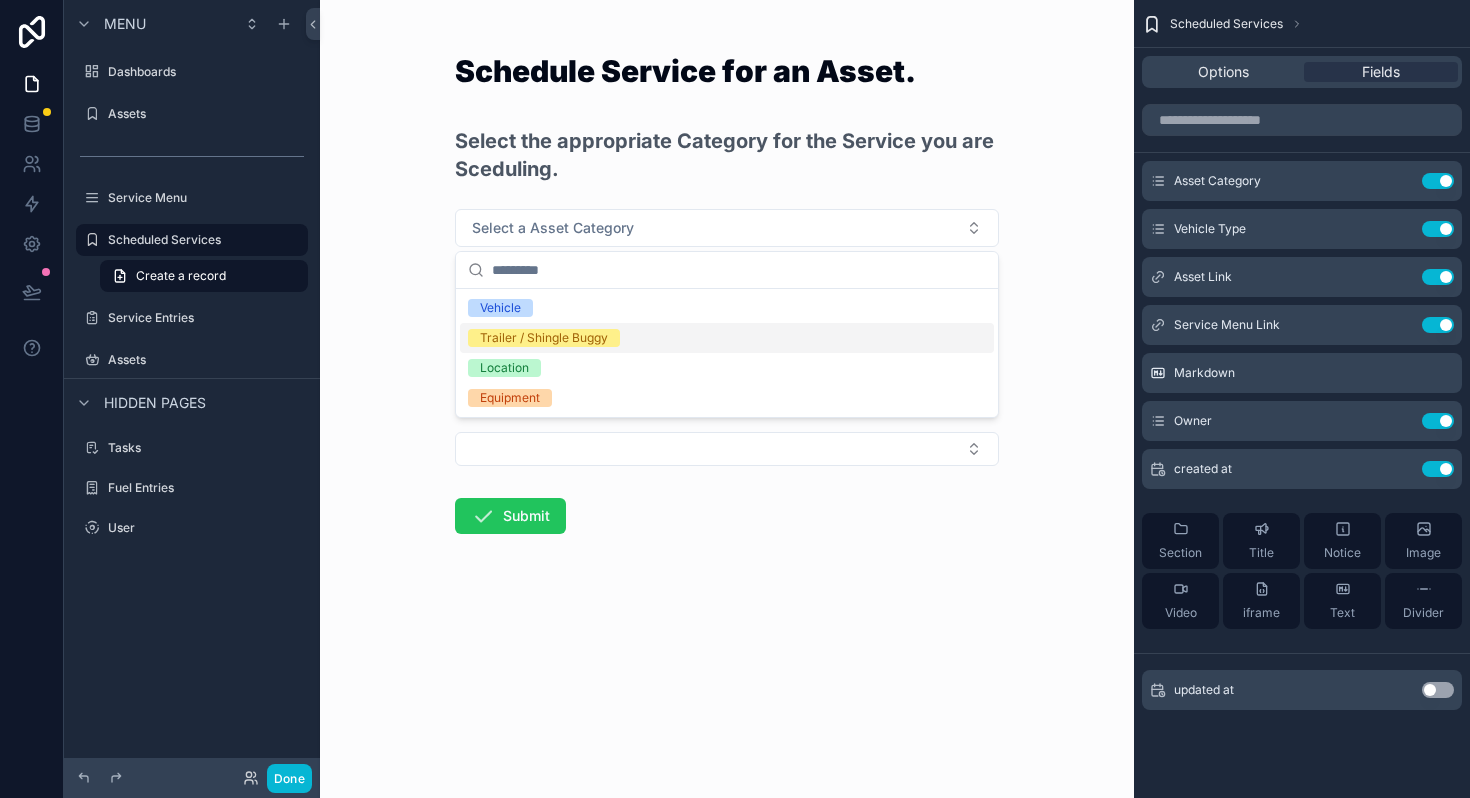 click on "Trailer / Shingle Buggy" at bounding box center (544, 338) 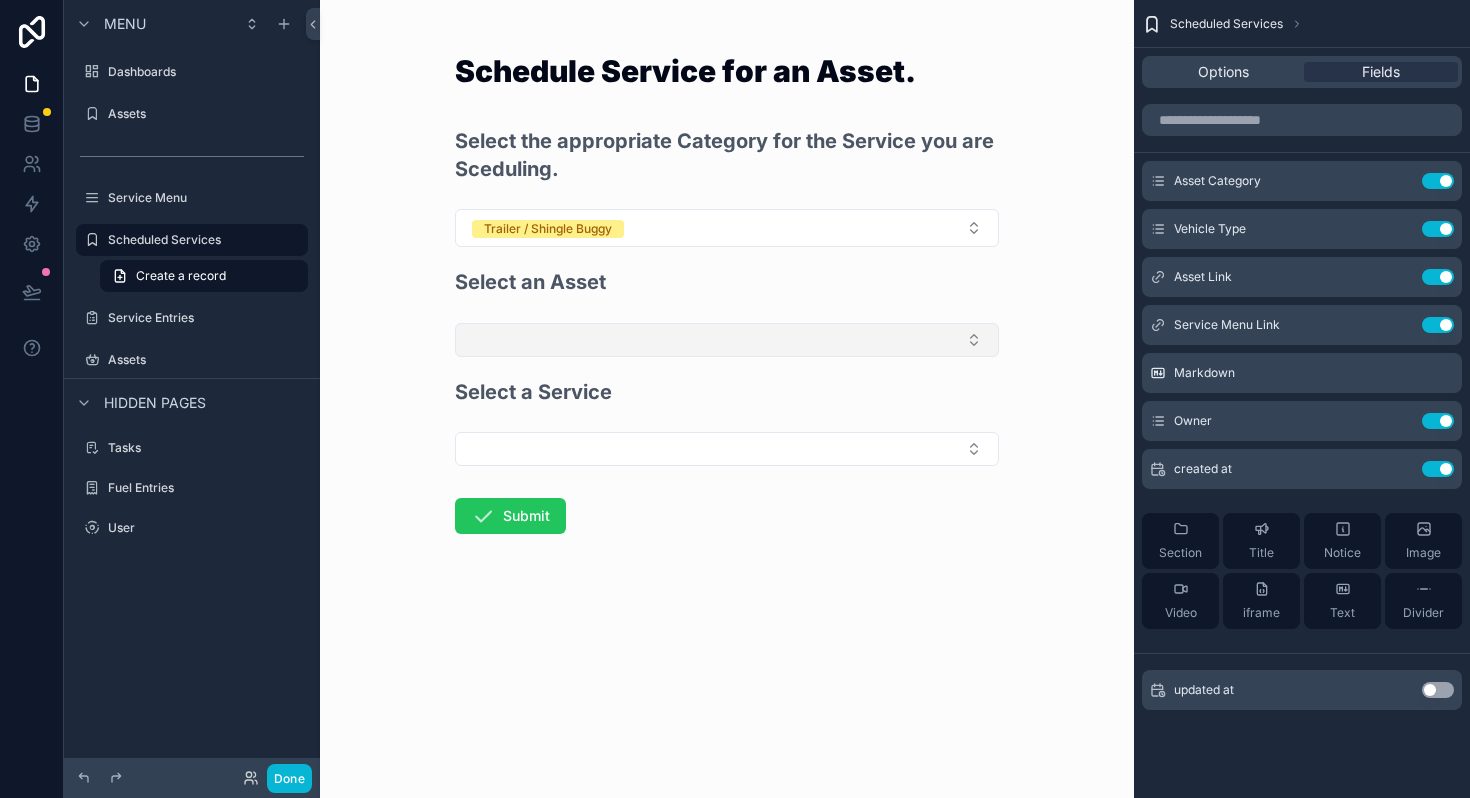 click at bounding box center (727, 340) 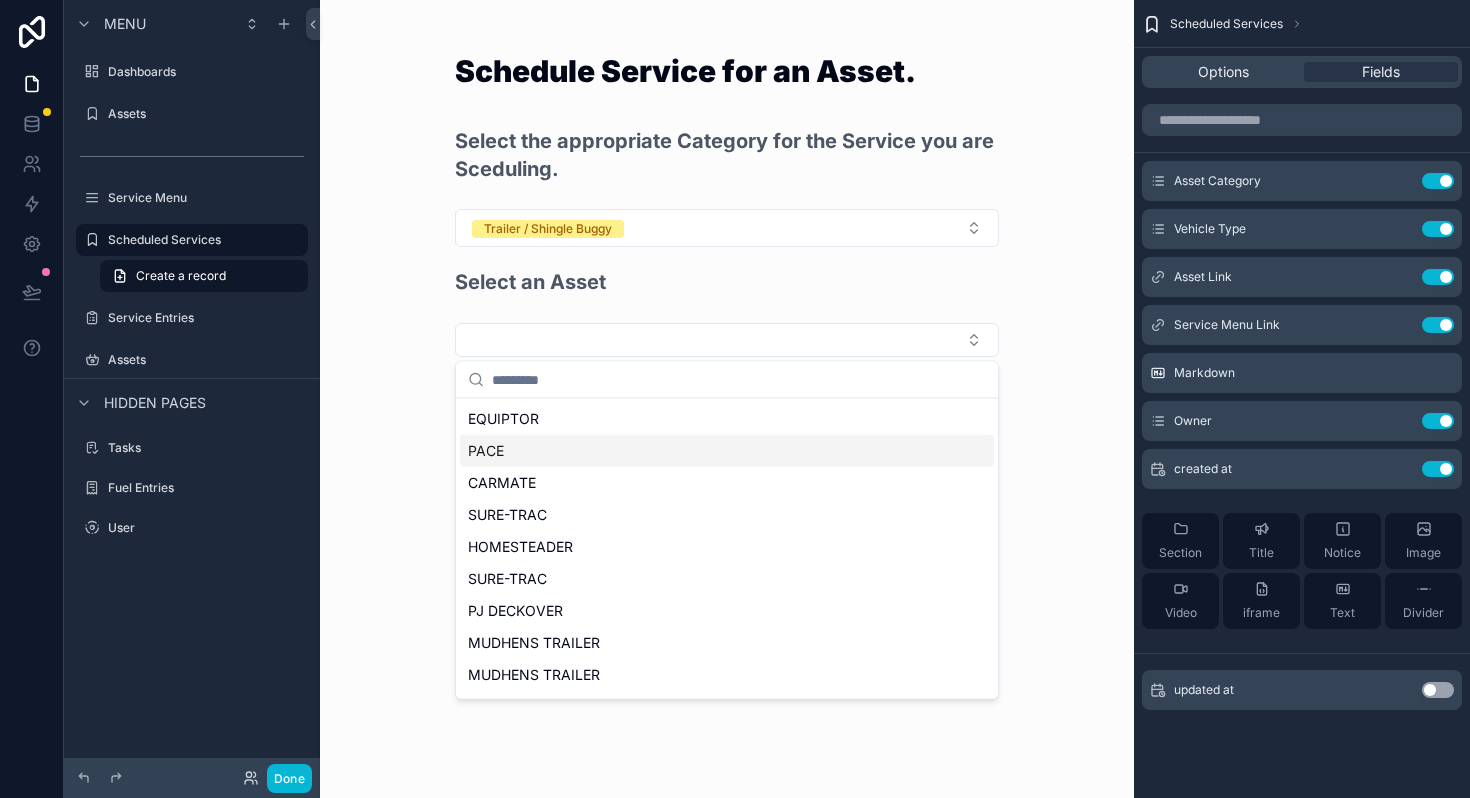 click on "PACE" at bounding box center [727, 451] 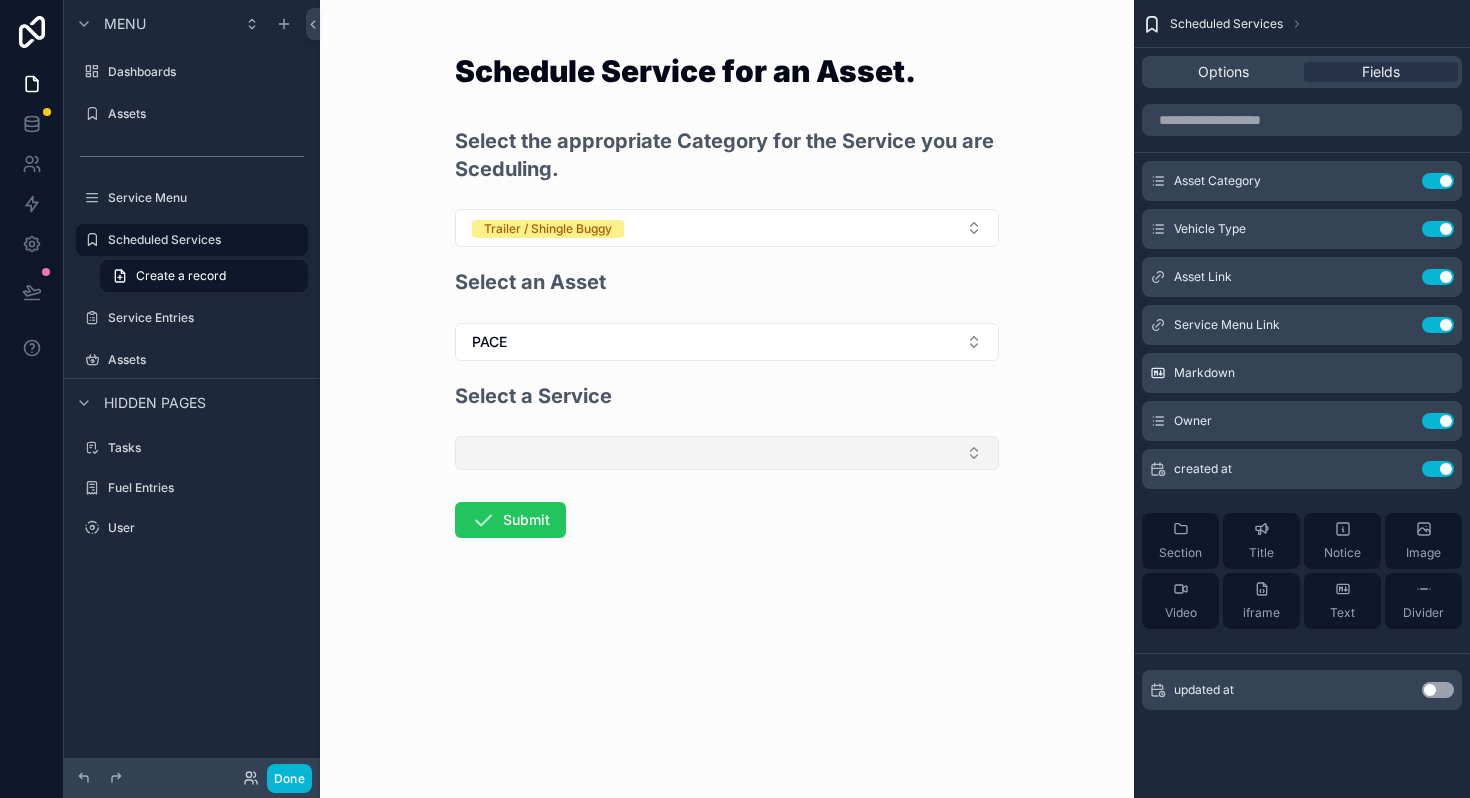 click at bounding box center [727, 453] 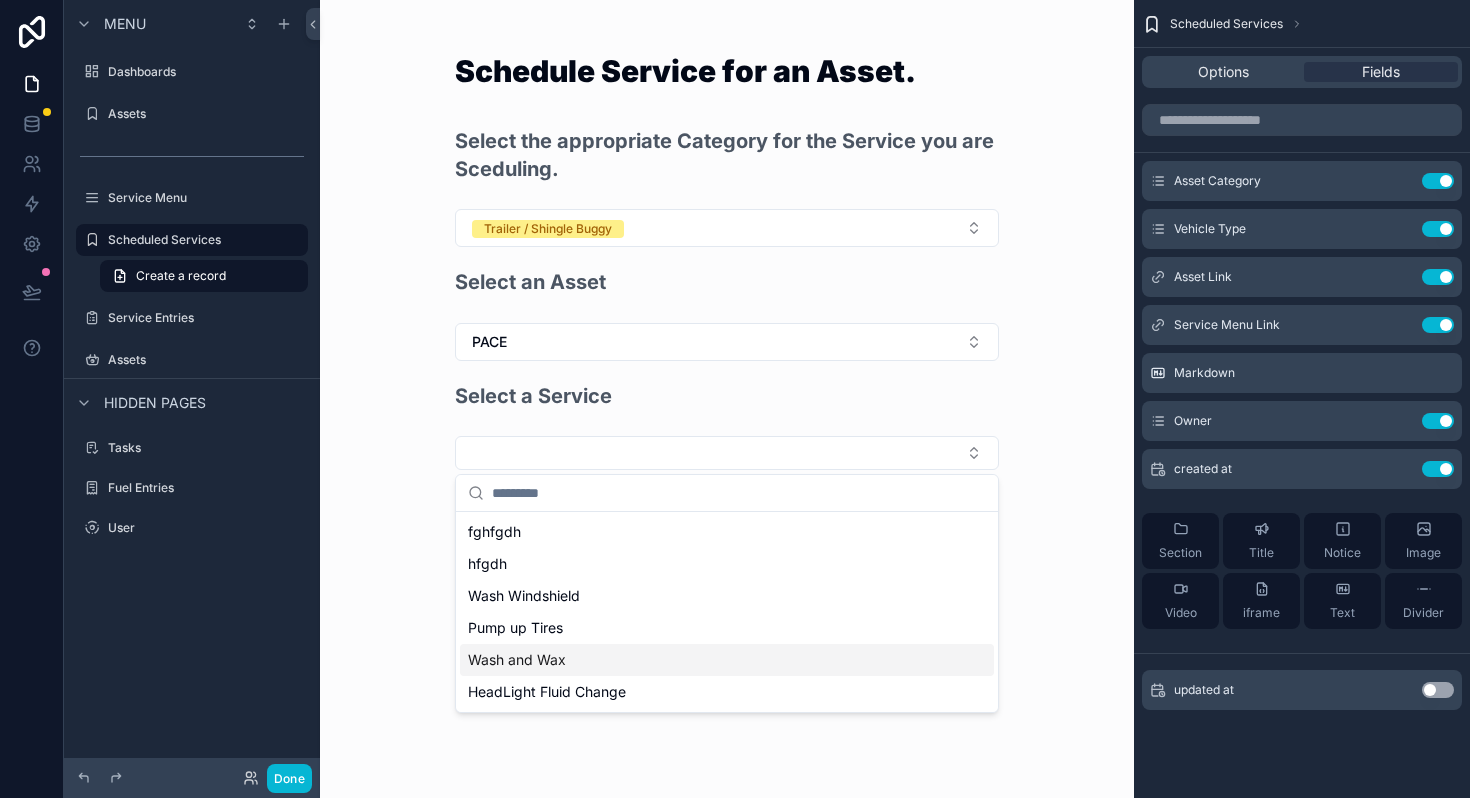 click on "Wash and Wax" at bounding box center (517, 660) 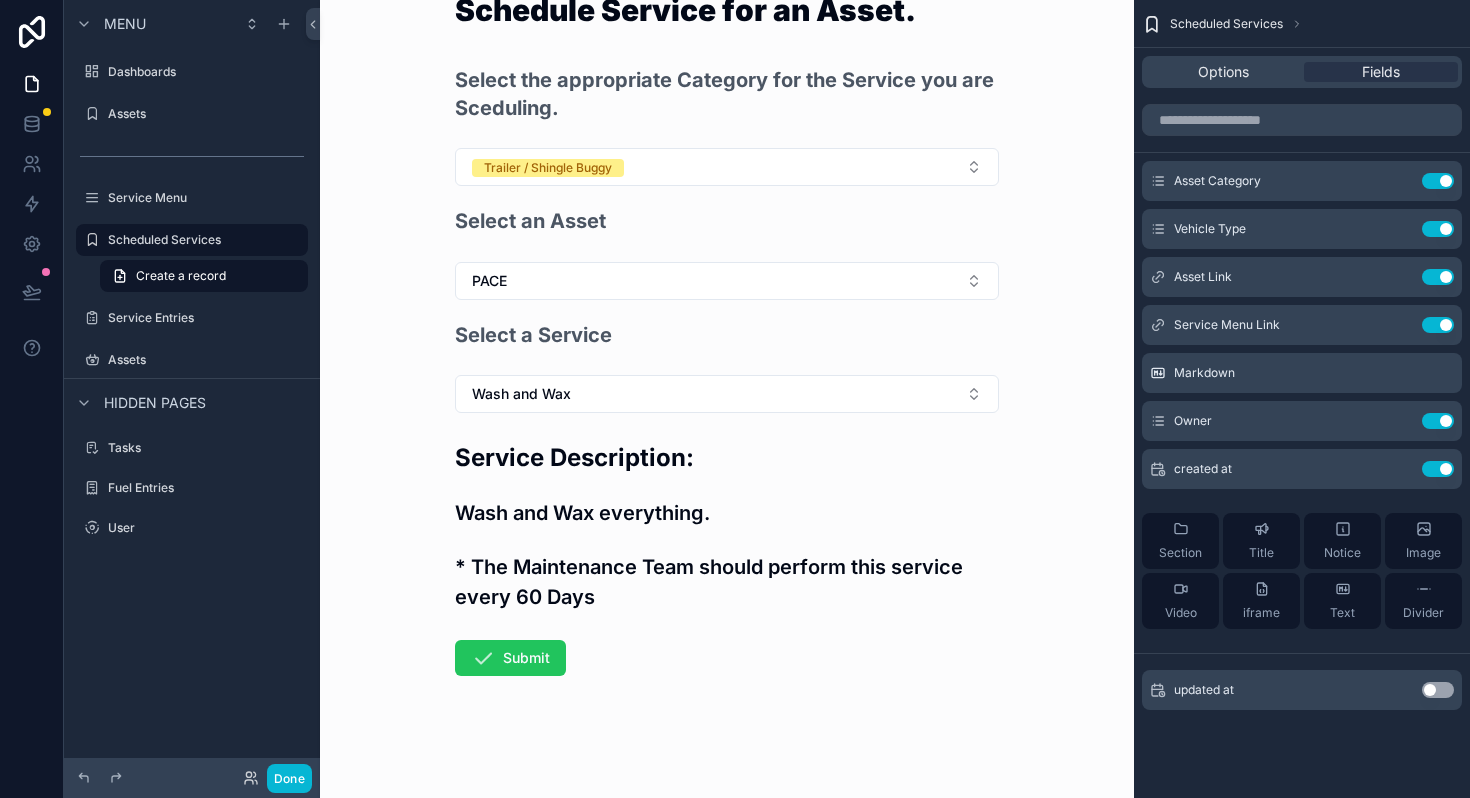scroll, scrollTop: 67, scrollLeft: 0, axis: vertical 